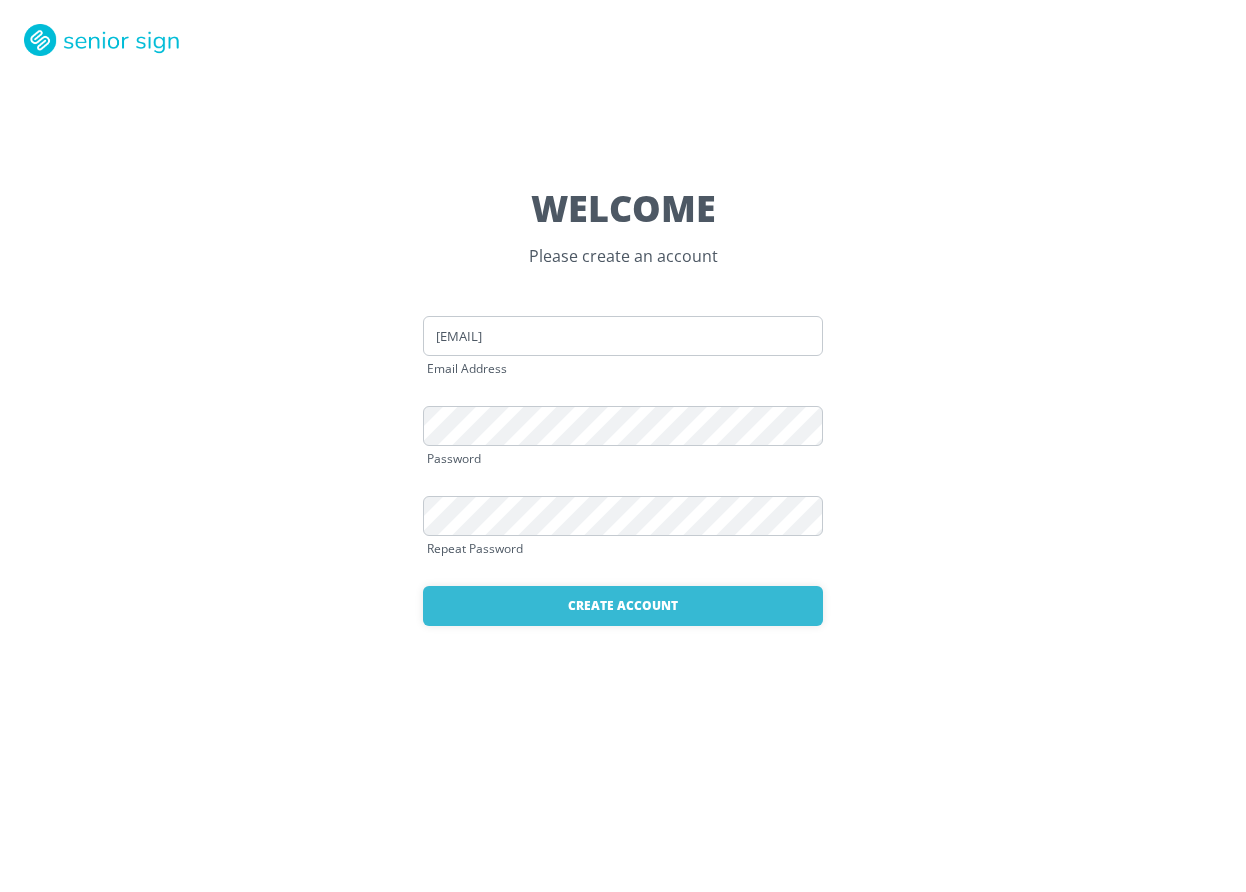 scroll, scrollTop: 0, scrollLeft: 0, axis: both 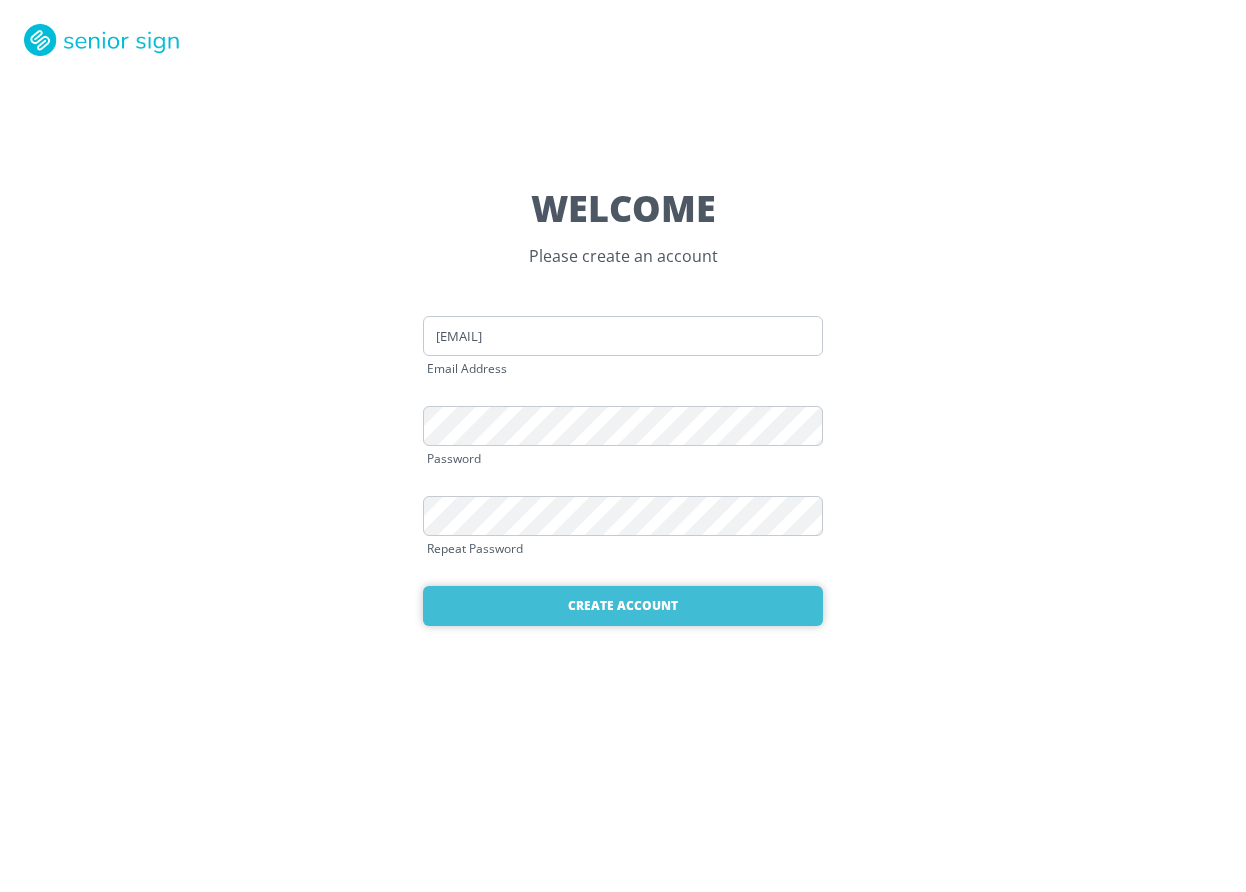 click on "Create Account" at bounding box center [623, 606] 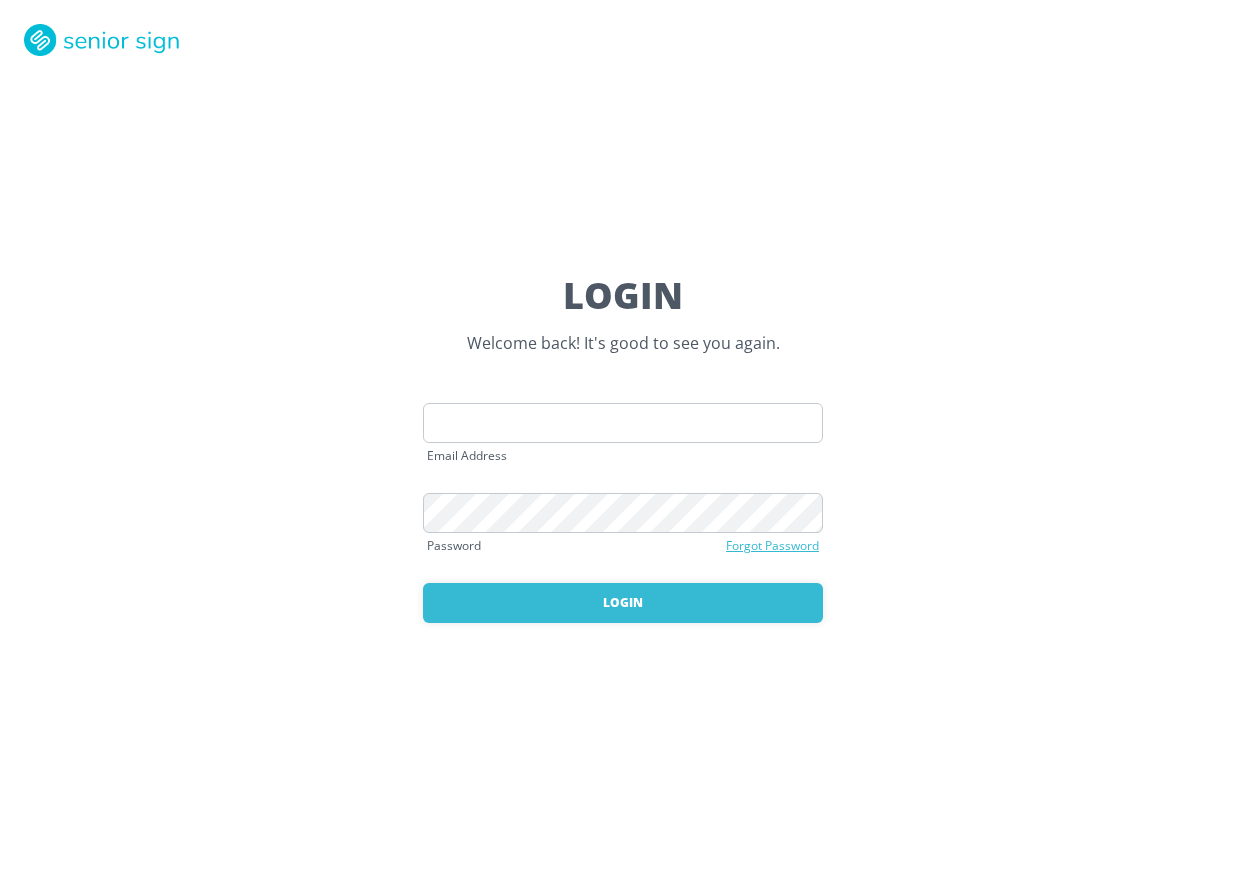 scroll, scrollTop: 0, scrollLeft: 0, axis: both 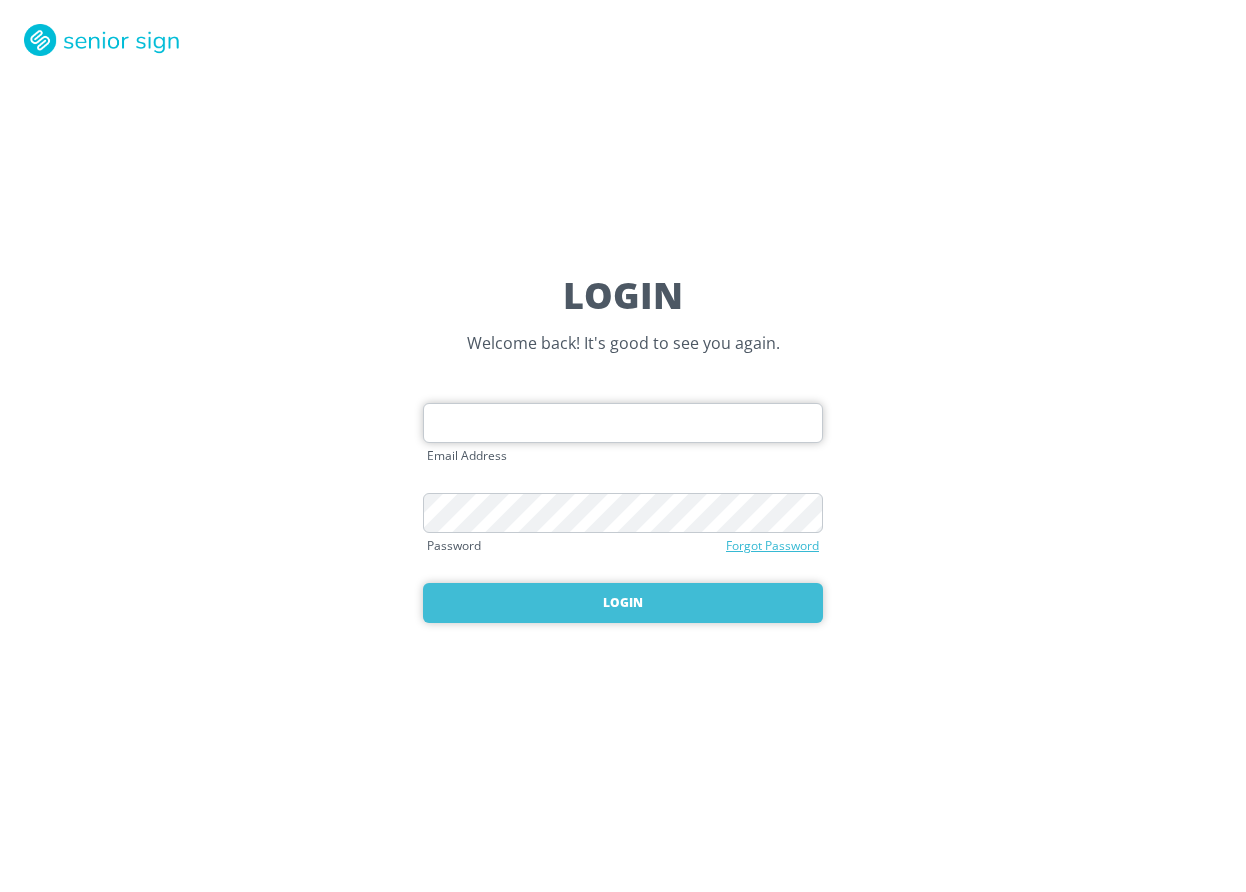 type on "[EMAIL]" 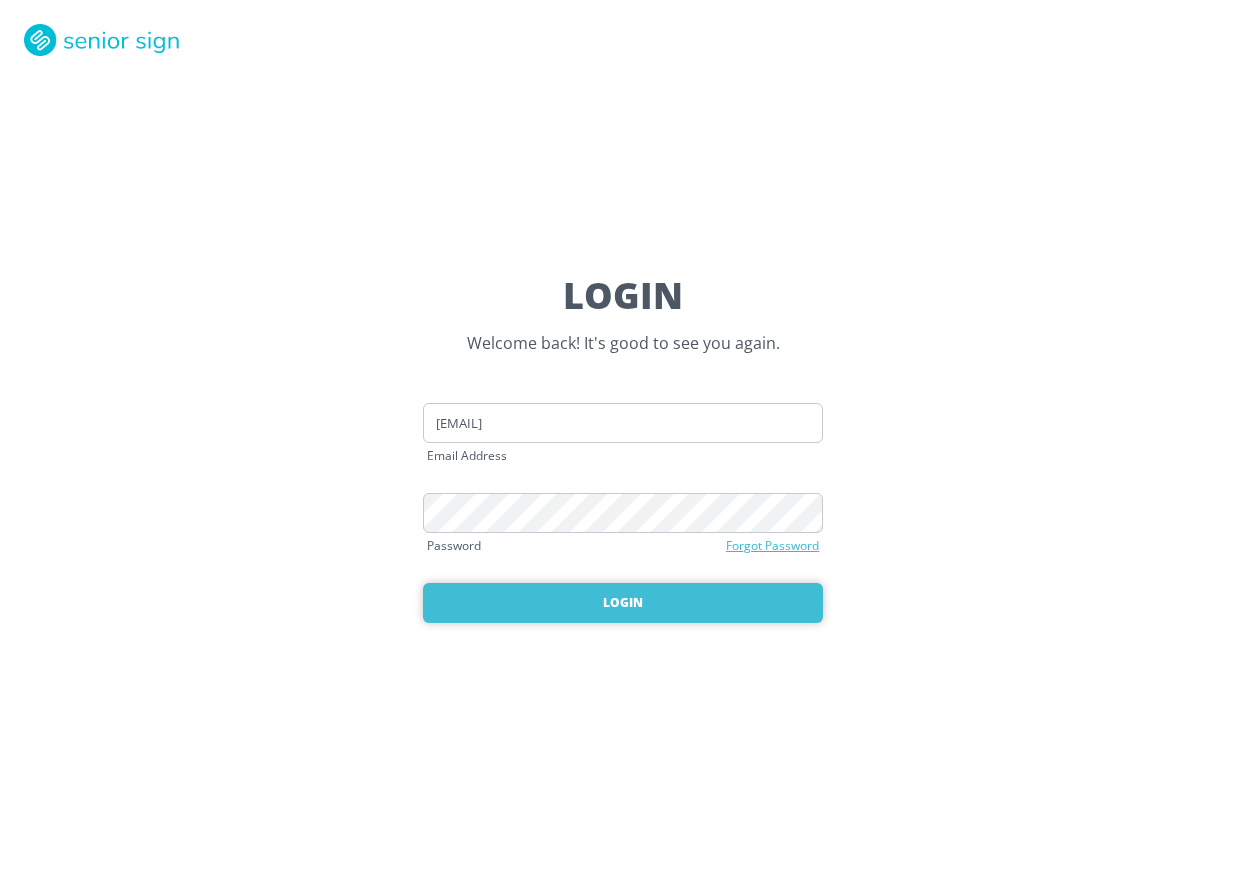 click on "Login" at bounding box center (623, 603) 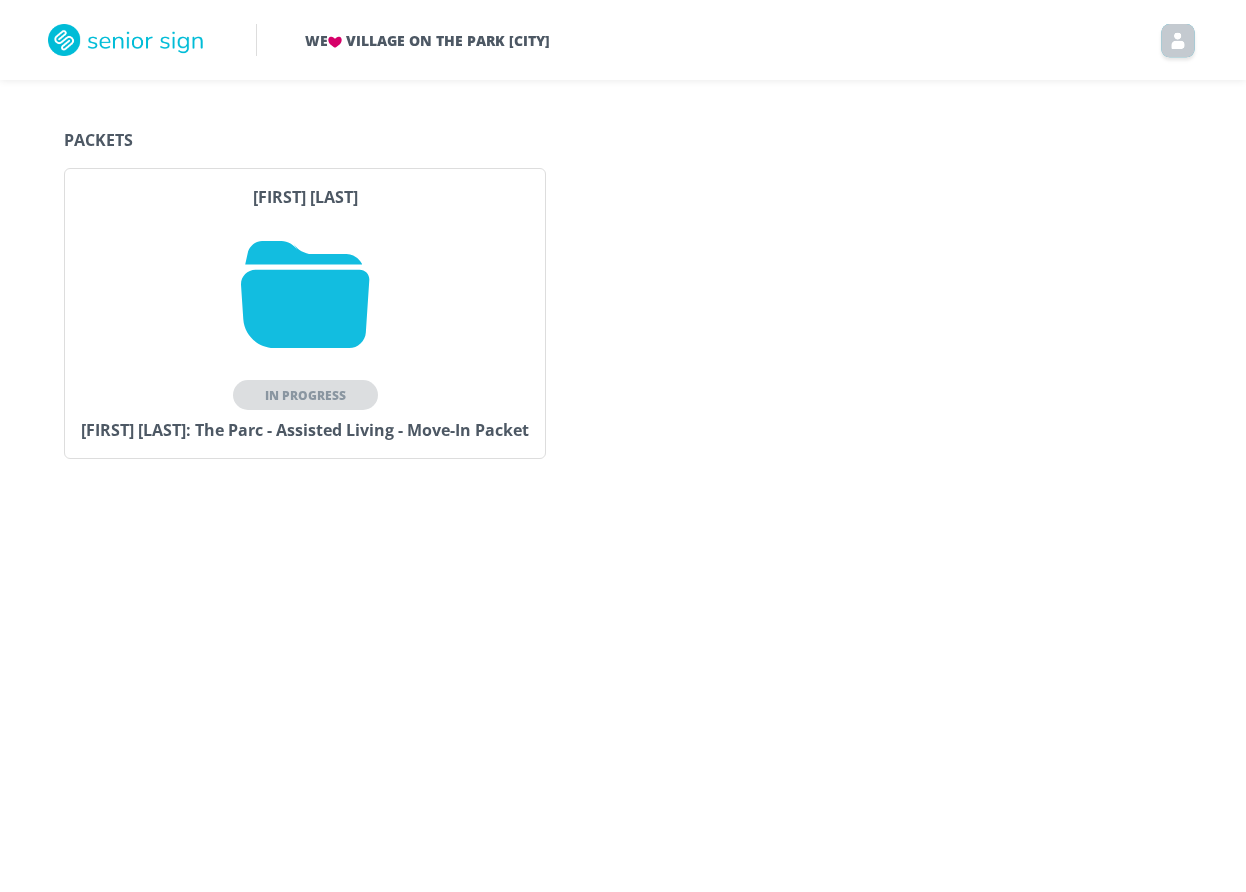 click on "In Progress" at bounding box center [305, 395] 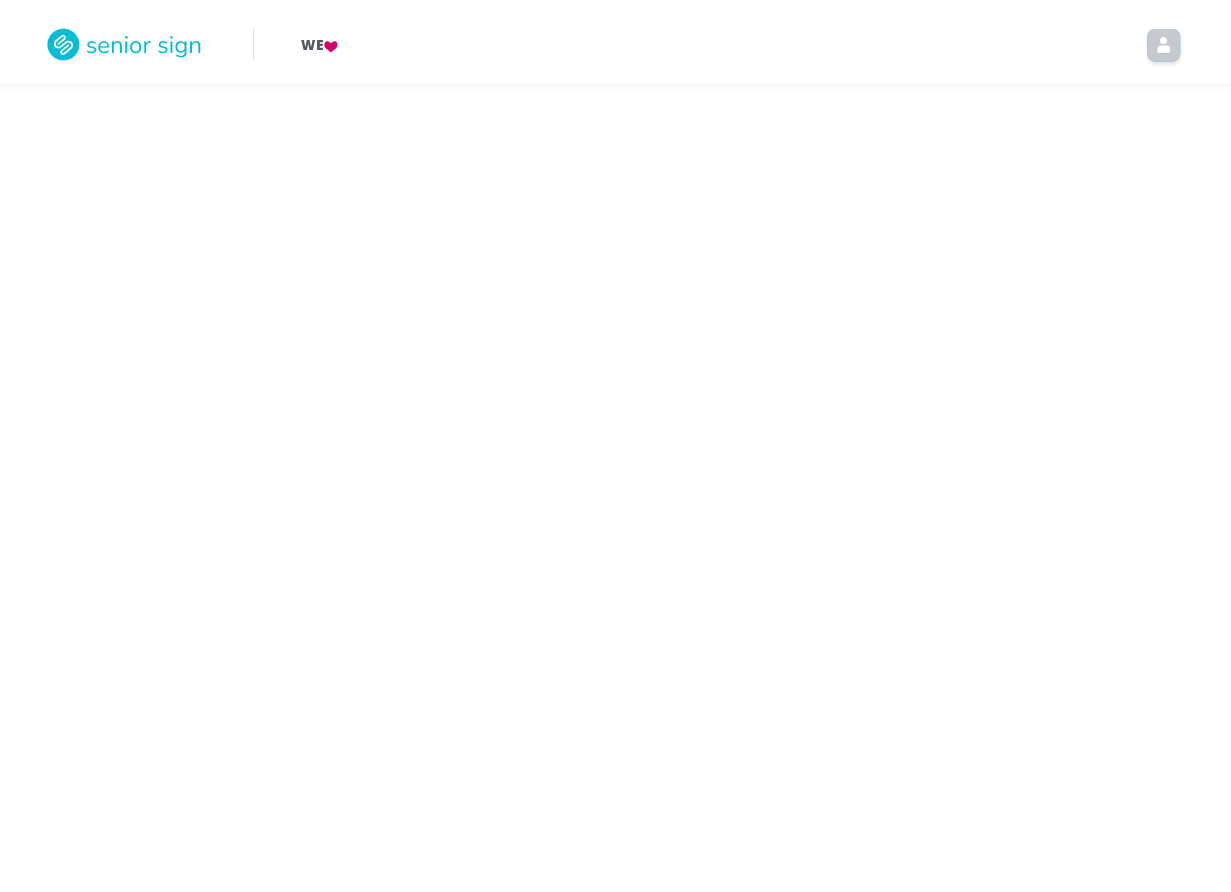 scroll, scrollTop: 0, scrollLeft: 0, axis: both 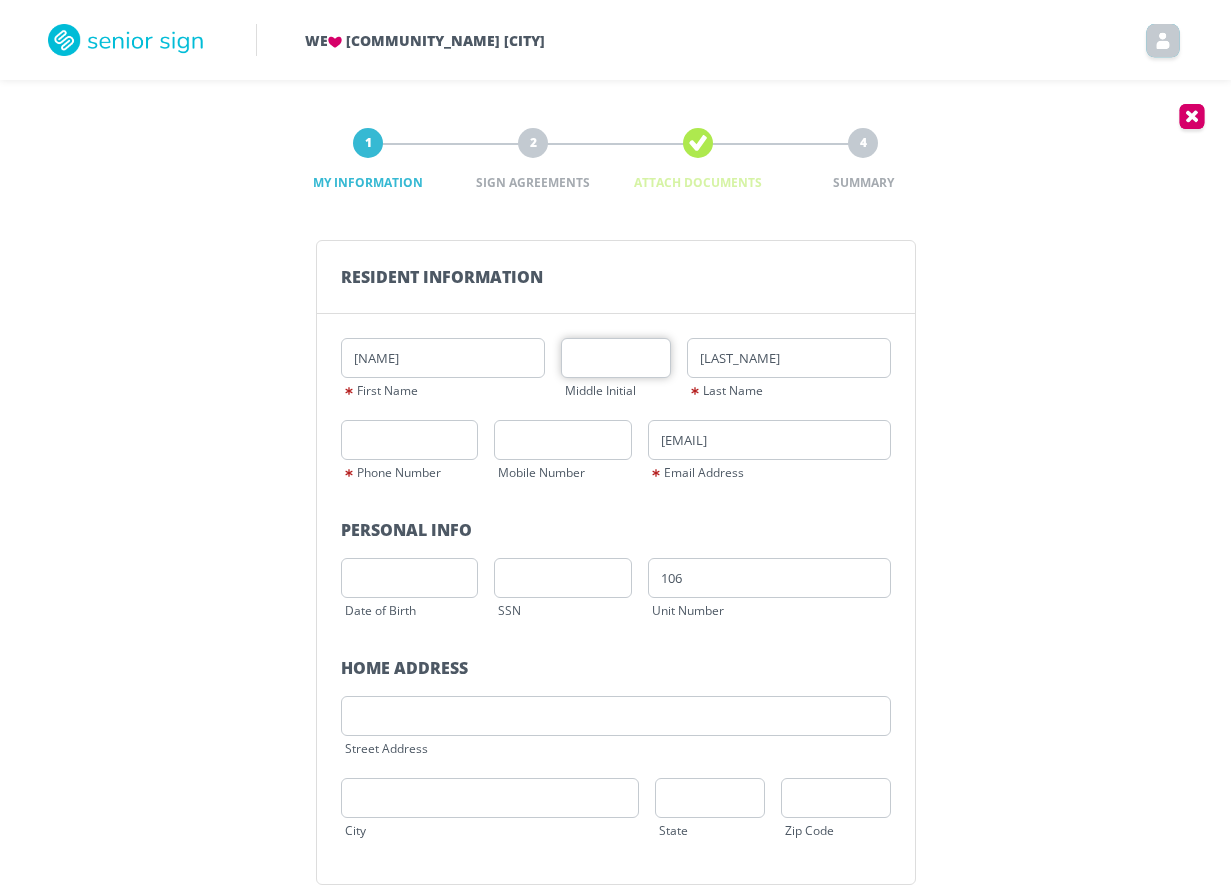 click at bounding box center [616, 358] 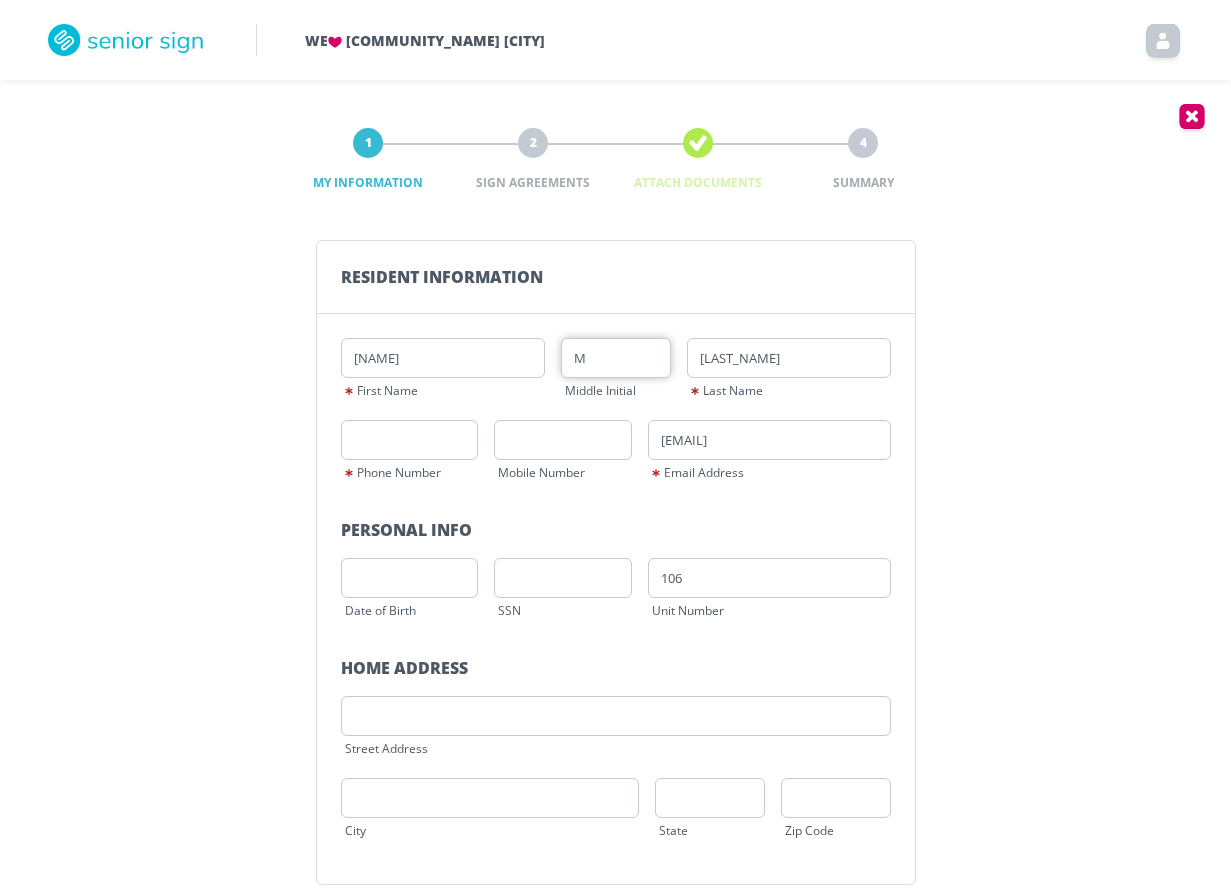 type on "M" 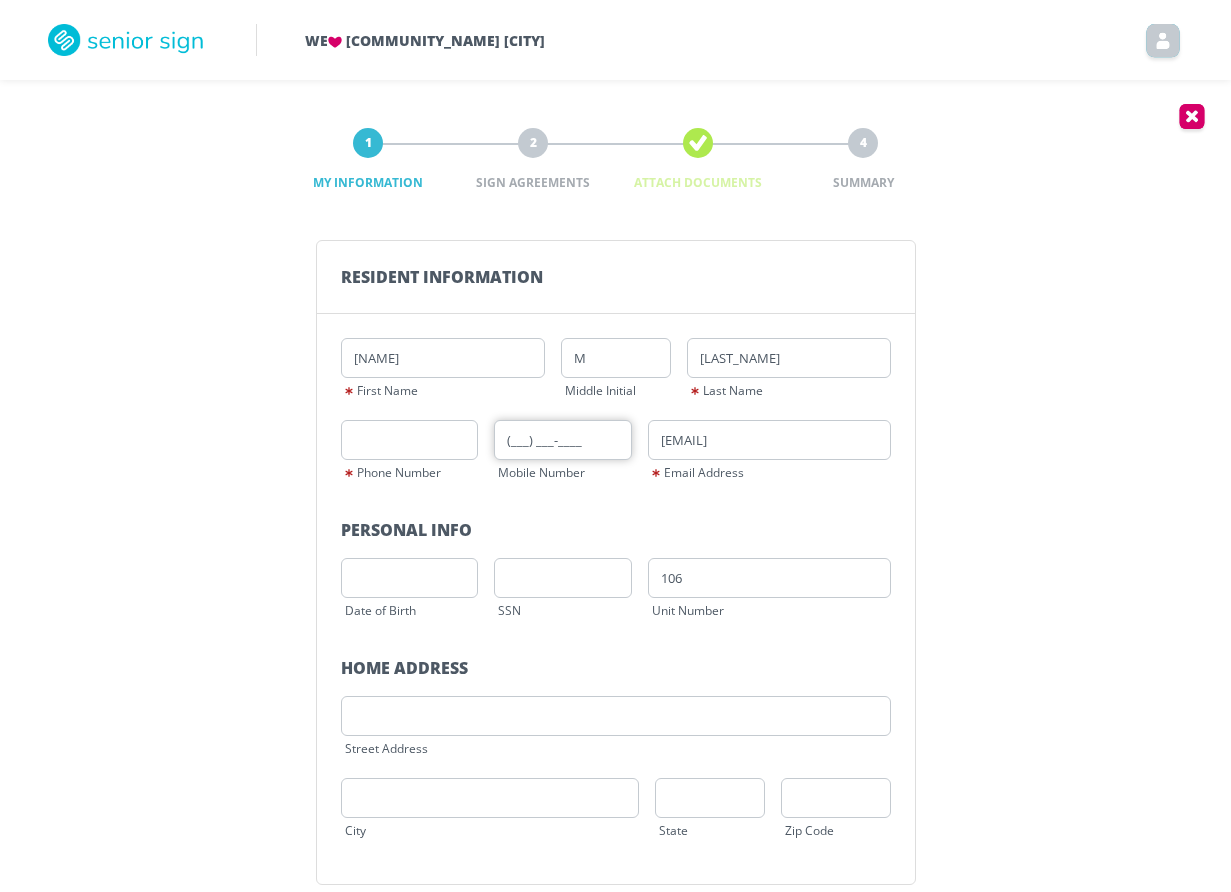 click on "(___) ___-____" at bounding box center (563, 440) 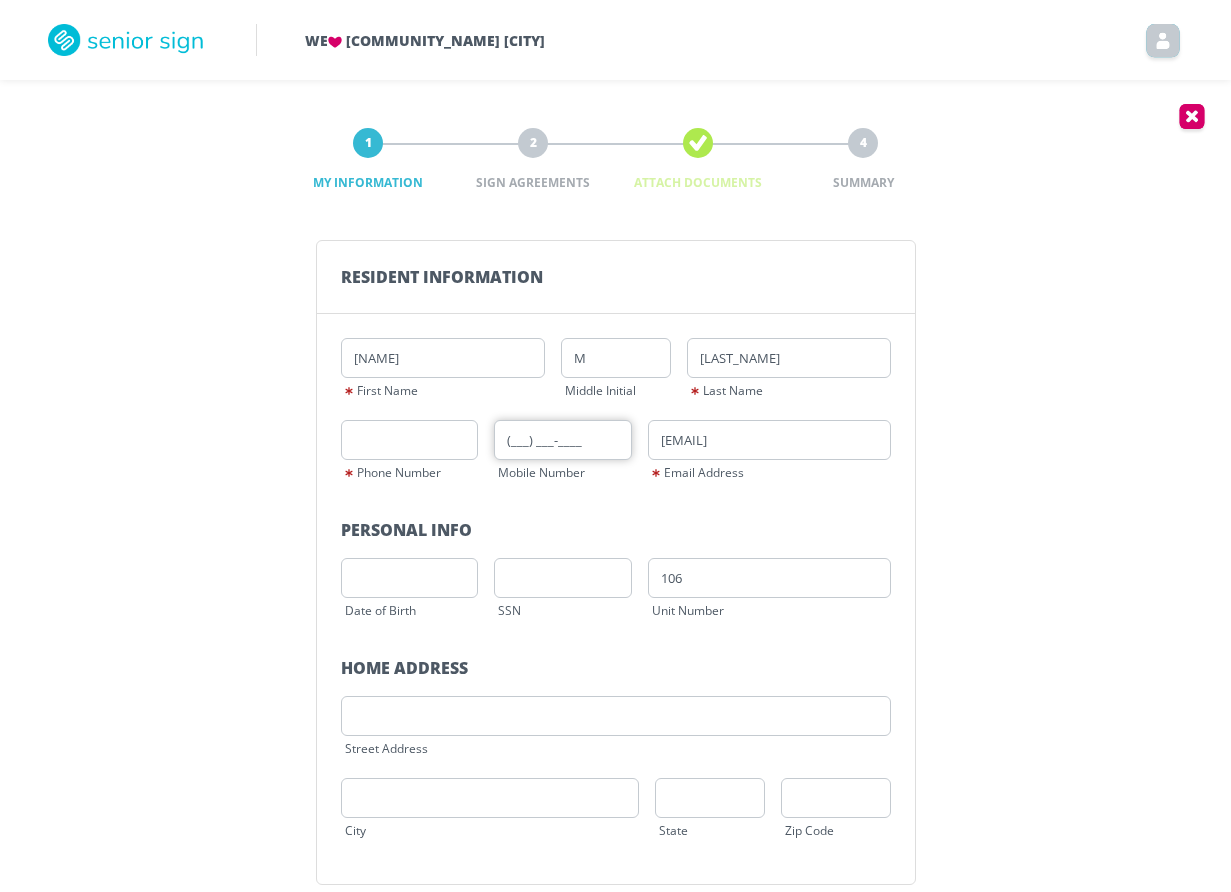 type on "([PHONE]) ([PHONE])-[PHONE]" 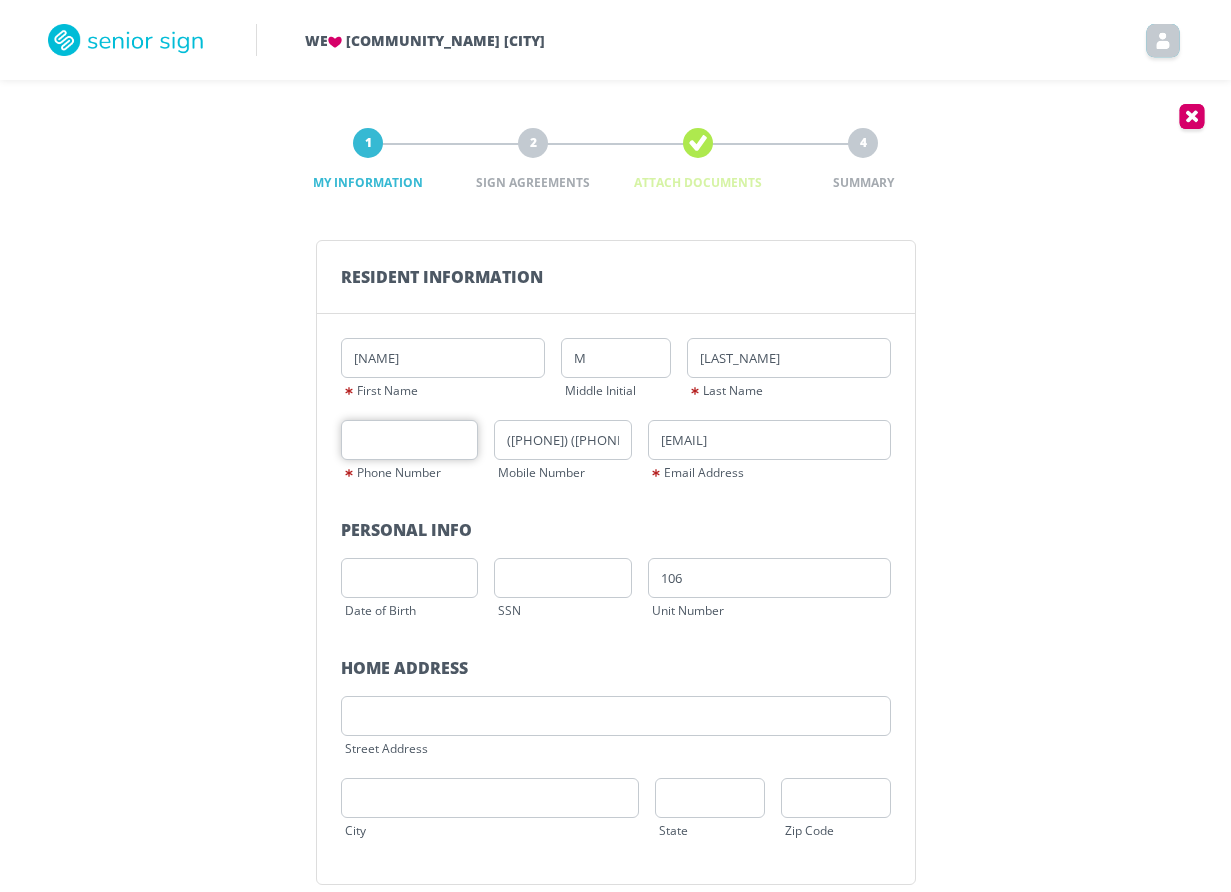 type on "([PHONE]) ([PHONE])-[PHONE]" 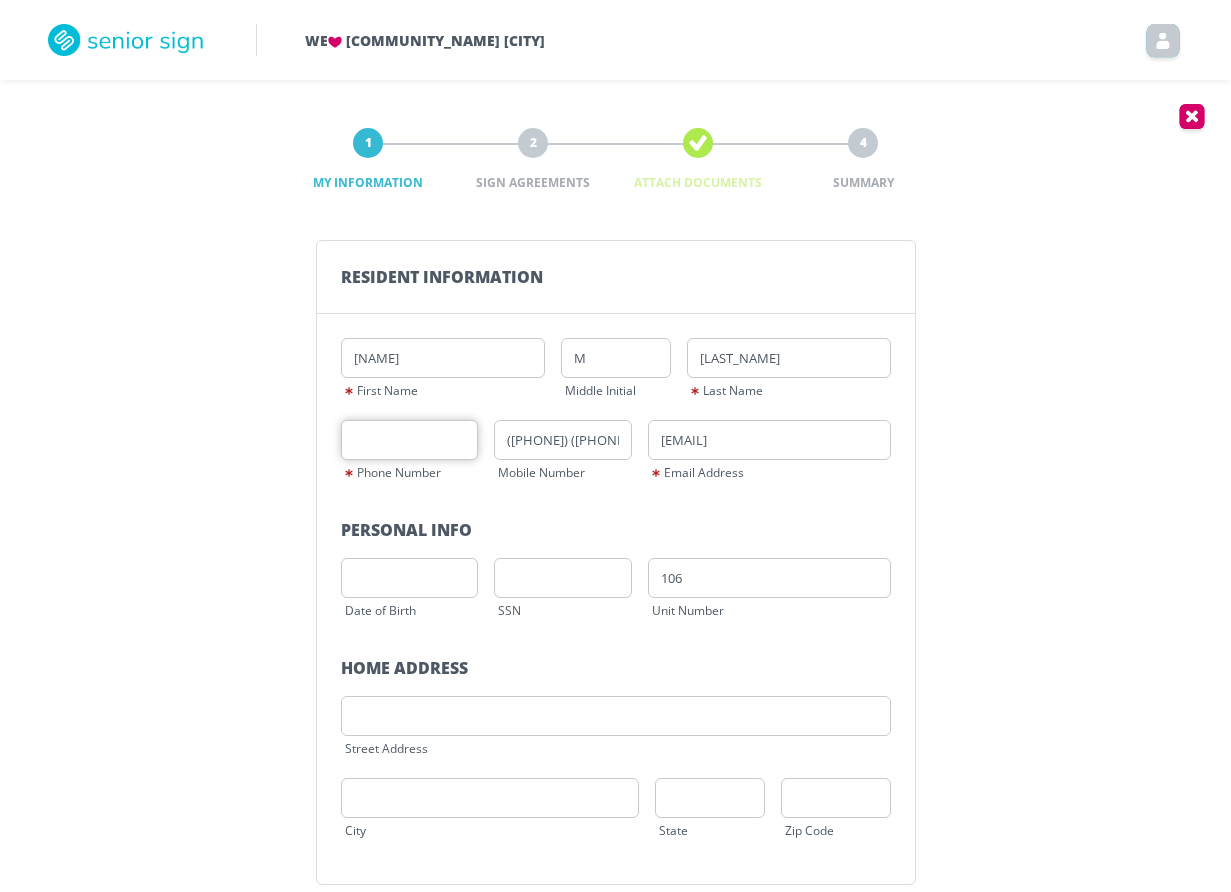 type on "3313 [STREET_NAME] [STREET_TYPE]" 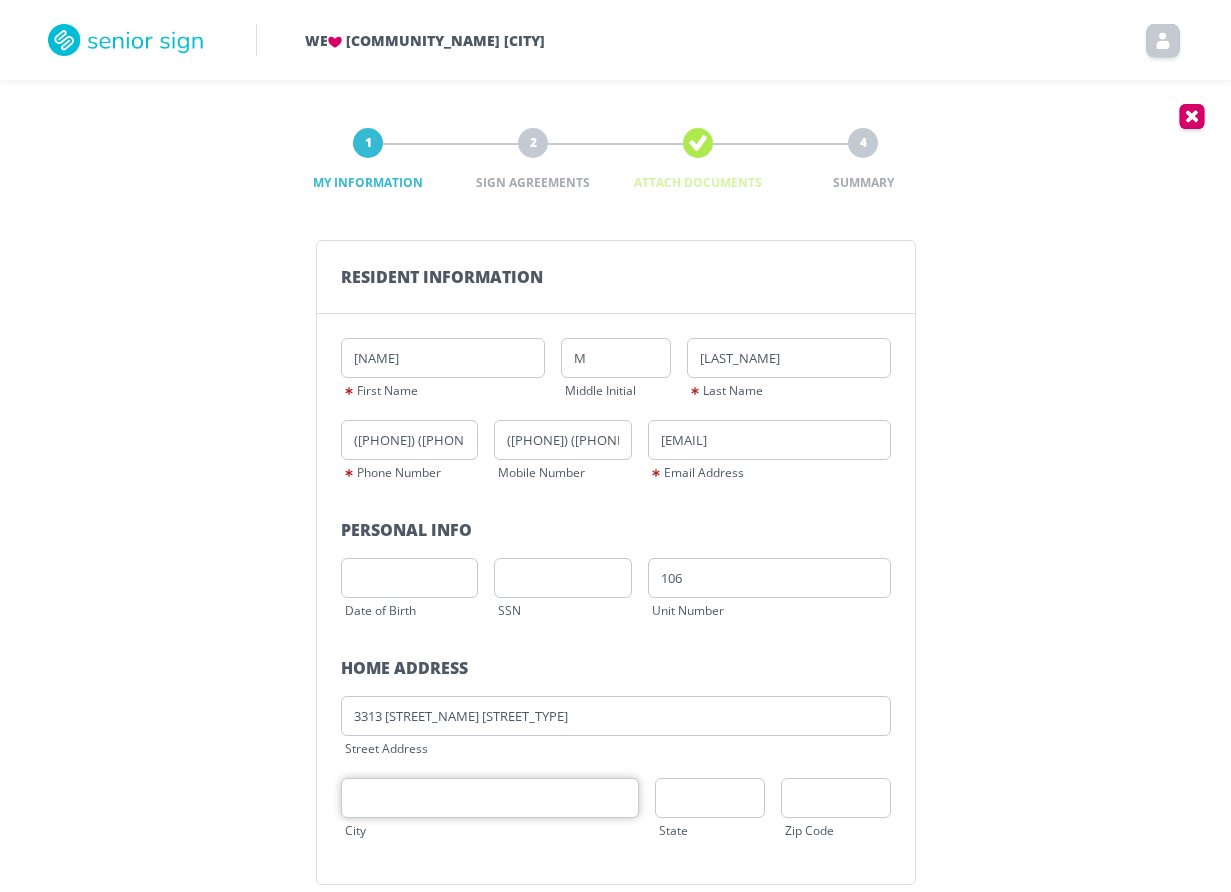 type on "[CITY]" 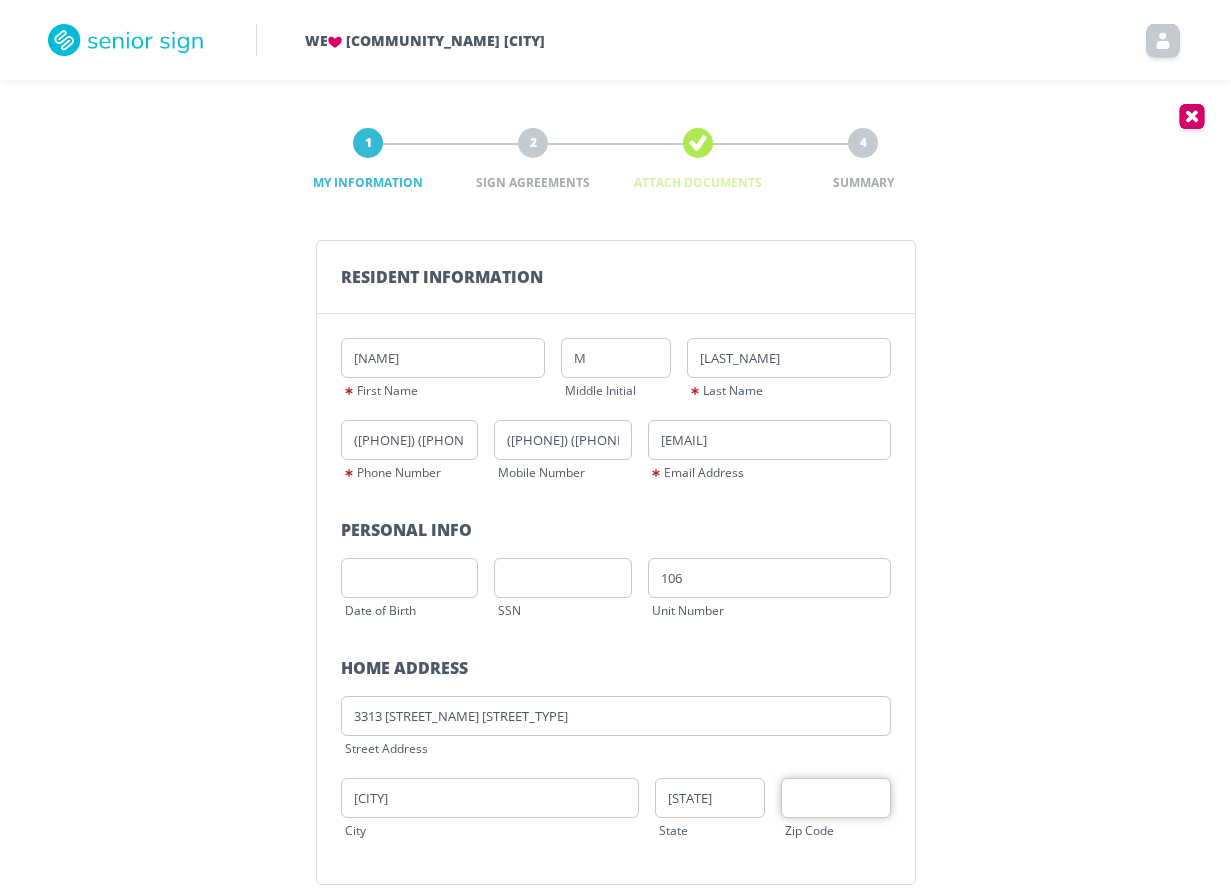 type on "[ZIP_CODE]" 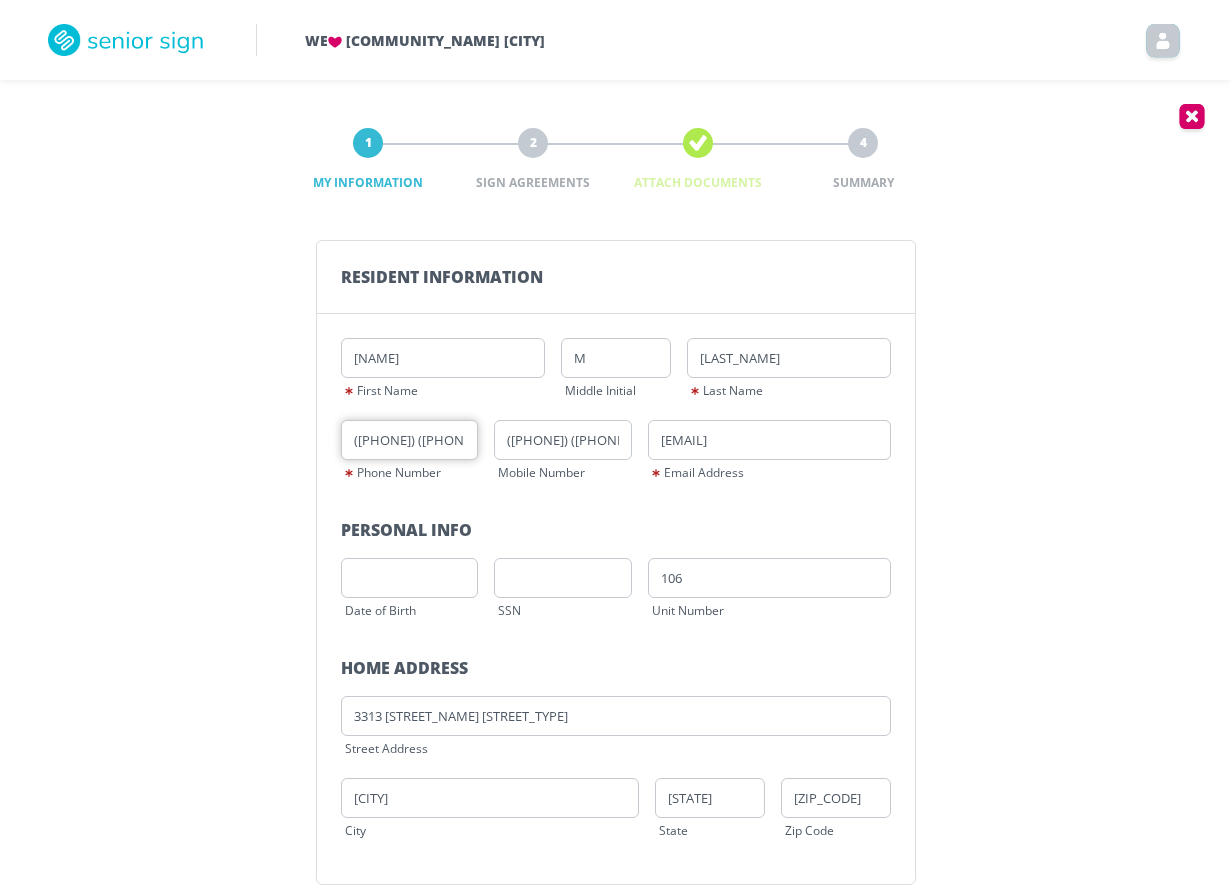 drag, startPoint x: 458, startPoint y: 436, endPoint x: 329, endPoint y: 447, distance: 129.46814 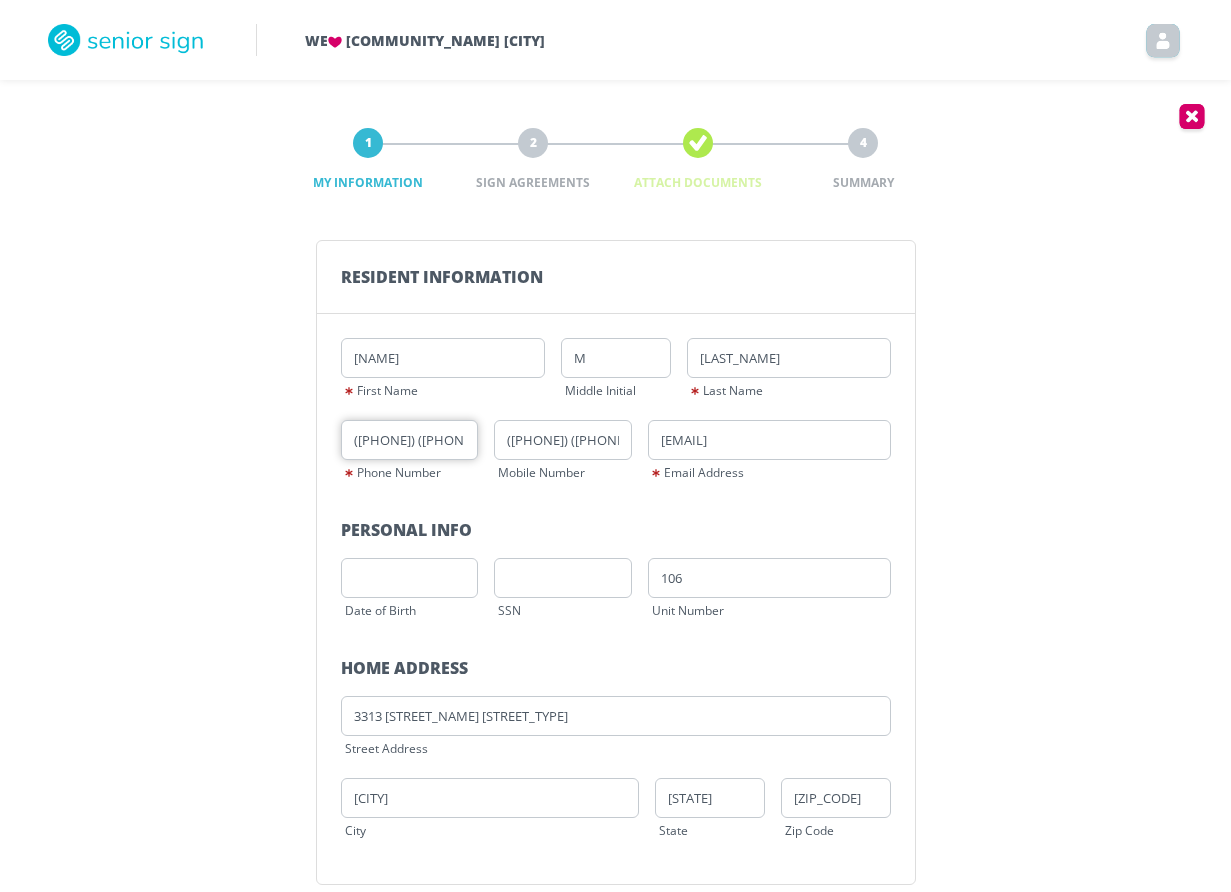 click on "[NAME] [LAST_NAME_FRAGMENT] Phone Number ([PHONE]) ([PHONE])-[PHONE] Mobile Number [EMAIL] Personal Info Date of Birth SSN 106 Unit Number Home Address 3313 [STREET_NAME] [STREET_TYPE] Street Address [CITY] [STATE] [ZIP_CODE] Zip Code" at bounding box center (616, 599) 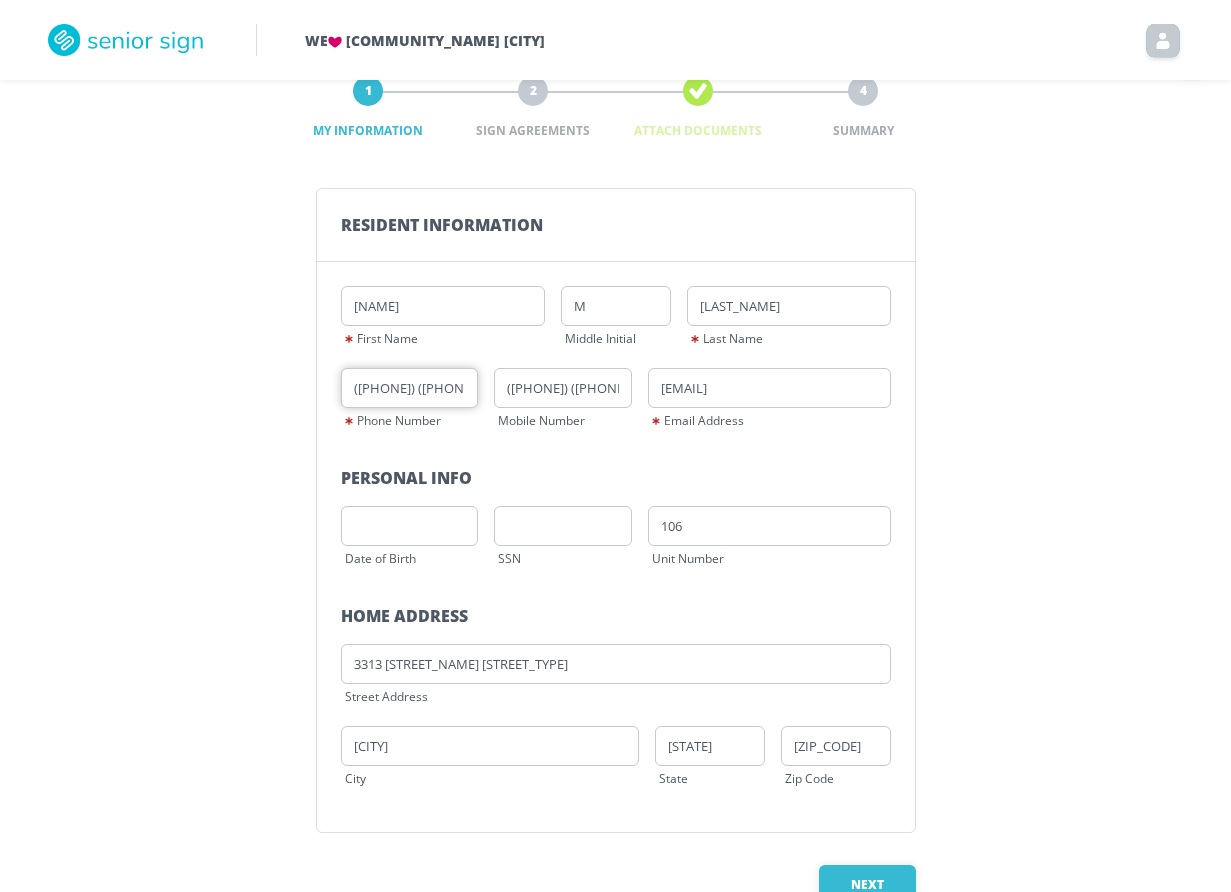 scroll, scrollTop: 100, scrollLeft: 0, axis: vertical 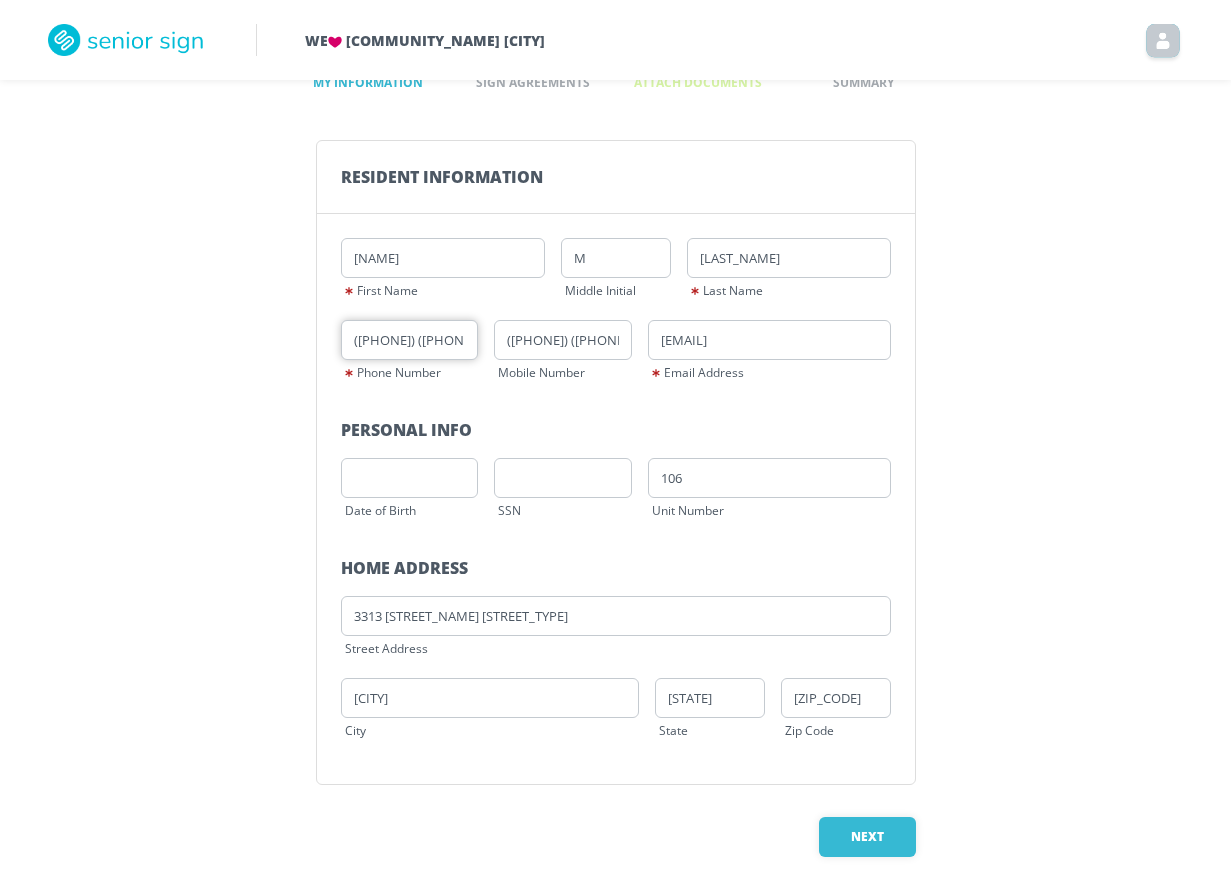 type on "([PHONE]) ([PHONE])-[PHONE]" 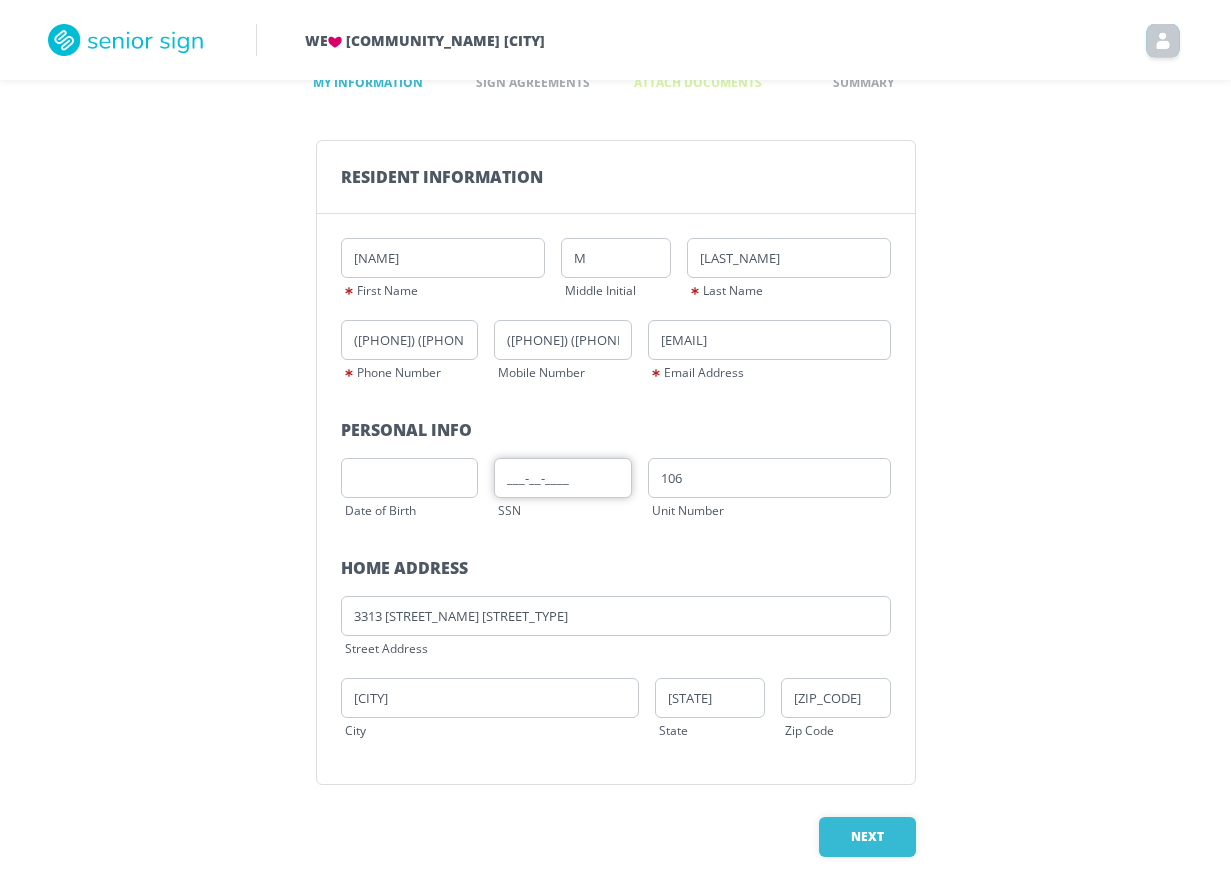 click on "___-__-____" at bounding box center [563, 478] 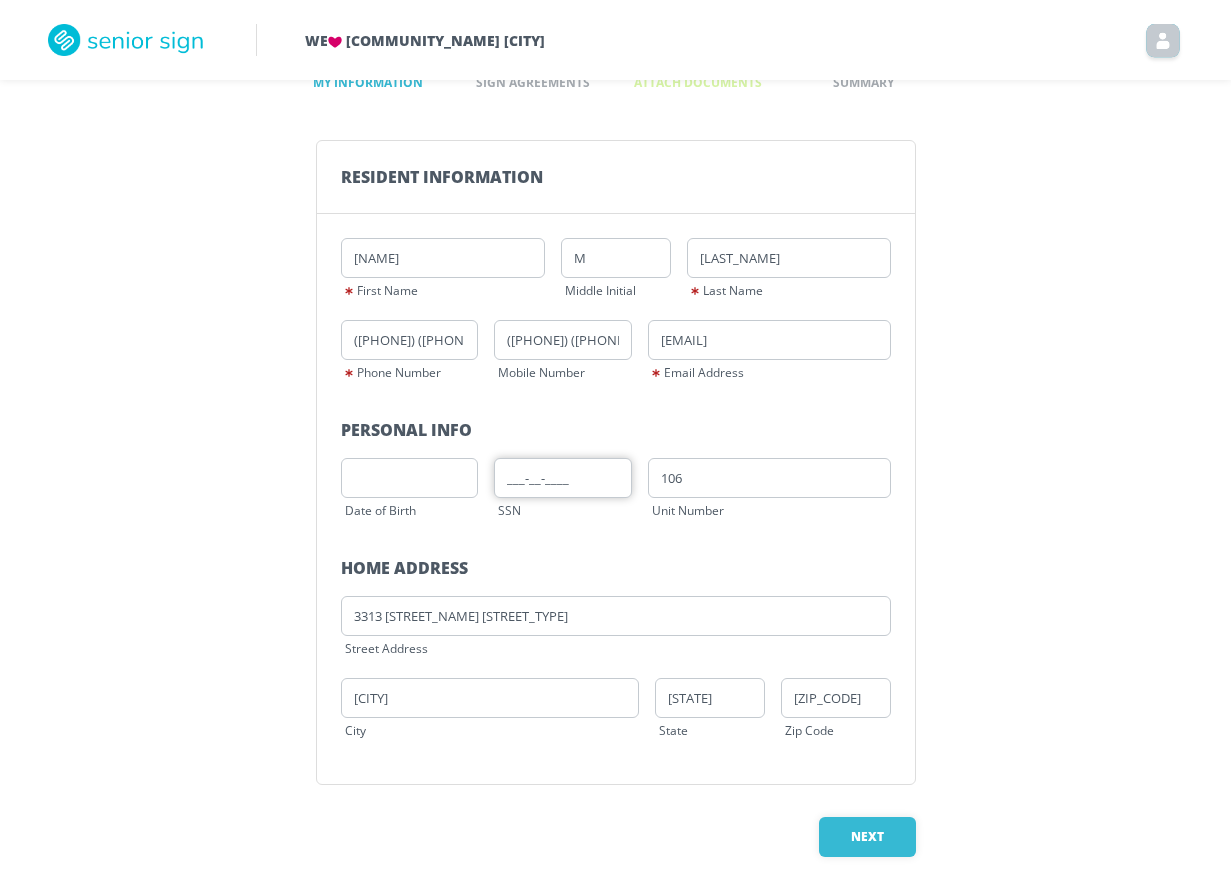 type on "___-__-____" 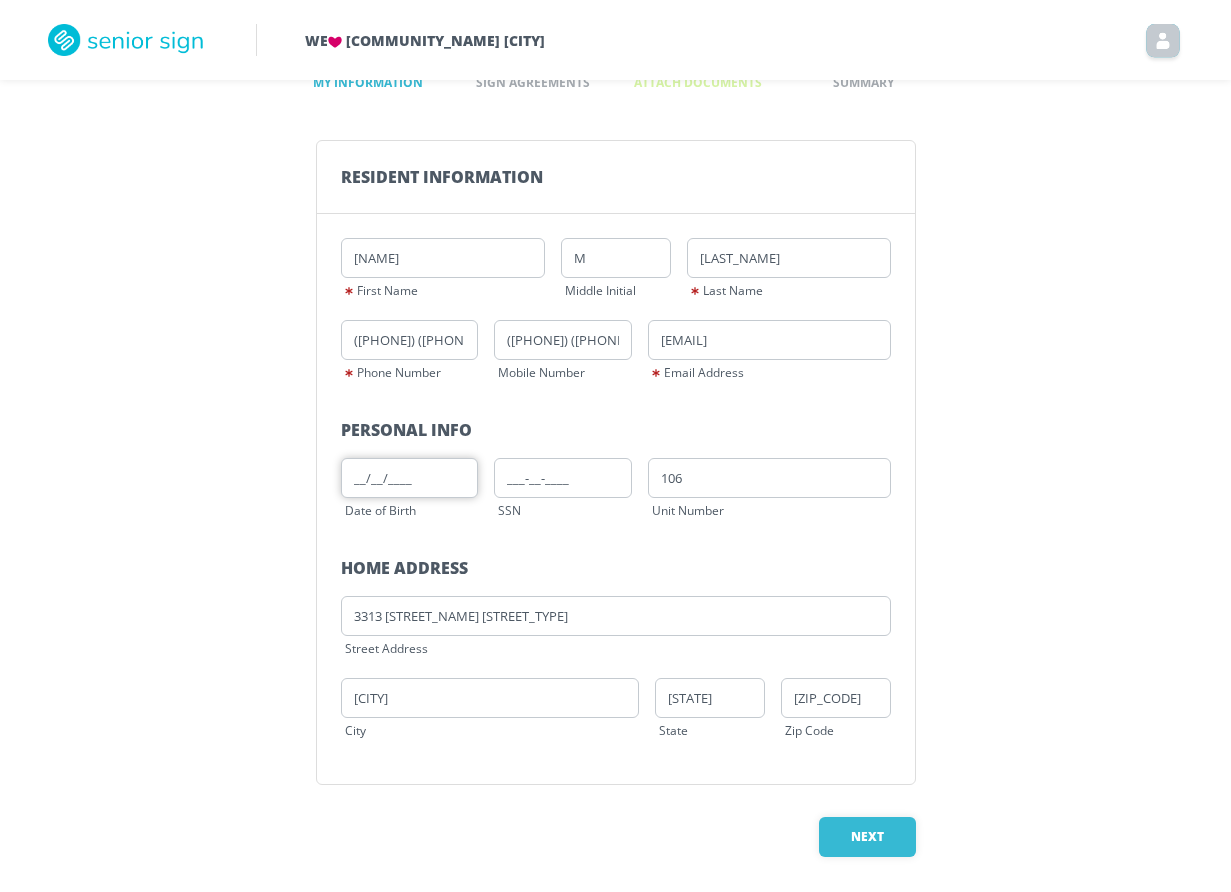 click on "__/__/____" at bounding box center (410, 478) 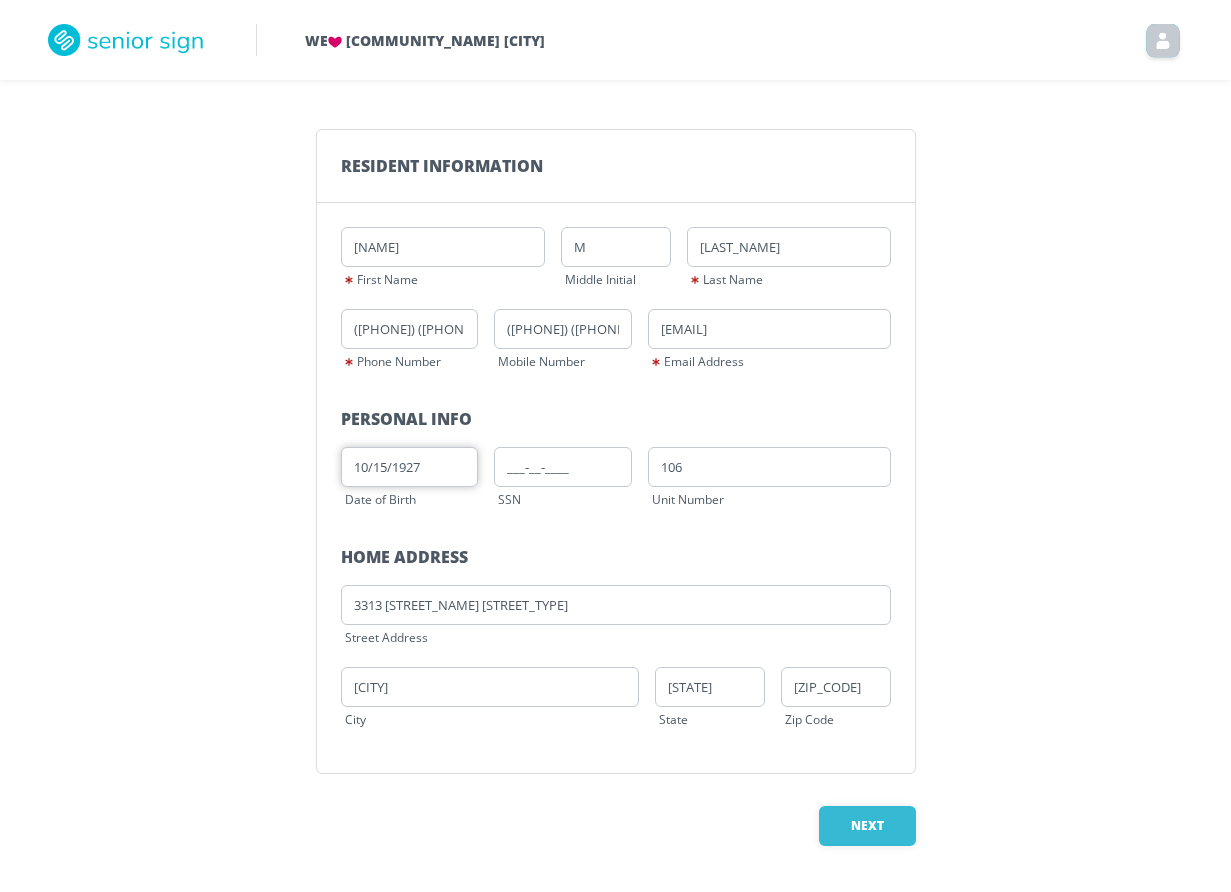 scroll, scrollTop: 113, scrollLeft: 0, axis: vertical 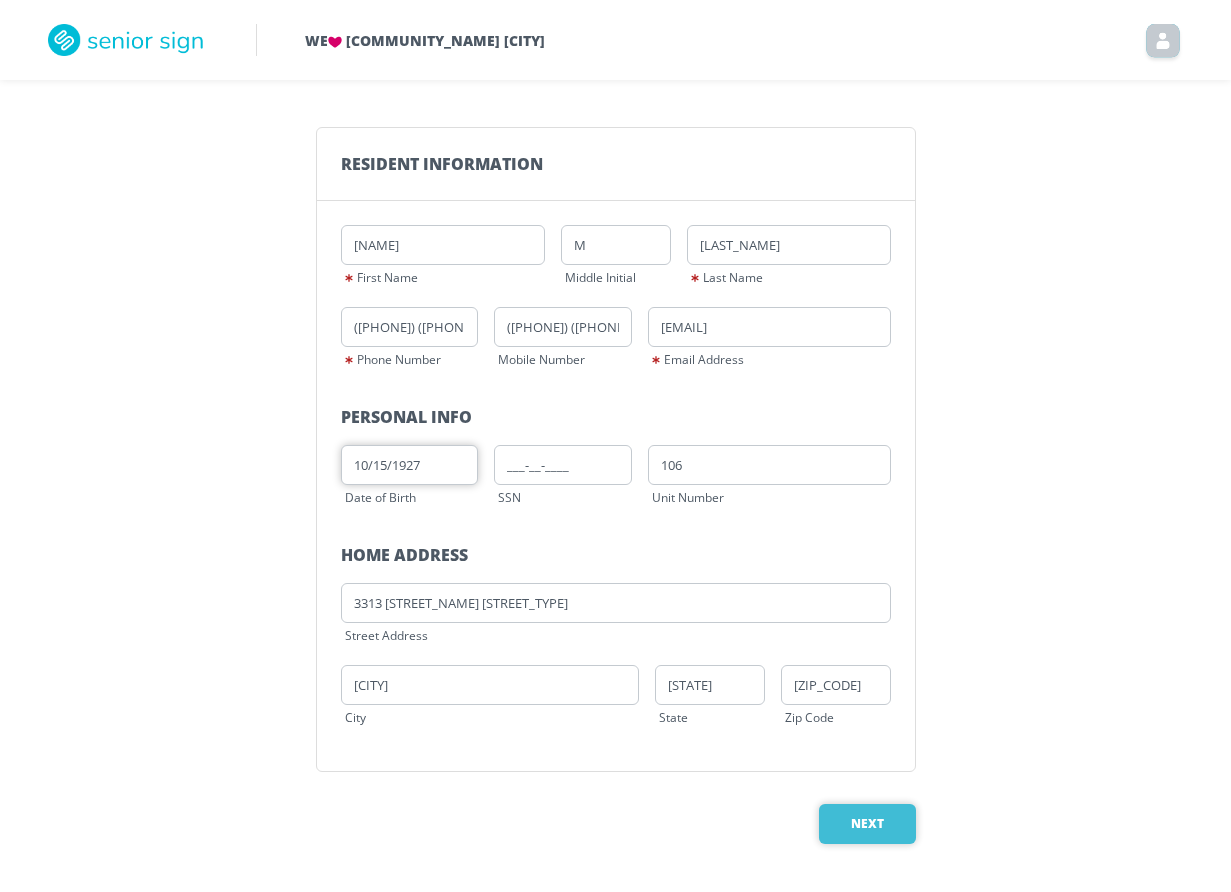 type on "10/15/1927" 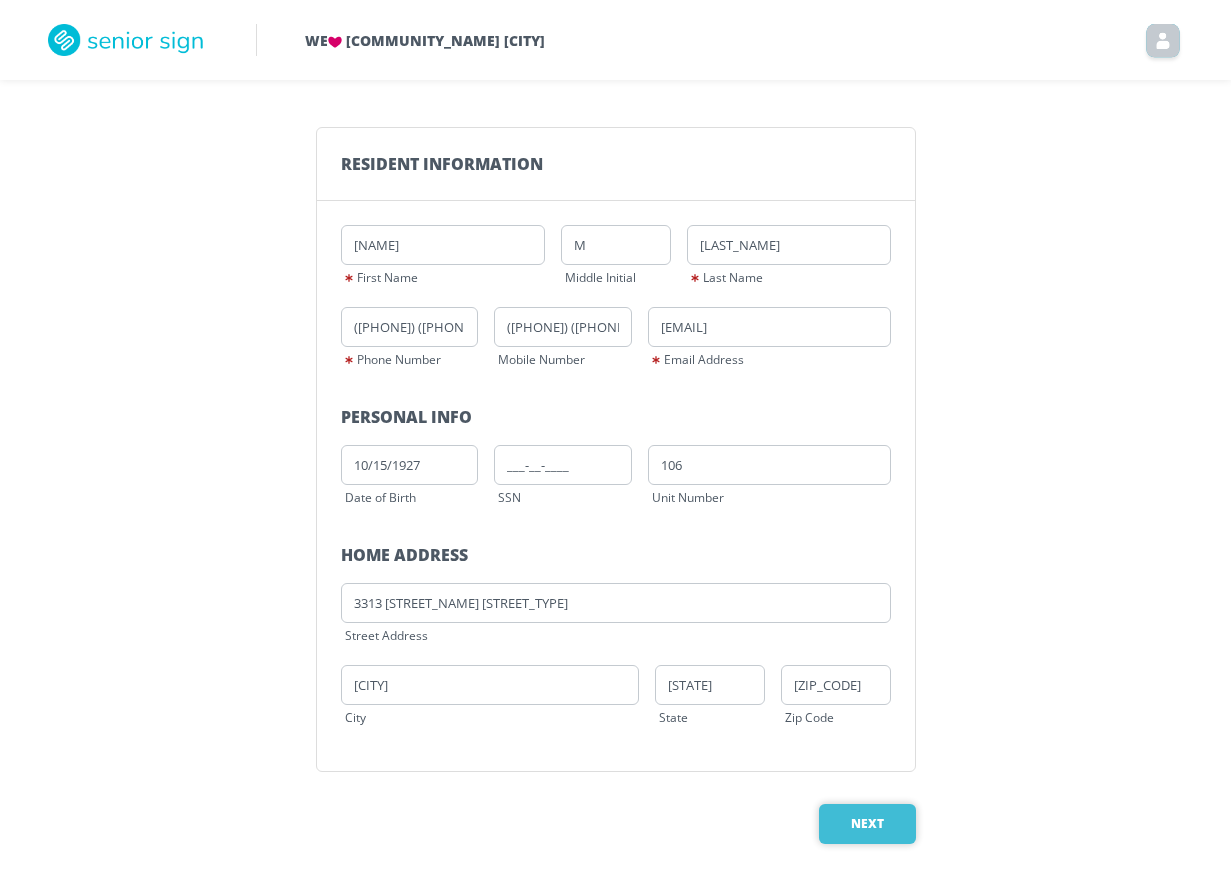 click on "Next" at bounding box center (867, 824) 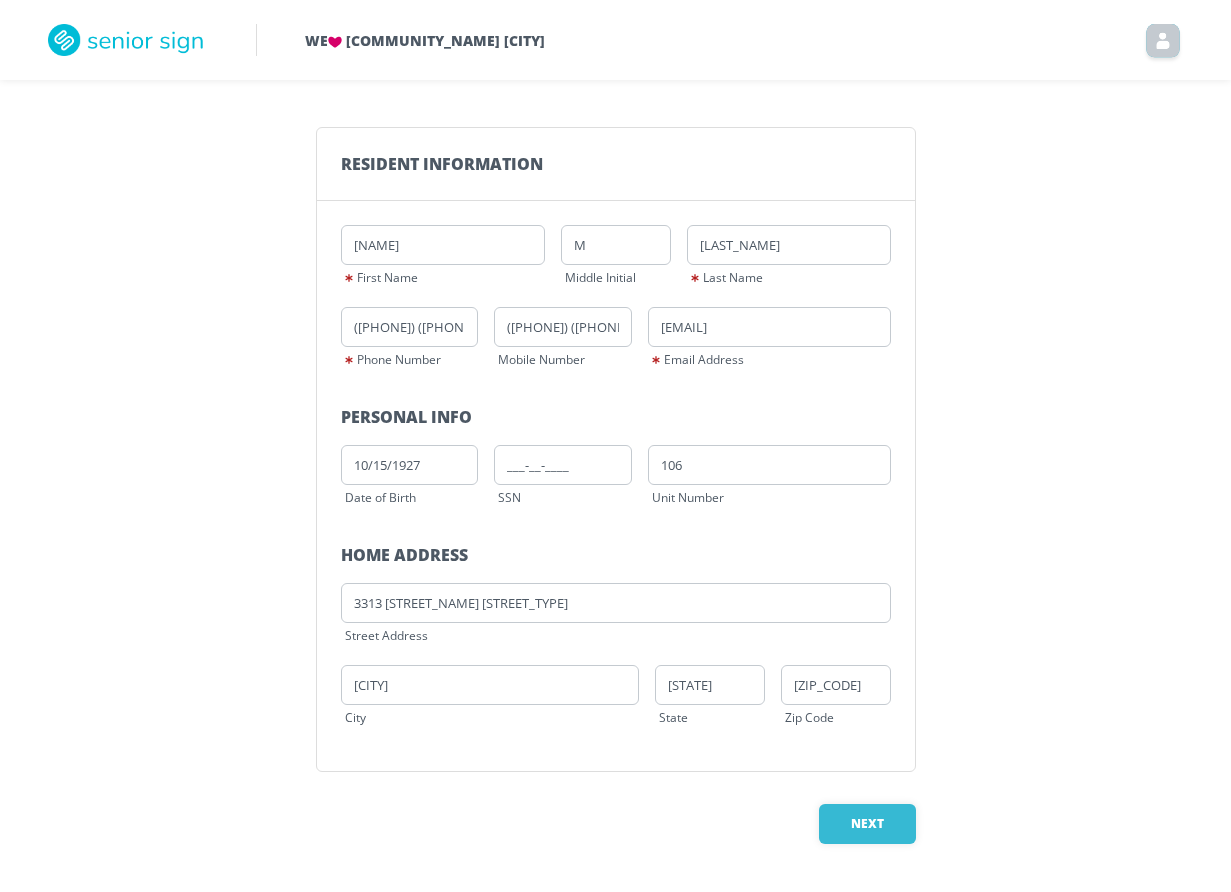 scroll, scrollTop: 0, scrollLeft: 0, axis: both 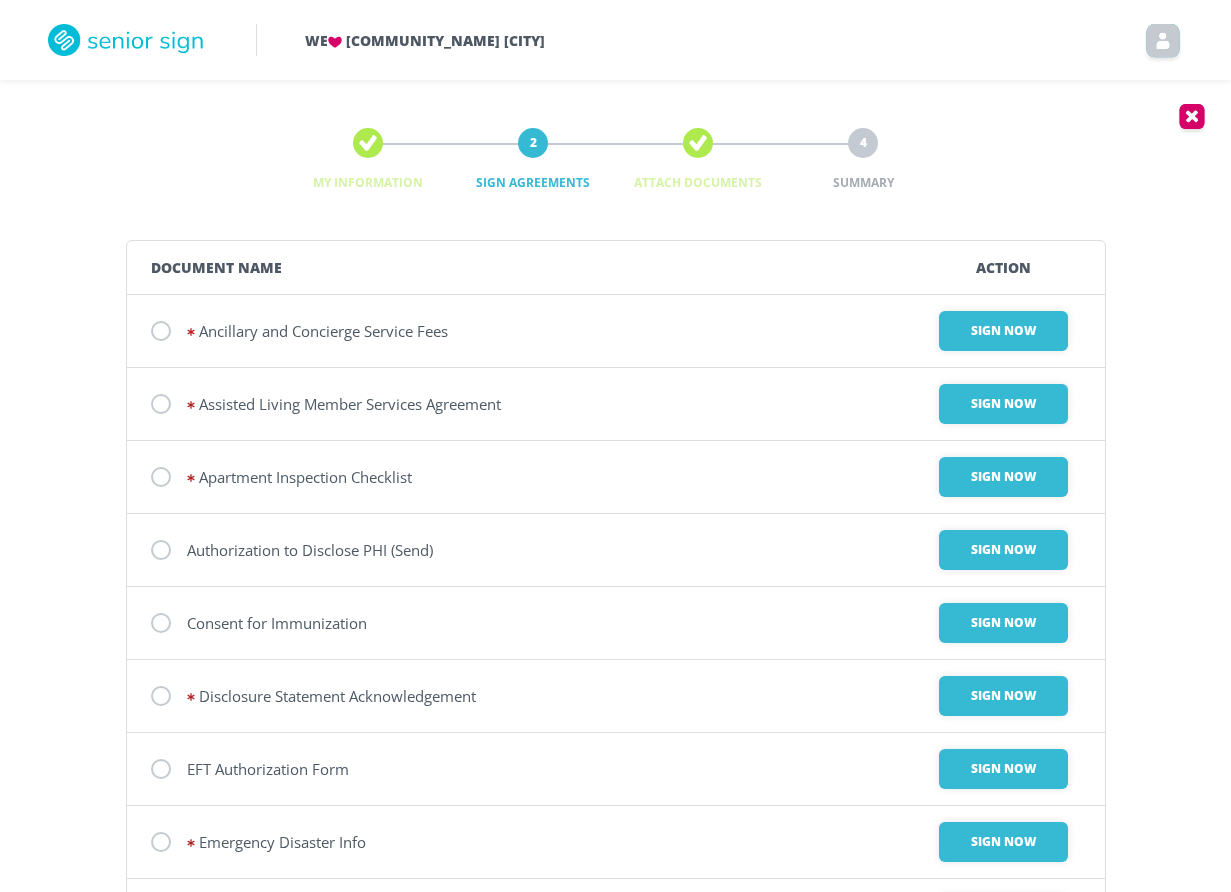click at bounding box center [161, 331] 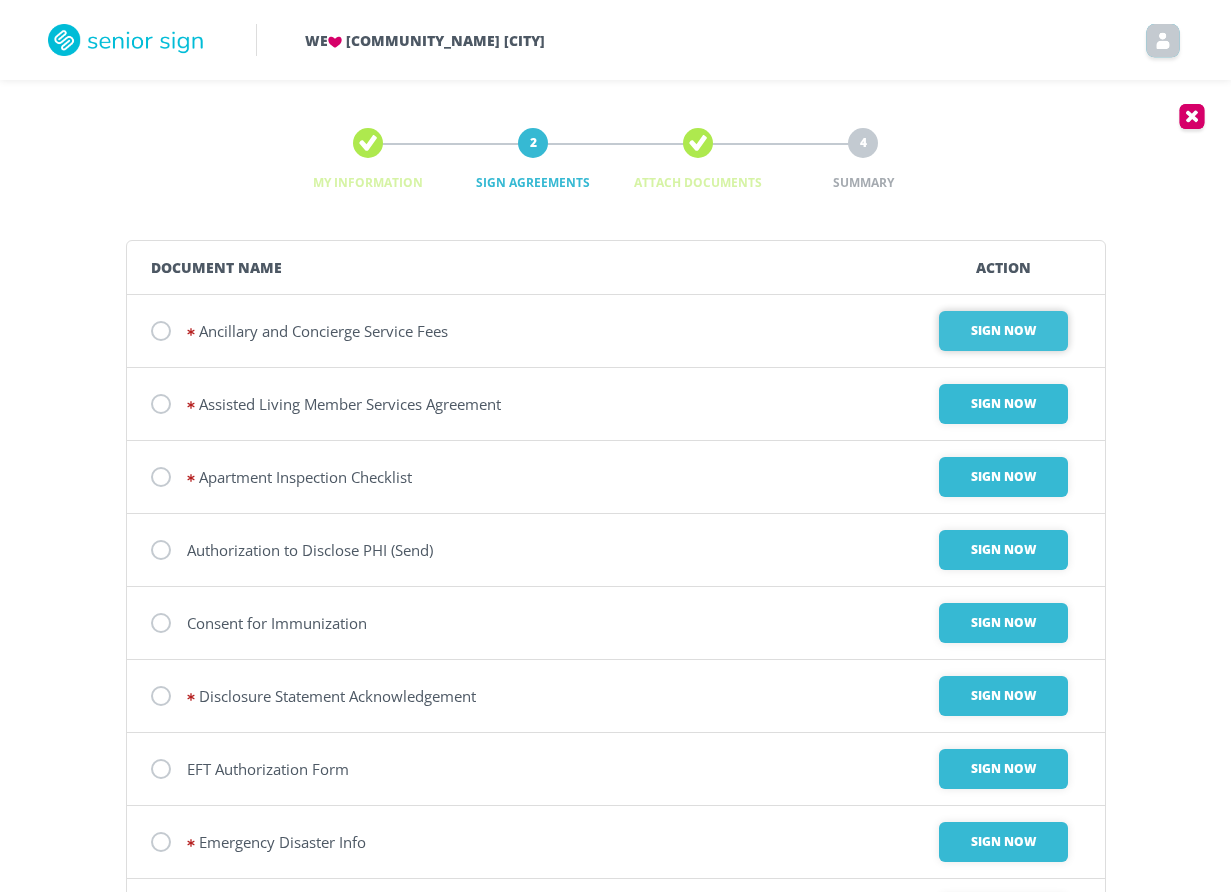 click on "Sign Now" at bounding box center [1003, 331] 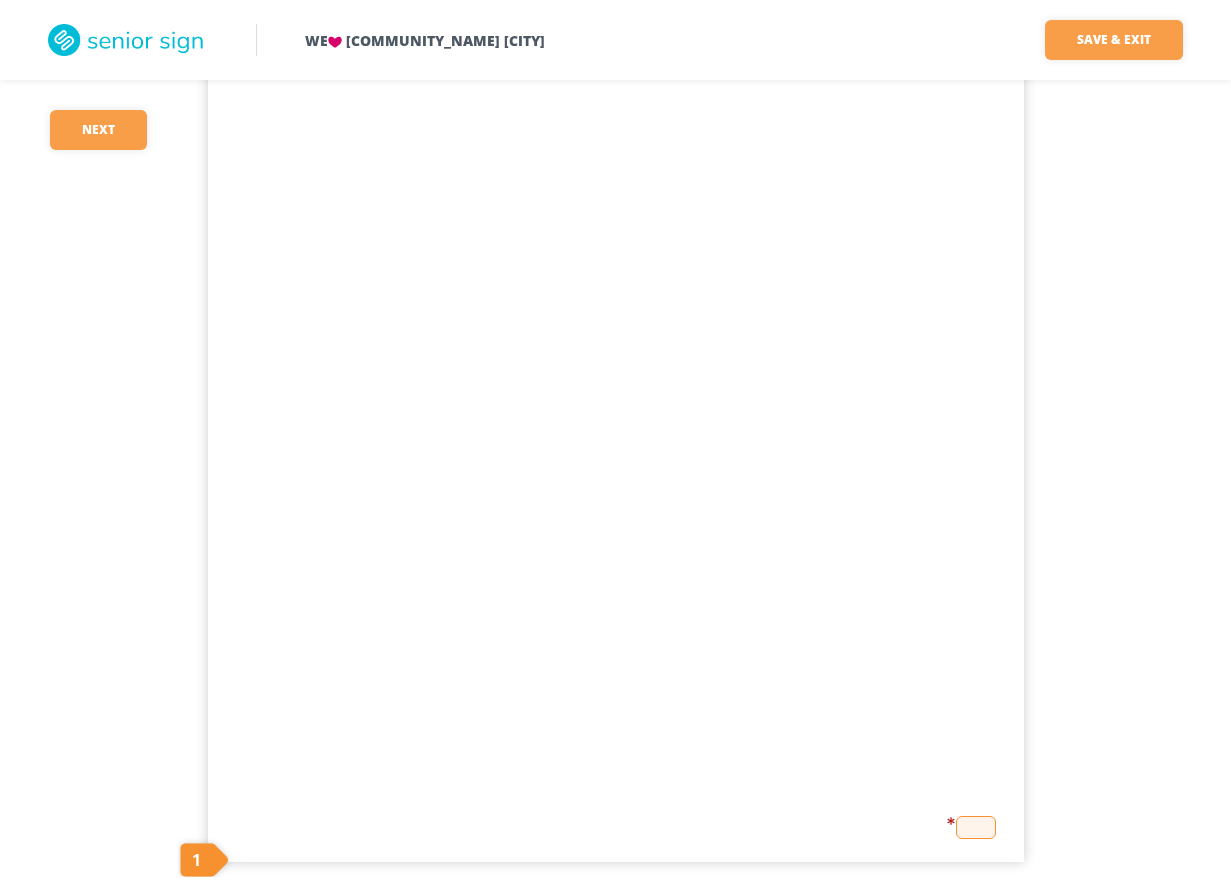 scroll, scrollTop: 370, scrollLeft: 0, axis: vertical 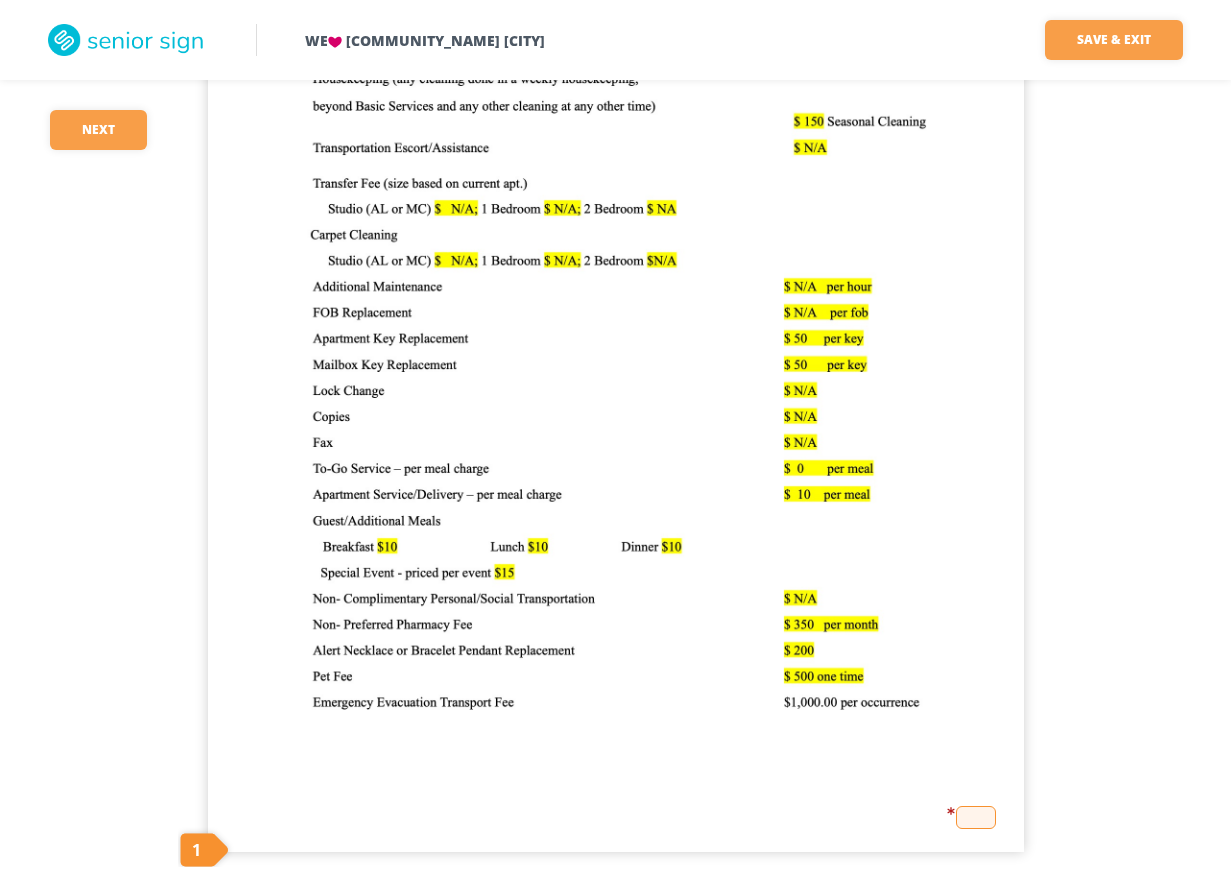 click at bounding box center (976, 817) 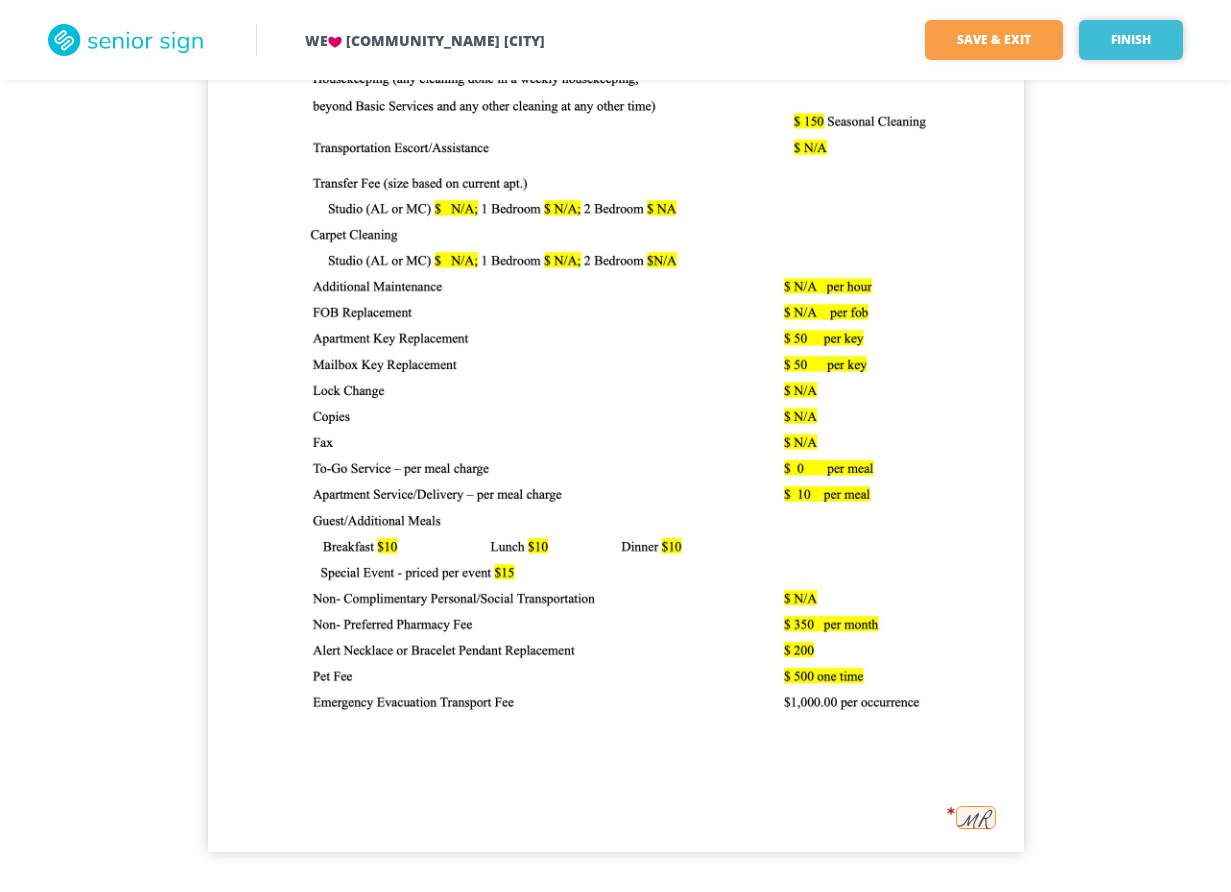 click on "Finish" at bounding box center (1131, 40) 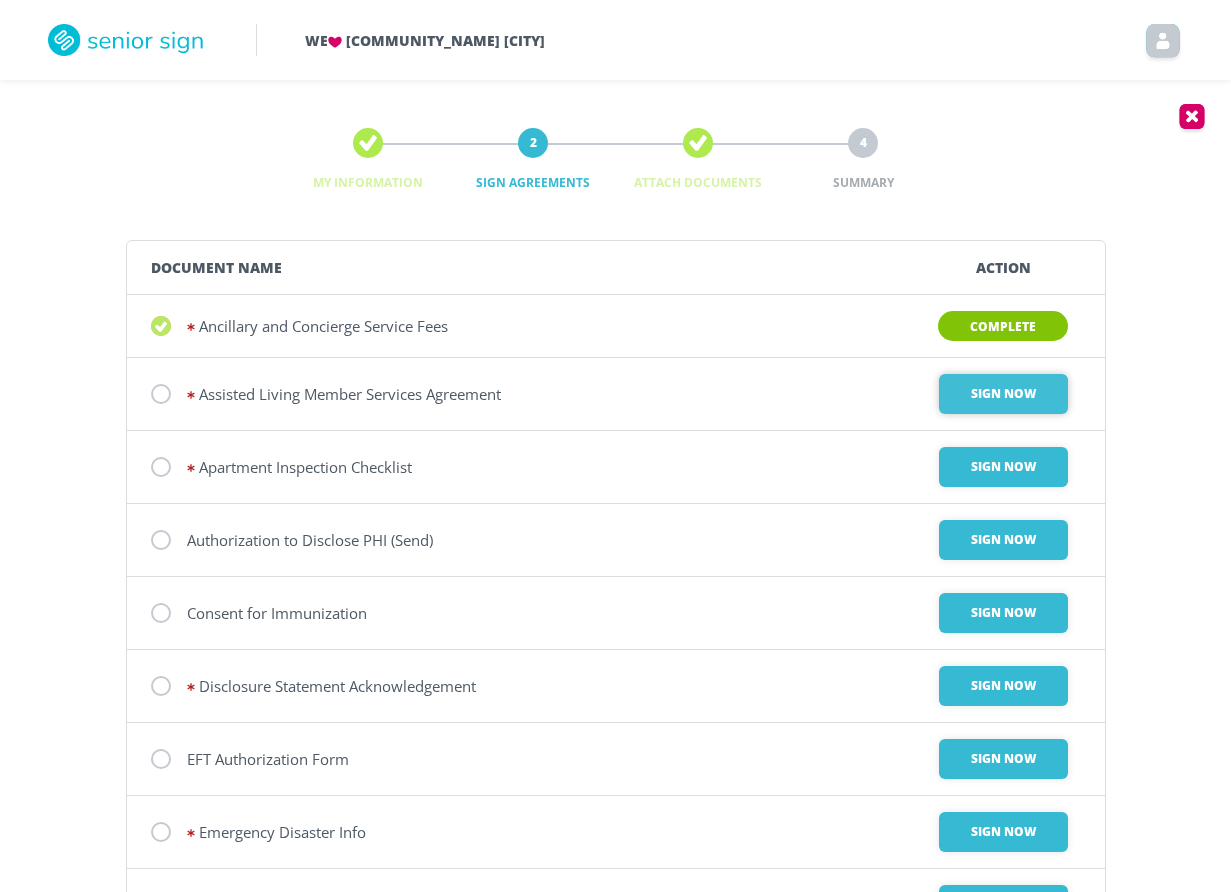 click on "Sign Now" at bounding box center [1003, 394] 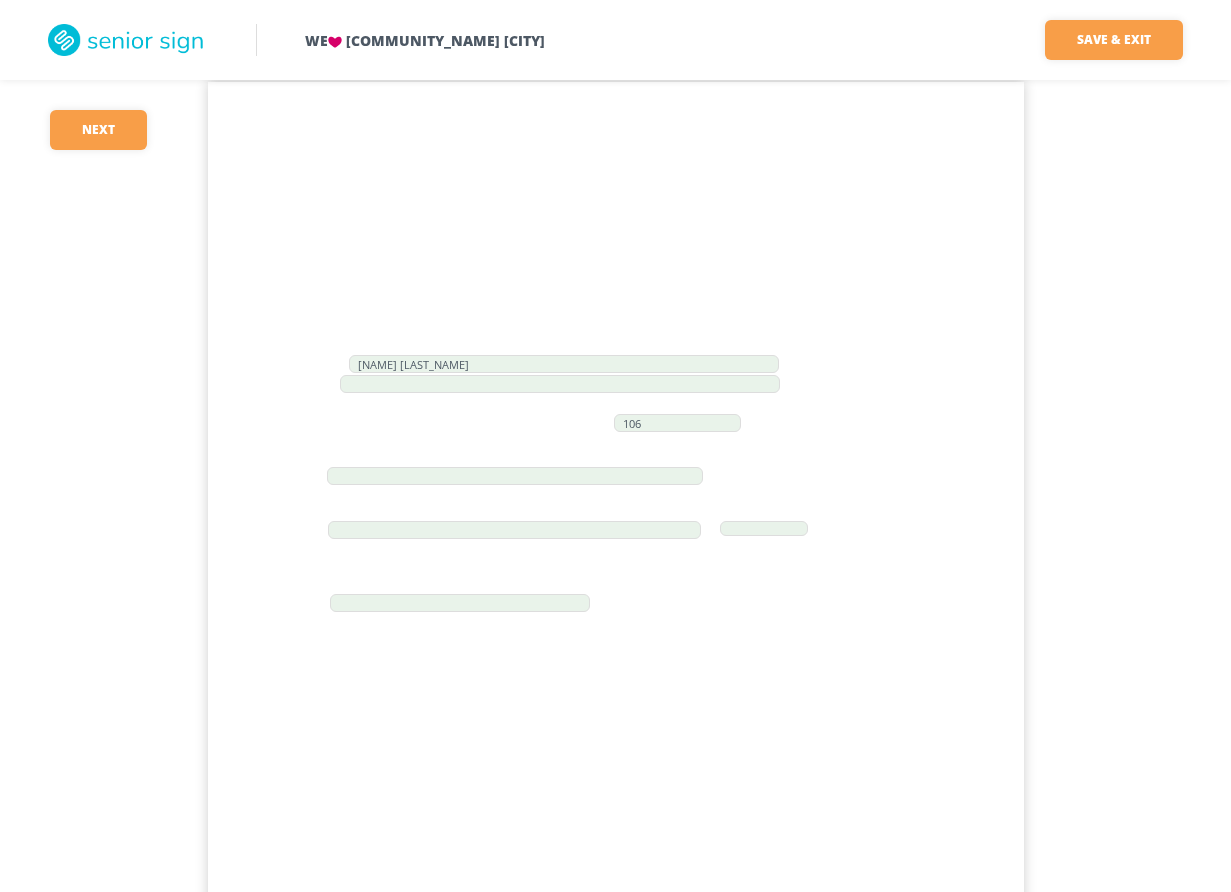 scroll, scrollTop: 2200, scrollLeft: 0, axis: vertical 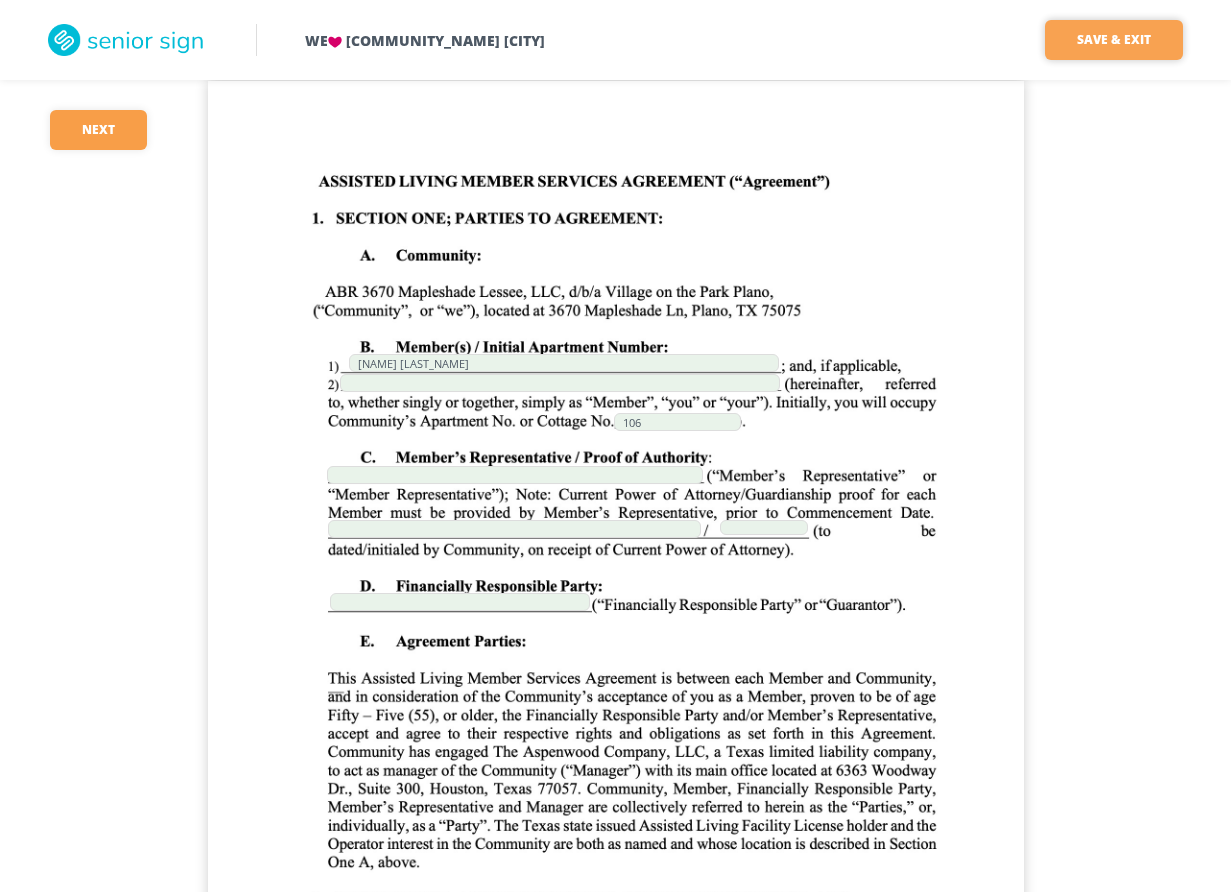 type 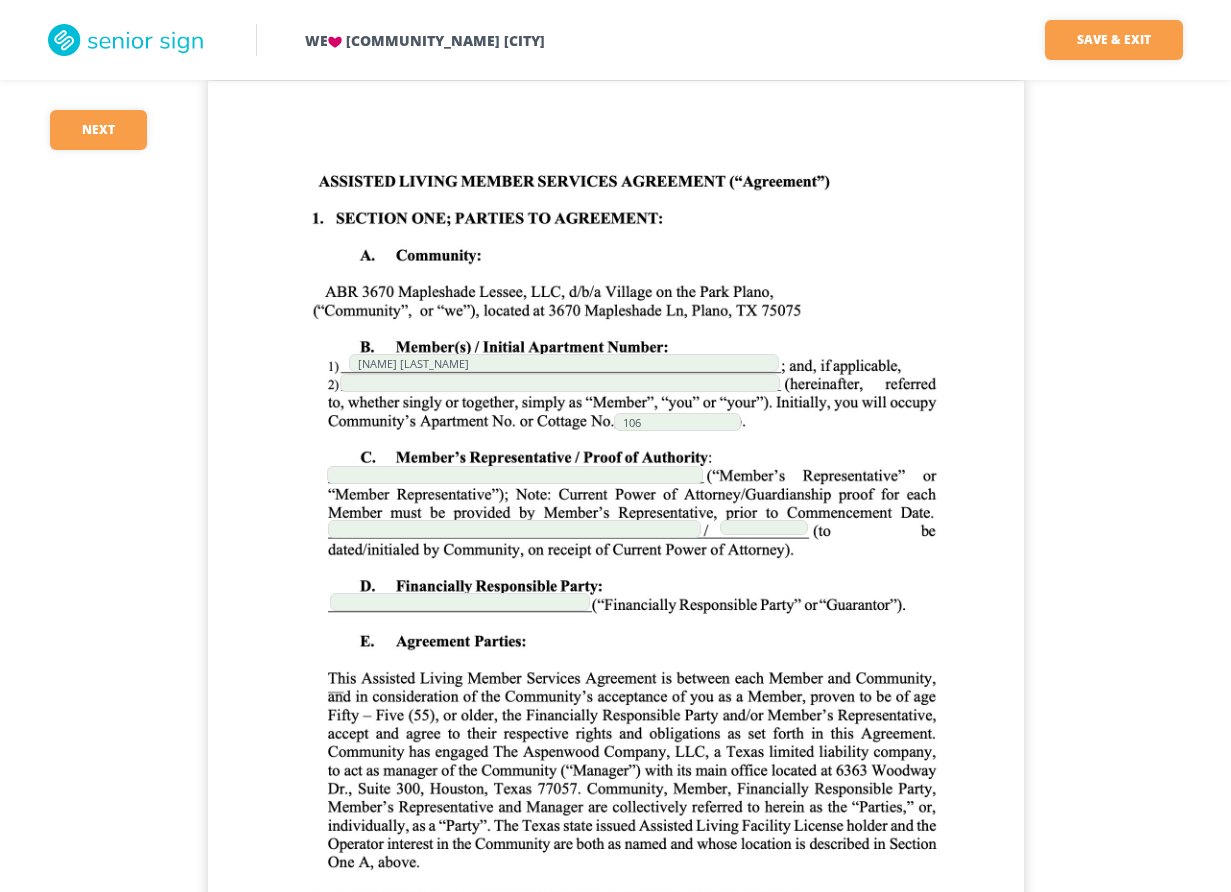 click on "[NAME] [LAST_NAME] 106 07/04/2025" at bounding box center (616, 609) 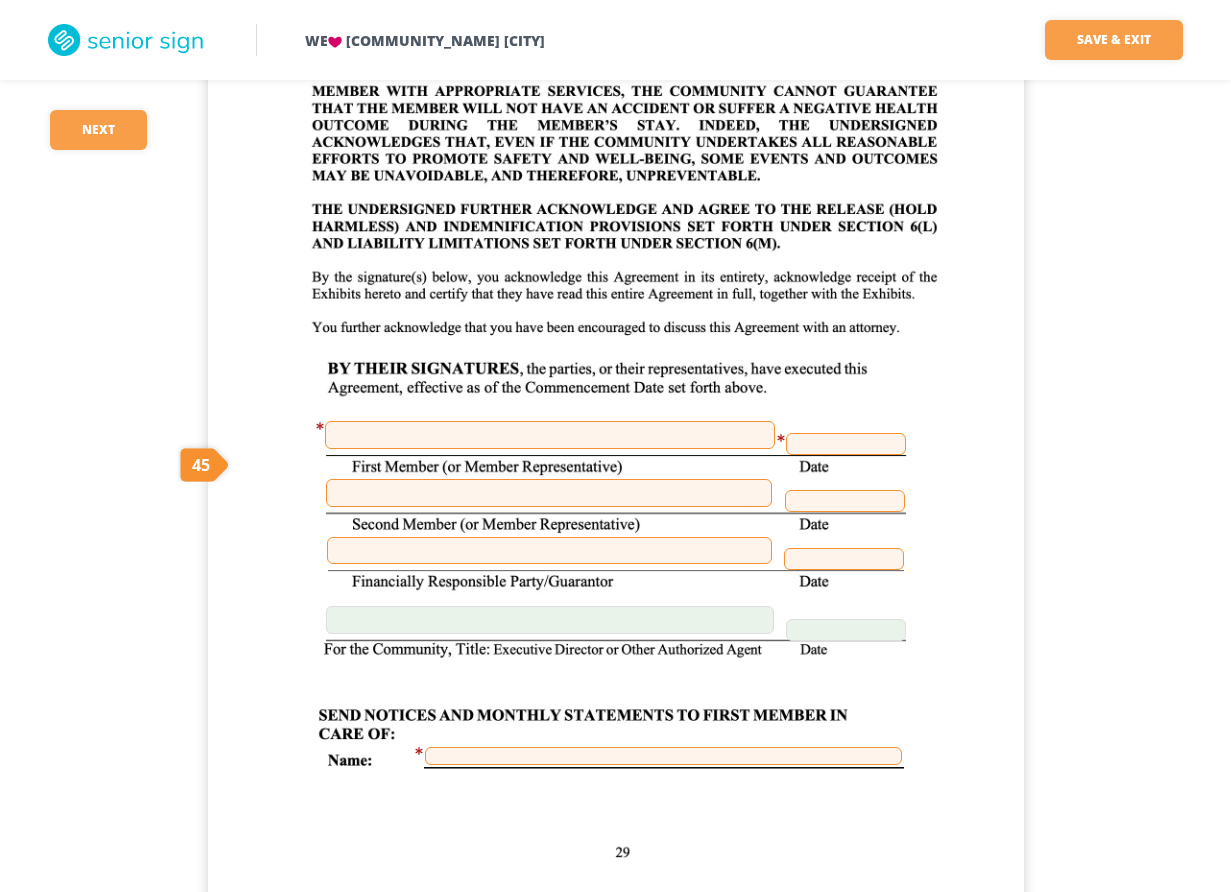 scroll, scrollTop: 32200, scrollLeft: 0, axis: vertical 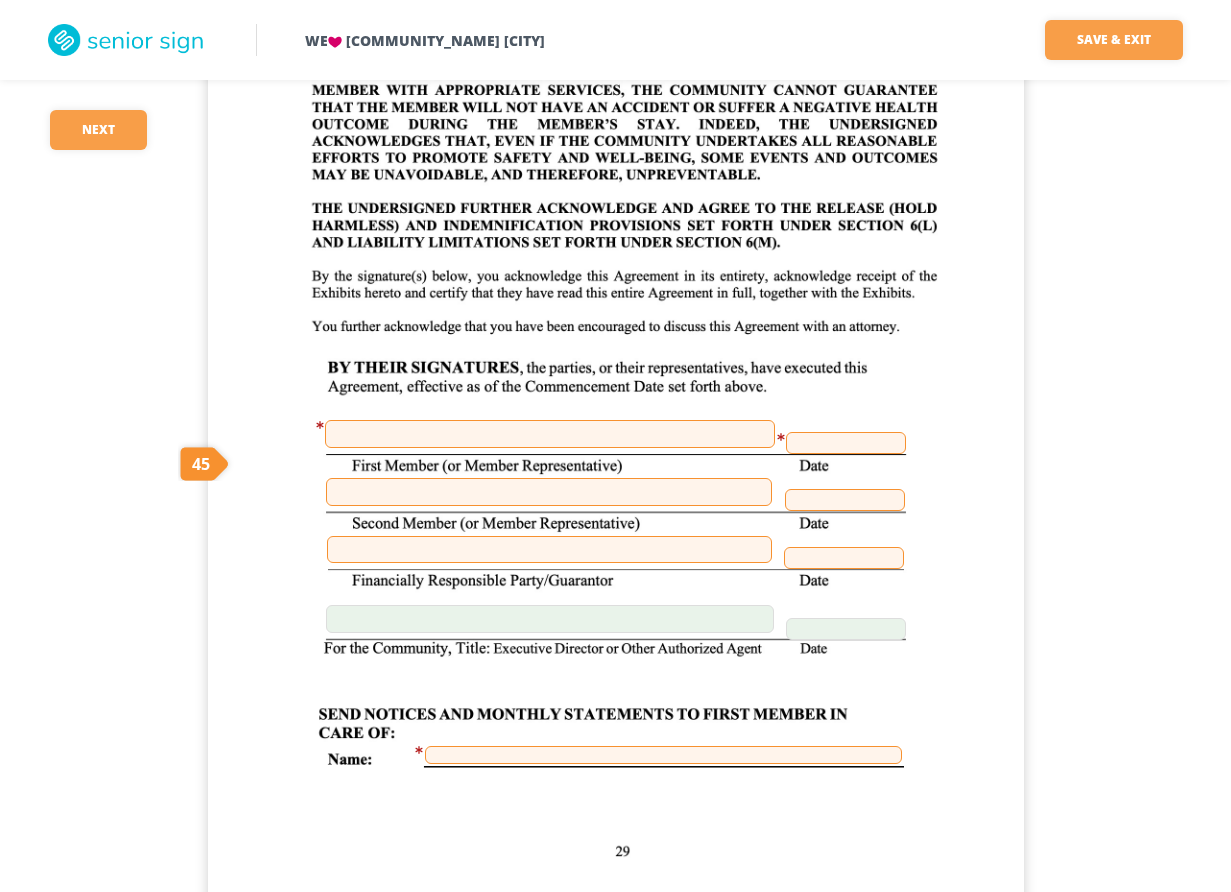 click at bounding box center [550, 434] 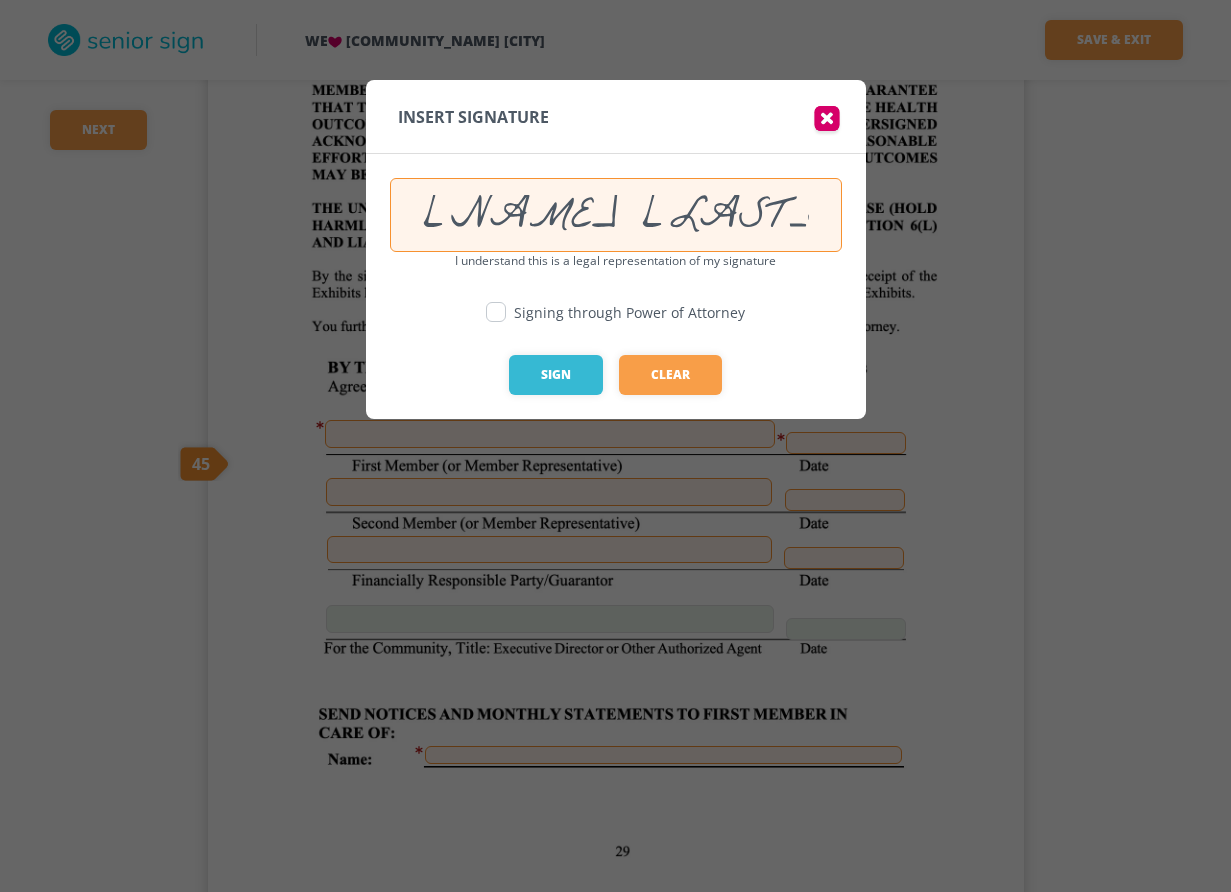 type on "[NAME] [LAST_NAME]" 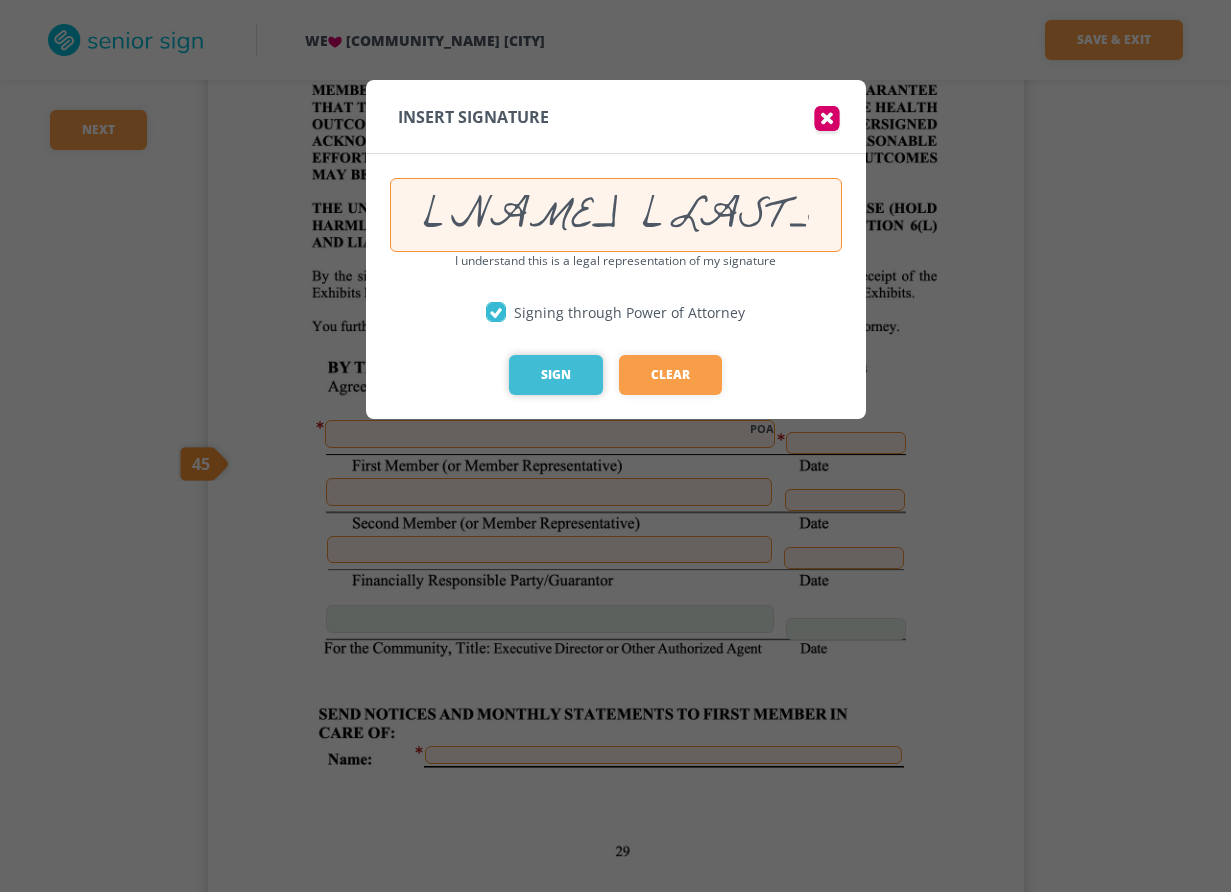click on "Sign" at bounding box center [556, 375] 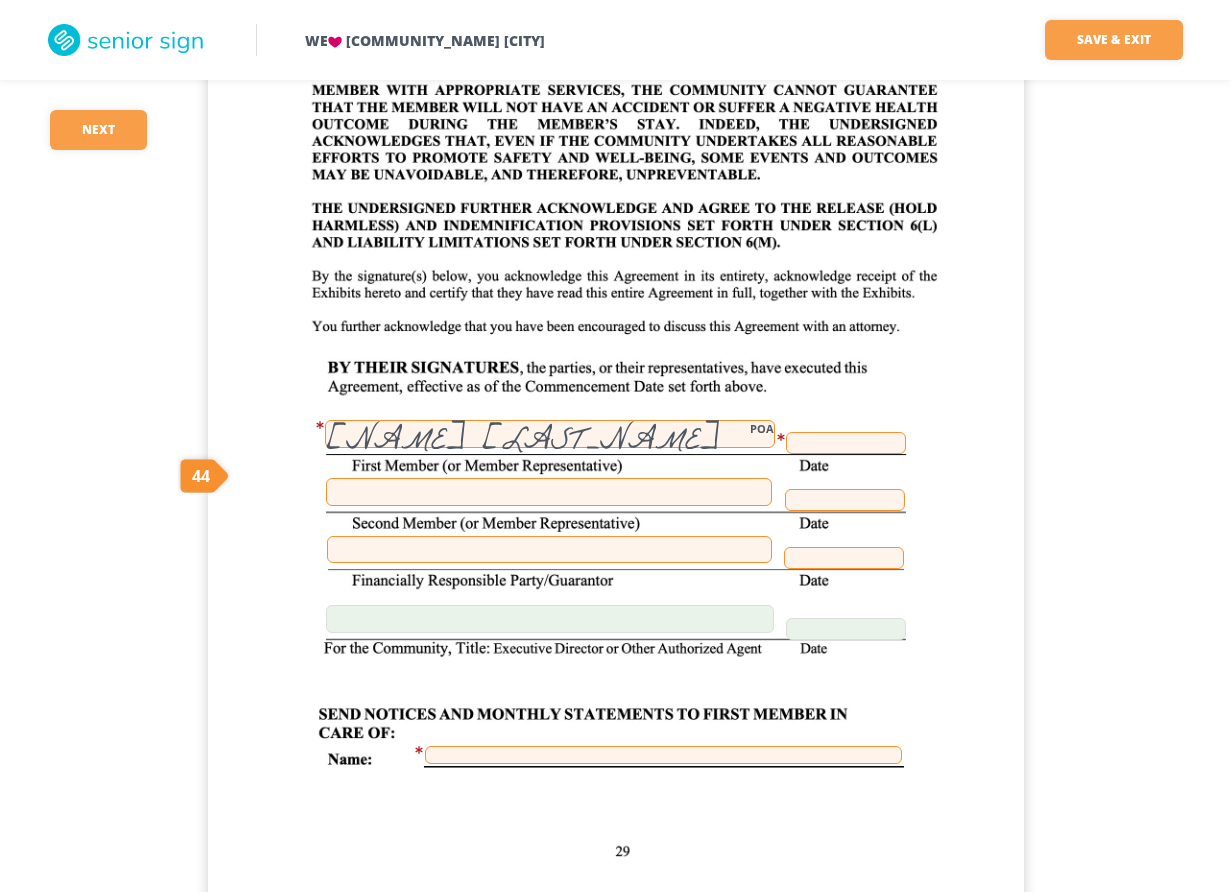 click at bounding box center (846, 443) 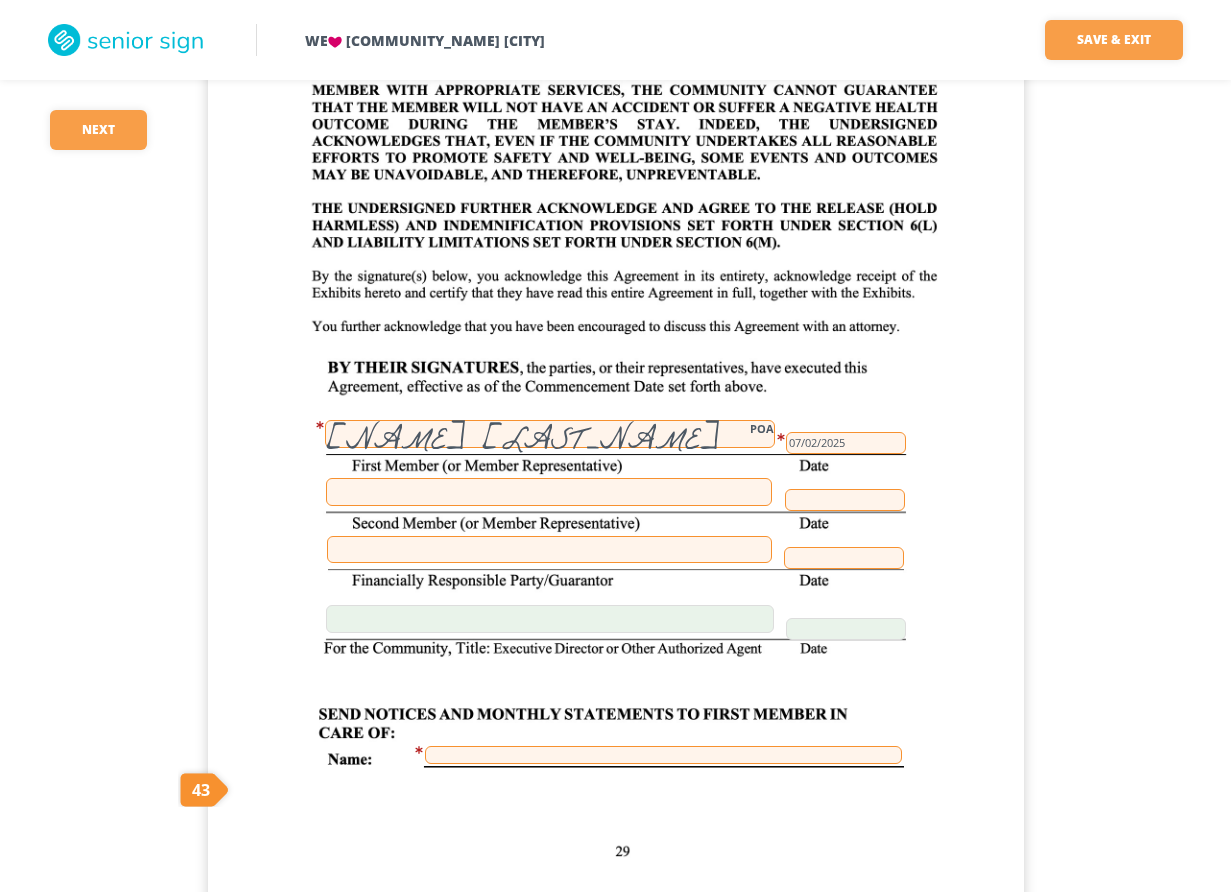 click at bounding box center [549, 549] 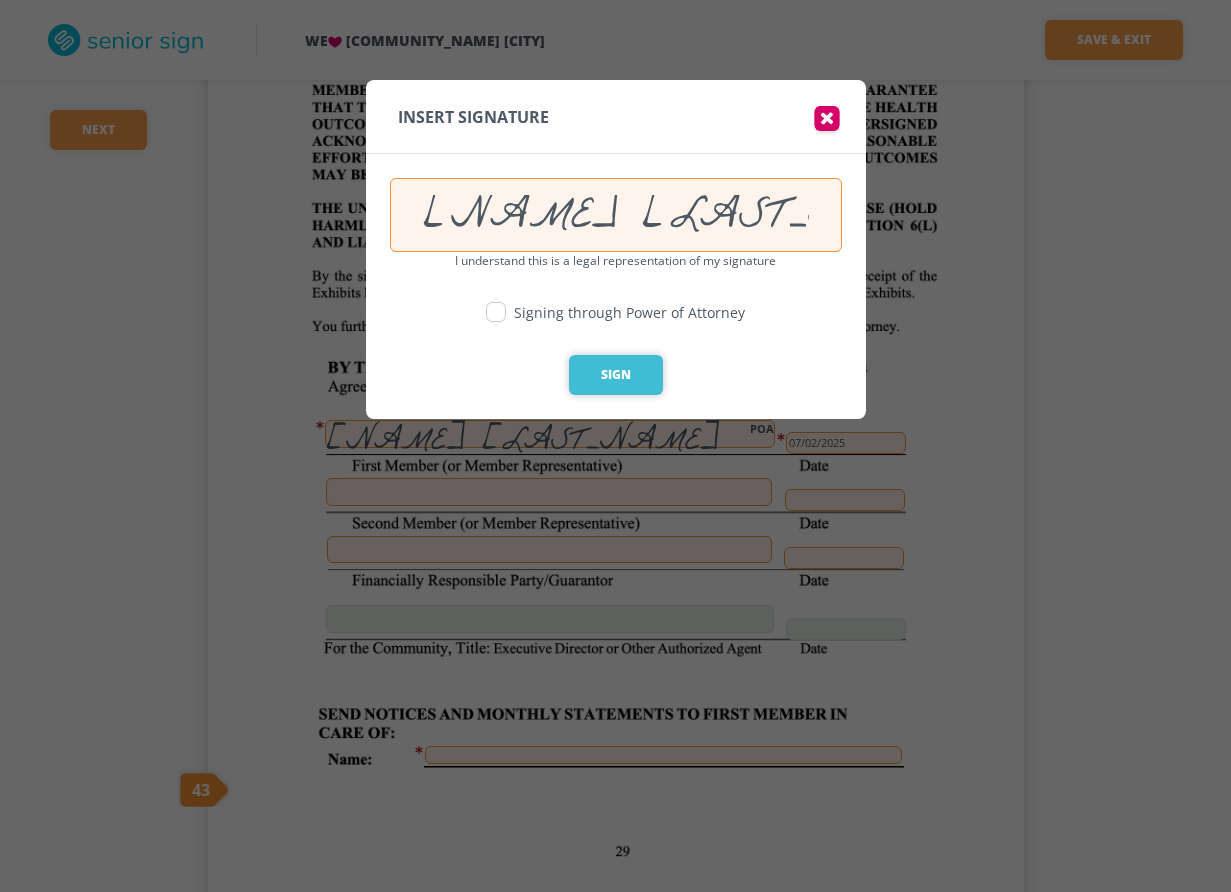 click on "Sign" at bounding box center (616, 375) 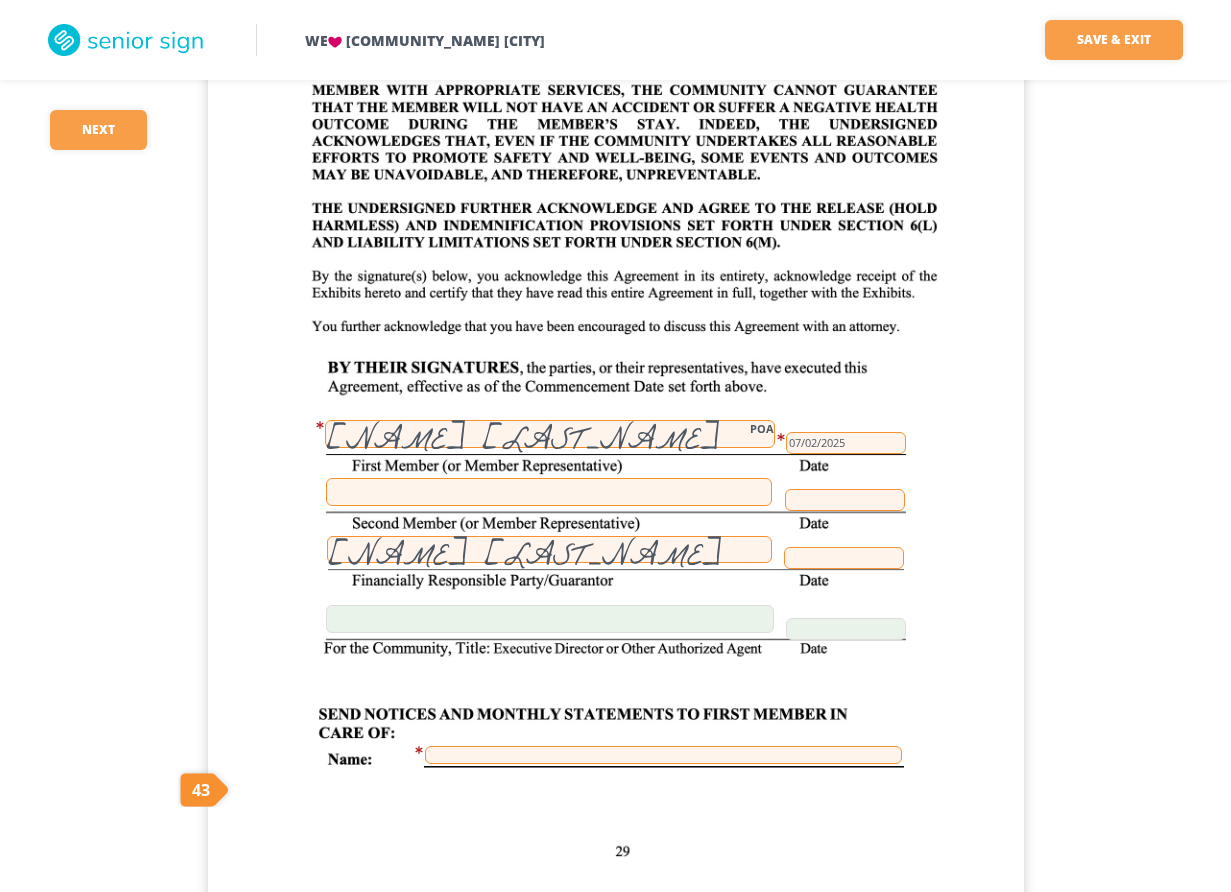 click on "[NAME] [LAST_NAME]" at bounding box center (549, 549) 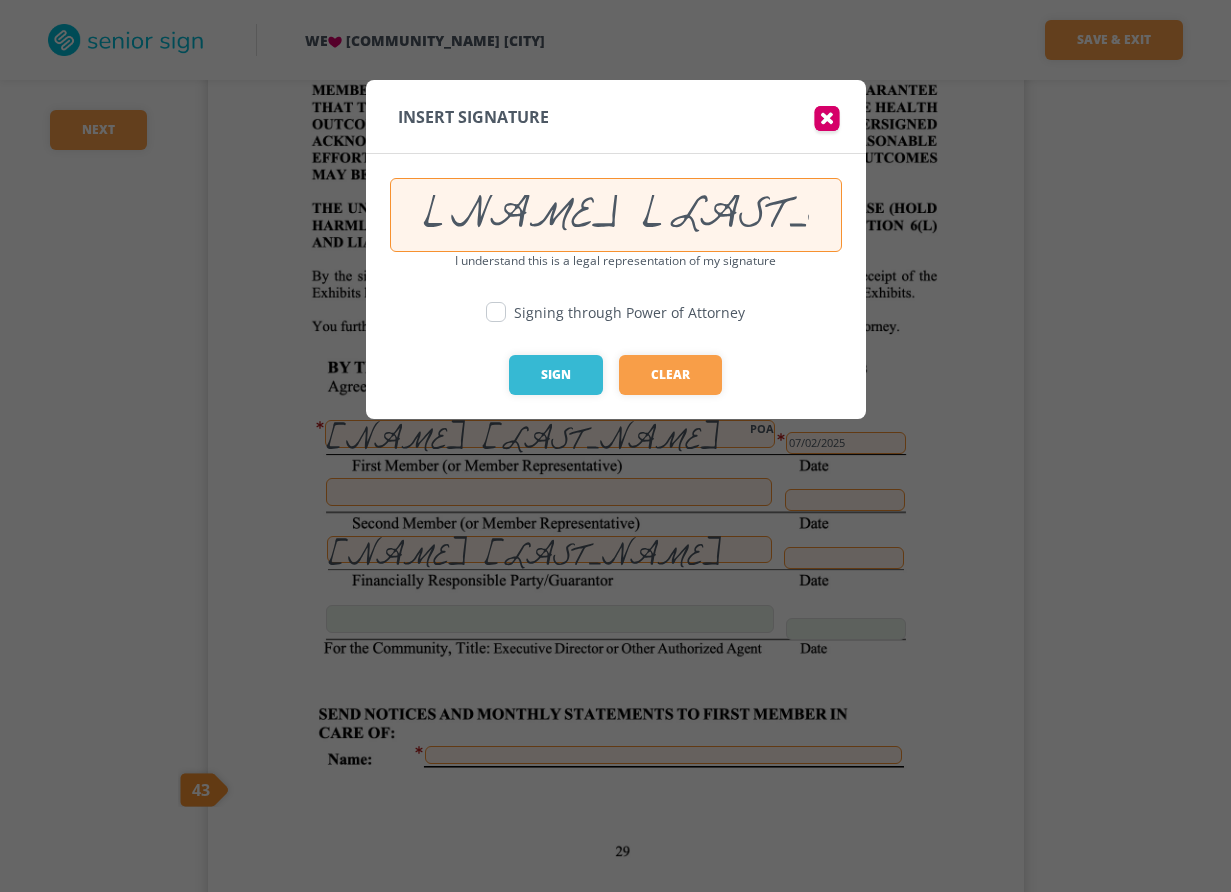 click at bounding box center (496, 312) 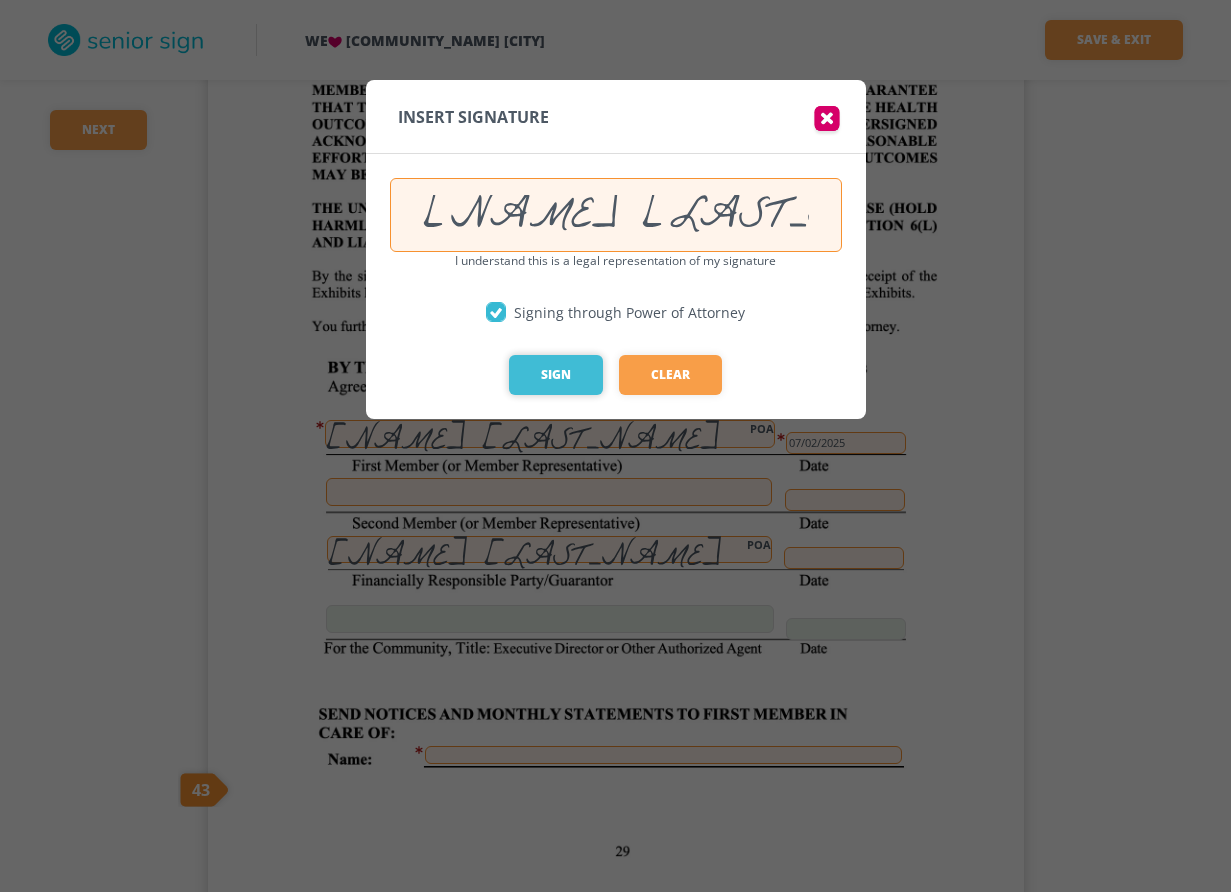 click on "Sign" at bounding box center (556, 375) 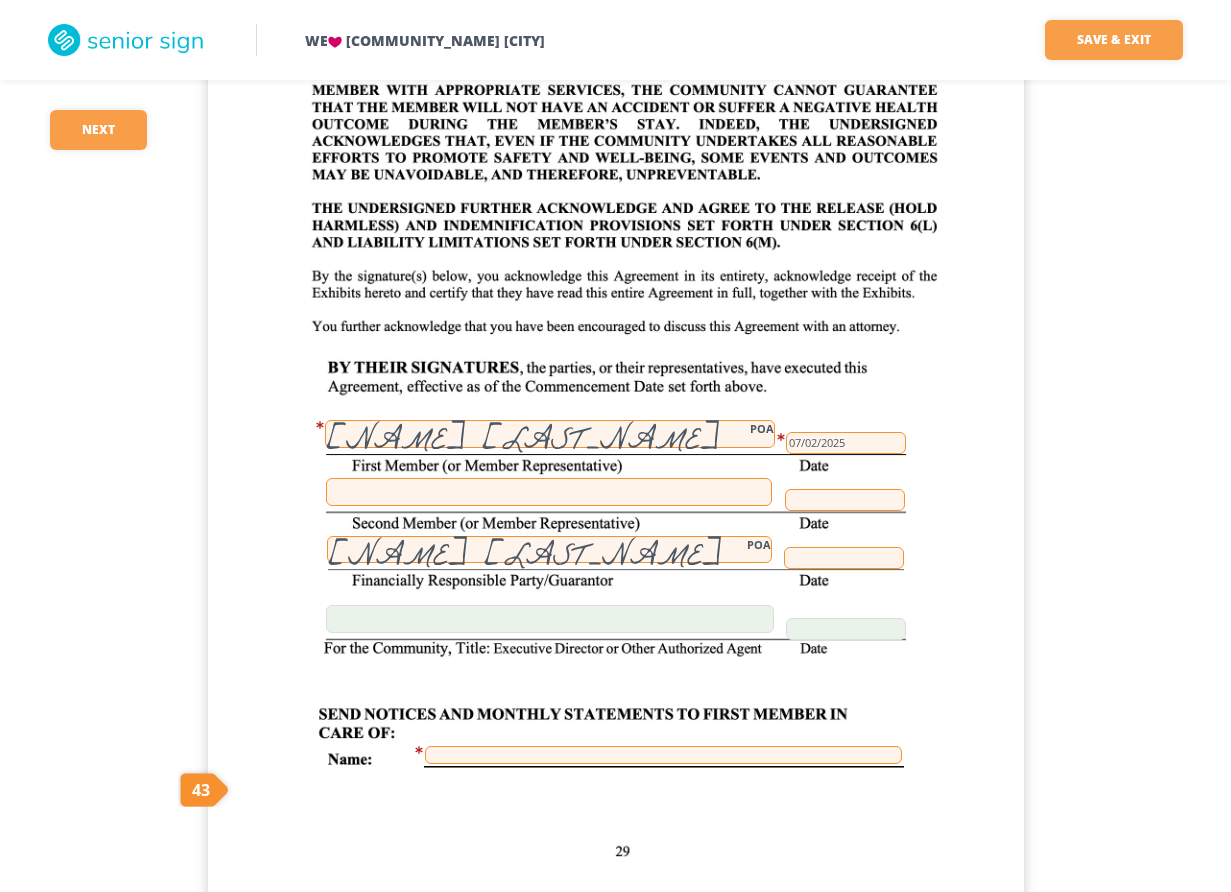 click at bounding box center (844, 558) 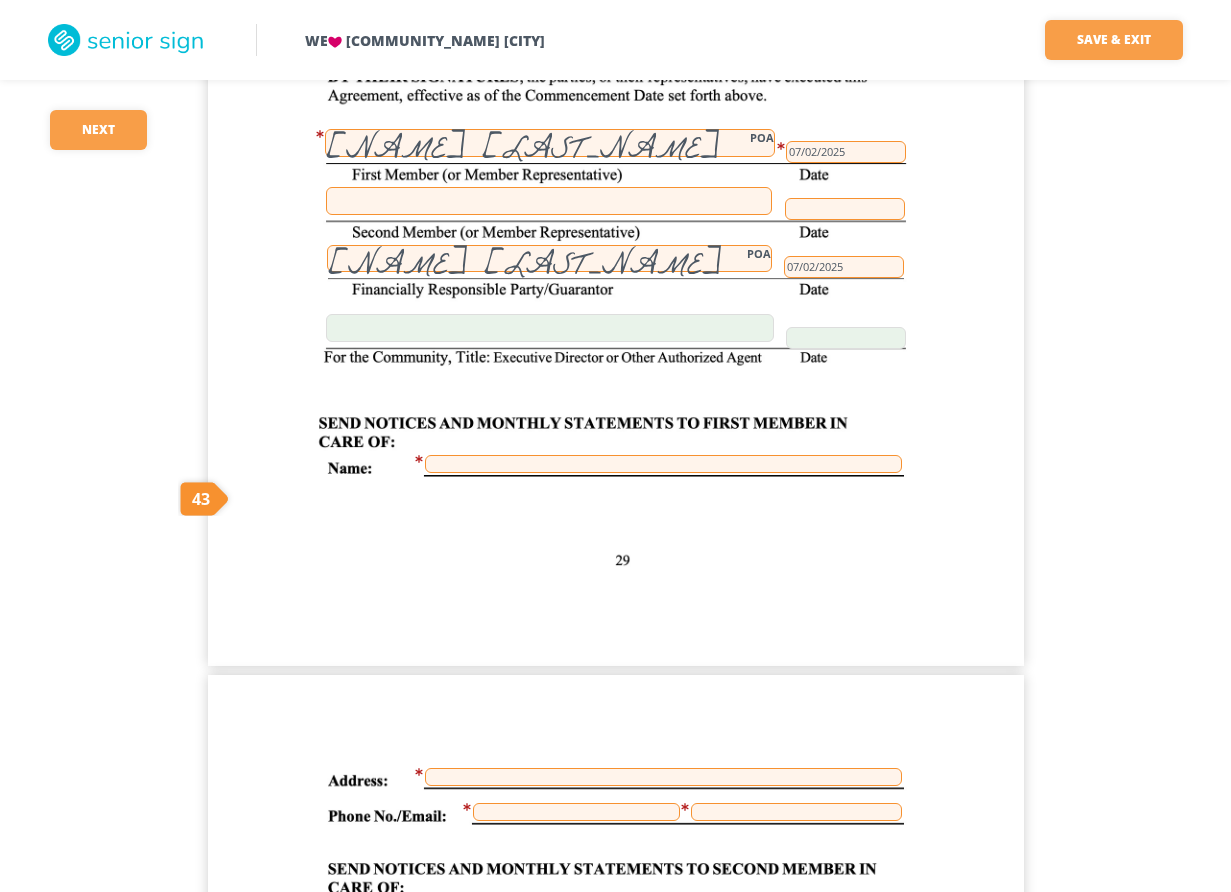 scroll, scrollTop: 32500, scrollLeft: 0, axis: vertical 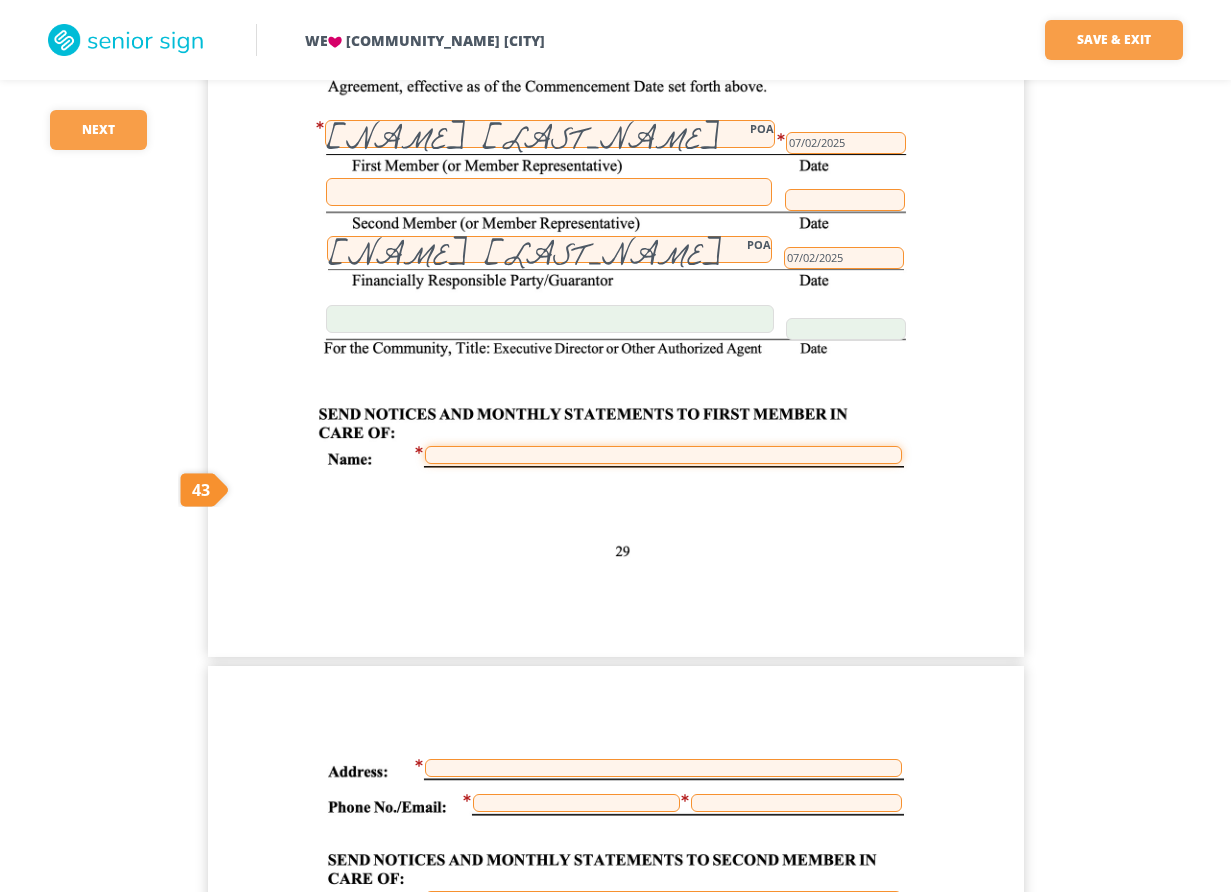 click at bounding box center [663, 455] 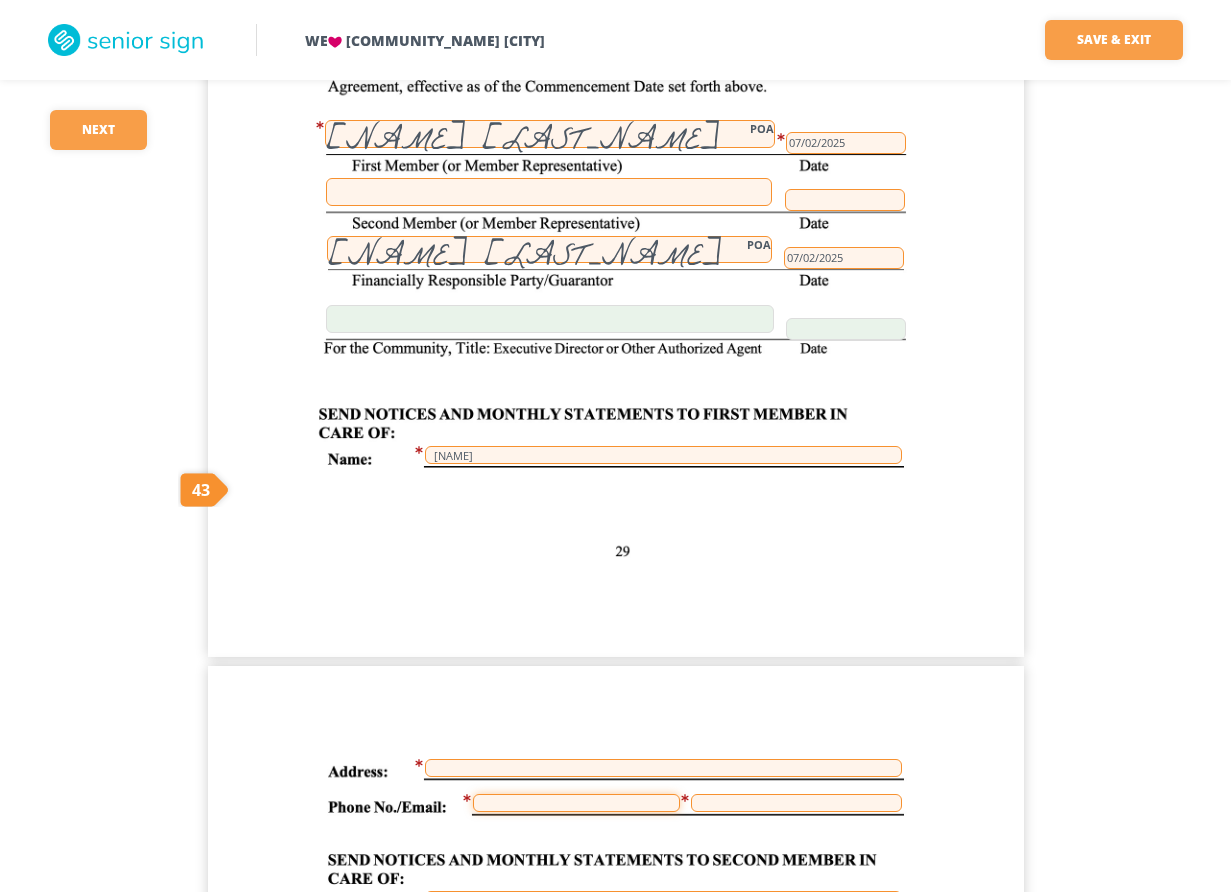 type on "([PHONE])_([PHONE])-[PHONE]" 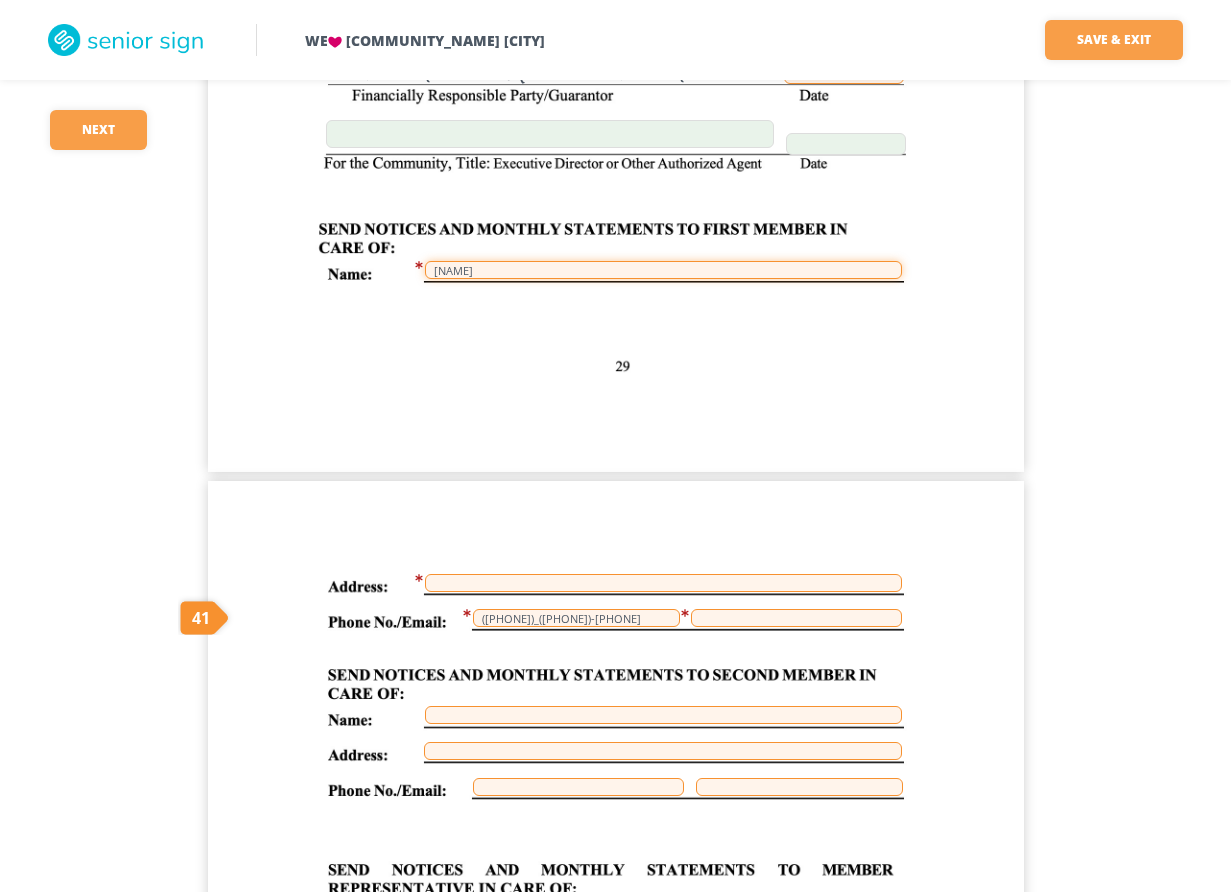 scroll, scrollTop: 32700, scrollLeft: 0, axis: vertical 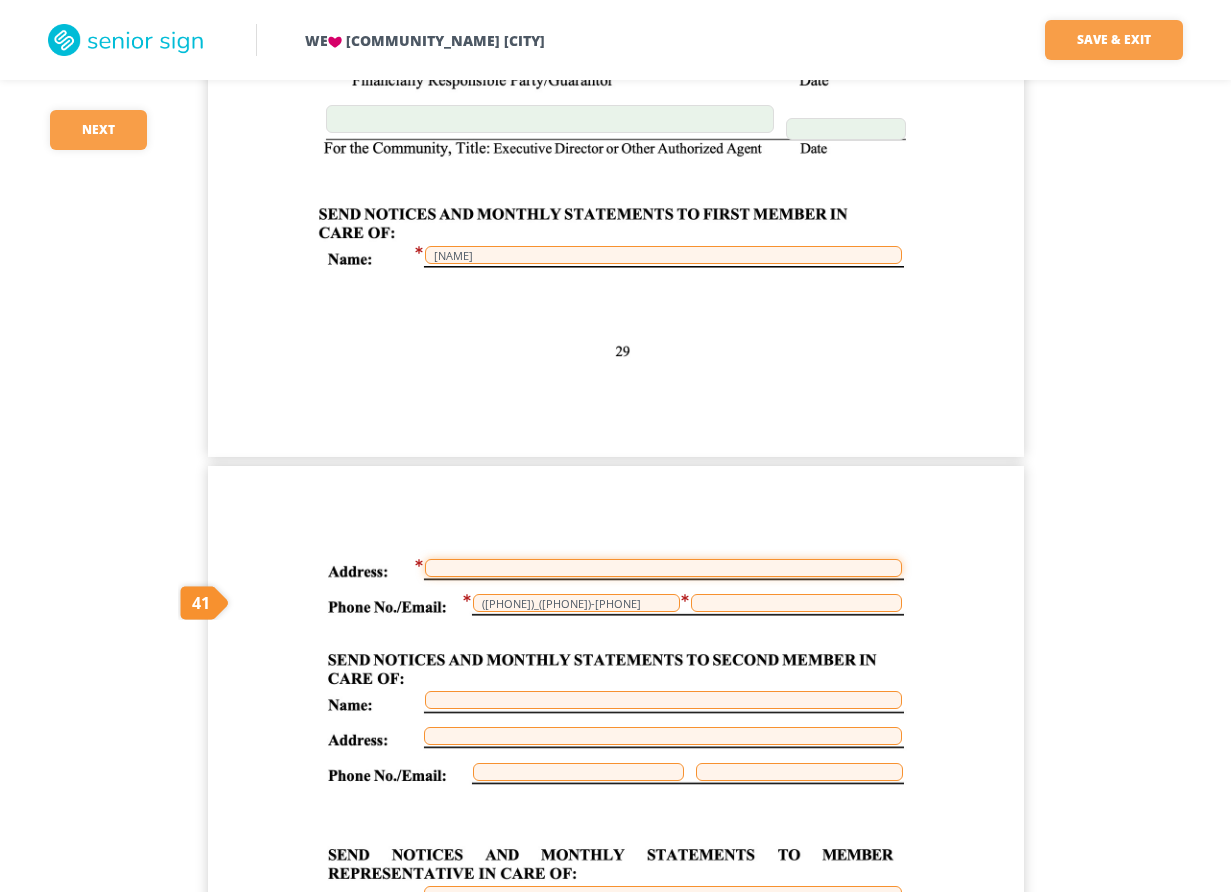 click at bounding box center (663, 568) 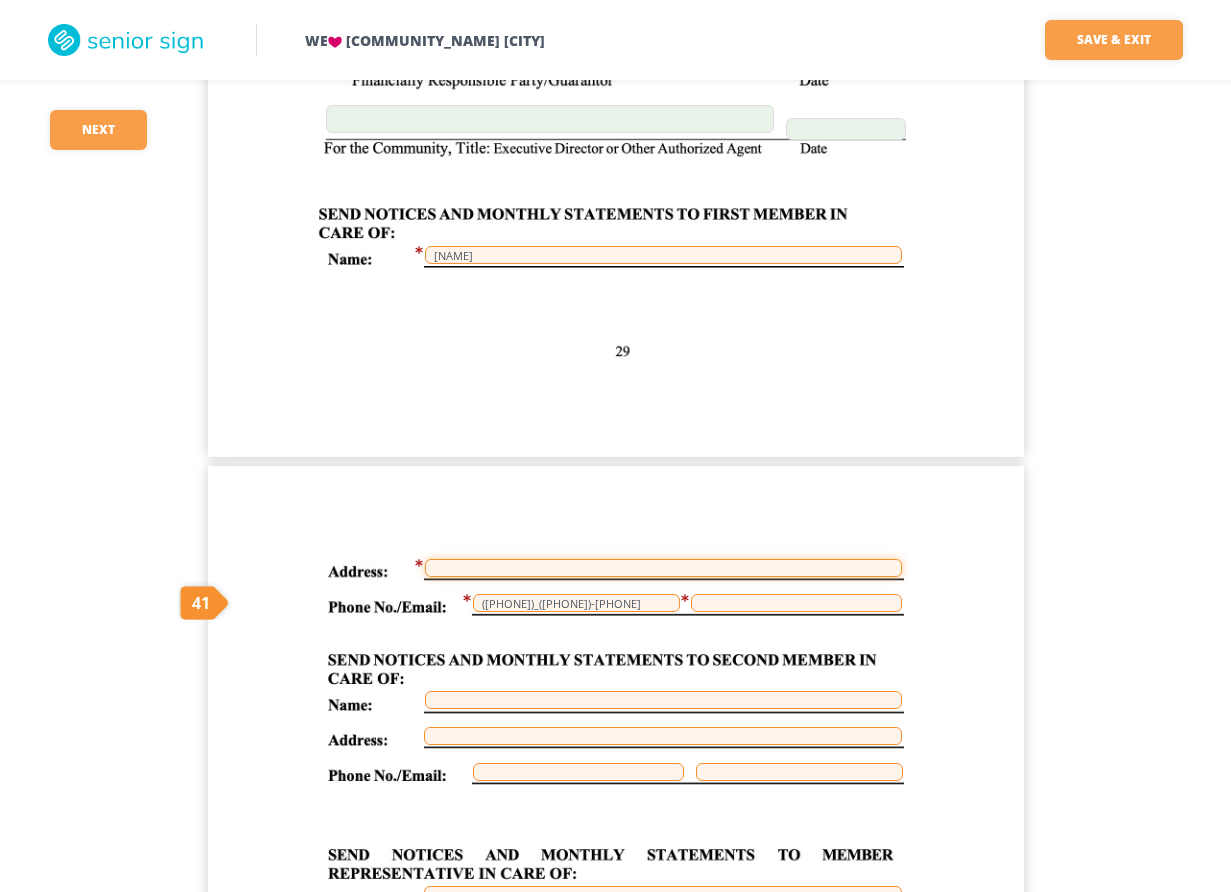type on "3313 [STREET_NAME] [STREET_TYPE] [CITY], [STATE] [ZIP_CODE]" 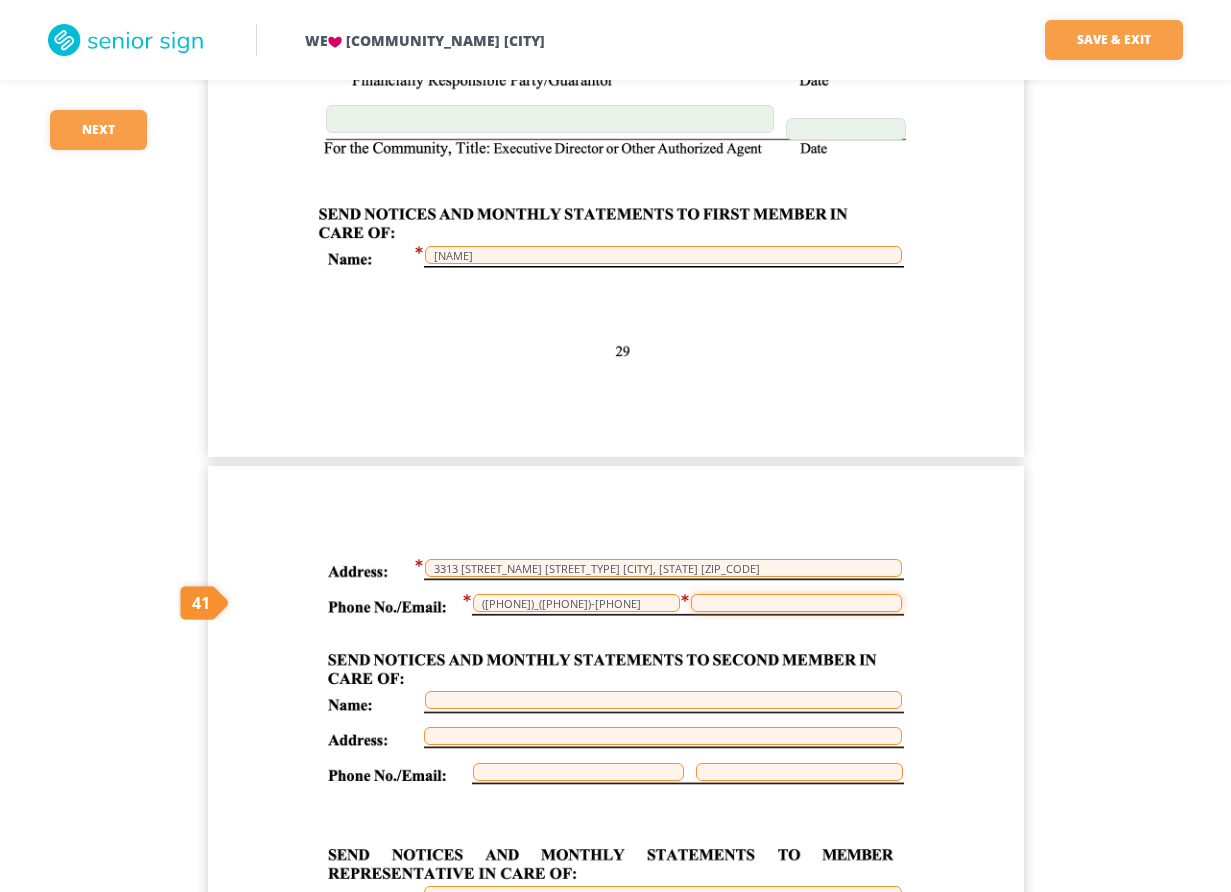 type on "[EMAIL]" 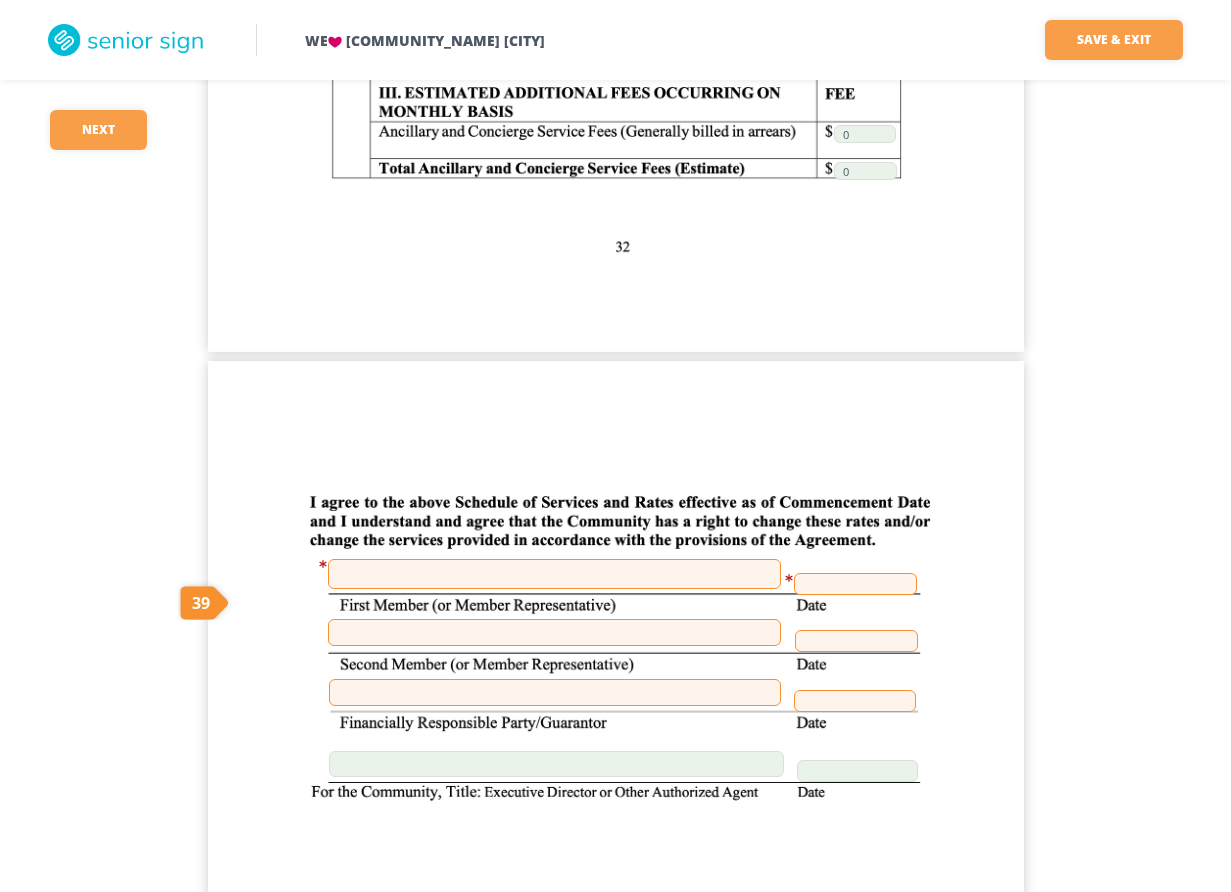 scroll, scrollTop: 36100, scrollLeft: 0, axis: vertical 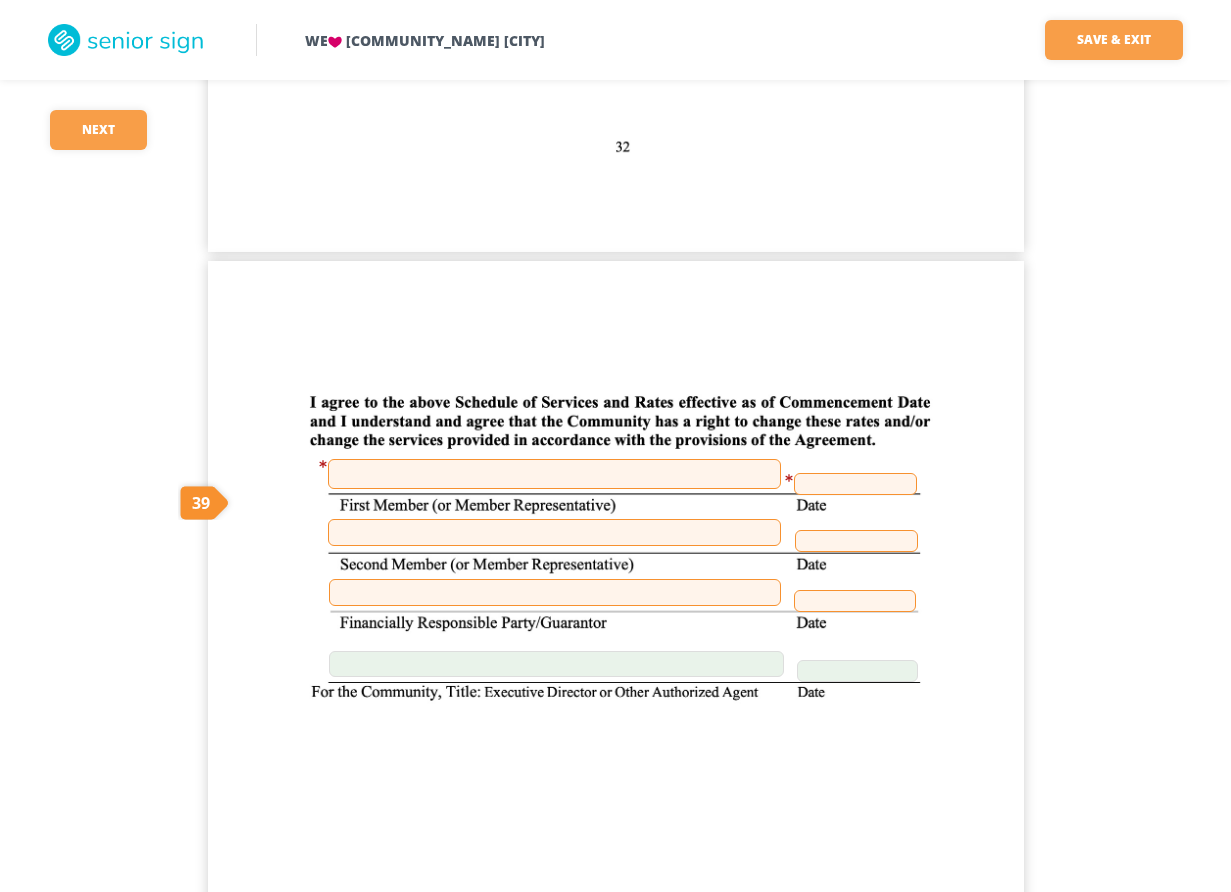 click at bounding box center (554, 474) 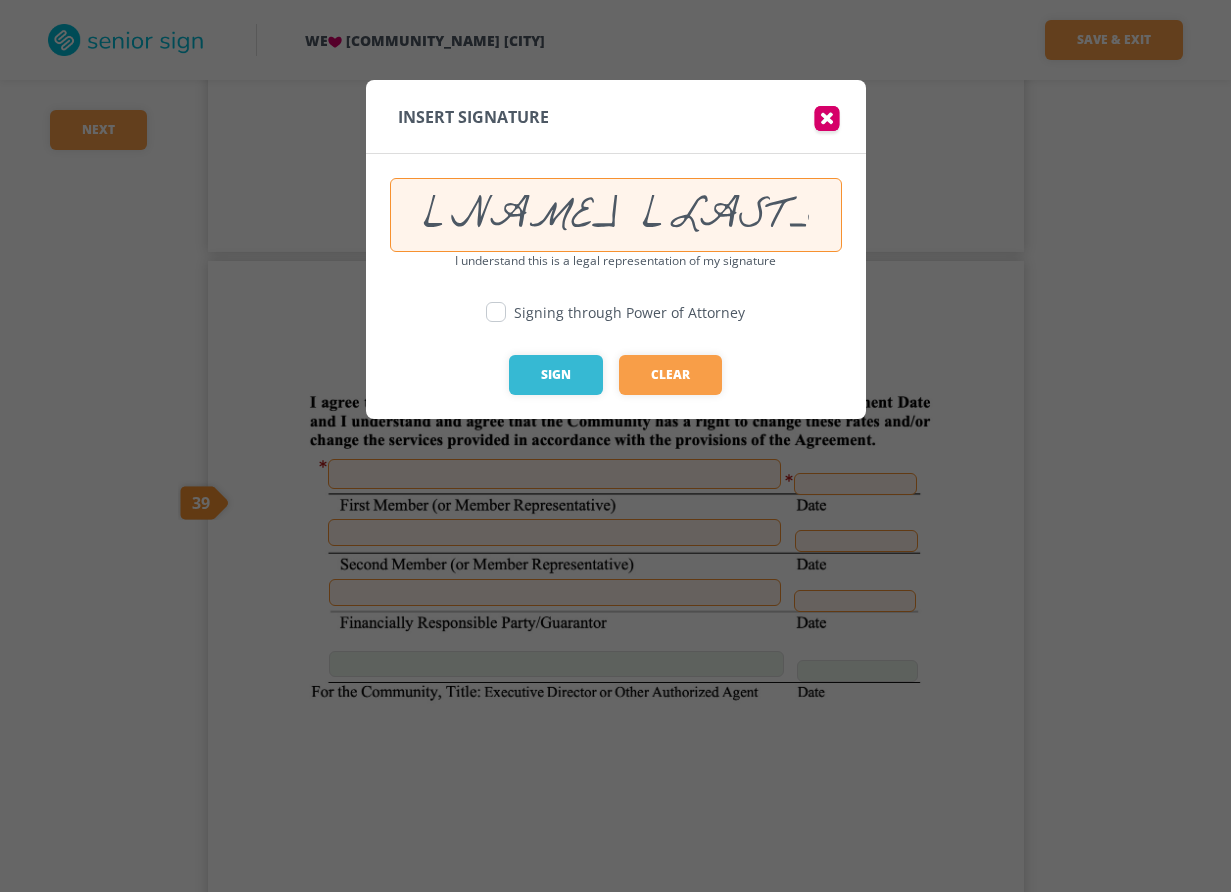 type on "[NAME] [LAST_NAME]" 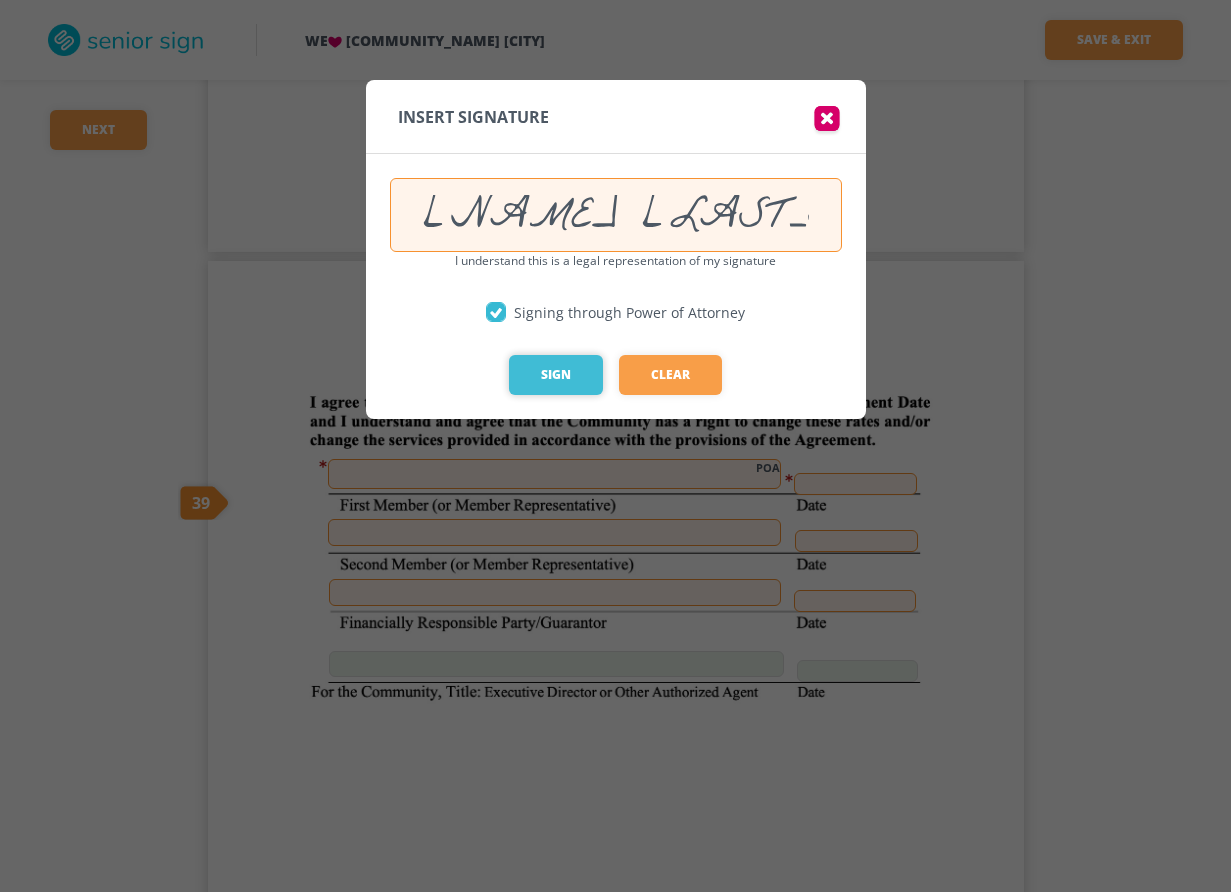 click on "Sign" at bounding box center [556, 375] 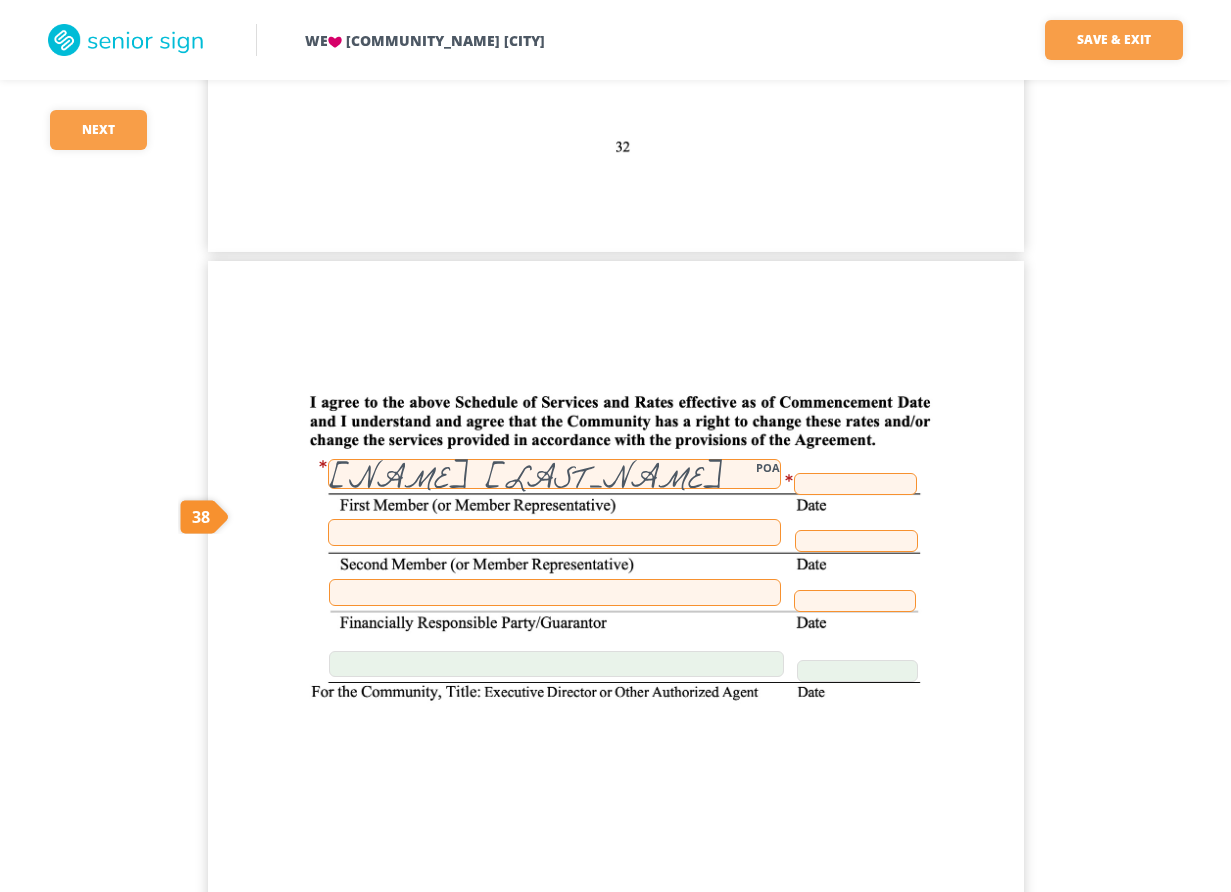 click at bounding box center [855, 484] 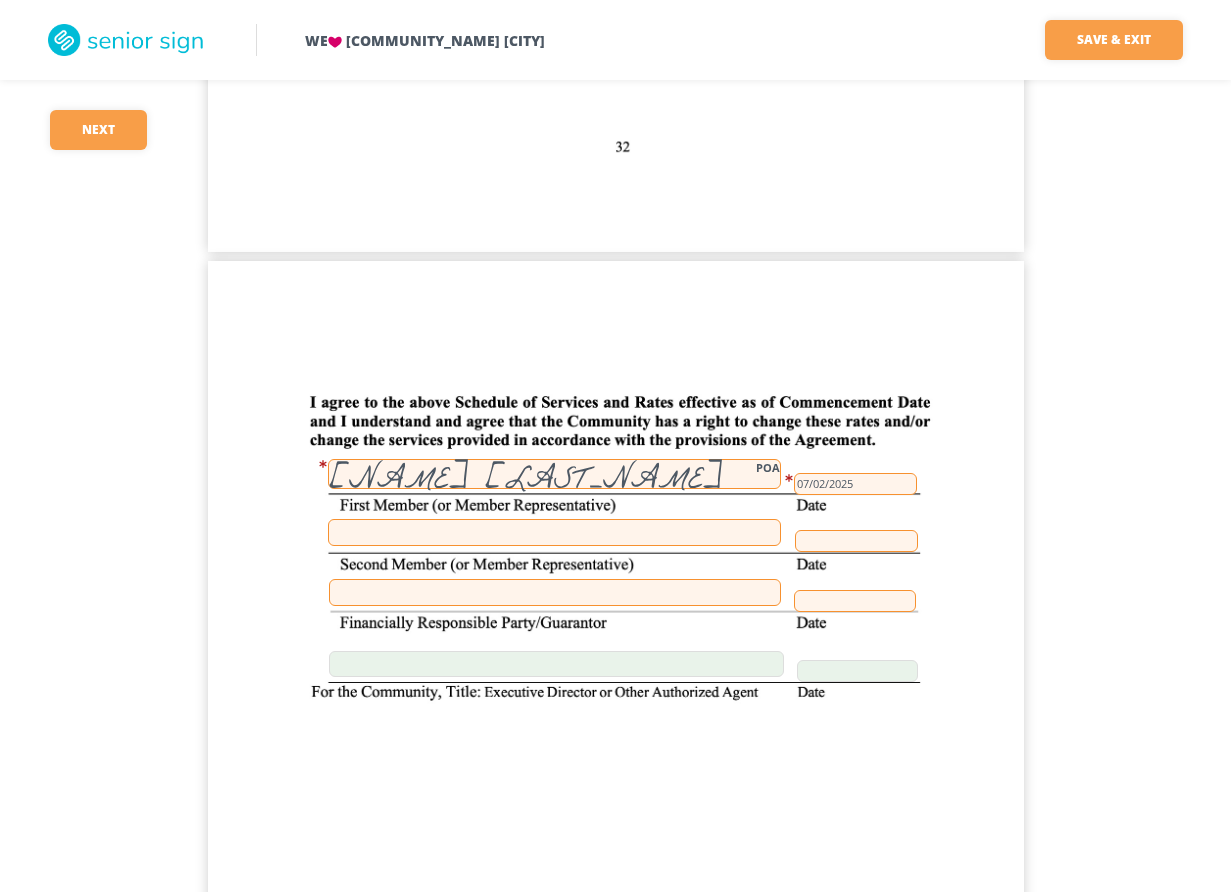 click at bounding box center [555, 592] 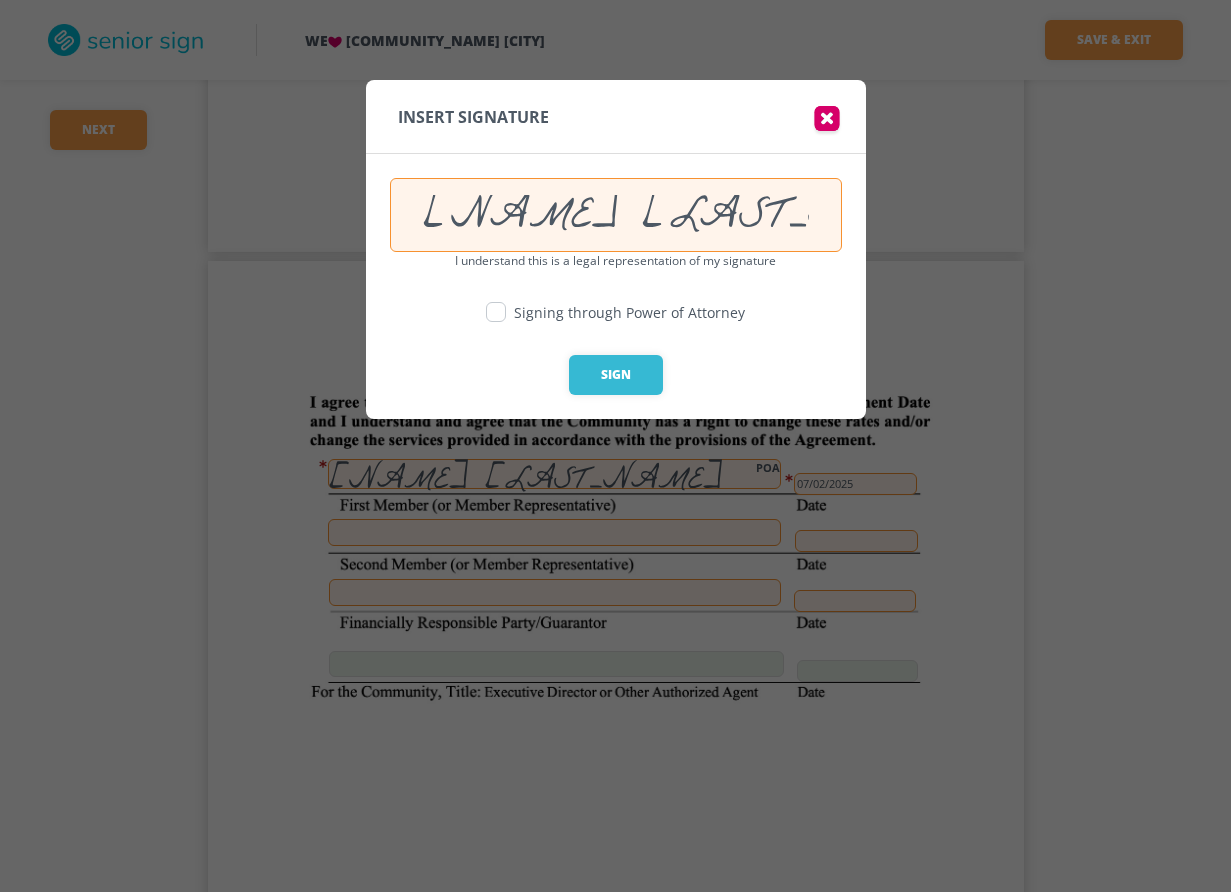 click at bounding box center (496, 312) 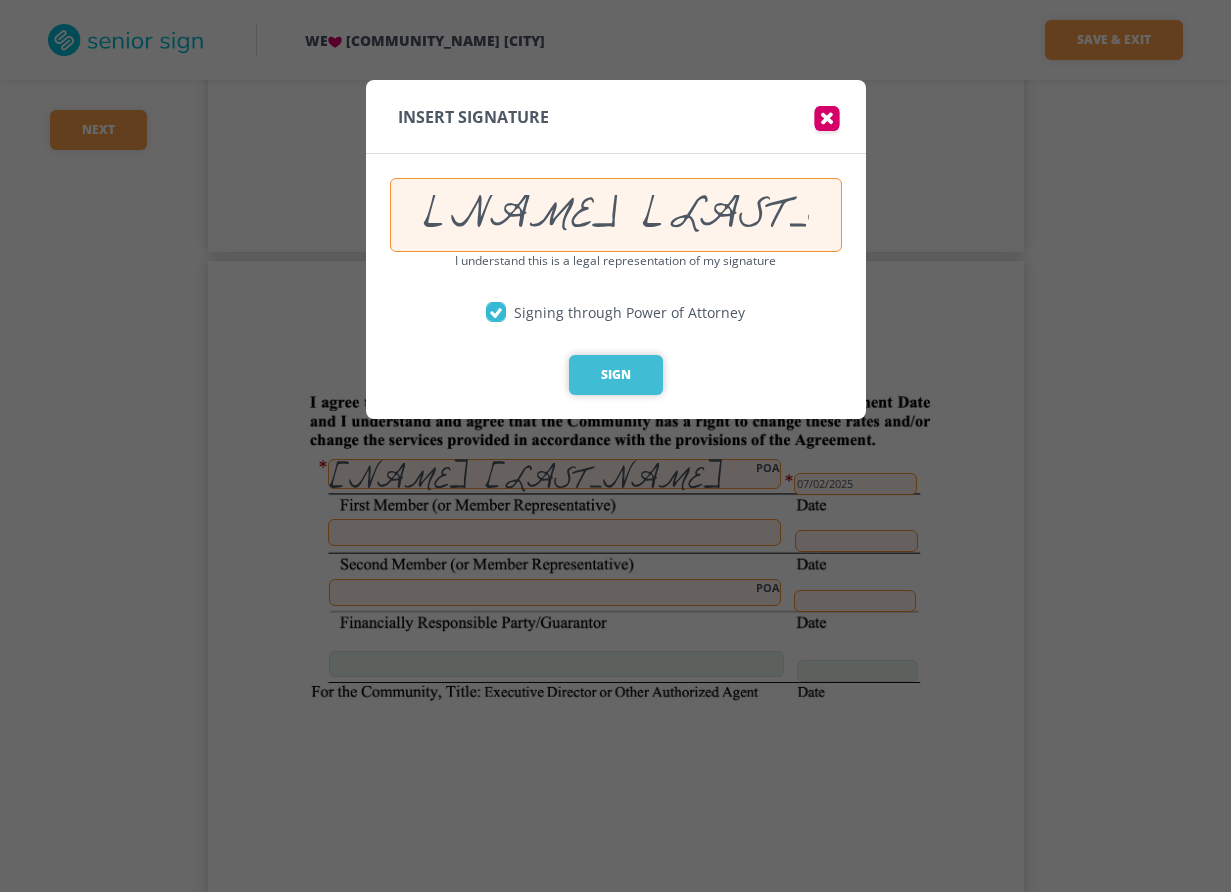 click on "Sign" at bounding box center (616, 375) 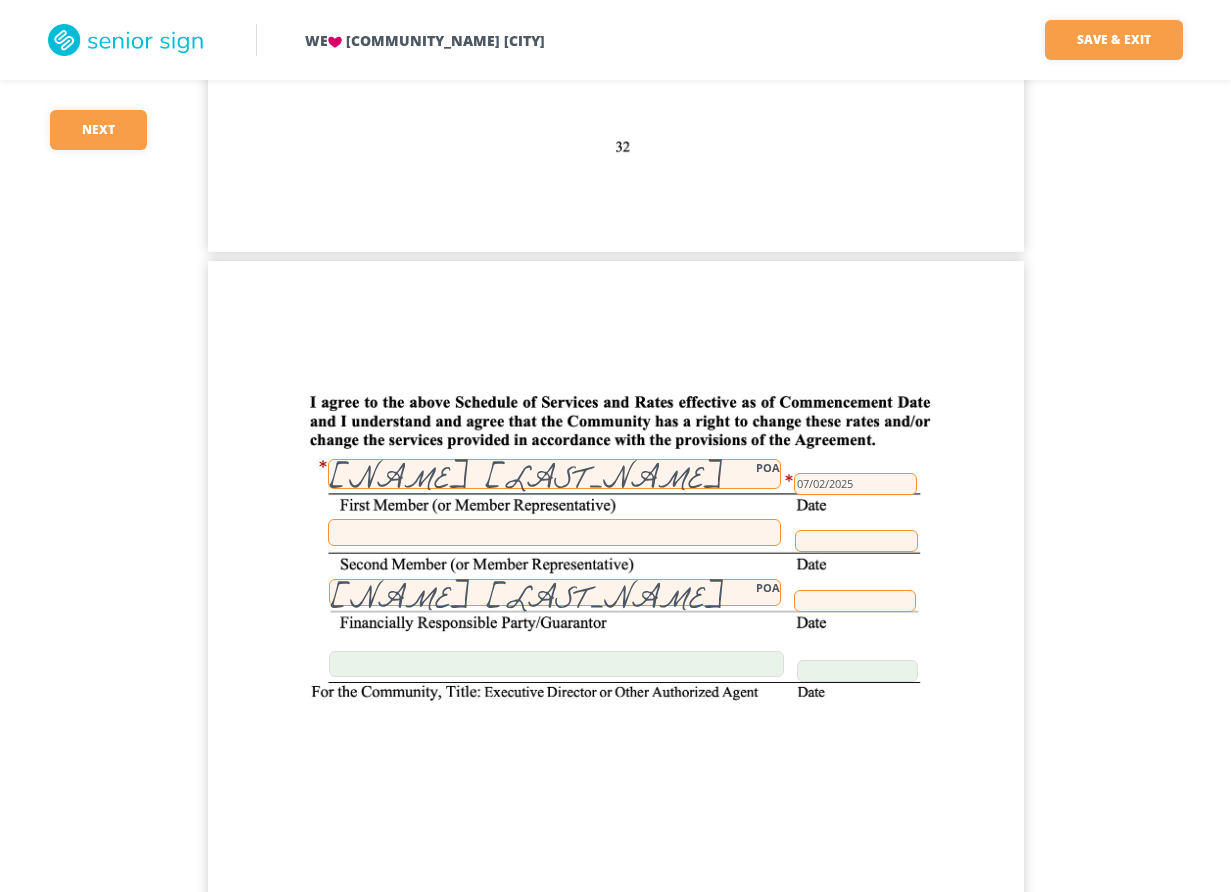 click at bounding box center (855, 601) 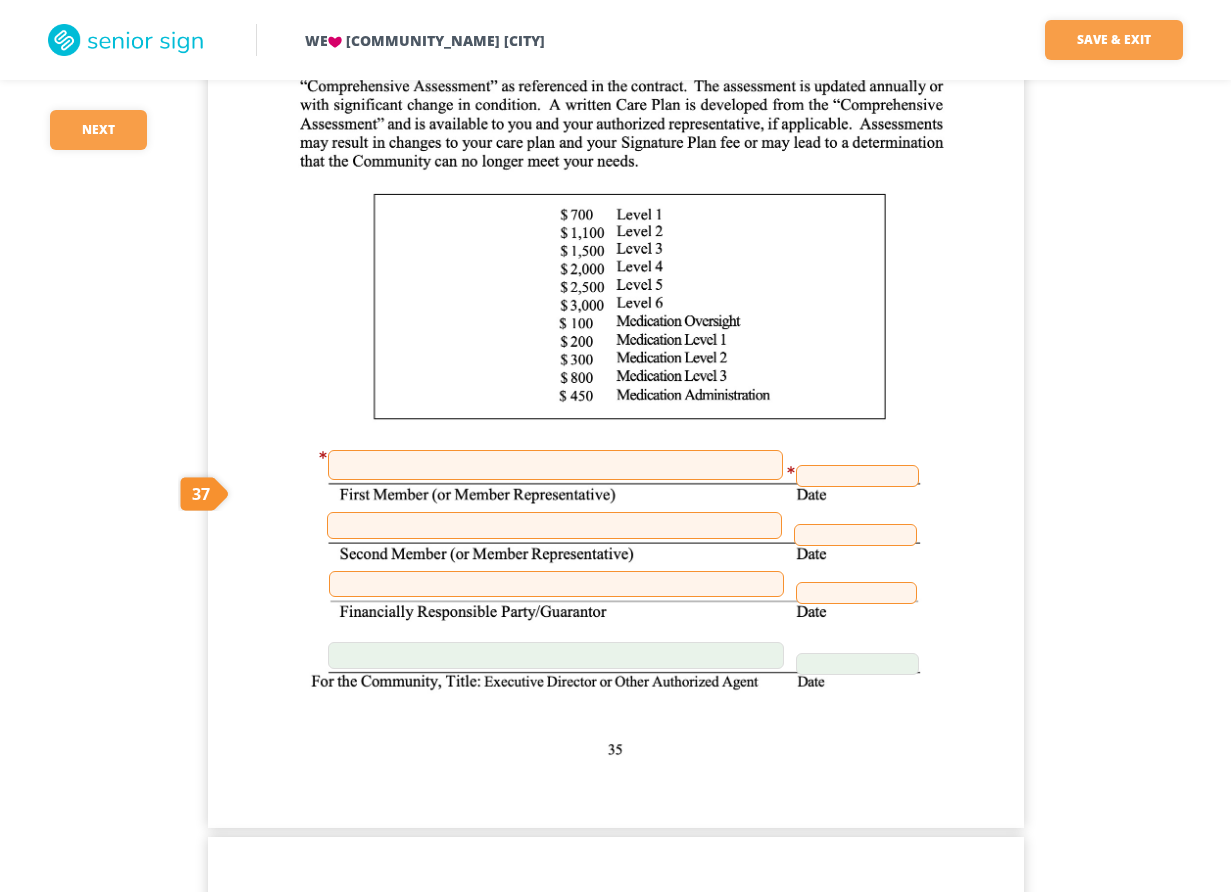scroll, scrollTop: 38800, scrollLeft: 0, axis: vertical 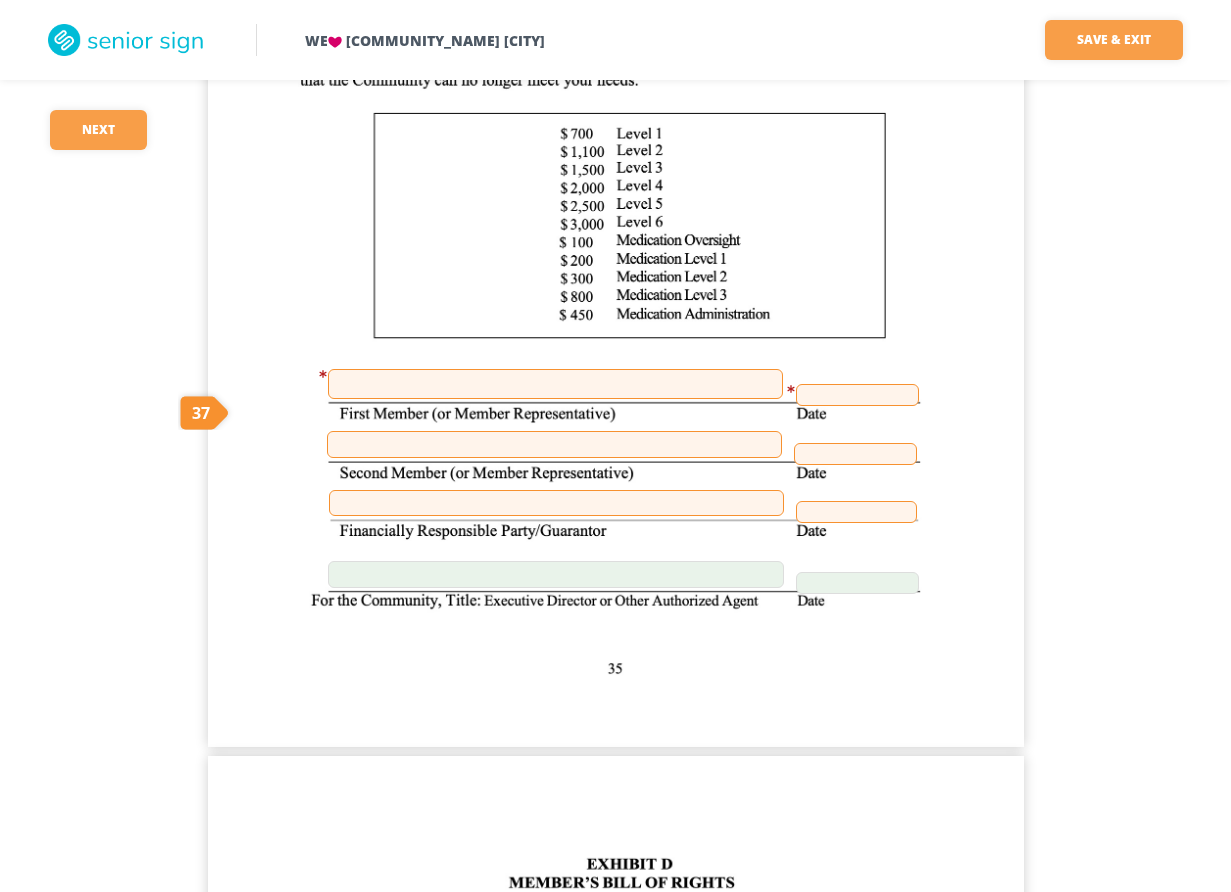 click at bounding box center (555, 384) 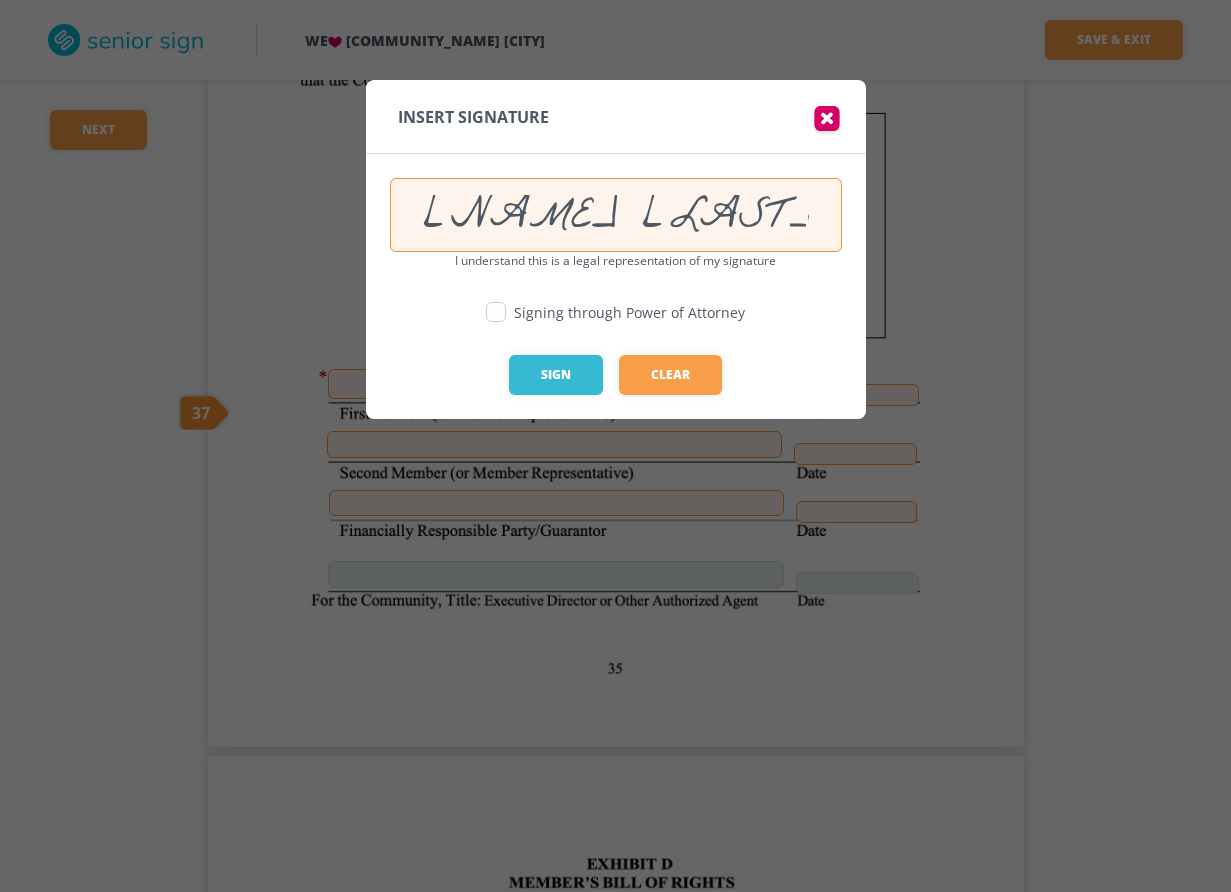 type on "[NAME] [LAST_NAME]" 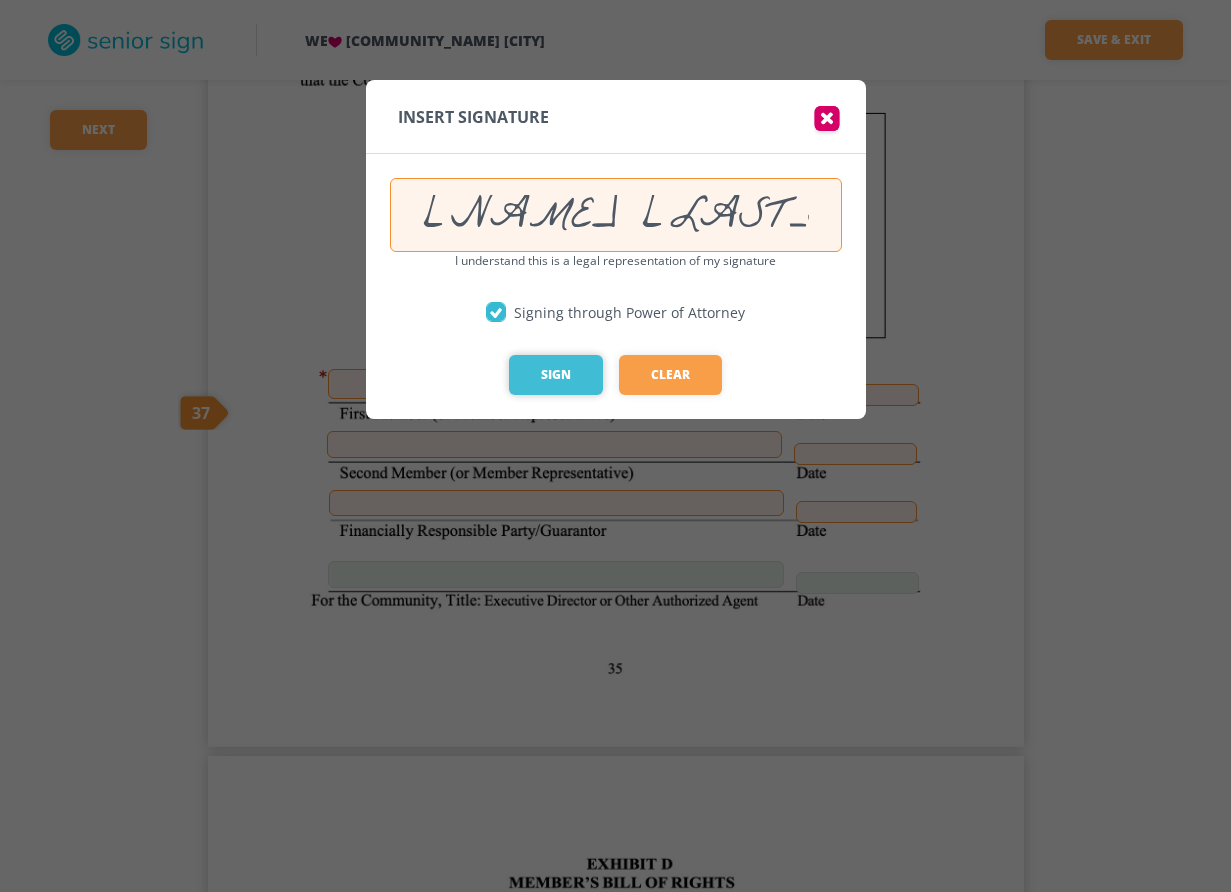 click on "Sign" at bounding box center [556, 375] 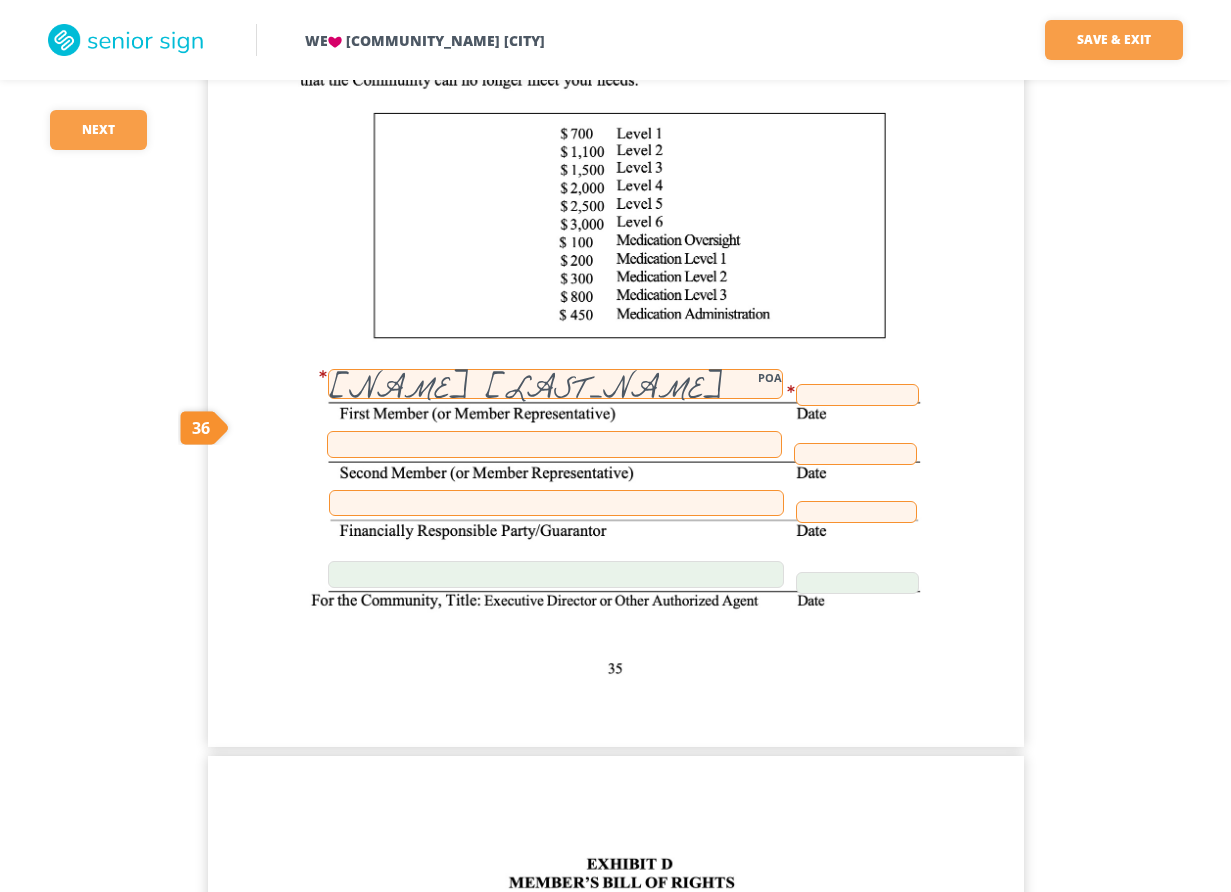click at bounding box center (857, 395) 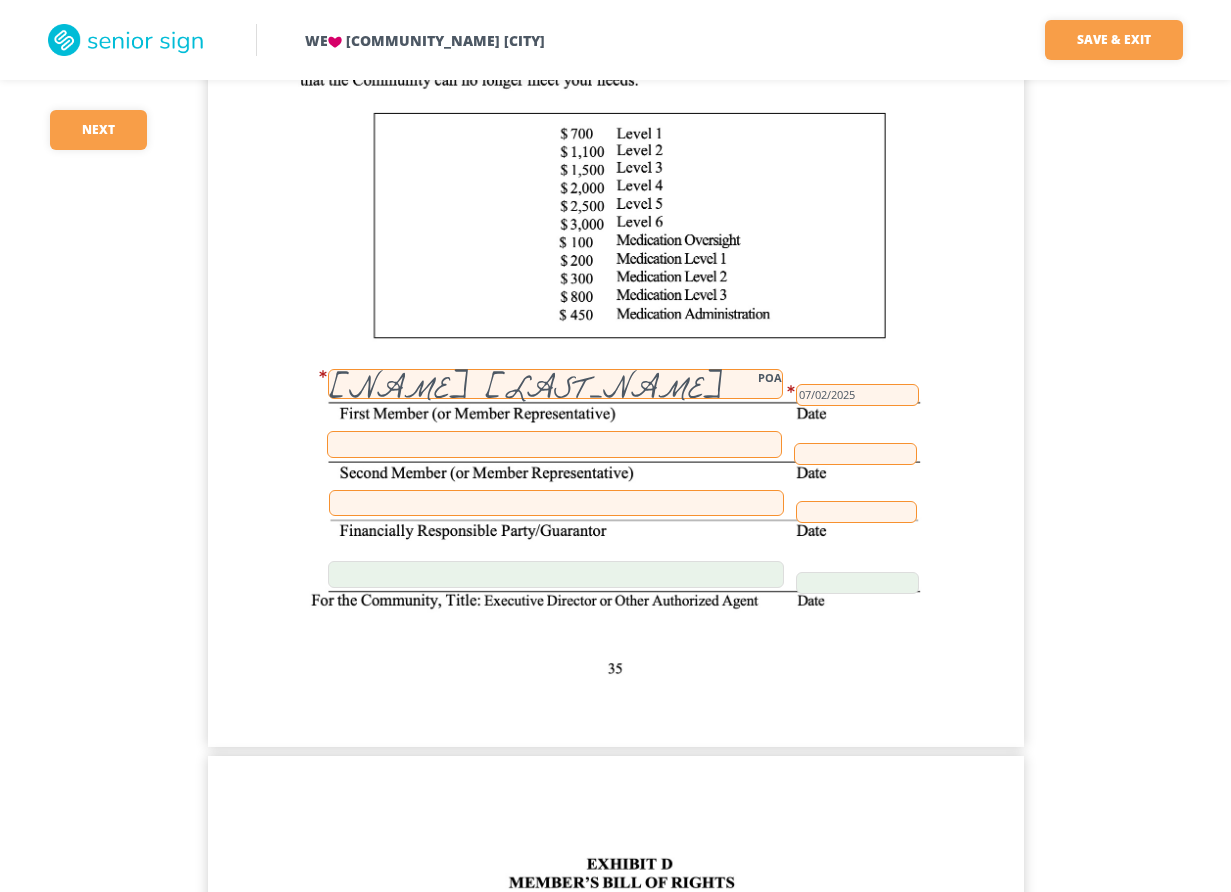 click at bounding box center (556, 503) 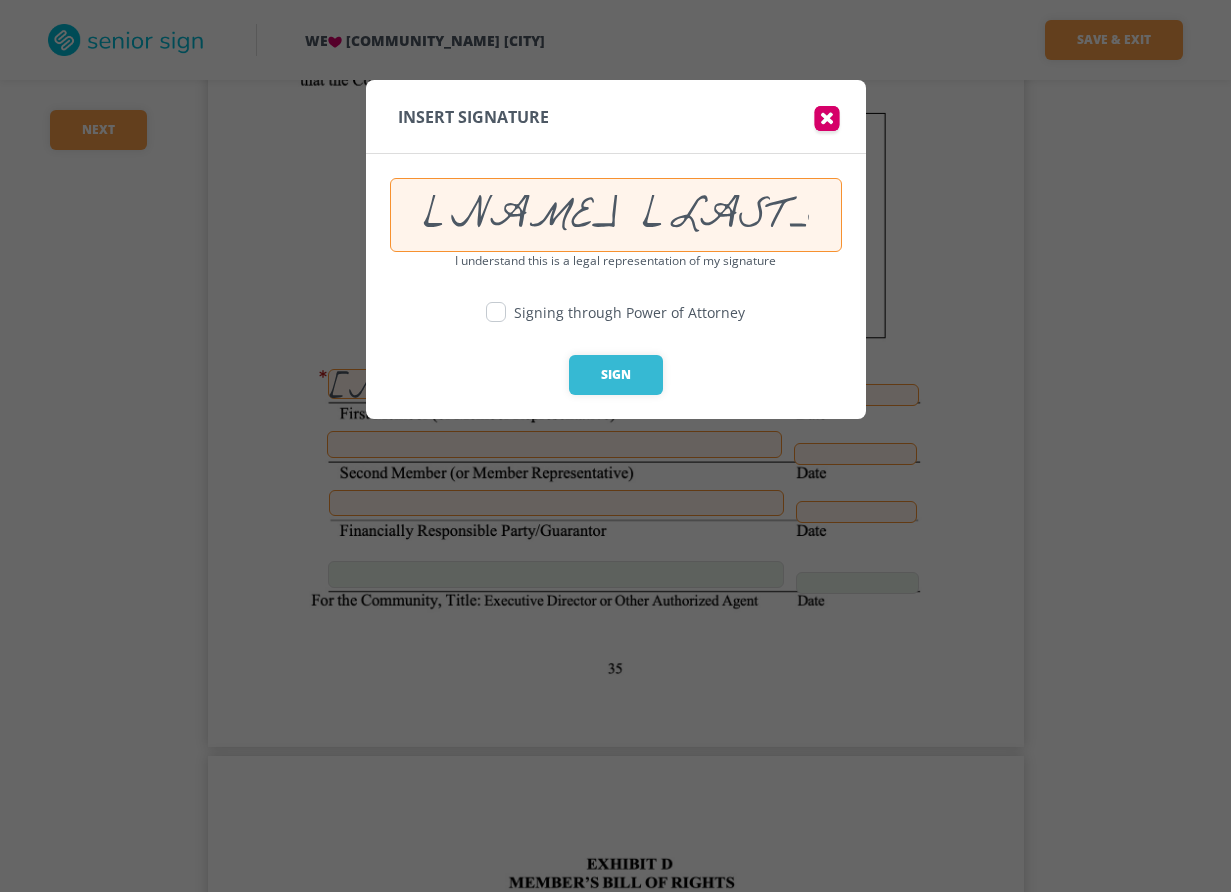click at bounding box center [496, 312] 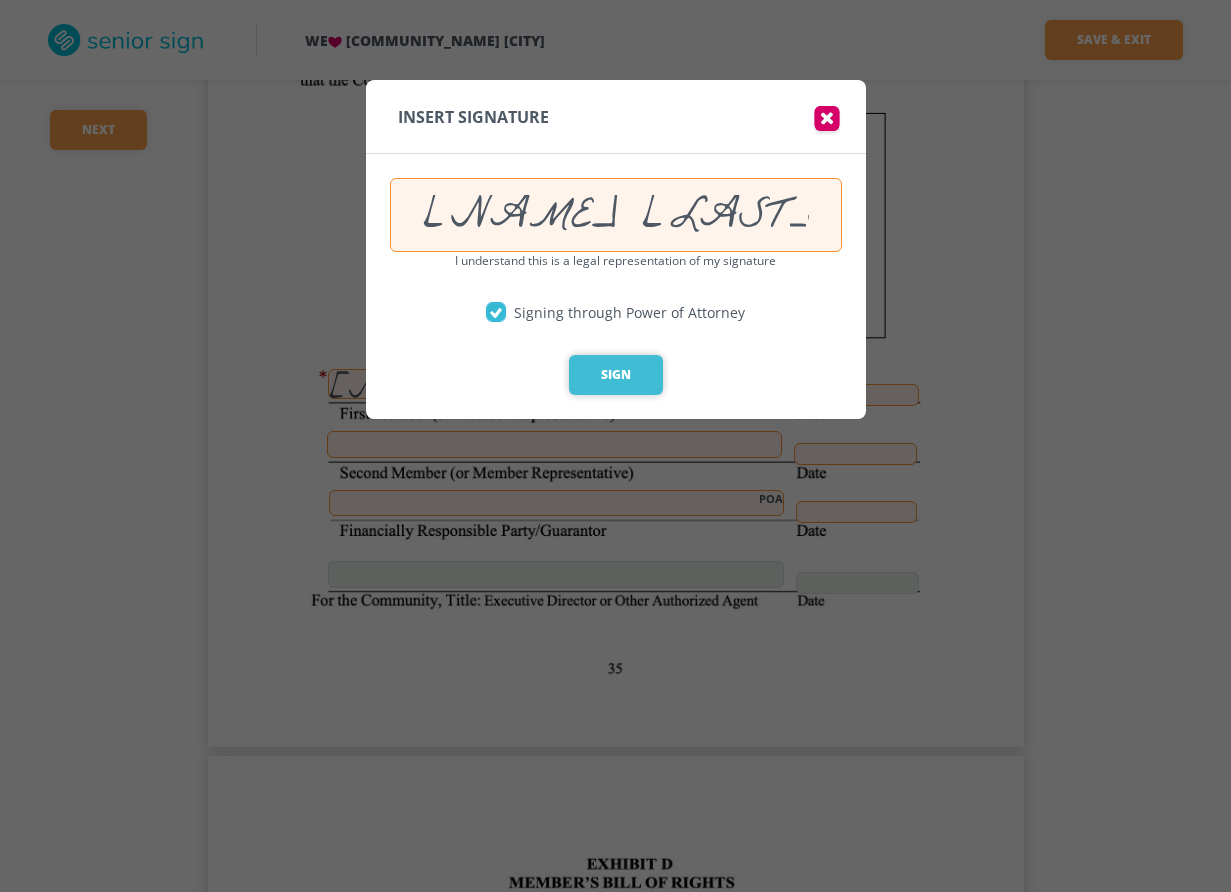 click on "Sign" at bounding box center [616, 375] 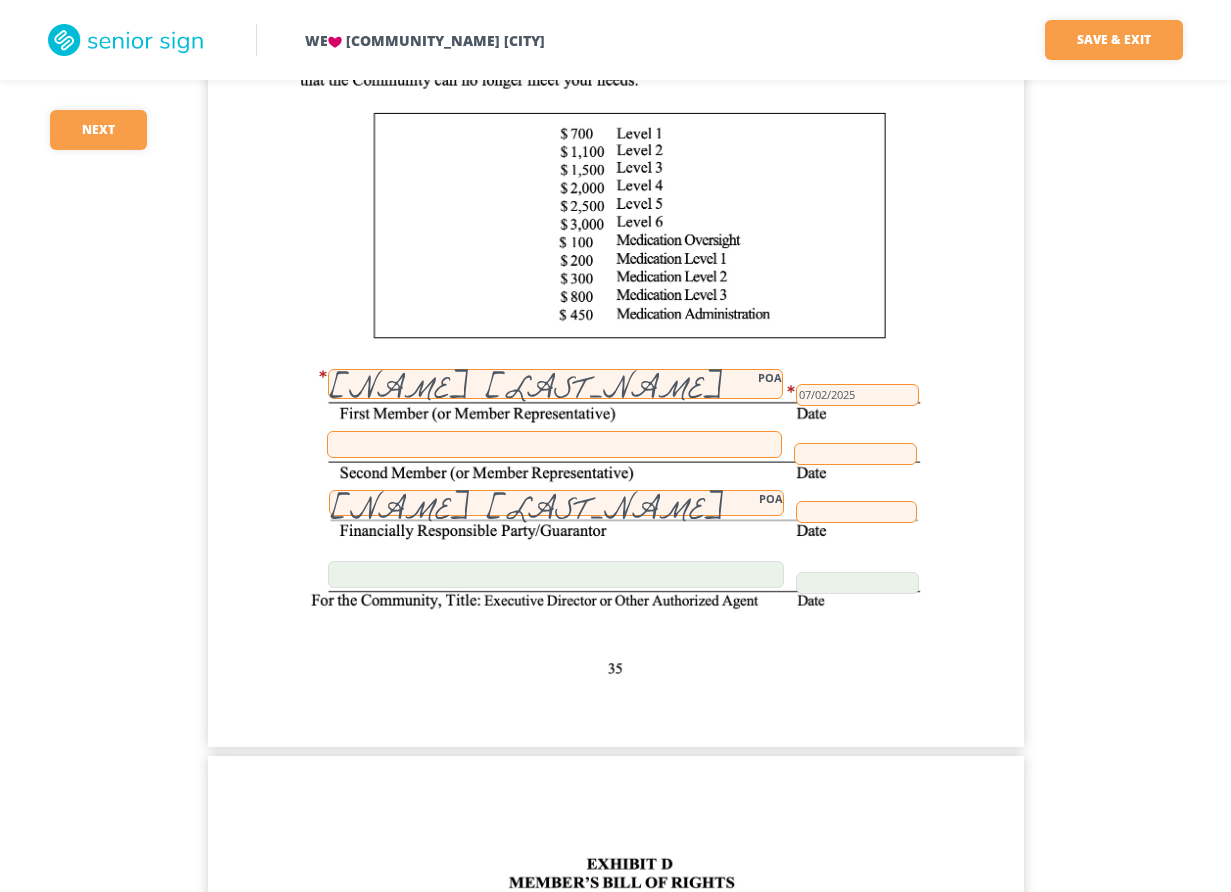 click at bounding box center [856, 512] 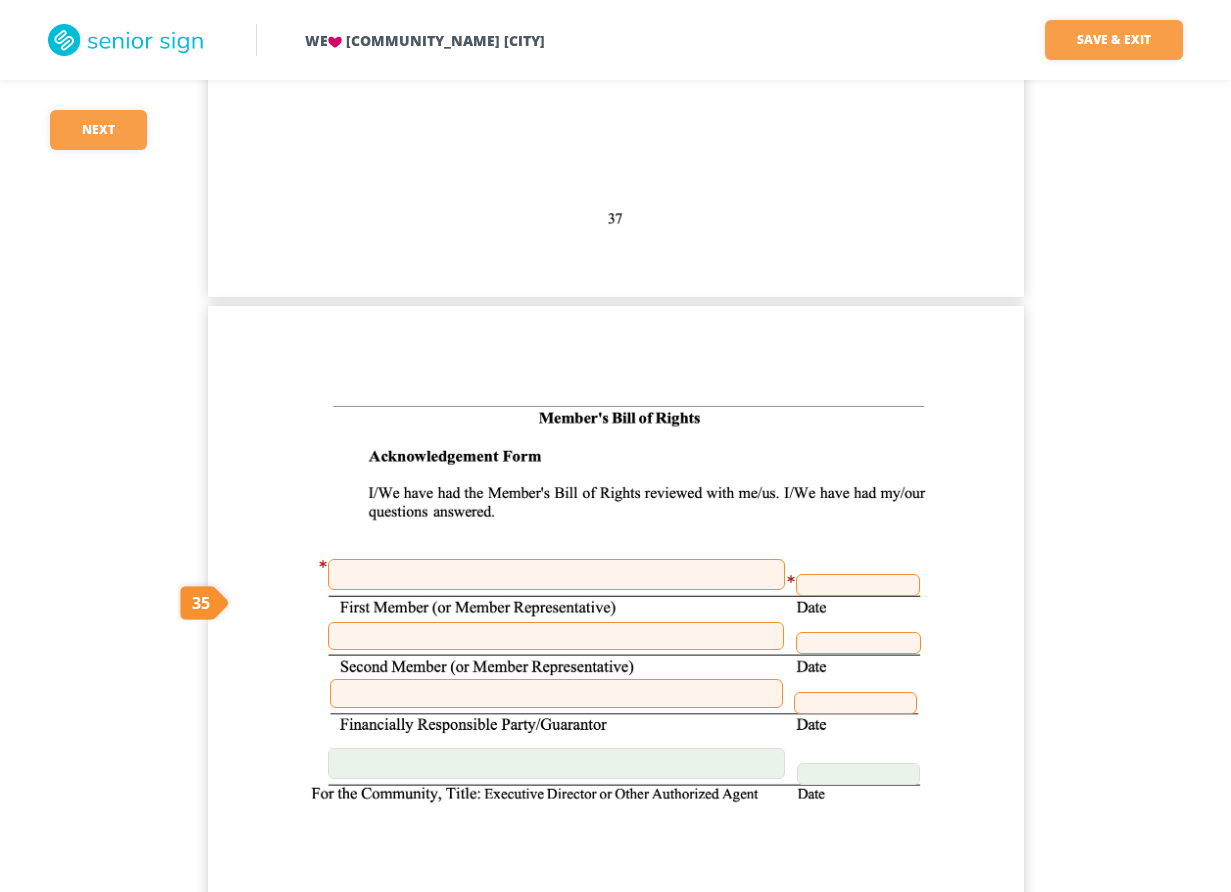 scroll, scrollTop: 41500, scrollLeft: 0, axis: vertical 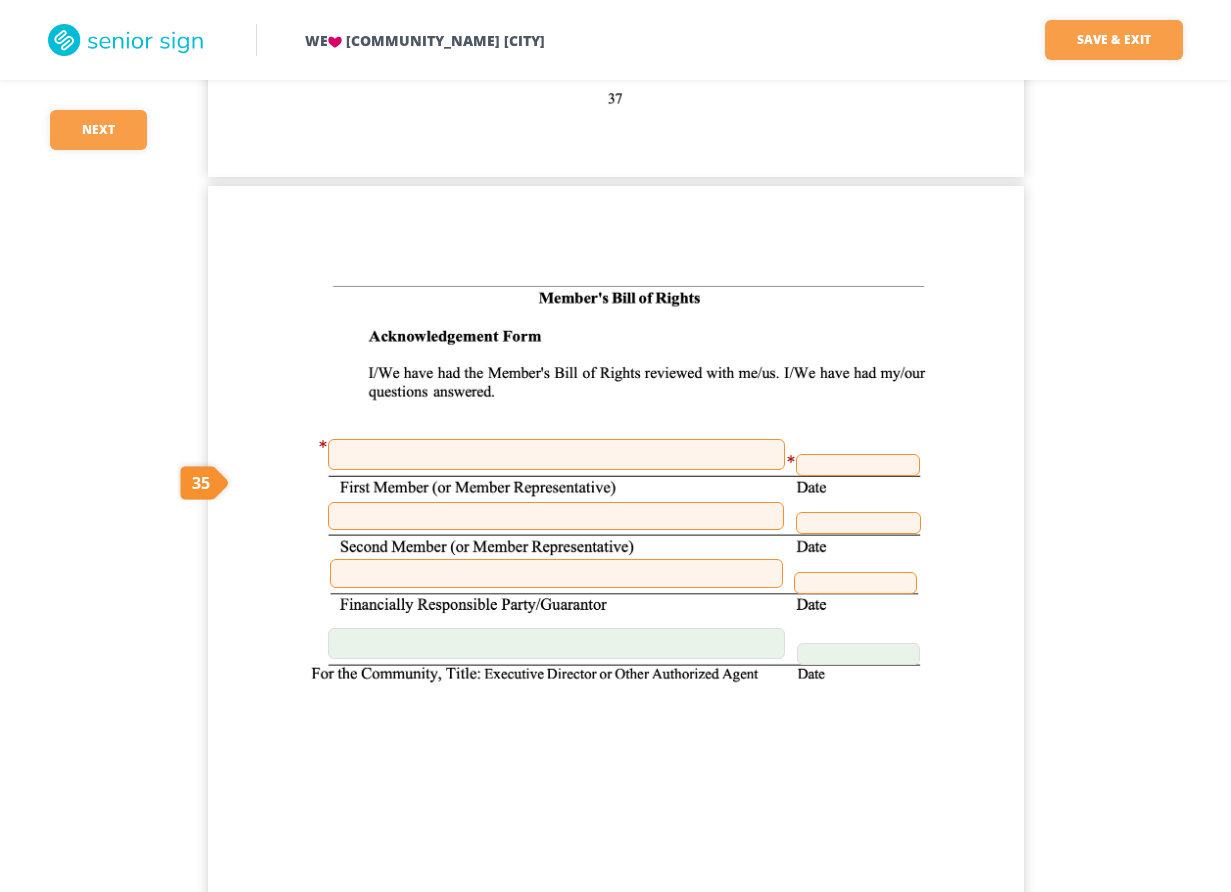 click at bounding box center (556, 454) 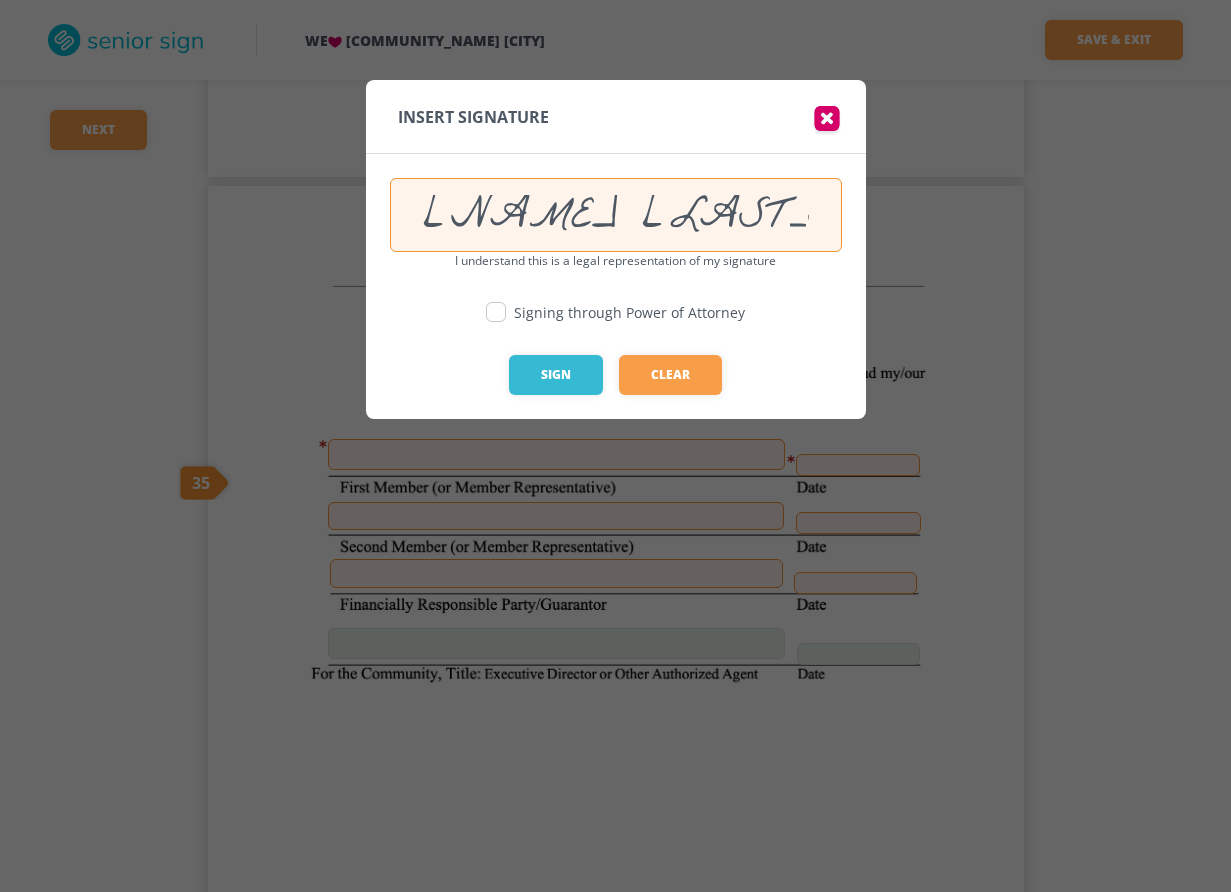 type on "[NAME] [LAST_NAME]" 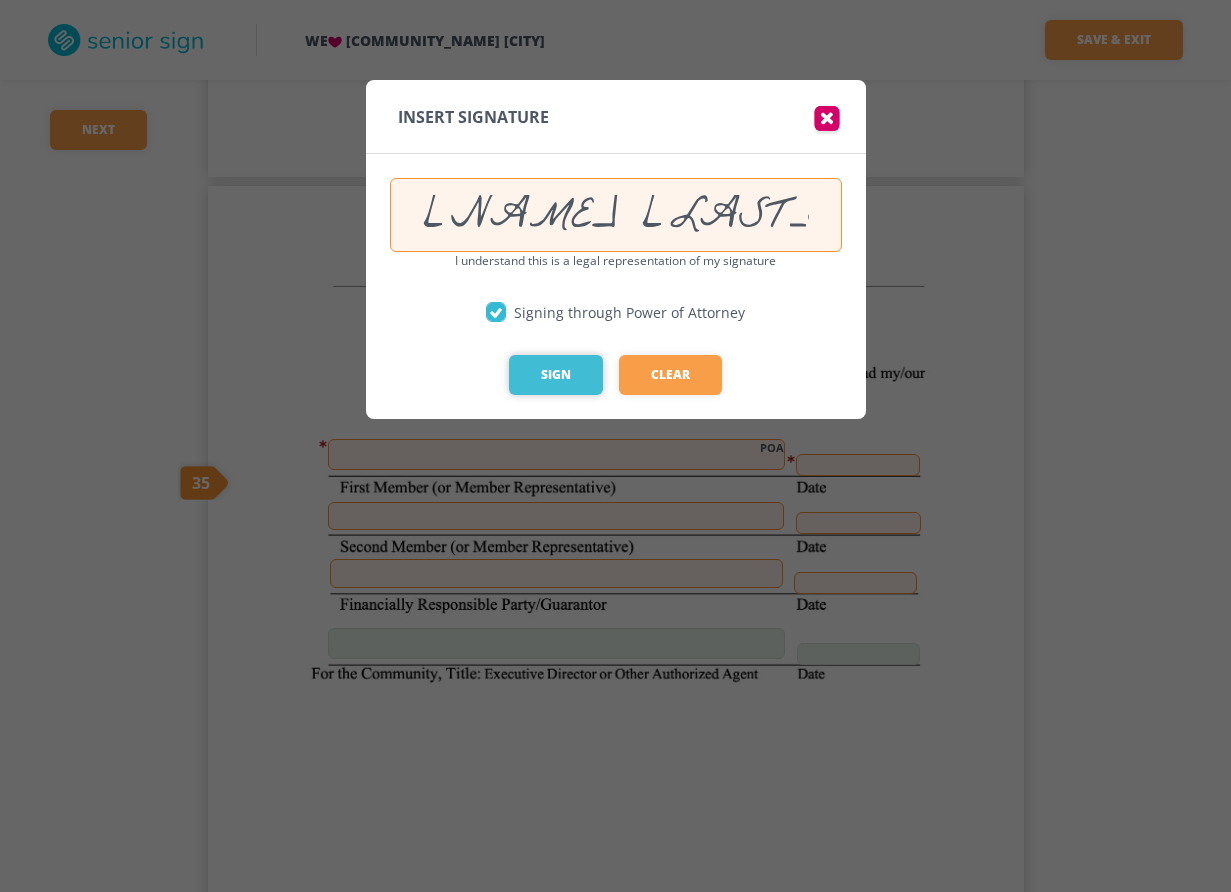click on "Sign" at bounding box center (556, 375) 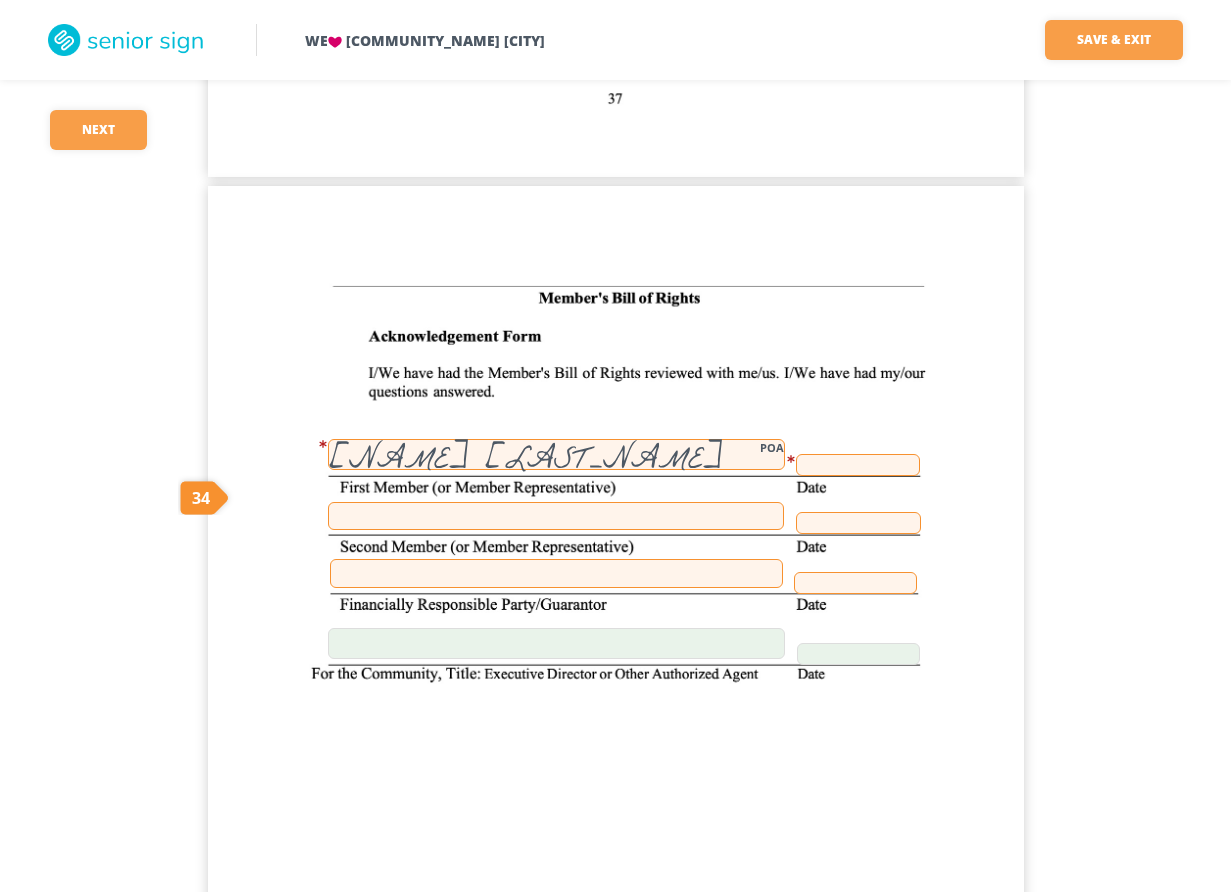click at bounding box center [858, 465] 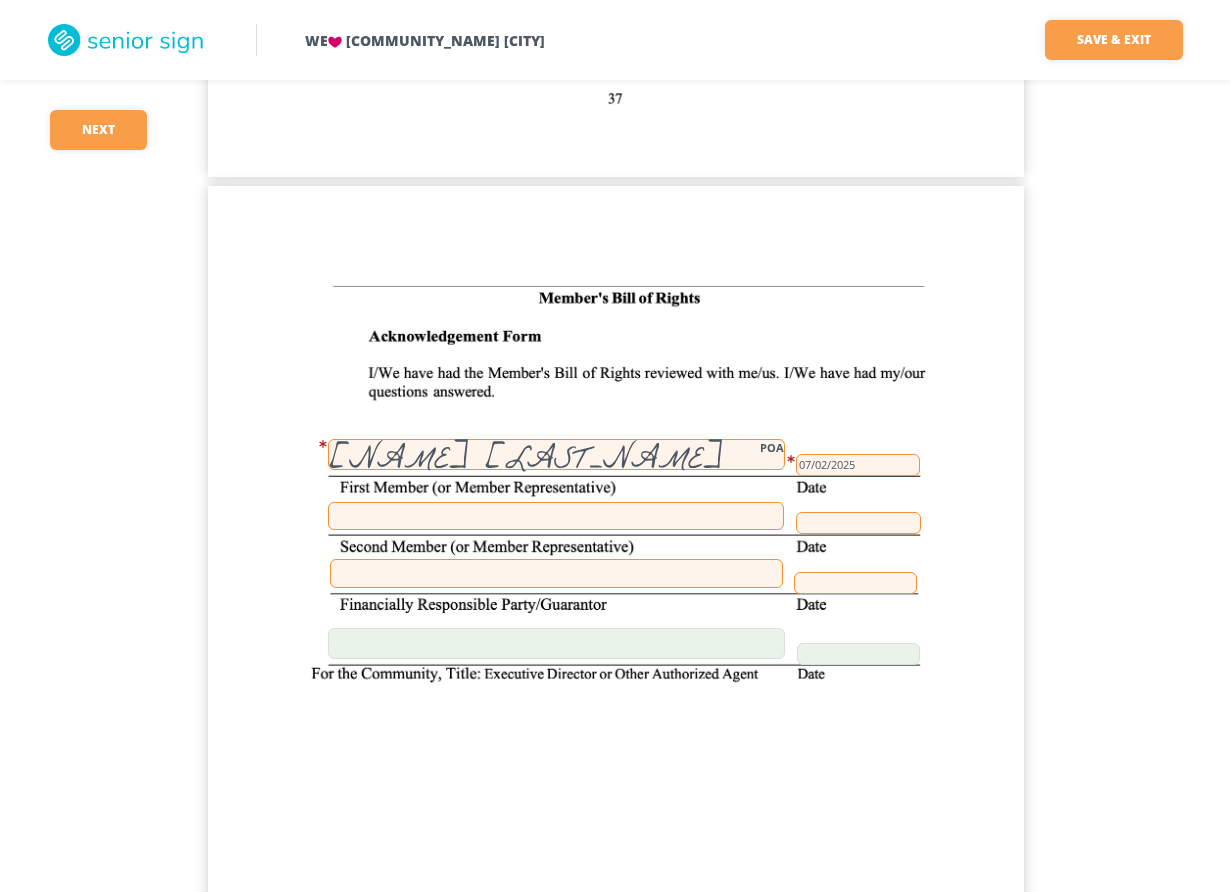 click at bounding box center [556, 573] 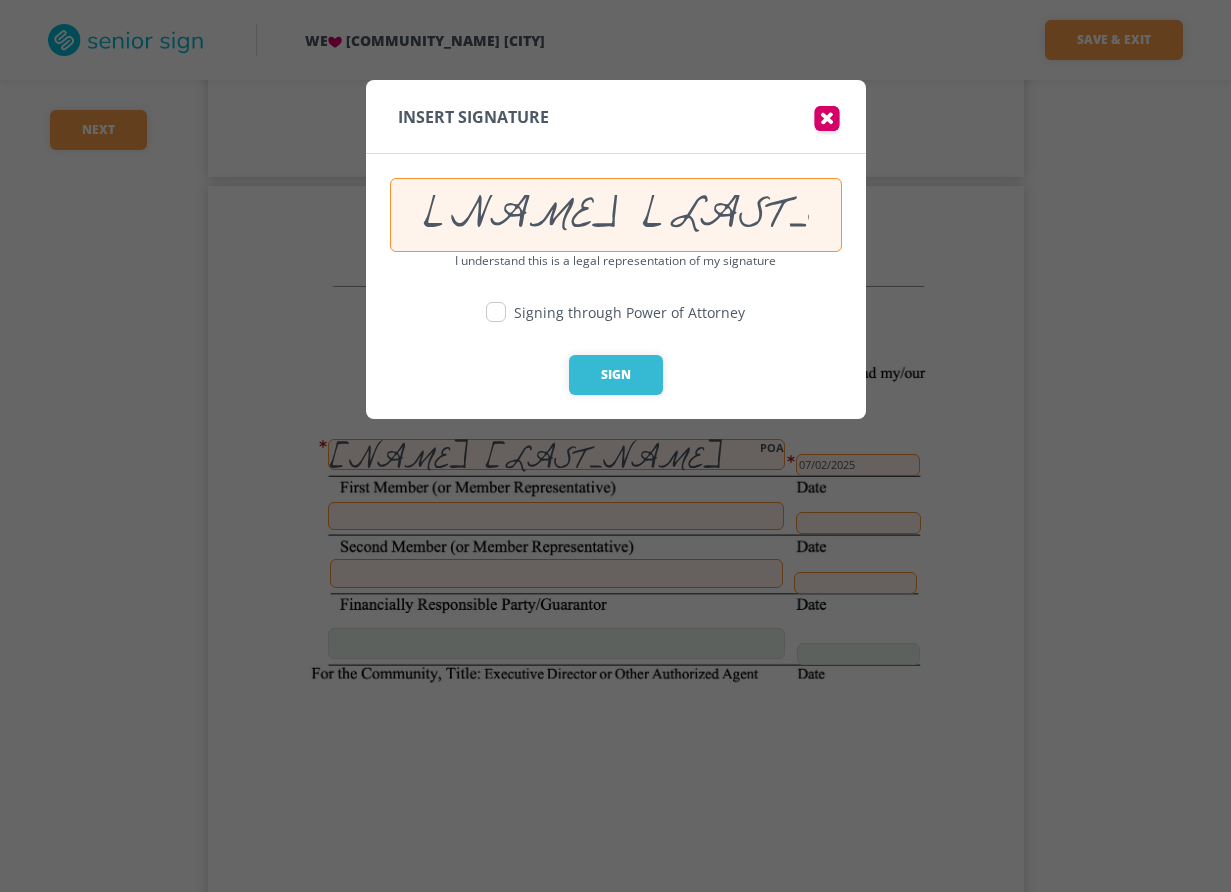 click at bounding box center (496, 312) 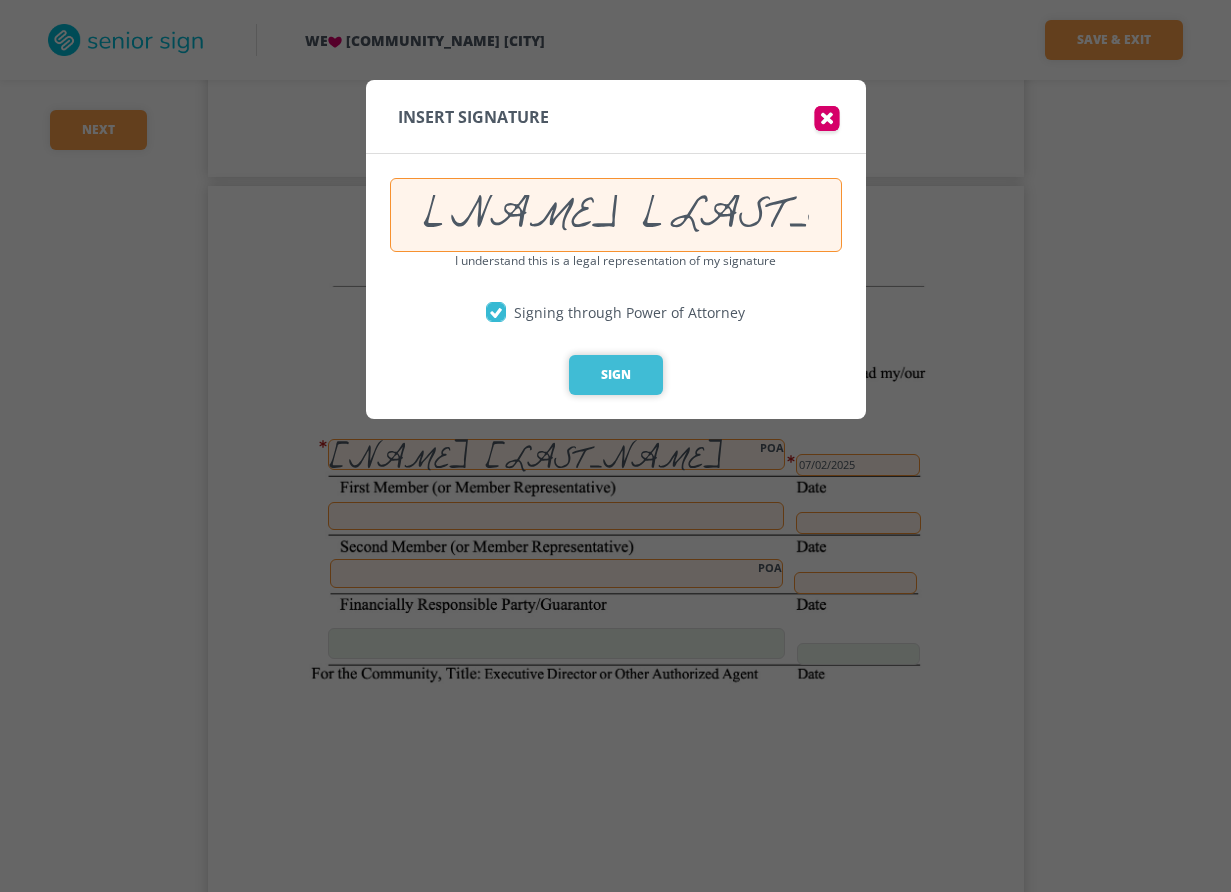 click on "Sign" at bounding box center (616, 375) 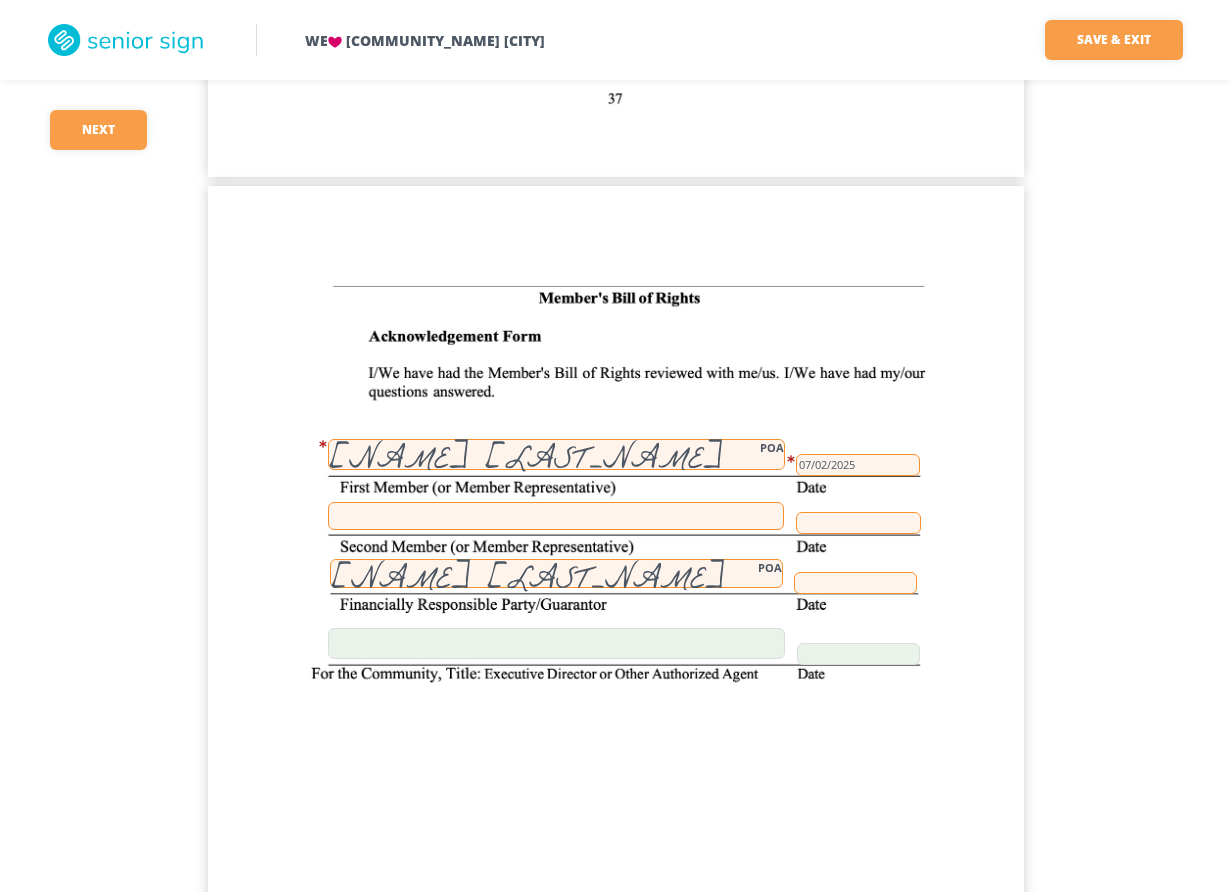 click at bounding box center (855, 583) 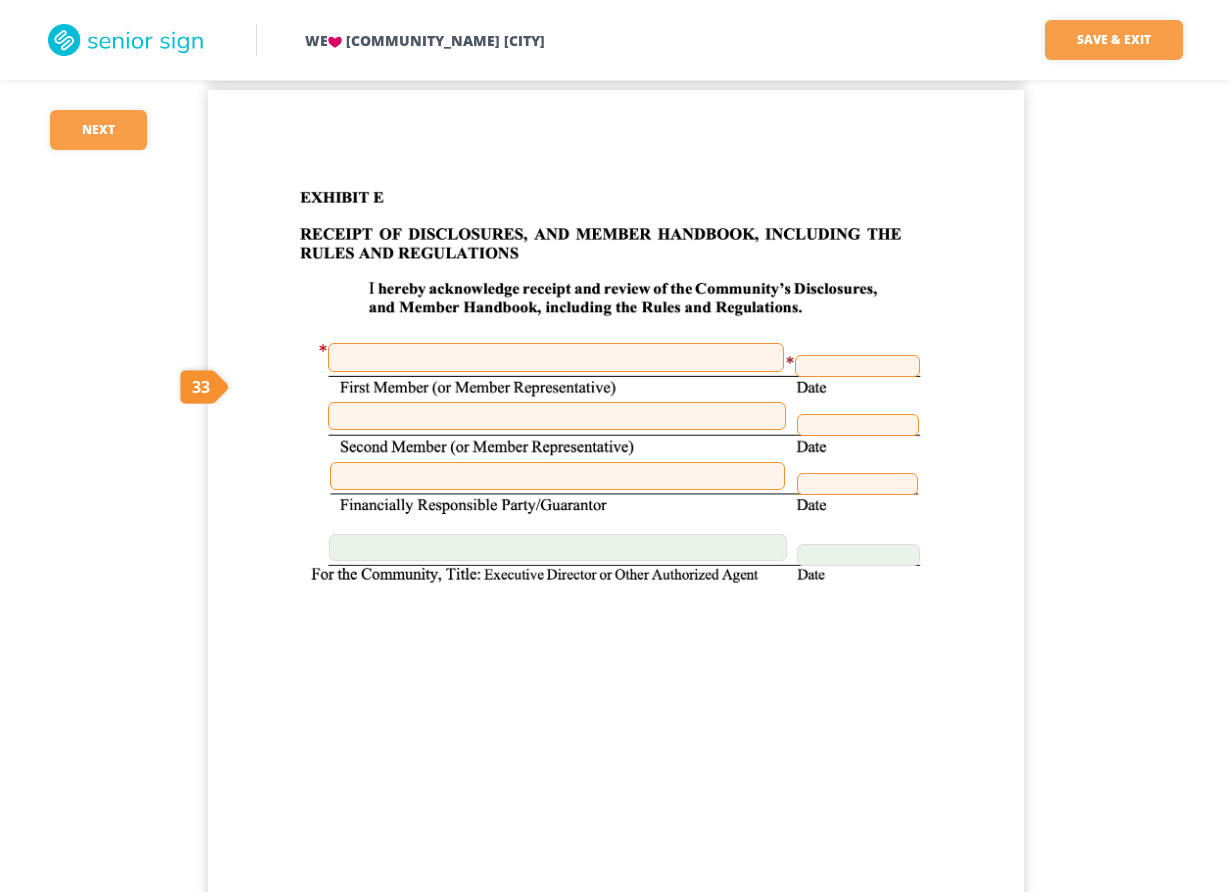 scroll, scrollTop: 42700, scrollLeft: 0, axis: vertical 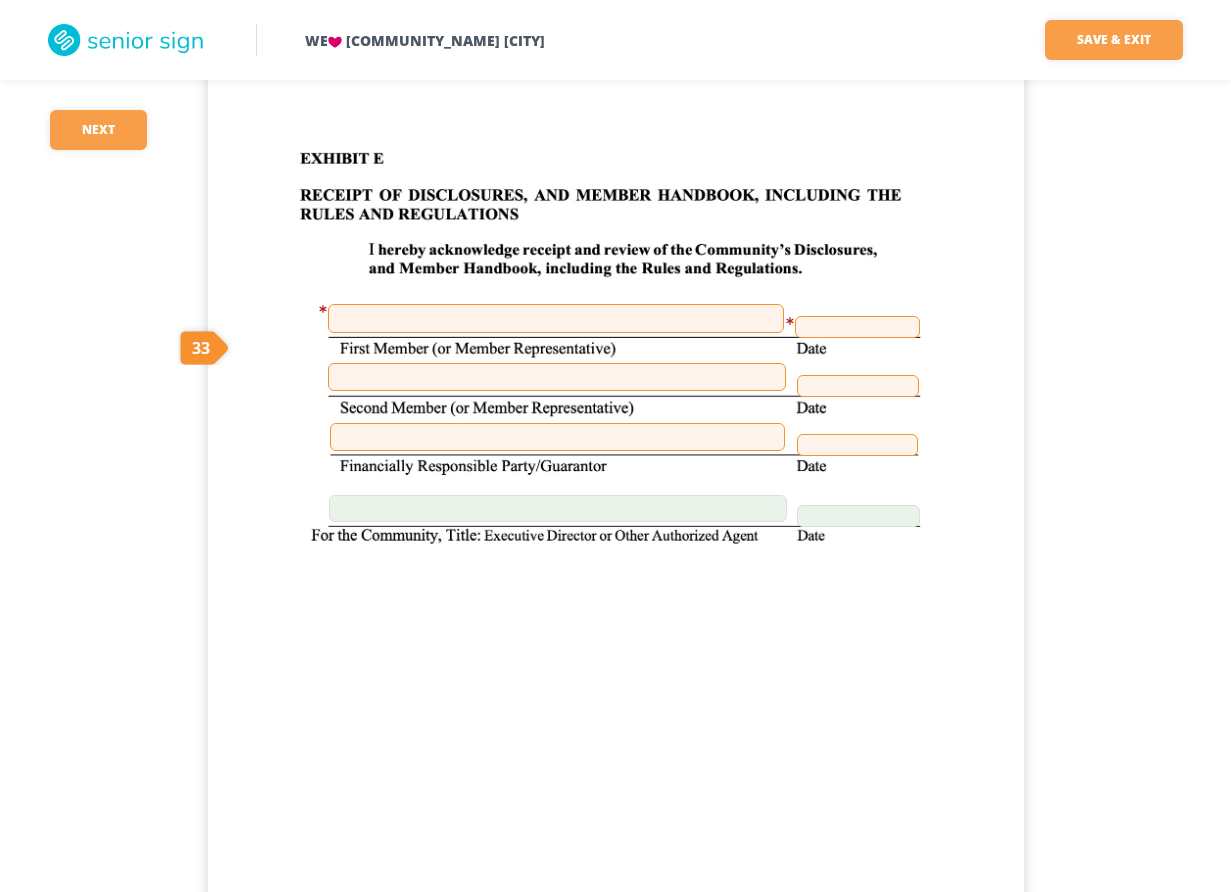 click at bounding box center [556, 318] 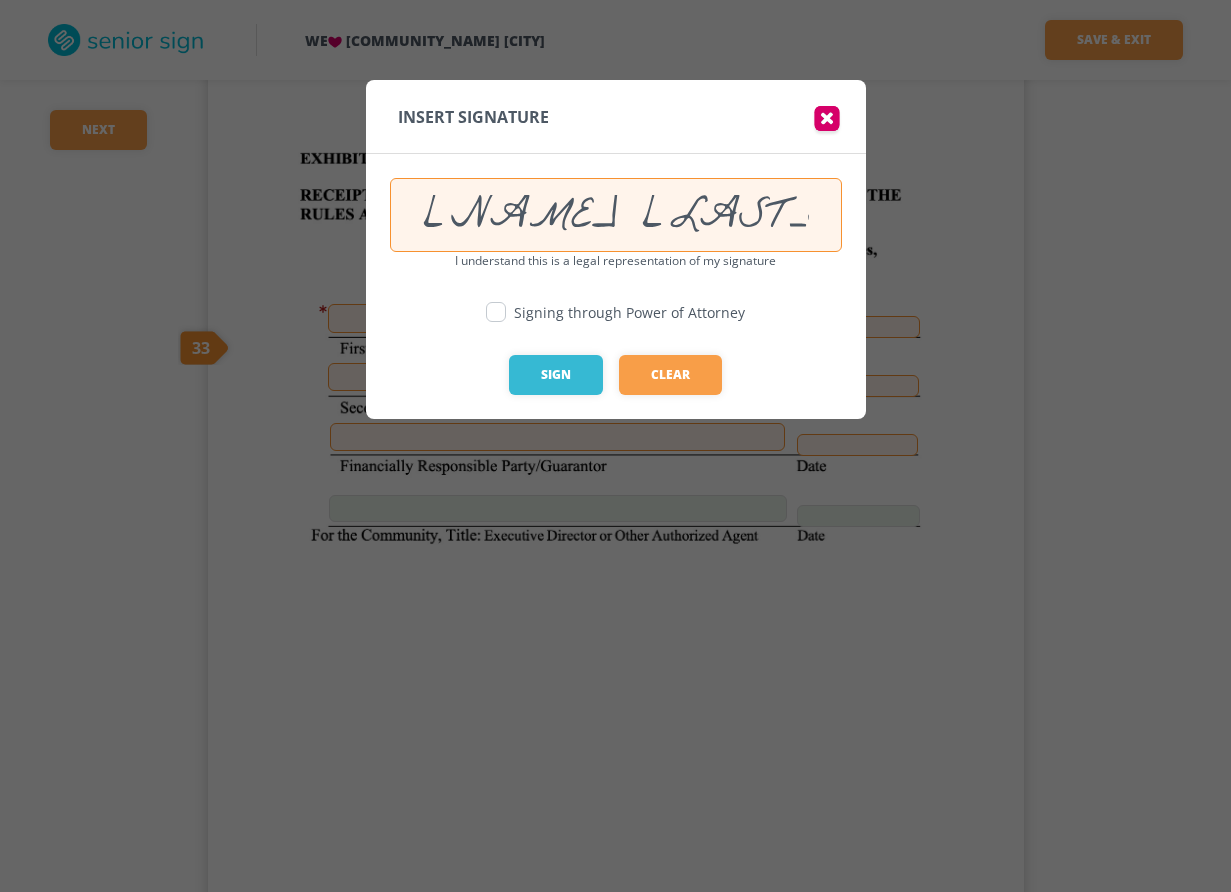 type on "[NAME] [LAST_NAME]" 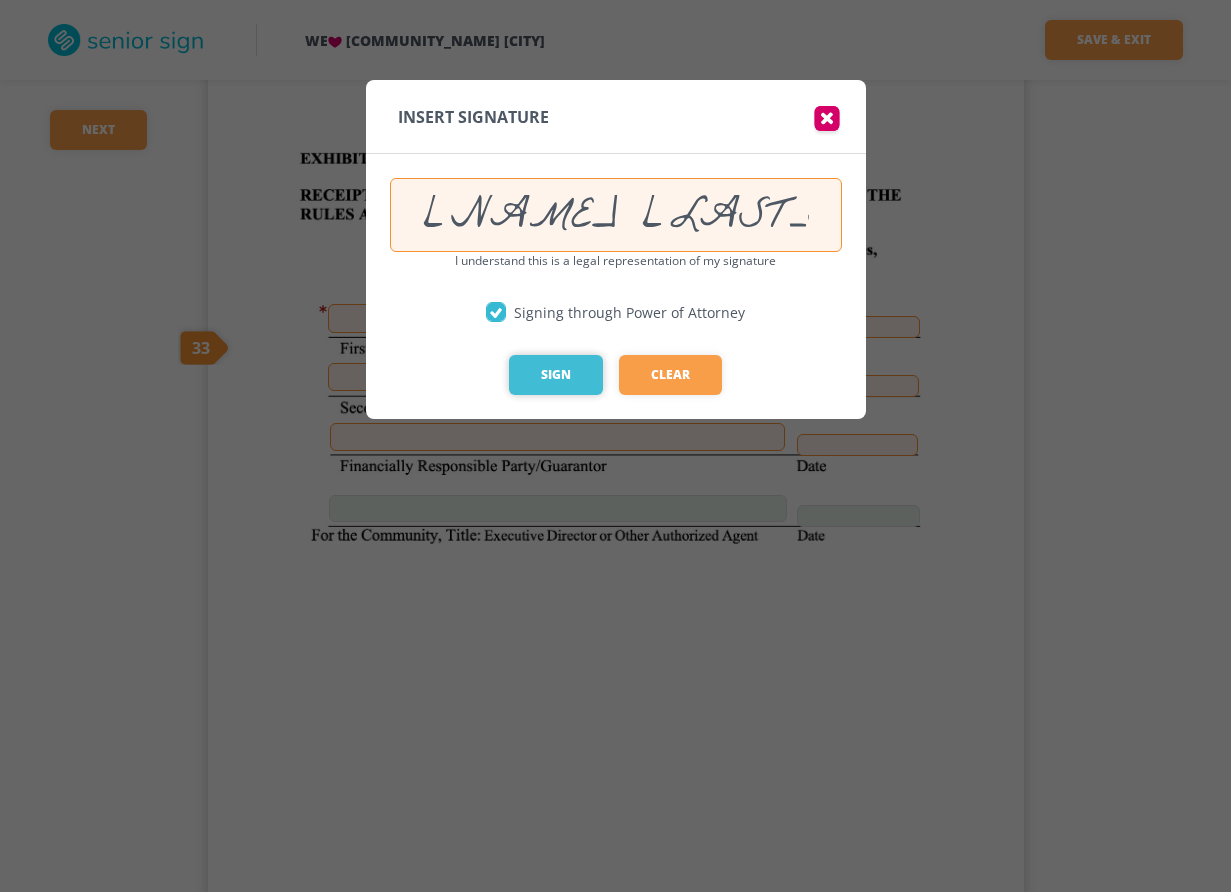click on "Sign" at bounding box center [556, 375] 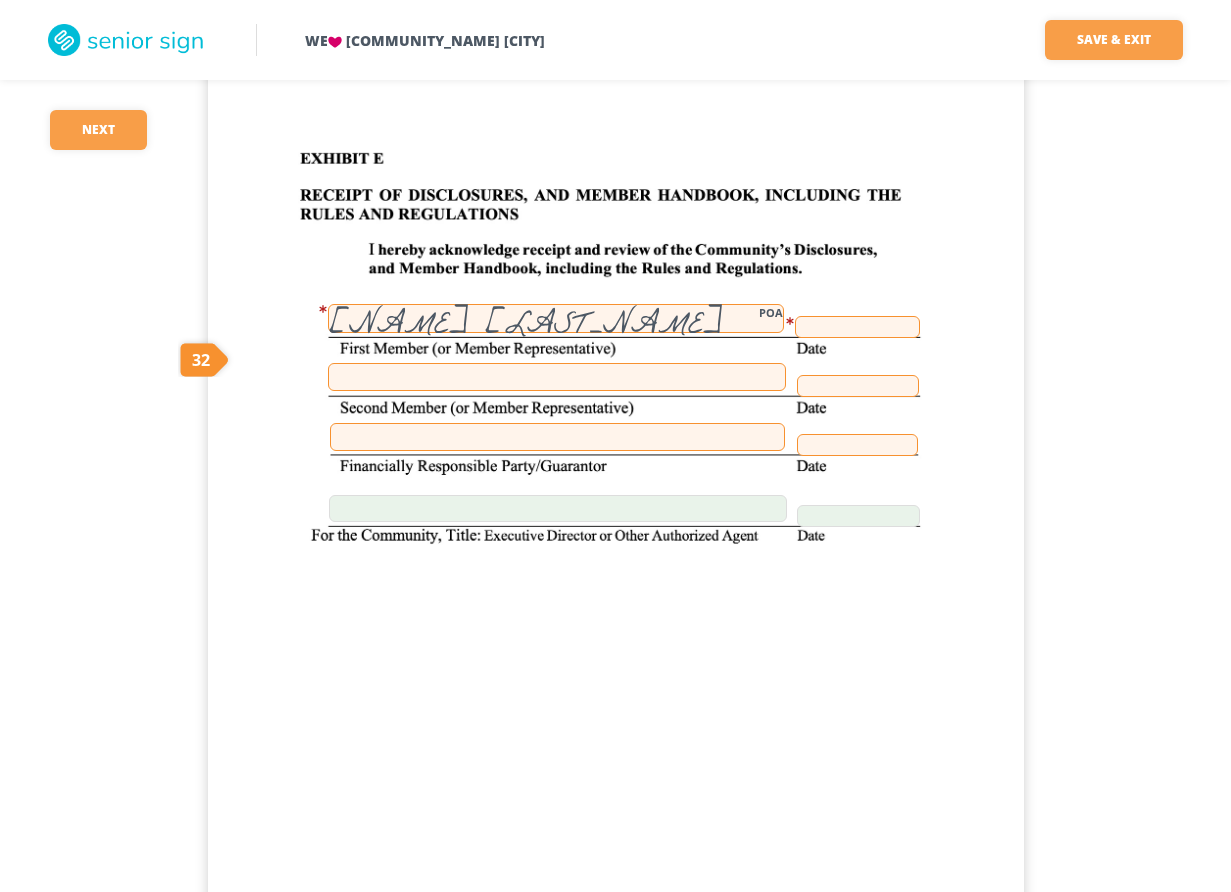 click at bounding box center [857, 327] 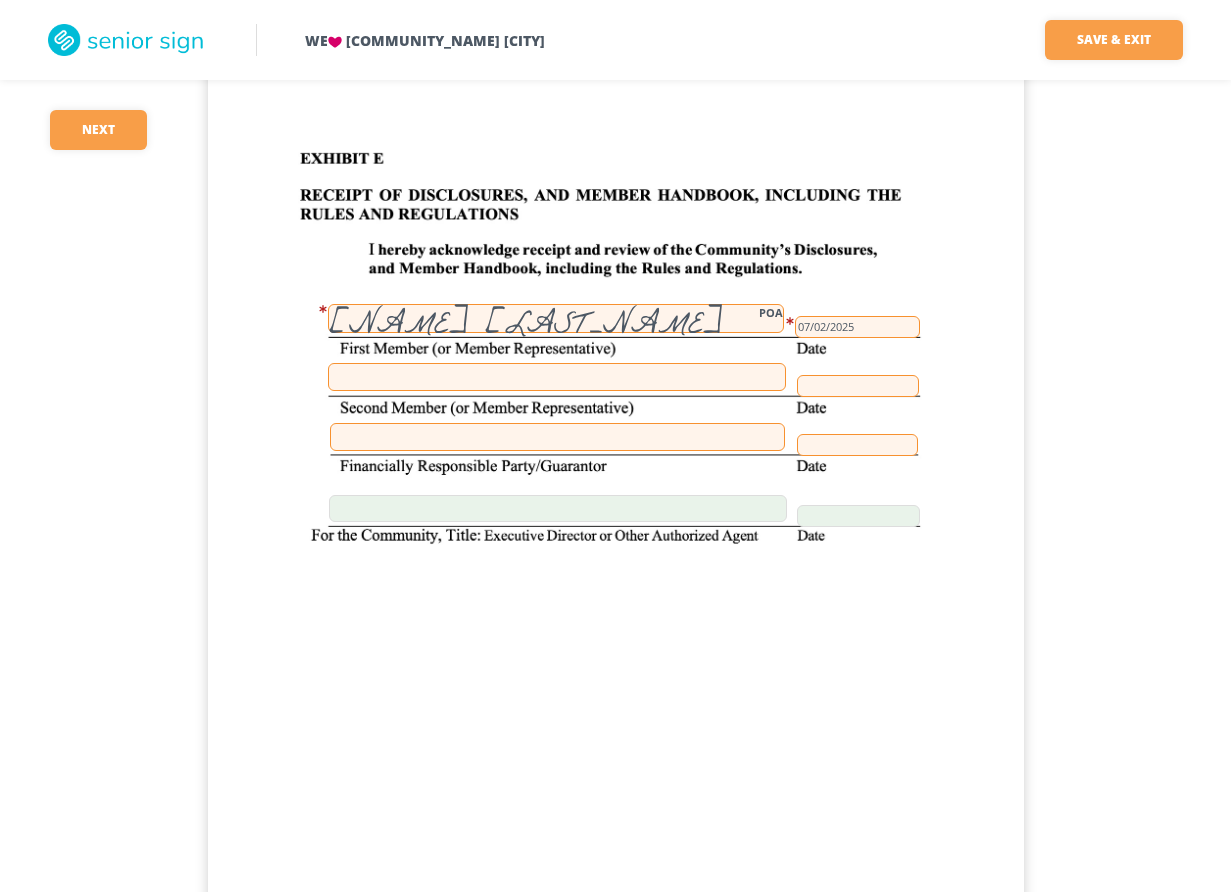 click at bounding box center (557, 437) 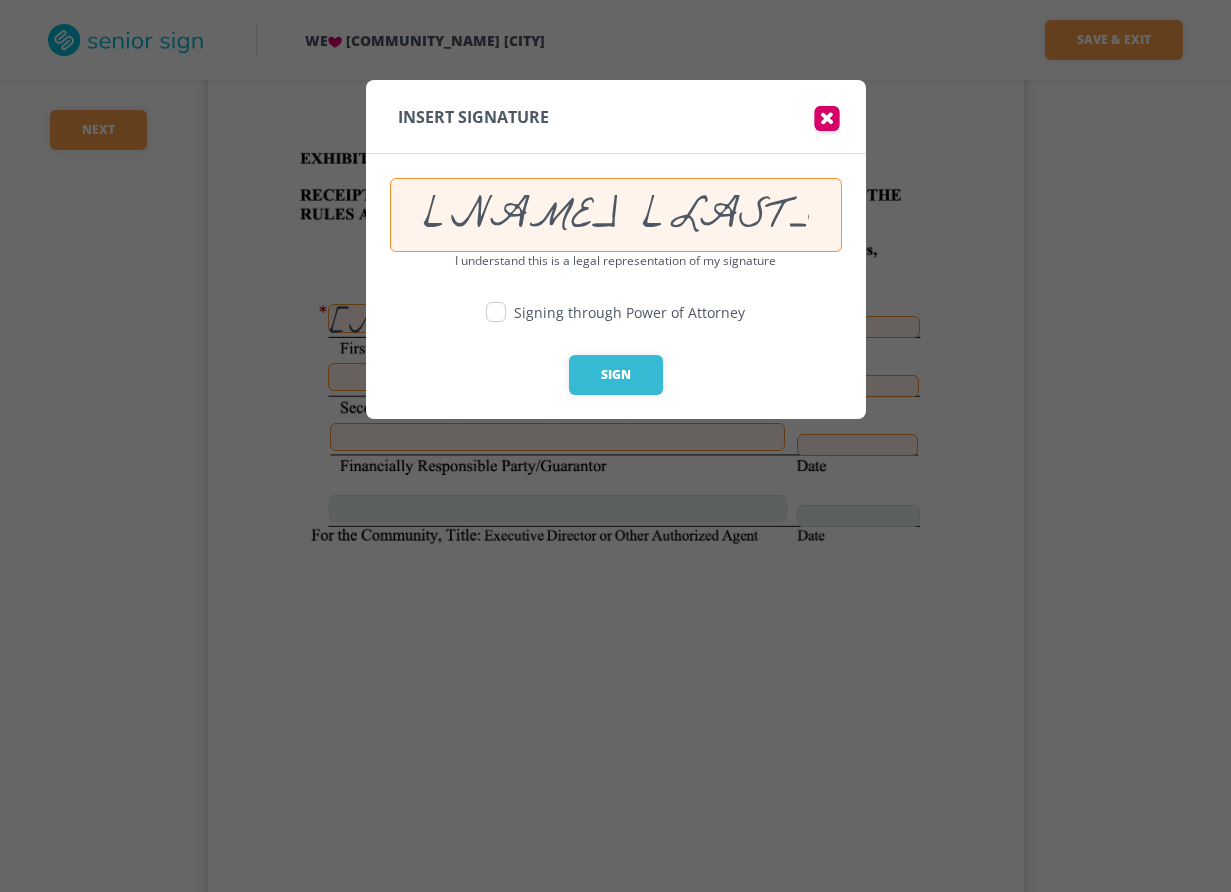 click at bounding box center (496, 312) 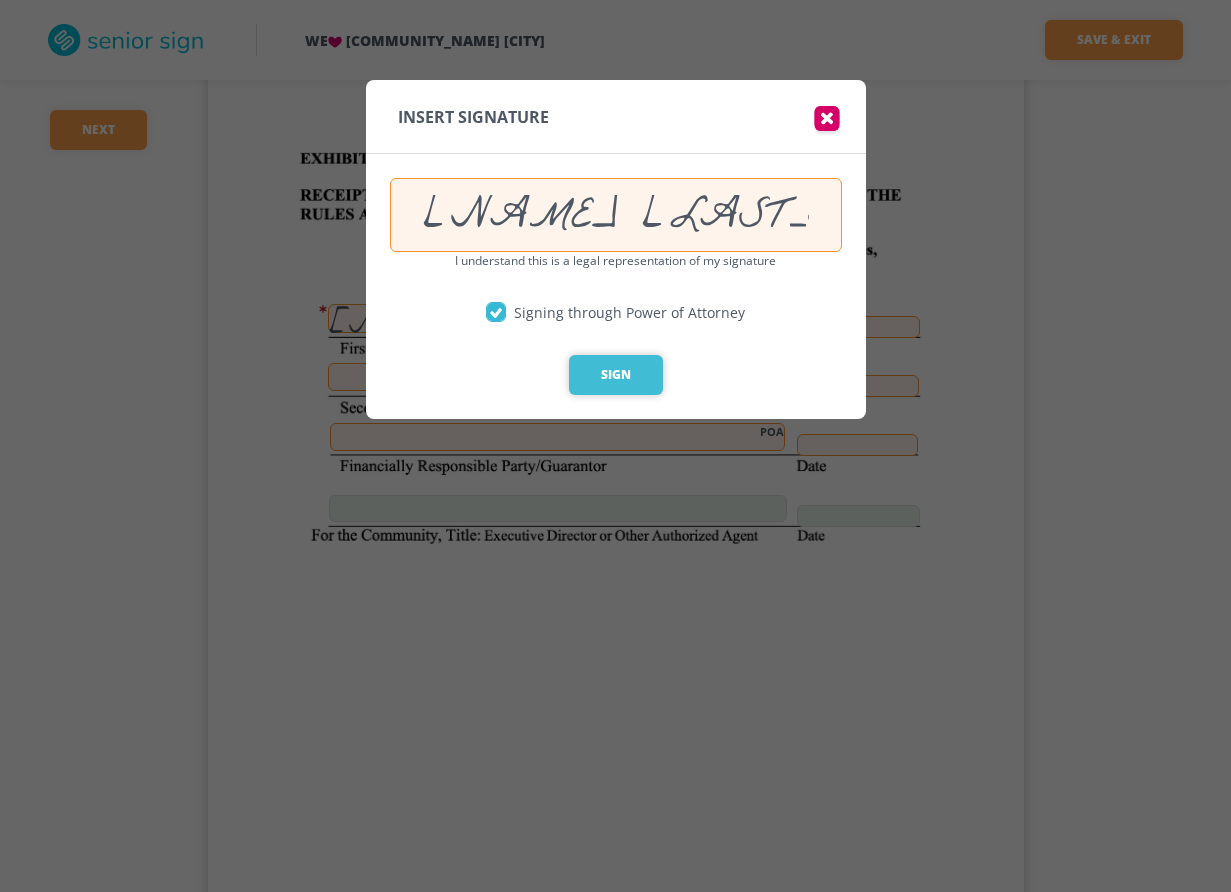 click on "Sign" at bounding box center (616, 375) 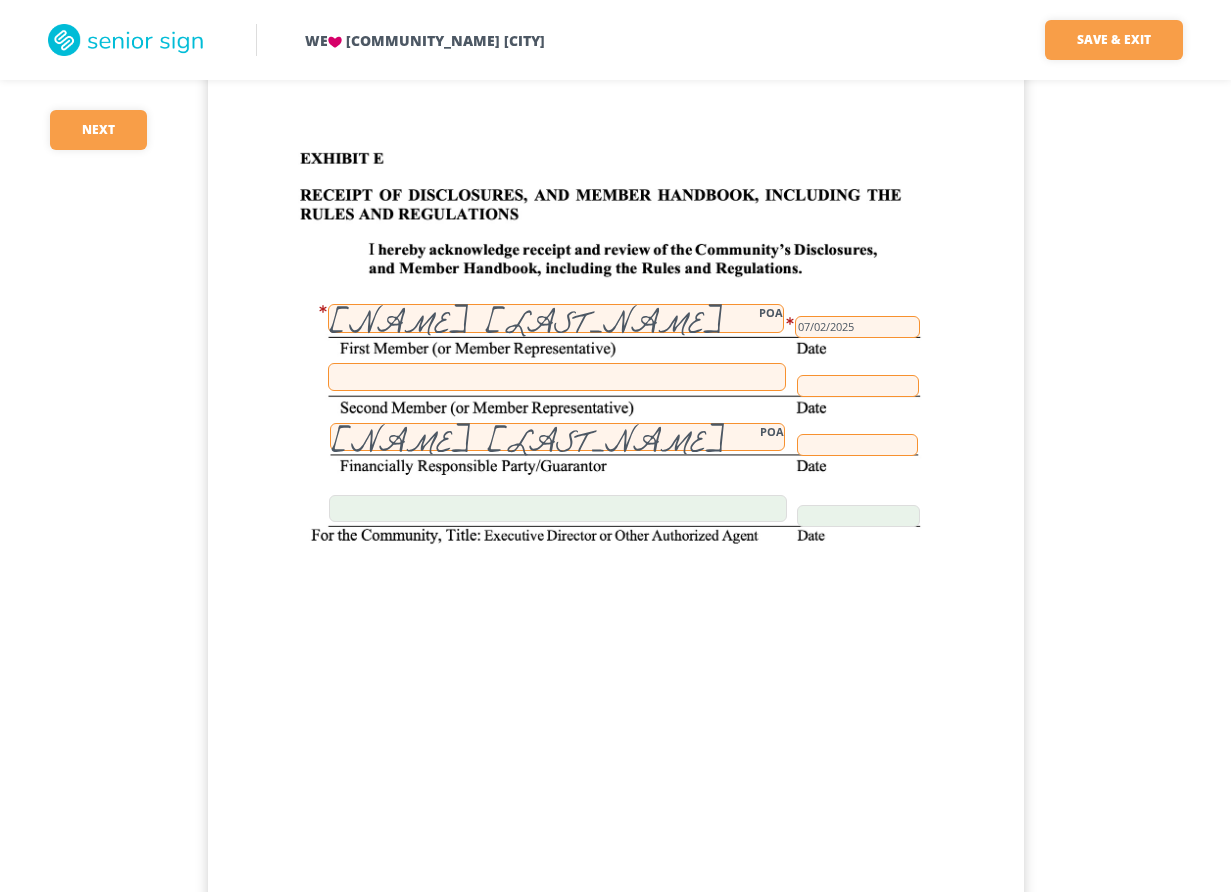 click at bounding box center [857, 445] 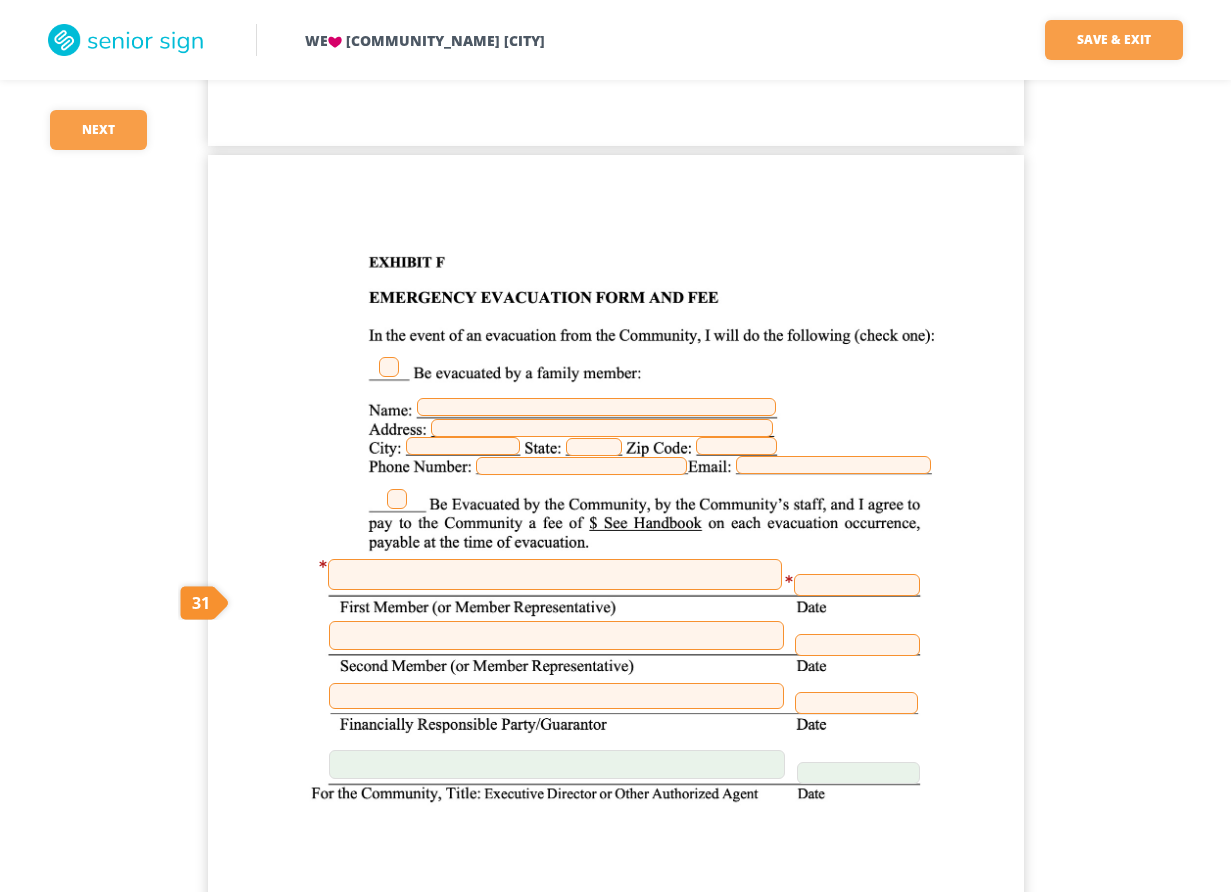 scroll, scrollTop: 43700, scrollLeft: 0, axis: vertical 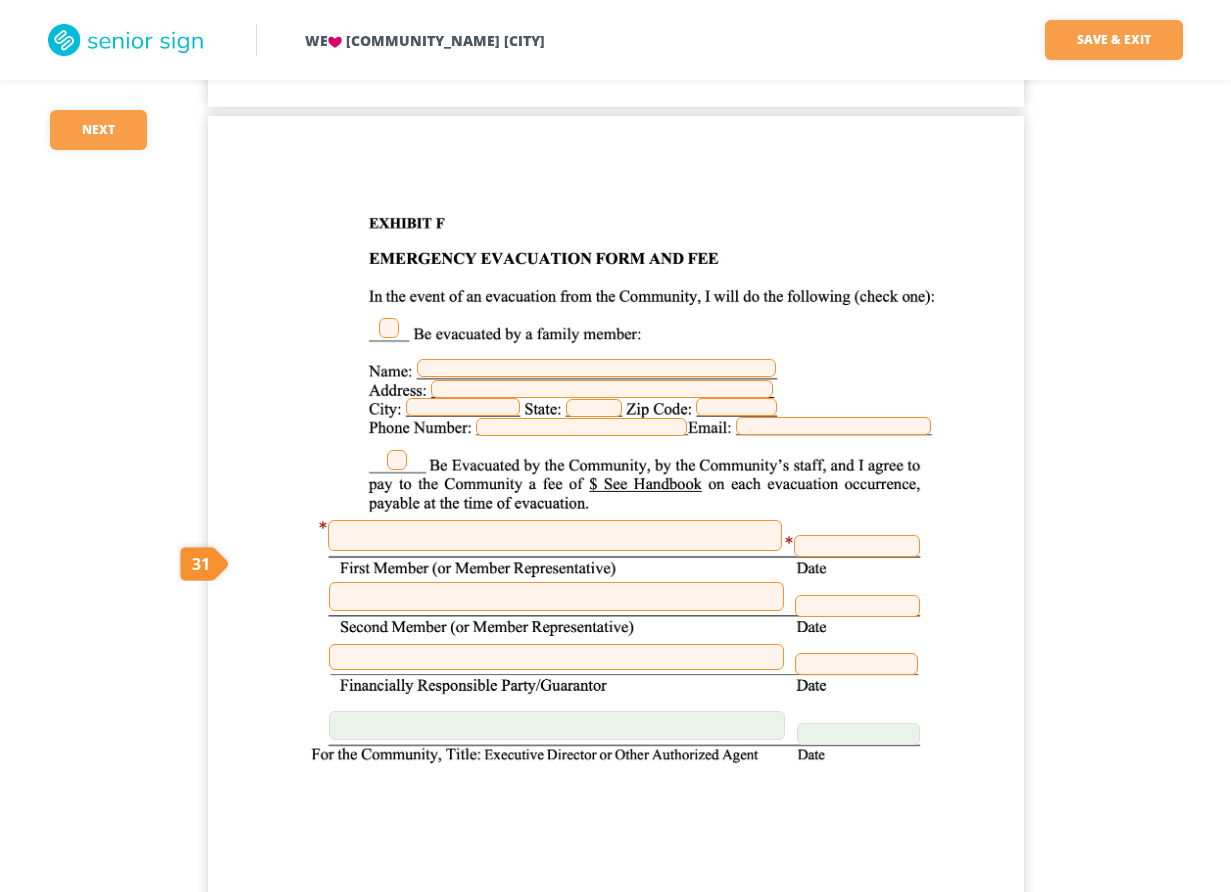 click at bounding box center (389, 328) 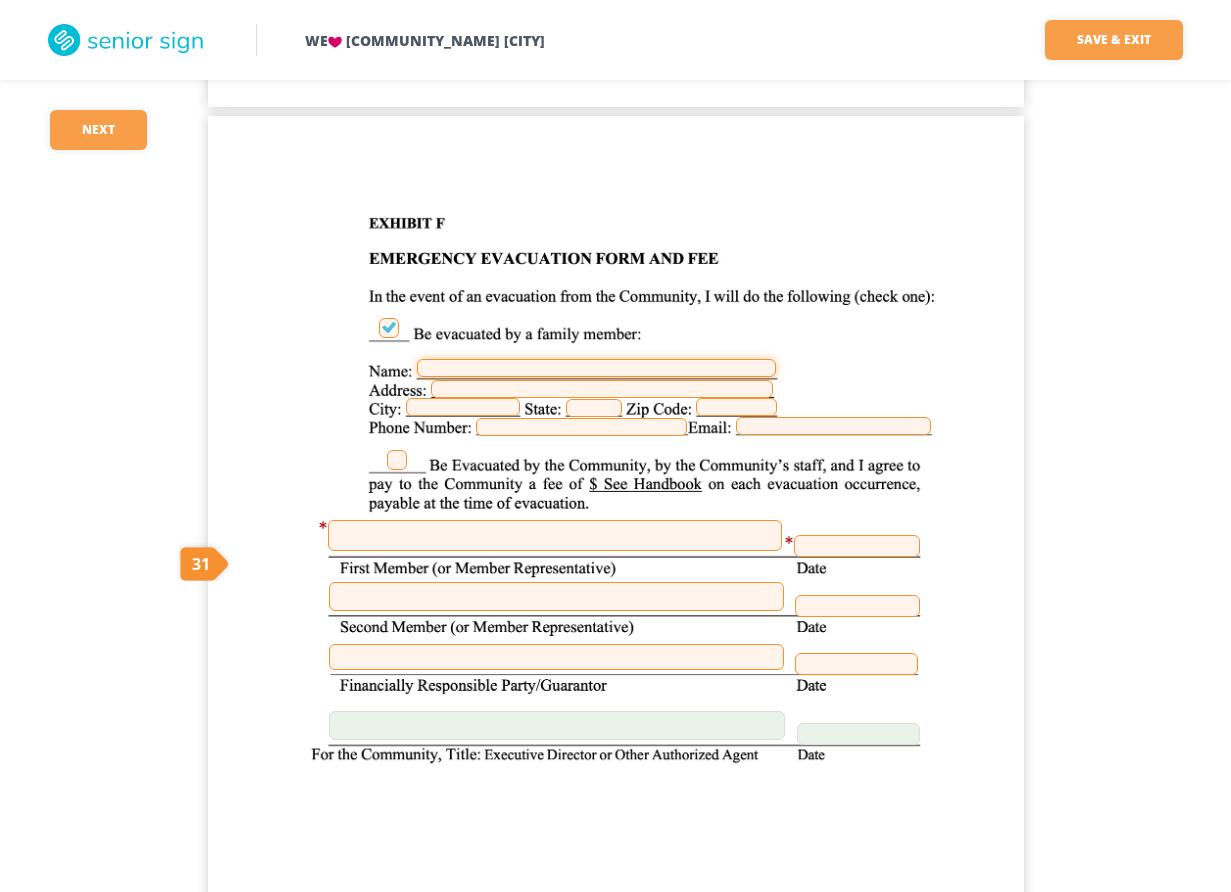 click at bounding box center (596, 368) 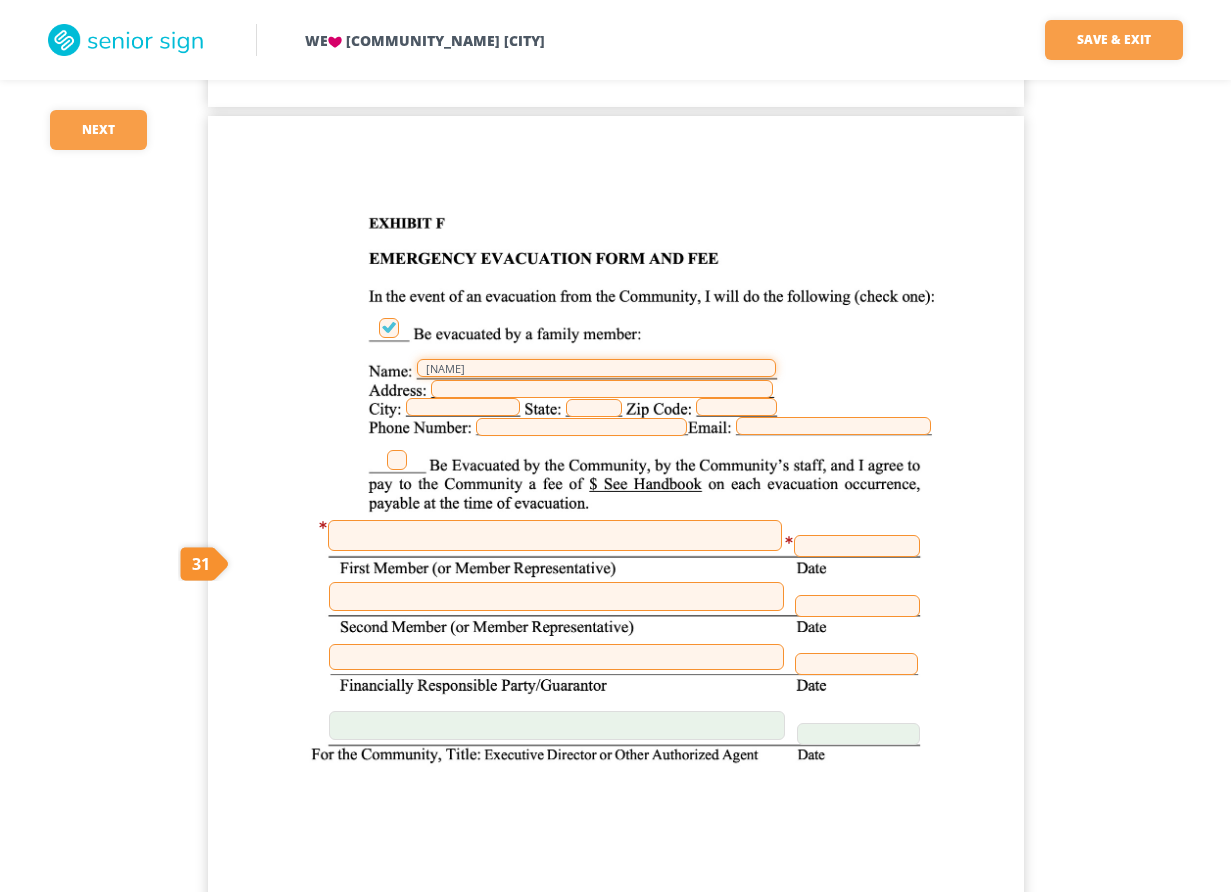 type on "[NAME]" 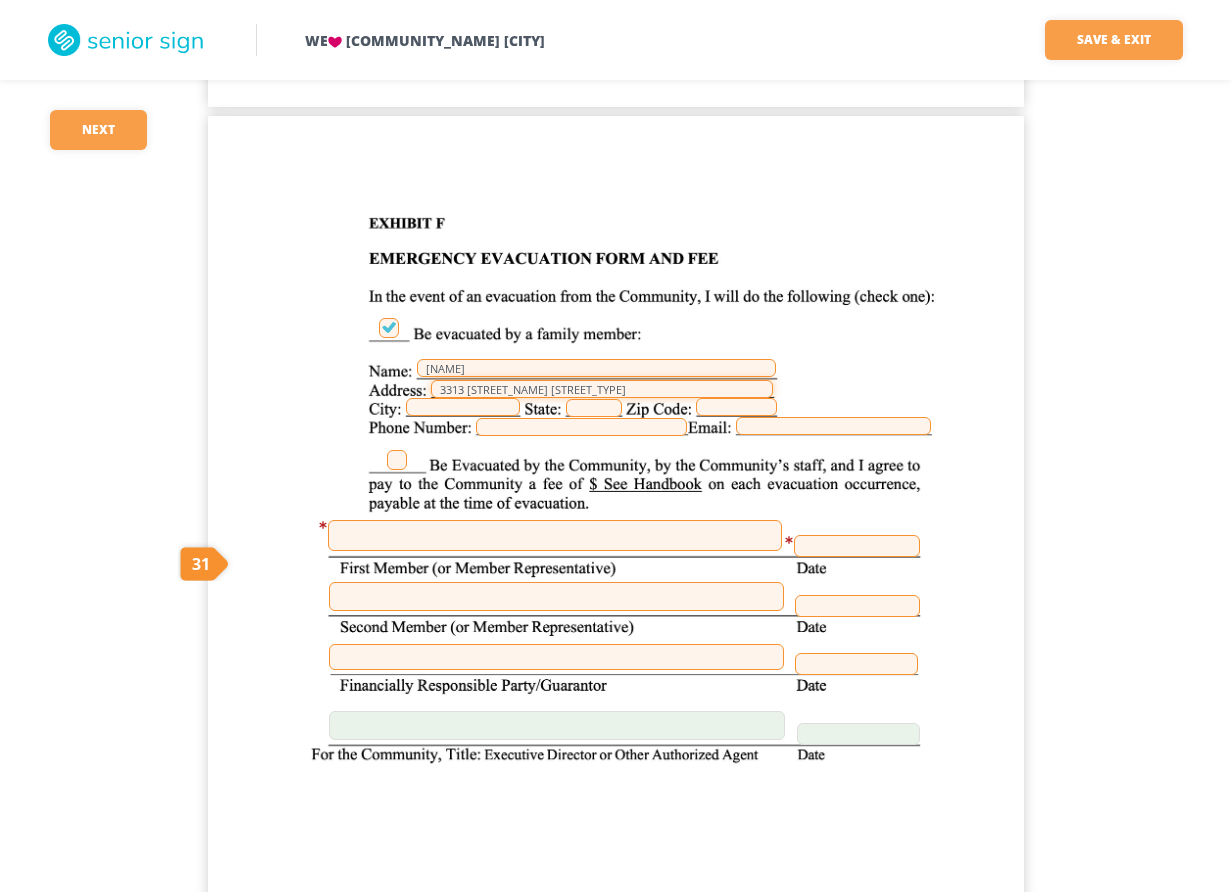 type on "3313 [STREET_NAME] [STREET_TYPE]" 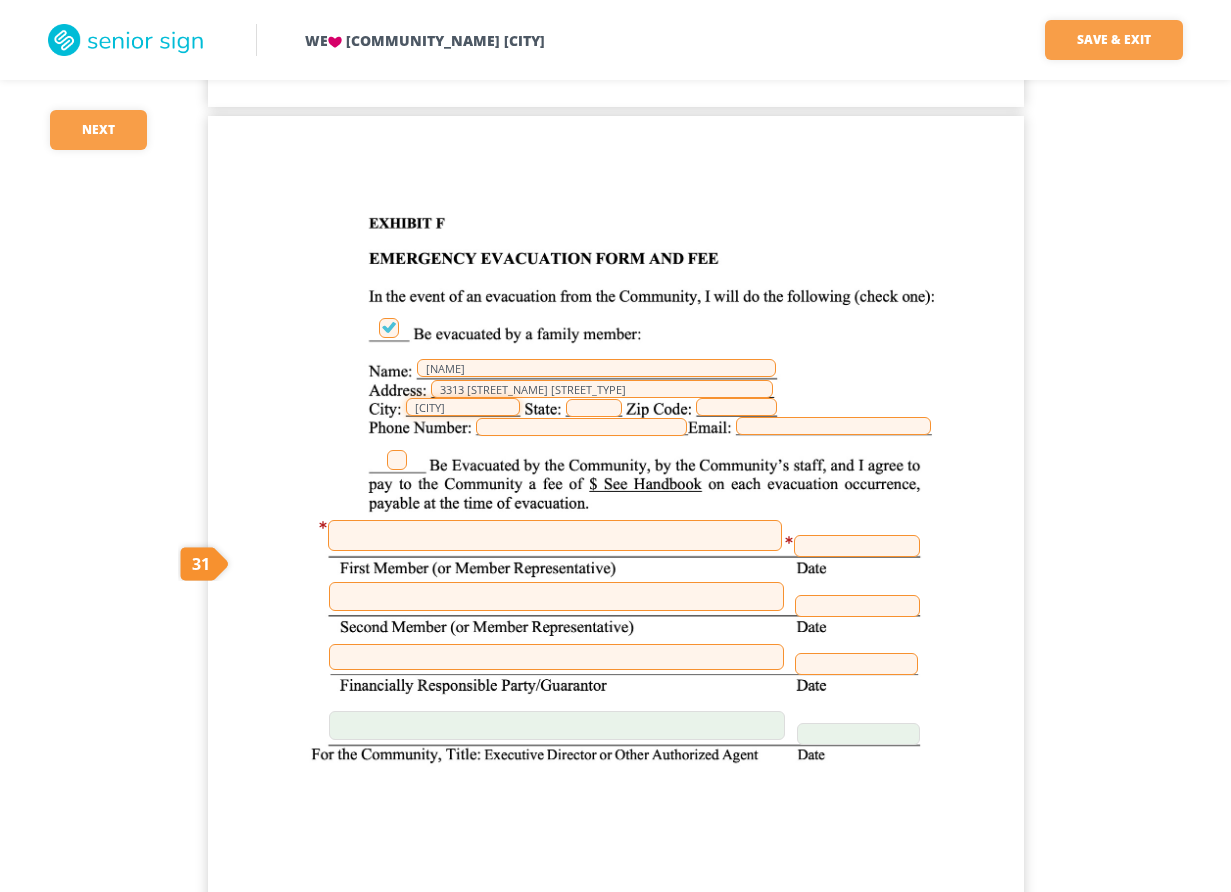 type on "[CITY]" 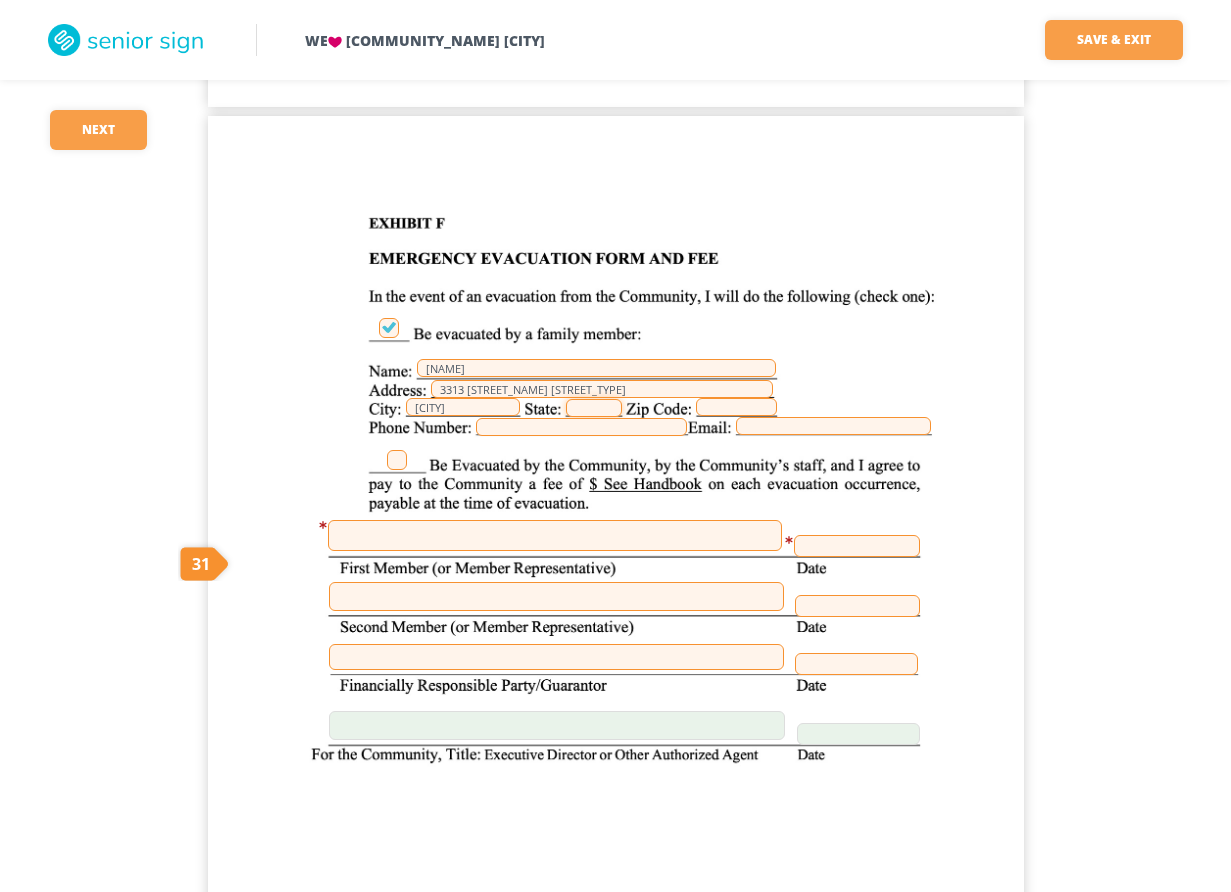 click at bounding box center (594, 408) 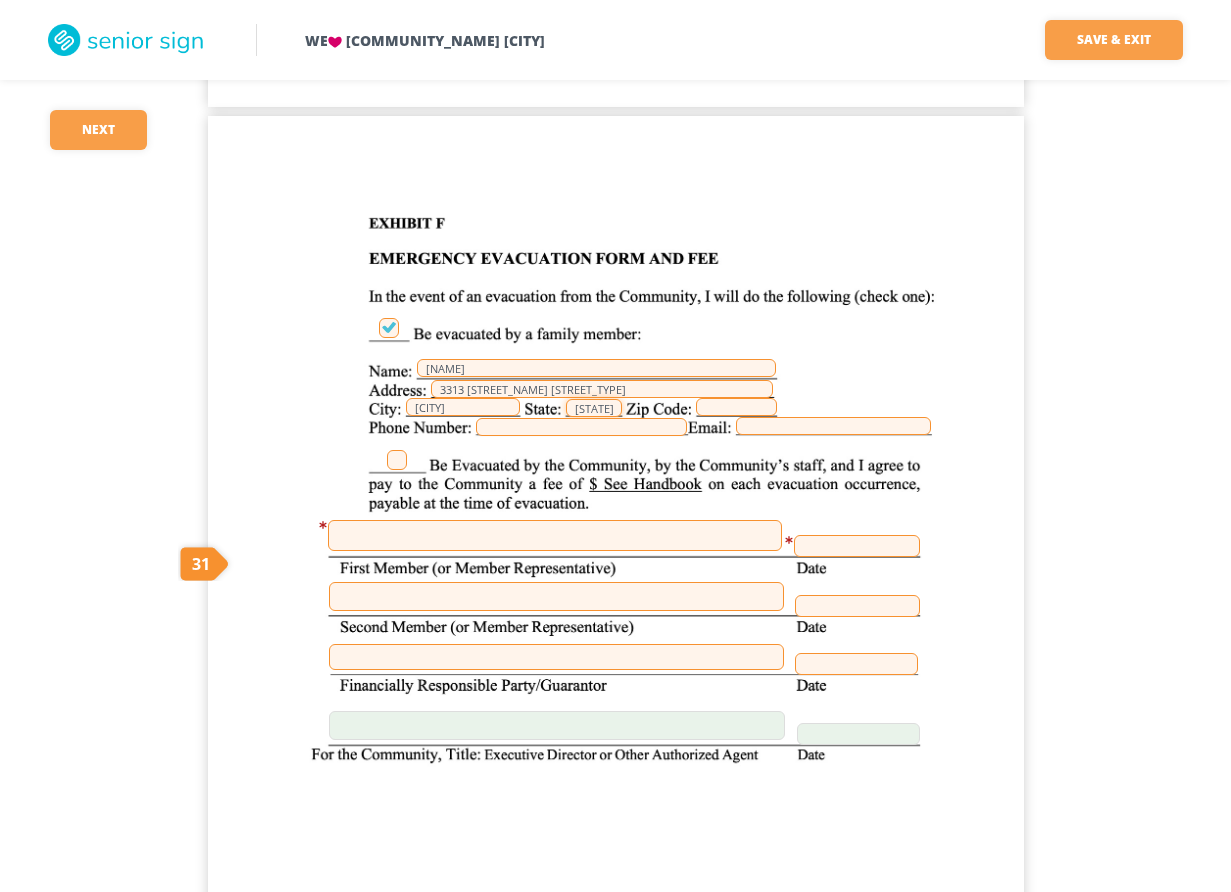 type on "[STATE]" 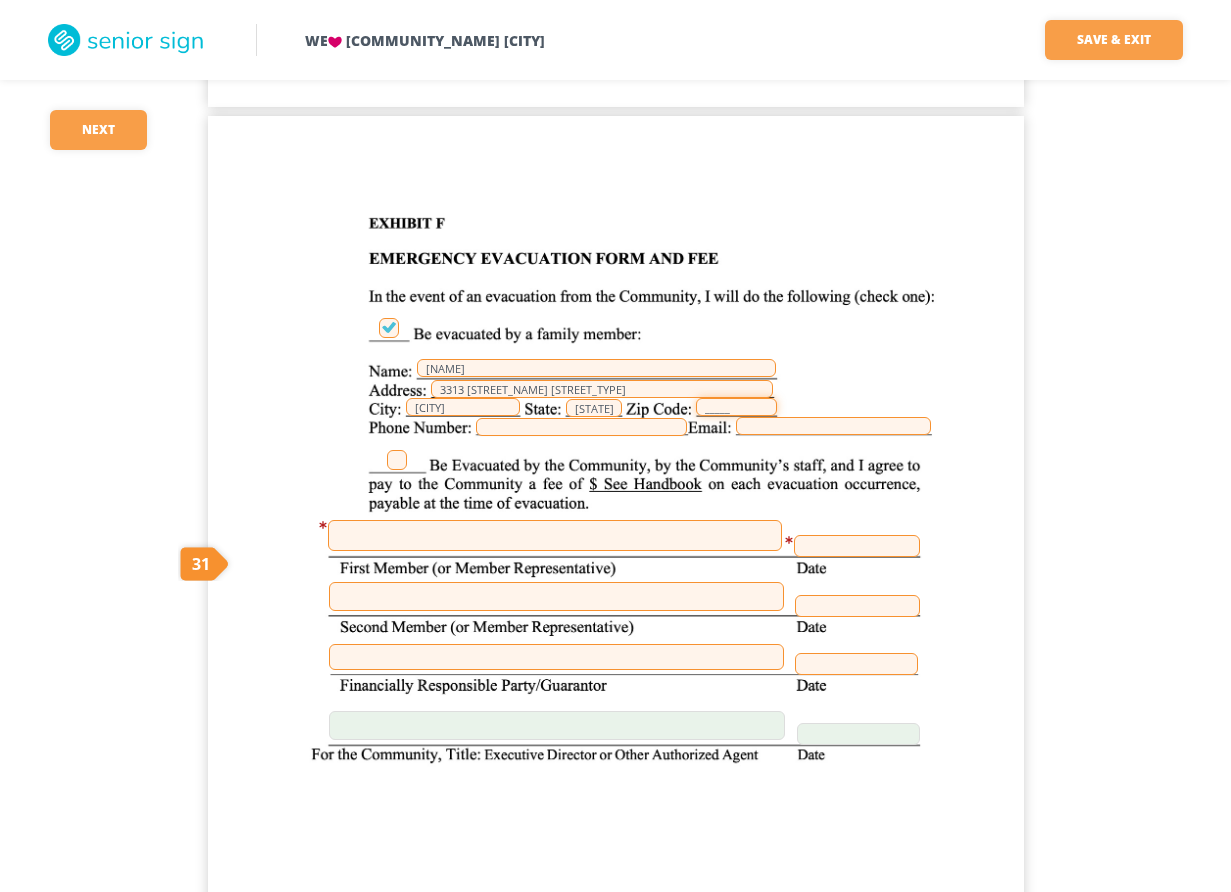 click on "_____" at bounding box center [736, 407] 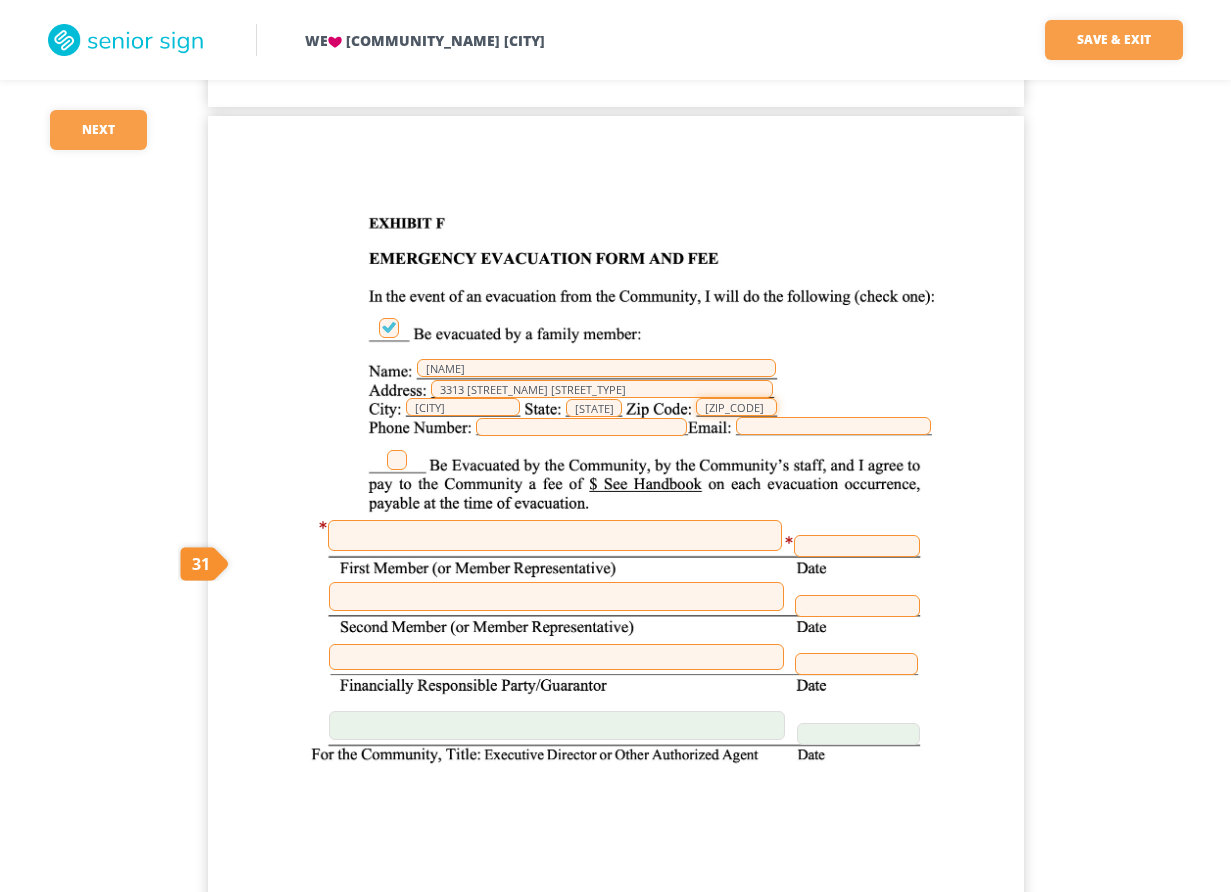 type on "[ZIP_CODE]" 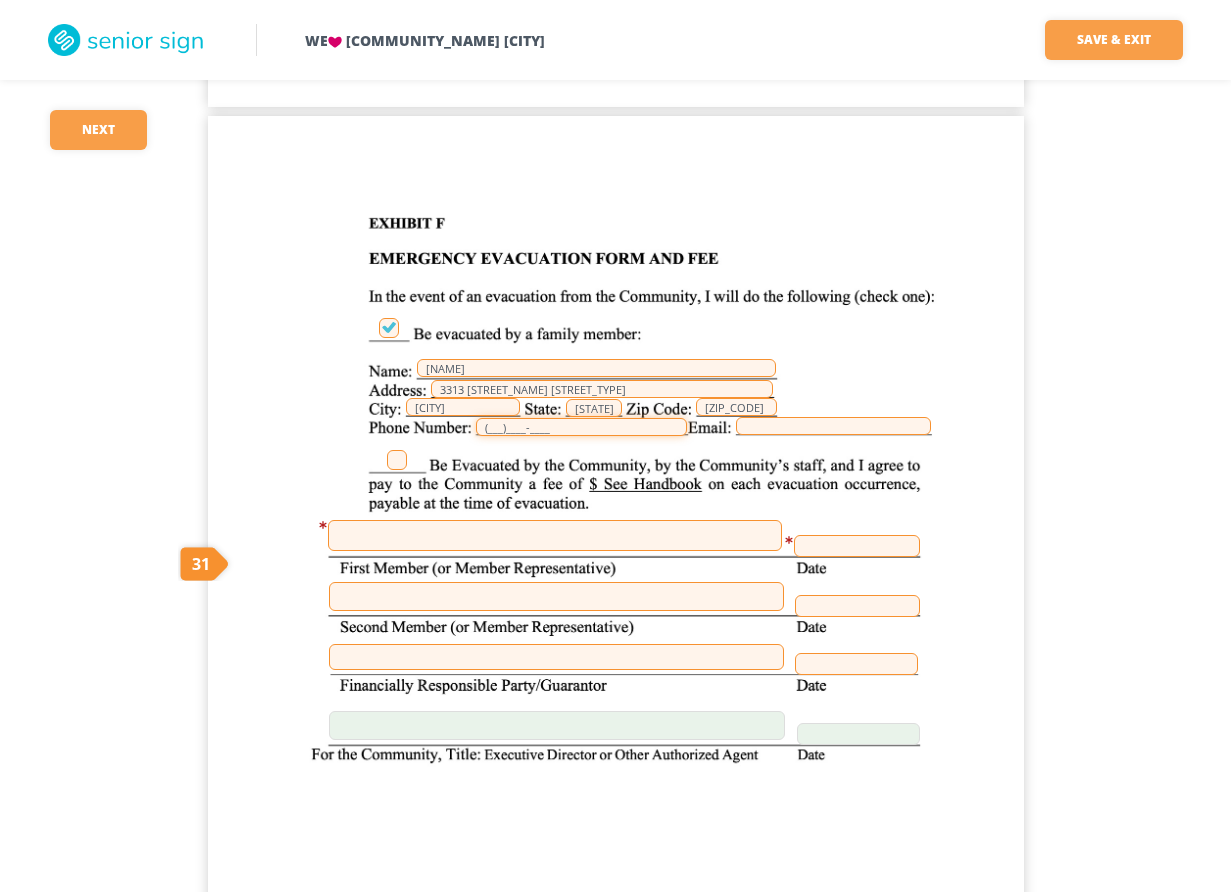 click on "(___)____-____" at bounding box center [581, 427] 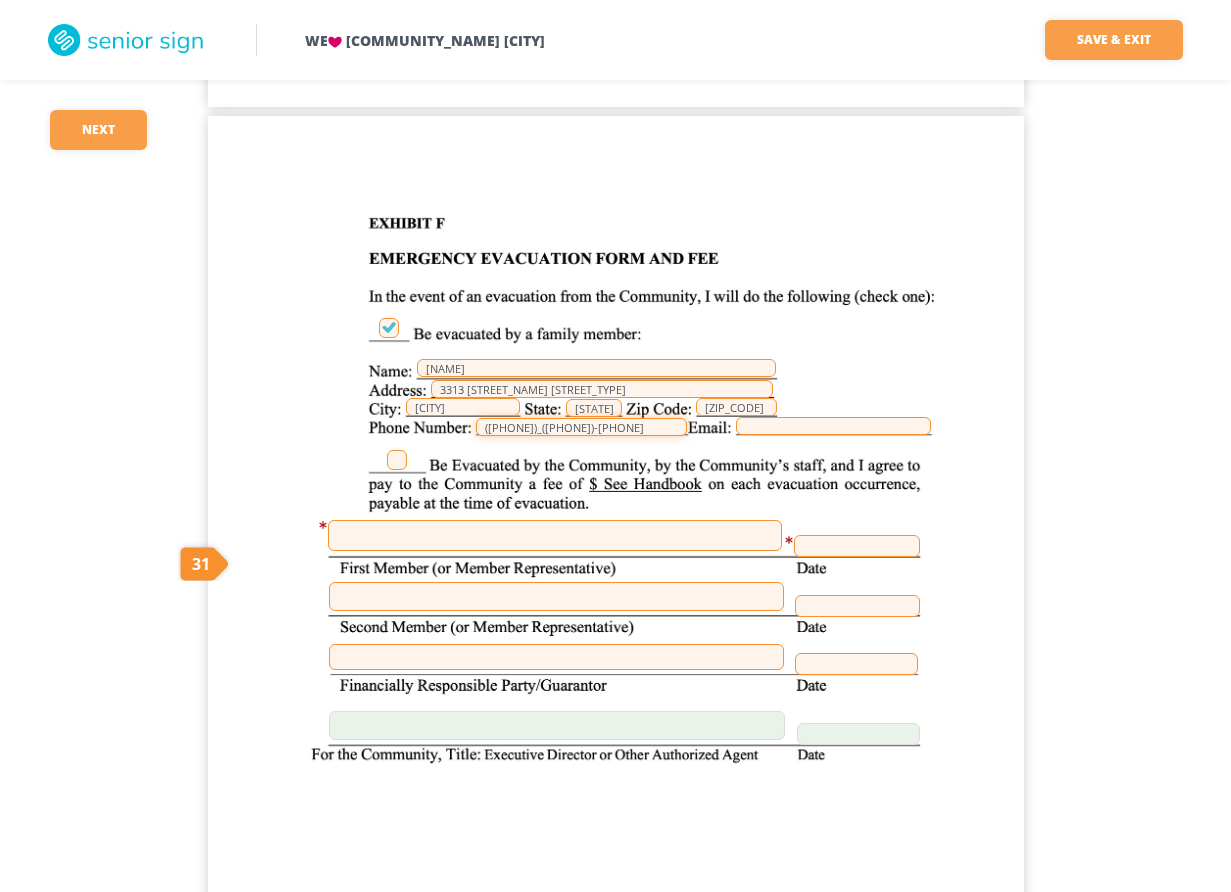 type on "([PHONE])_([PHONE])-[PHONE]" 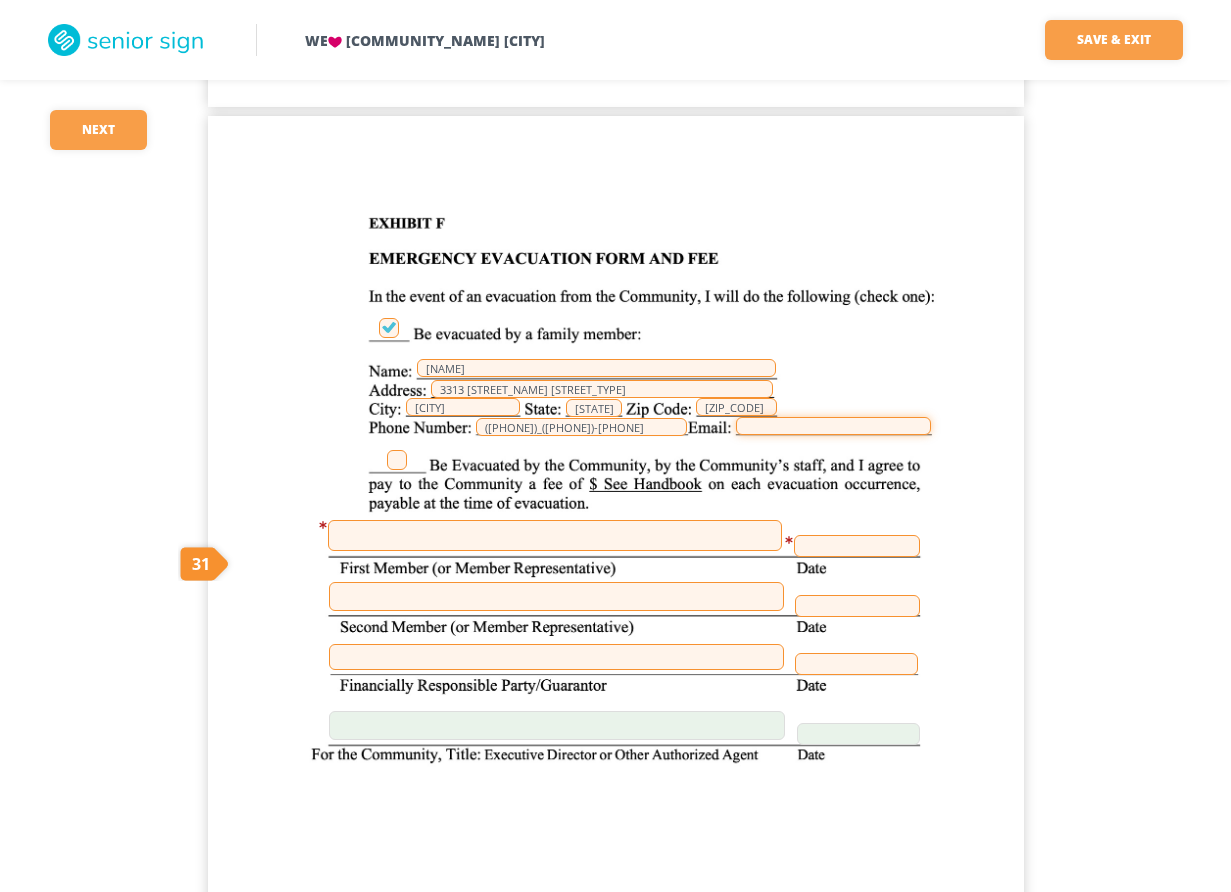 click at bounding box center [833, 426] 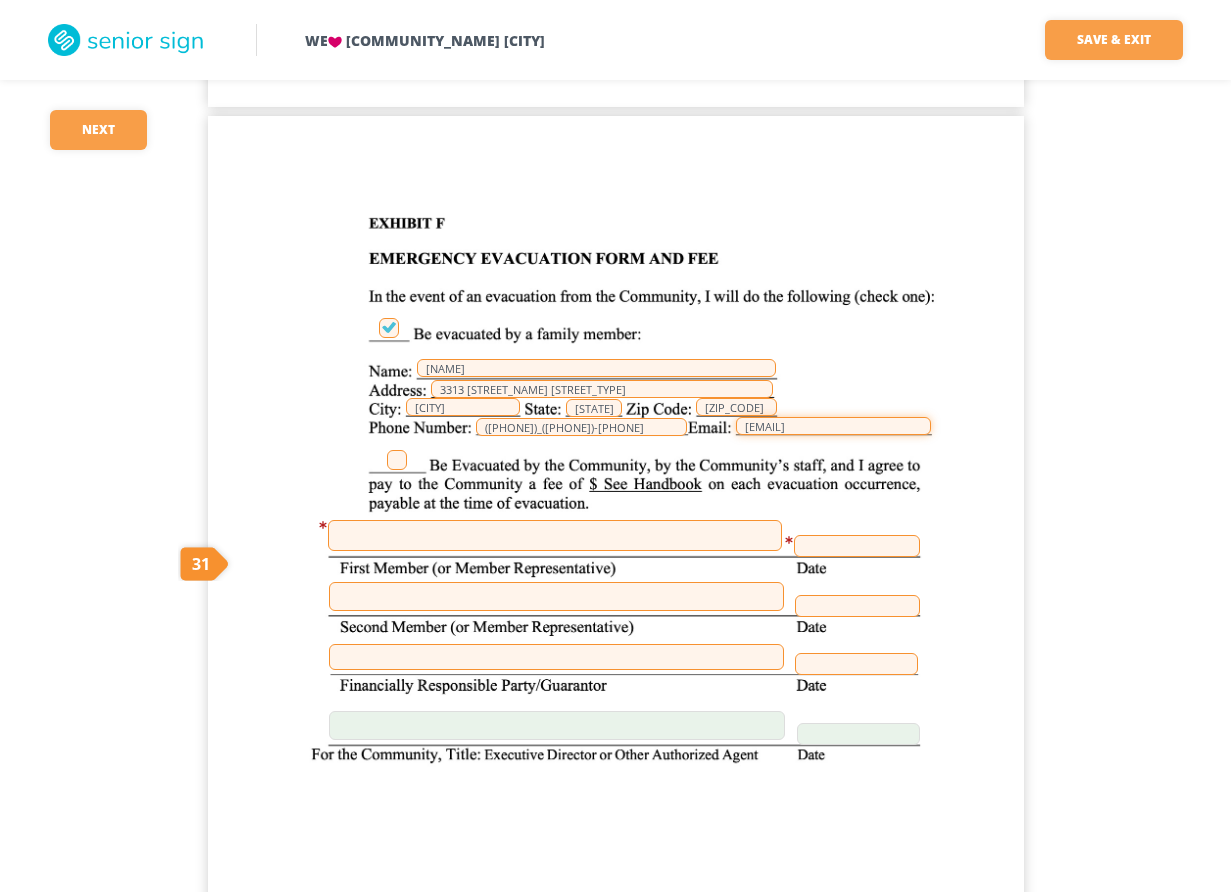 type on "[EMAIL]" 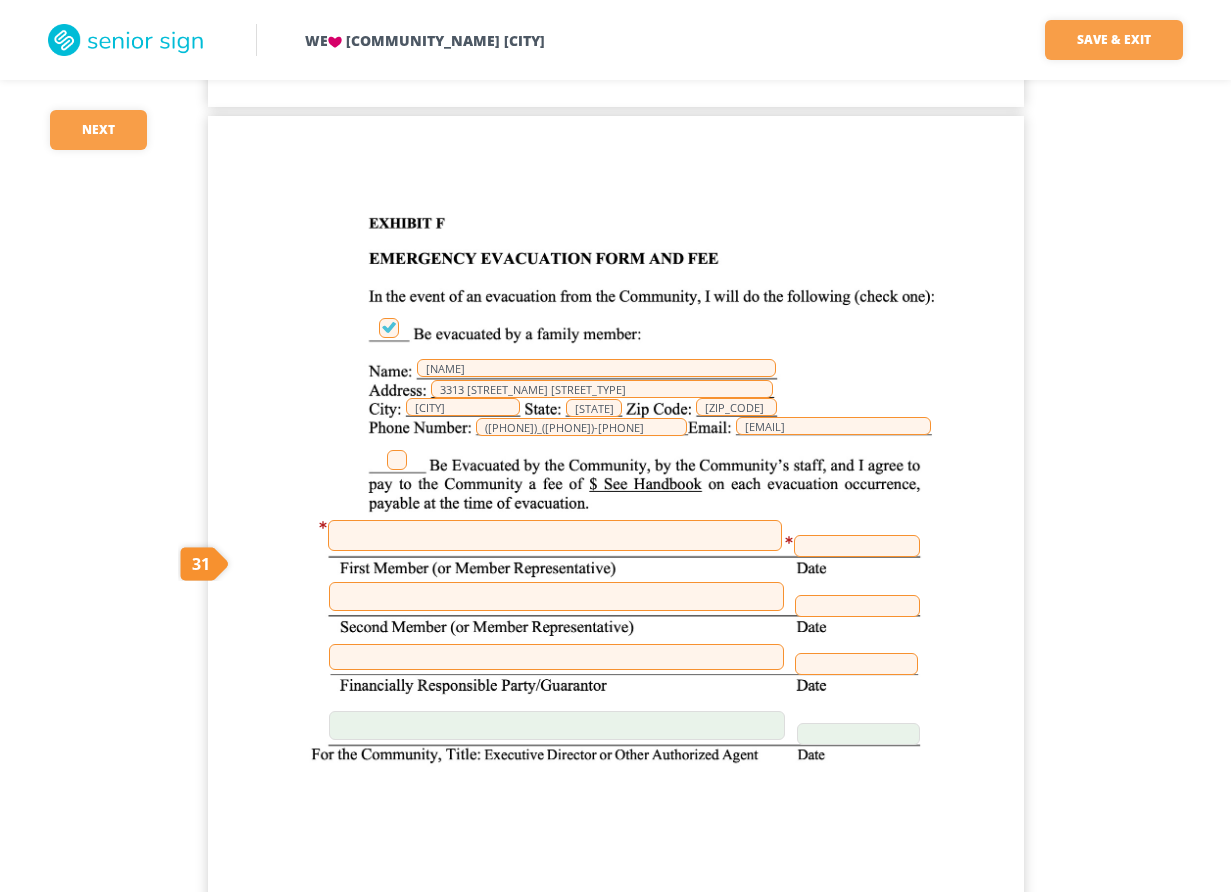 click at bounding box center (555, 535) 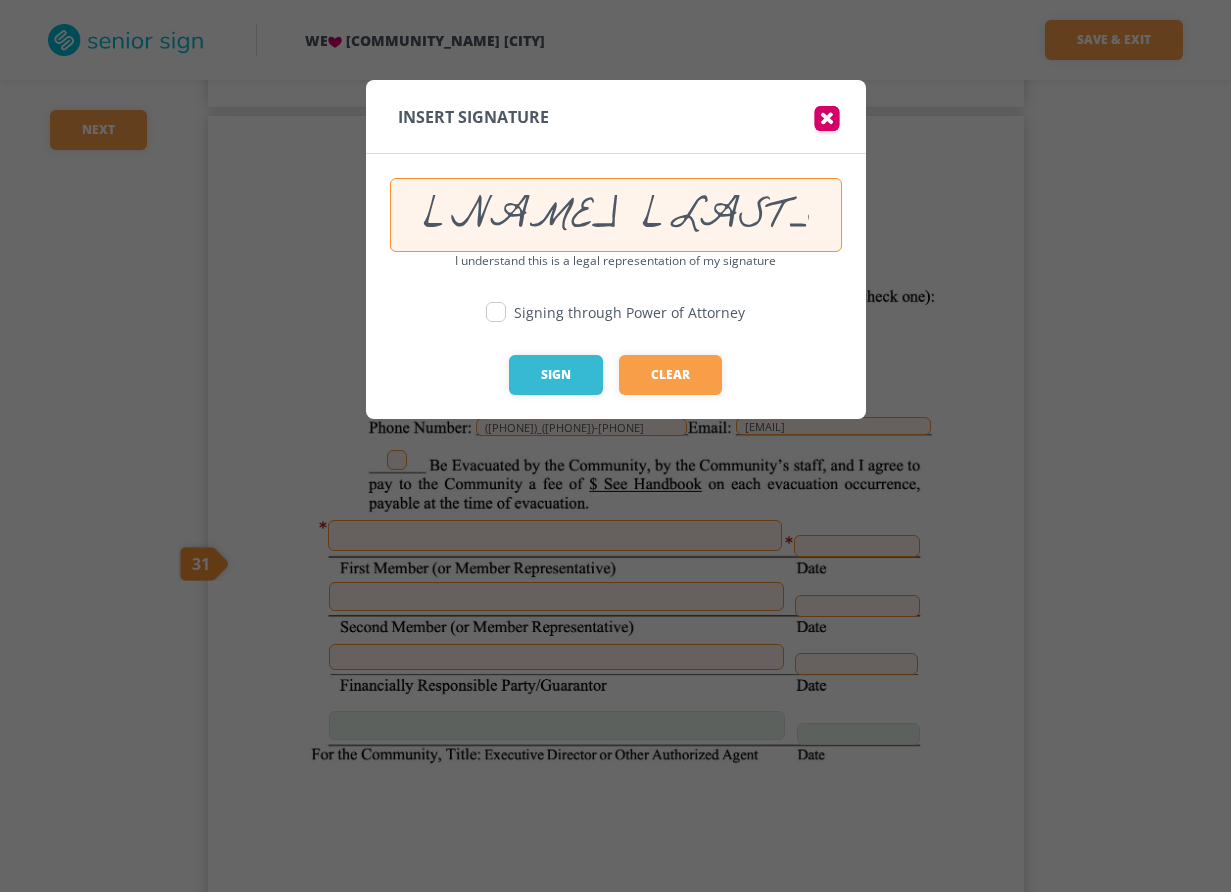 type on "[NAME] [LAST_NAME]" 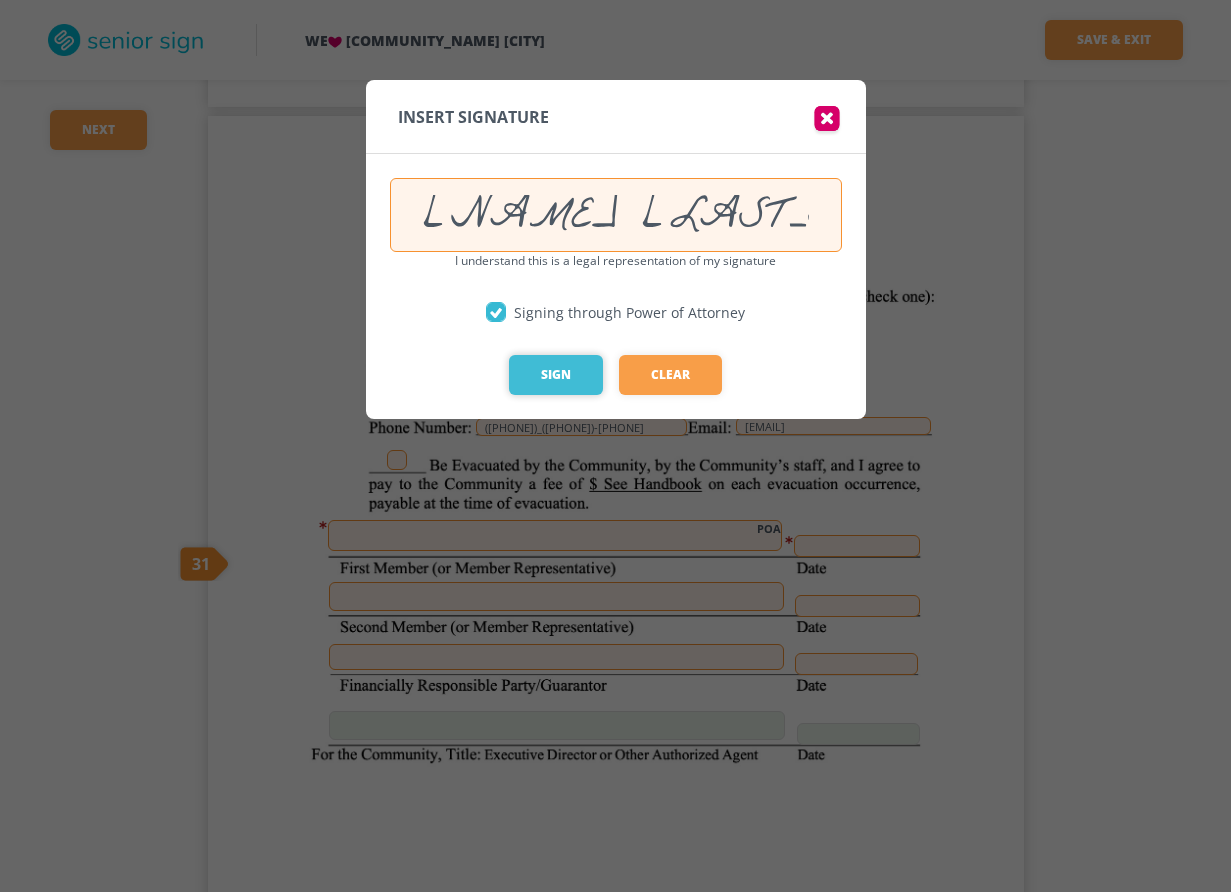 click on "Sign" at bounding box center [556, 375] 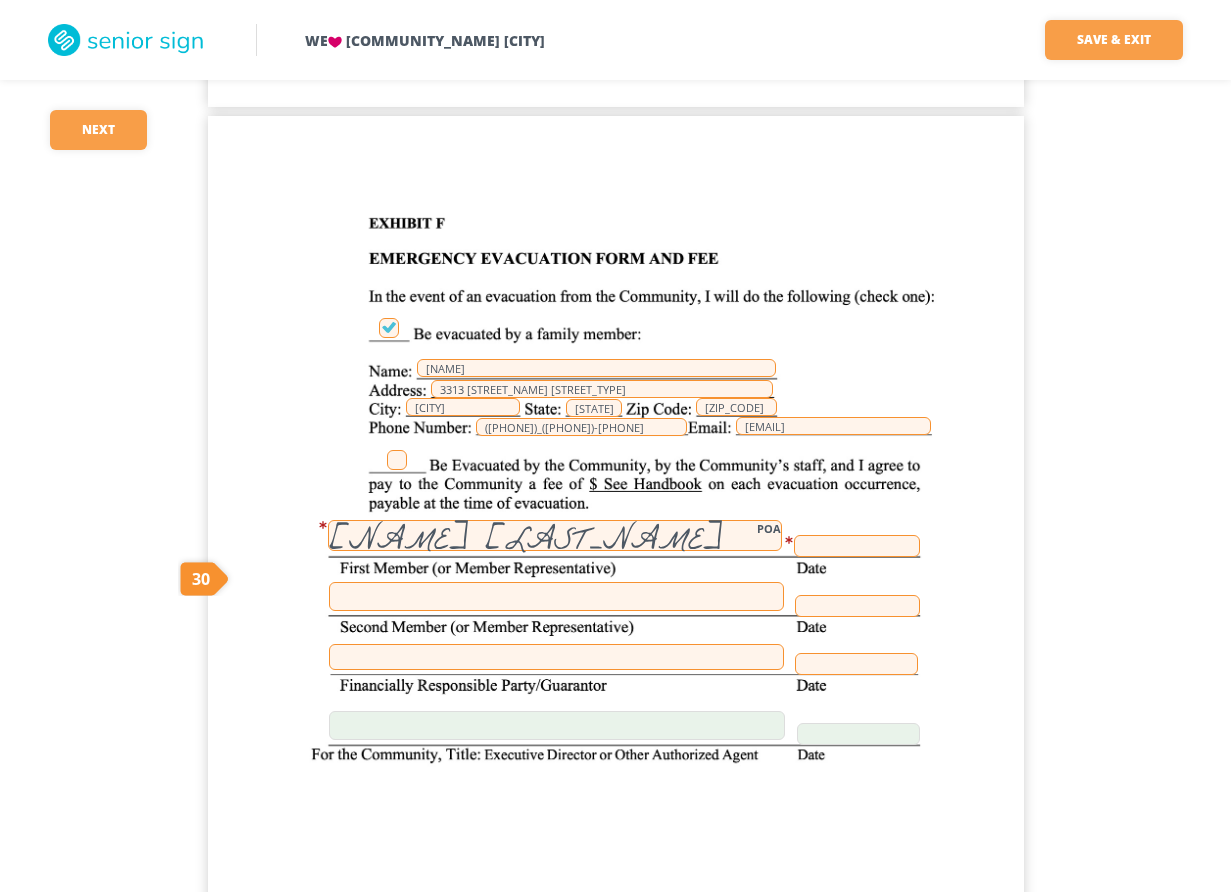 click at bounding box center (857, 546) 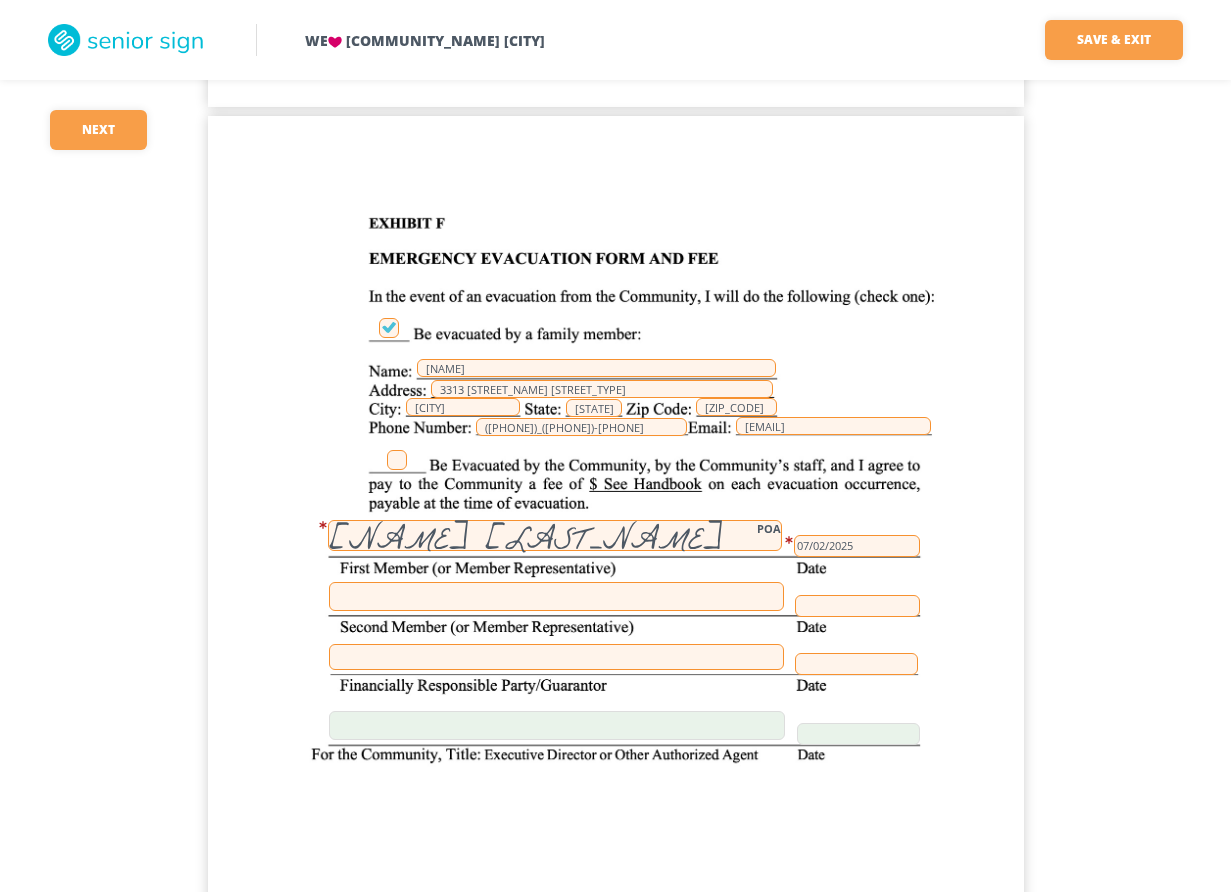 click at bounding box center [556, 657] 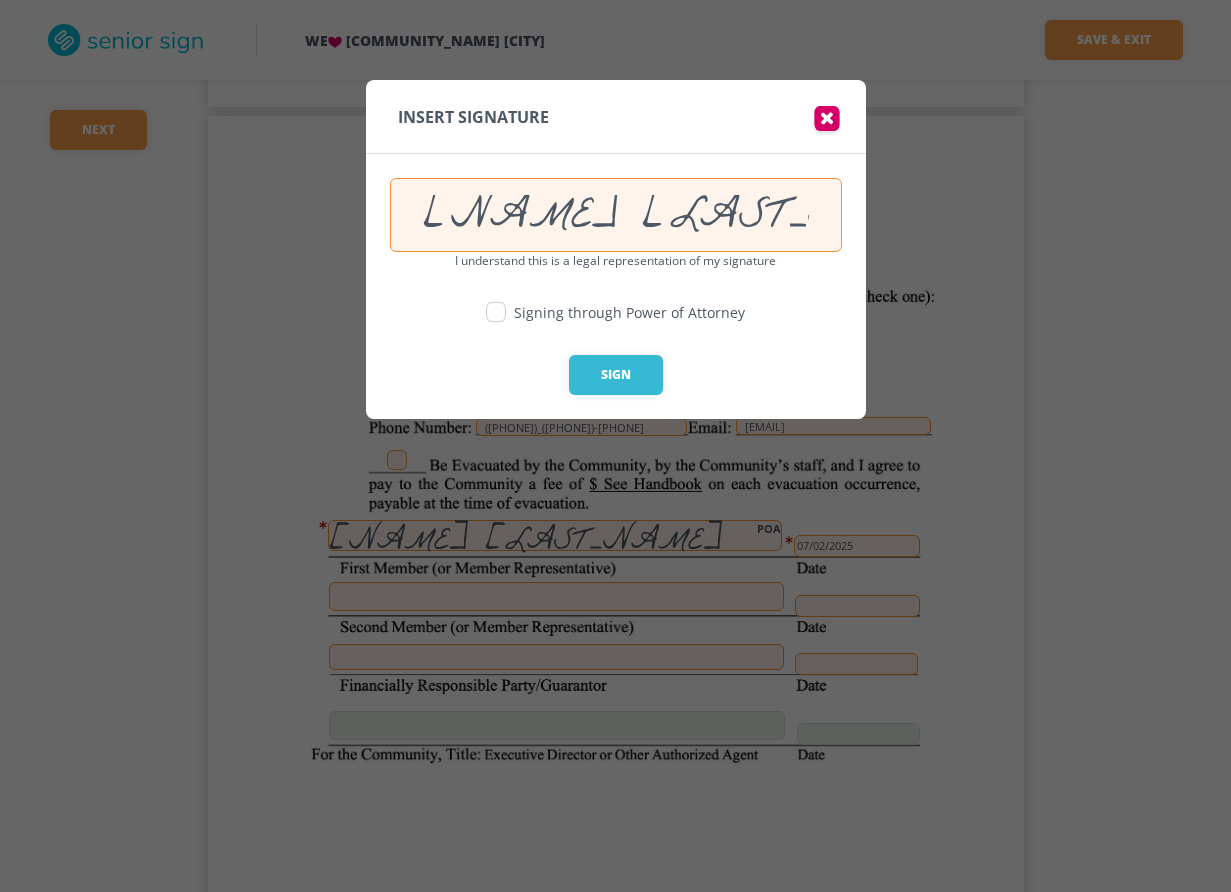 click at bounding box center (496, 312) 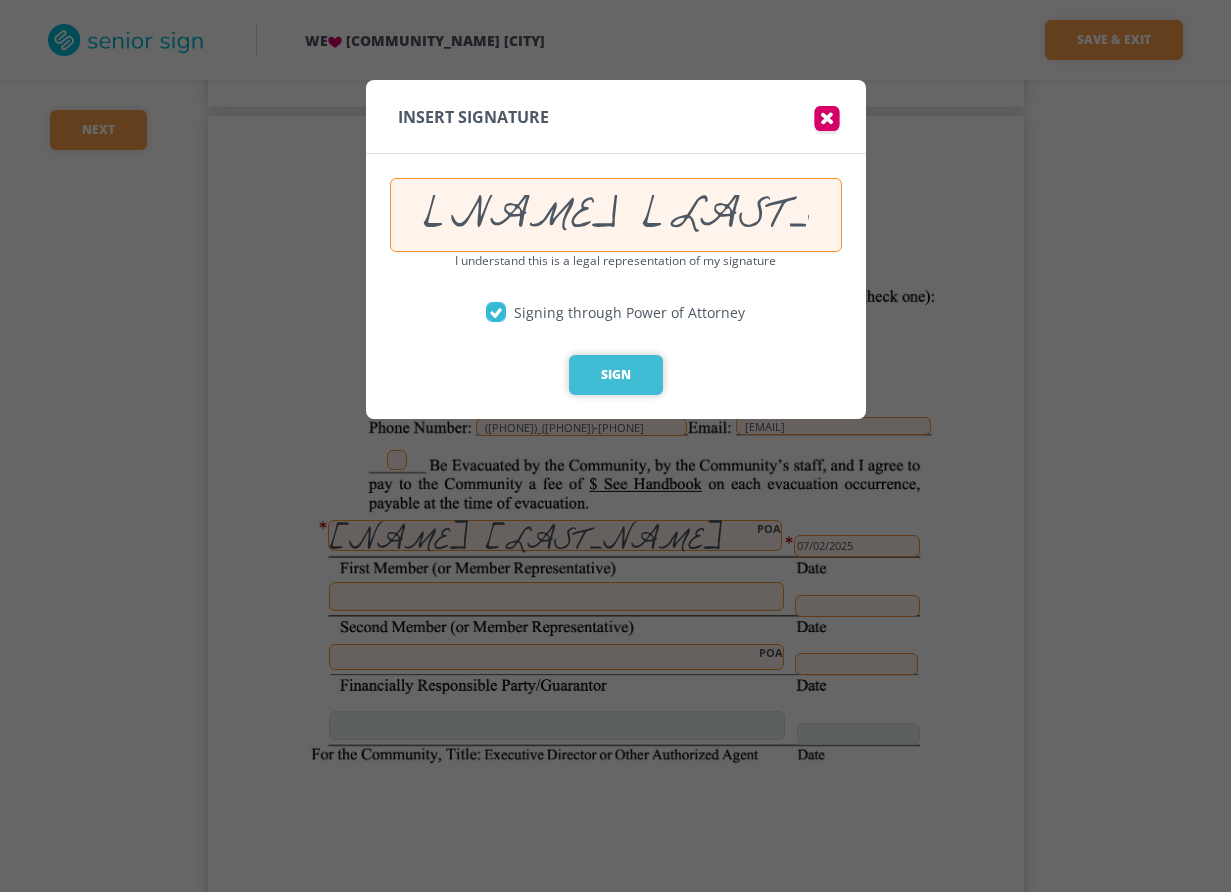 click on "Sign" at bounding box center [616, 375] 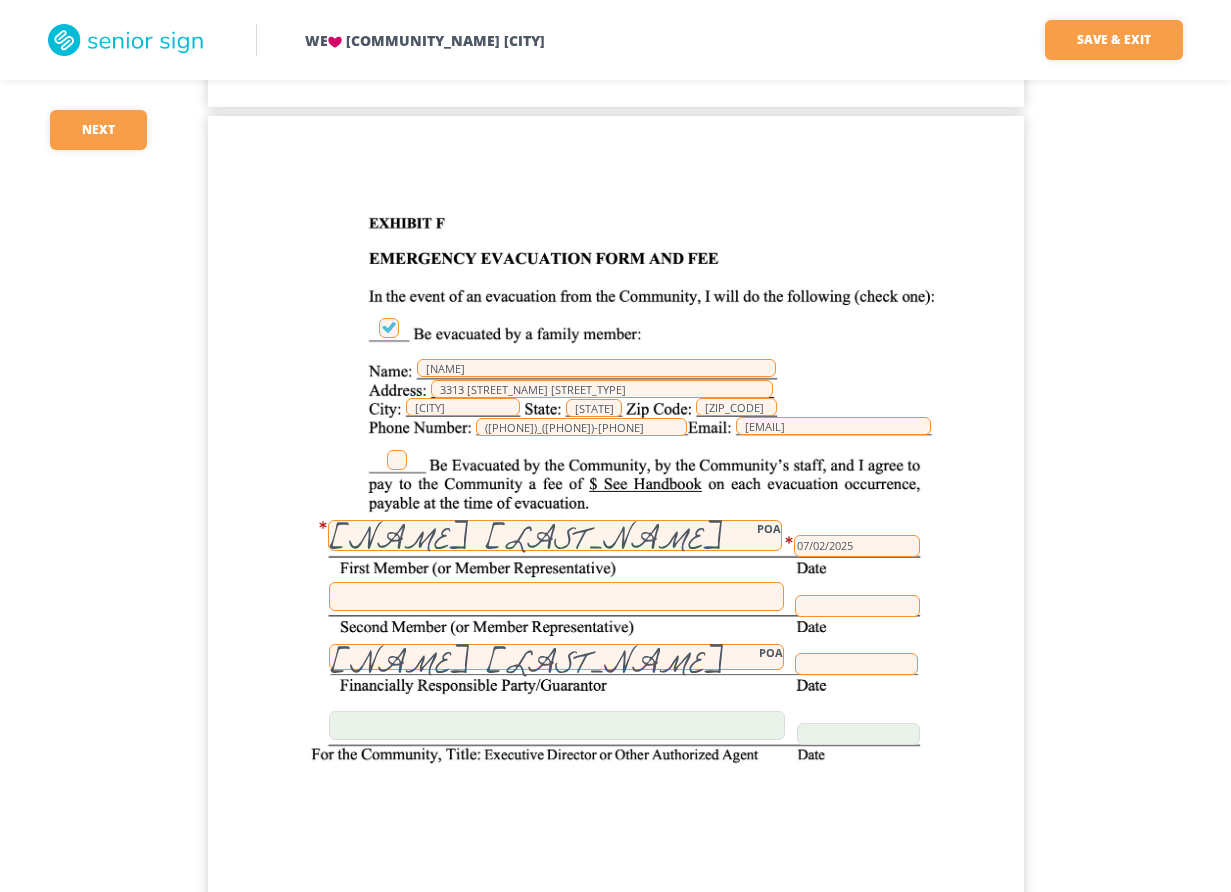 click at bounding box center [856, 664] 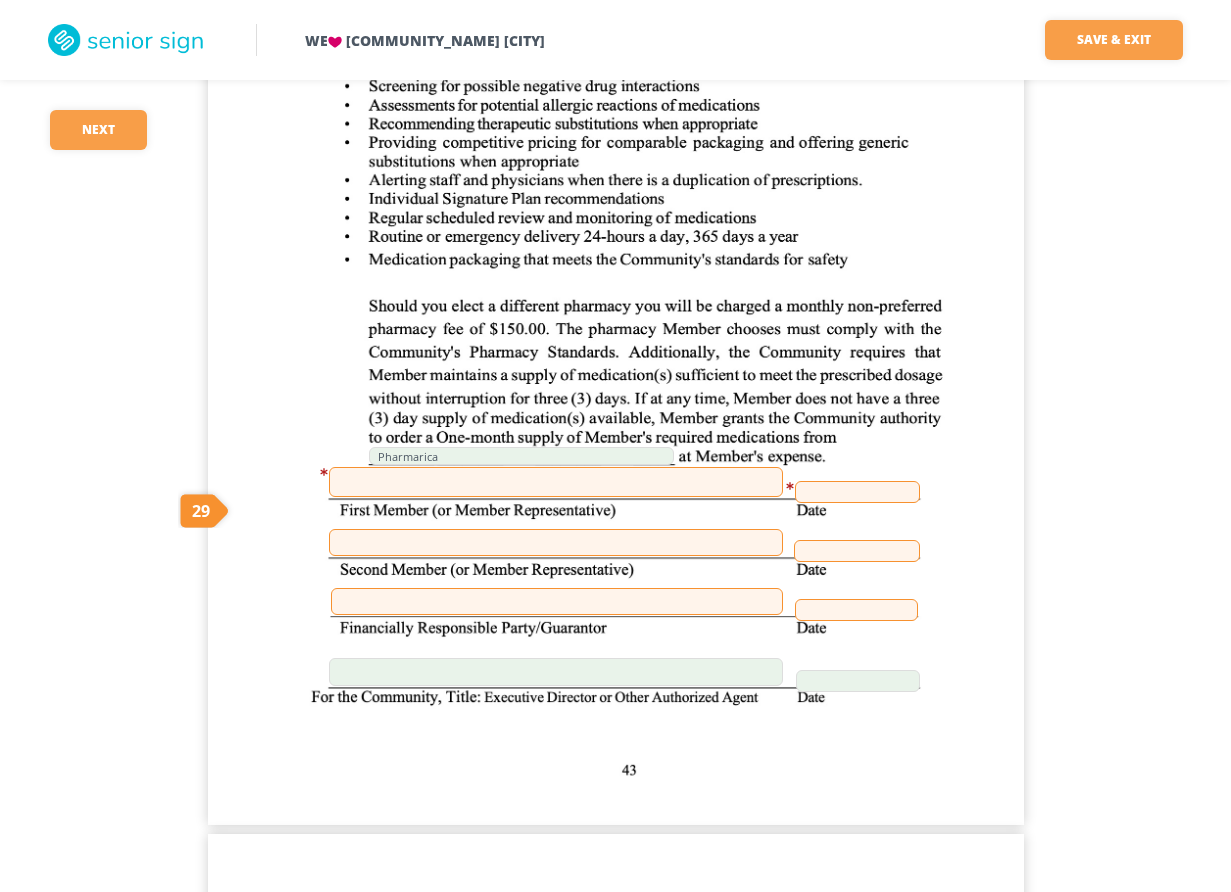 scroll, scrollTop: 45200, scrollLeft: 0, axis: vertical 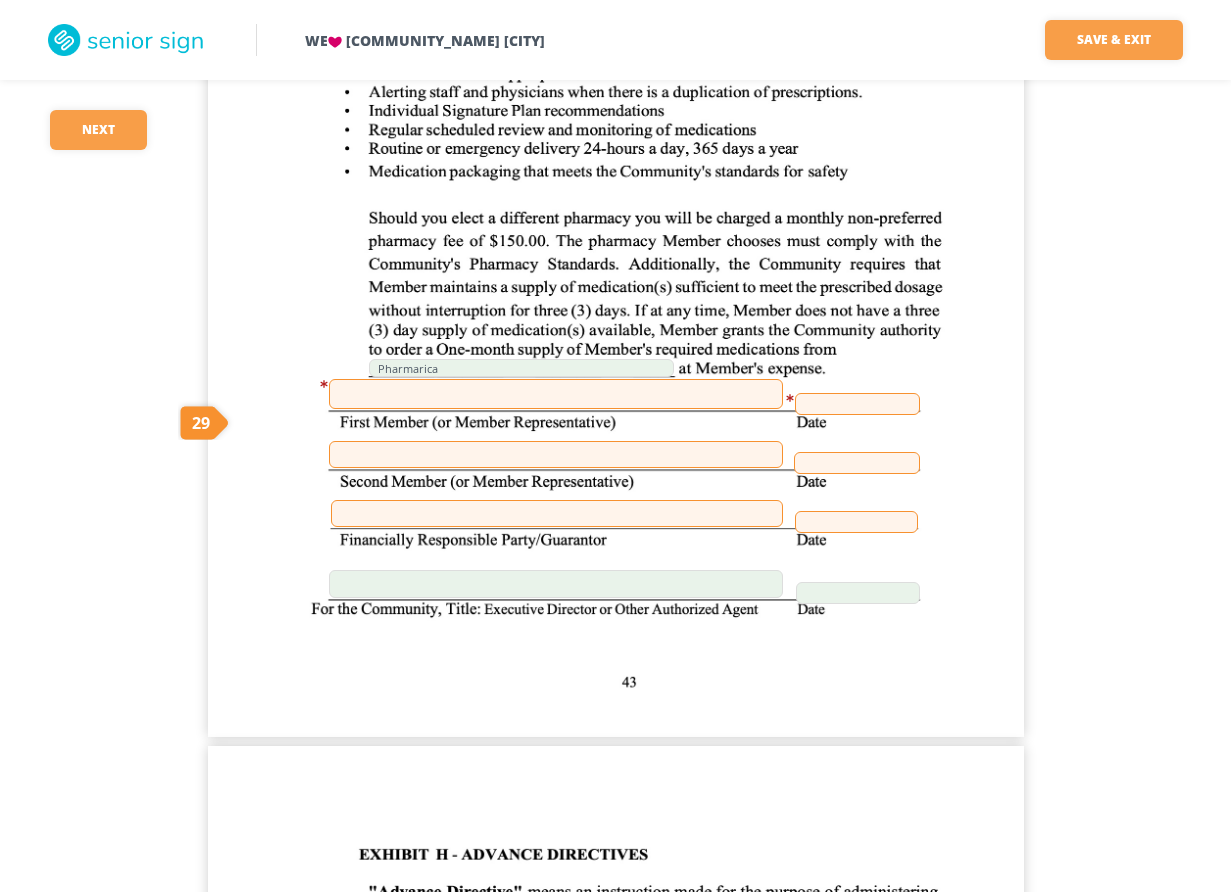 click at bounding box center (556, 394) 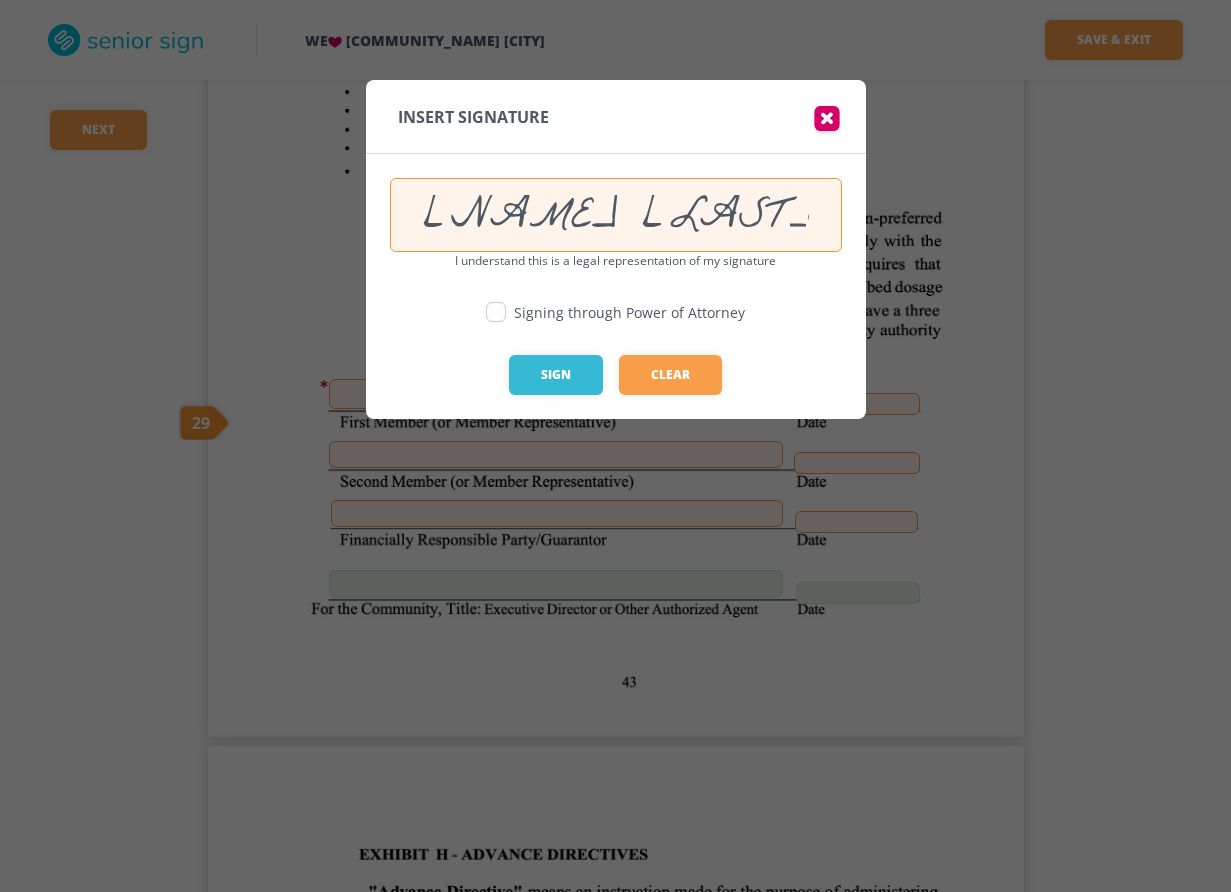 type on "[NAME] [LAST_NAME]" 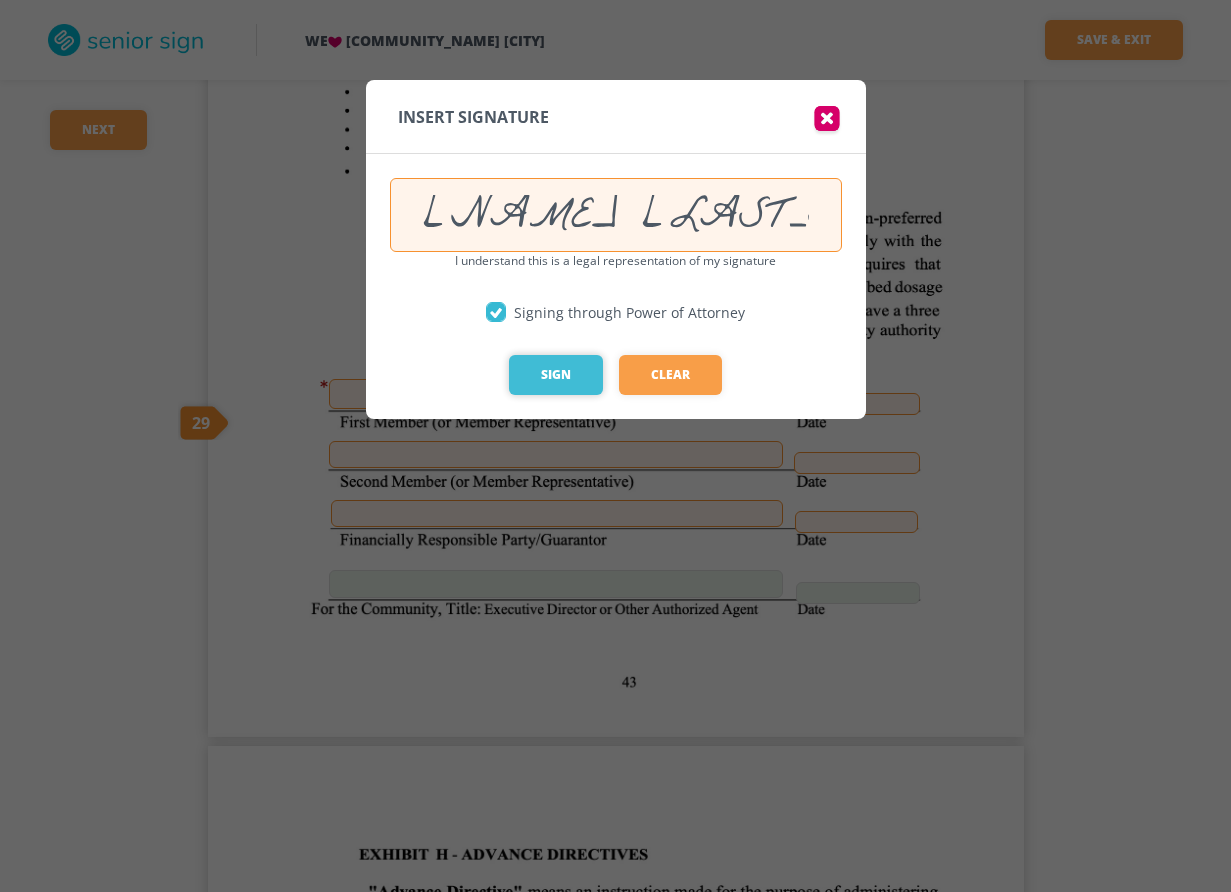 click on "Sign" at bounding box center [556, 375] 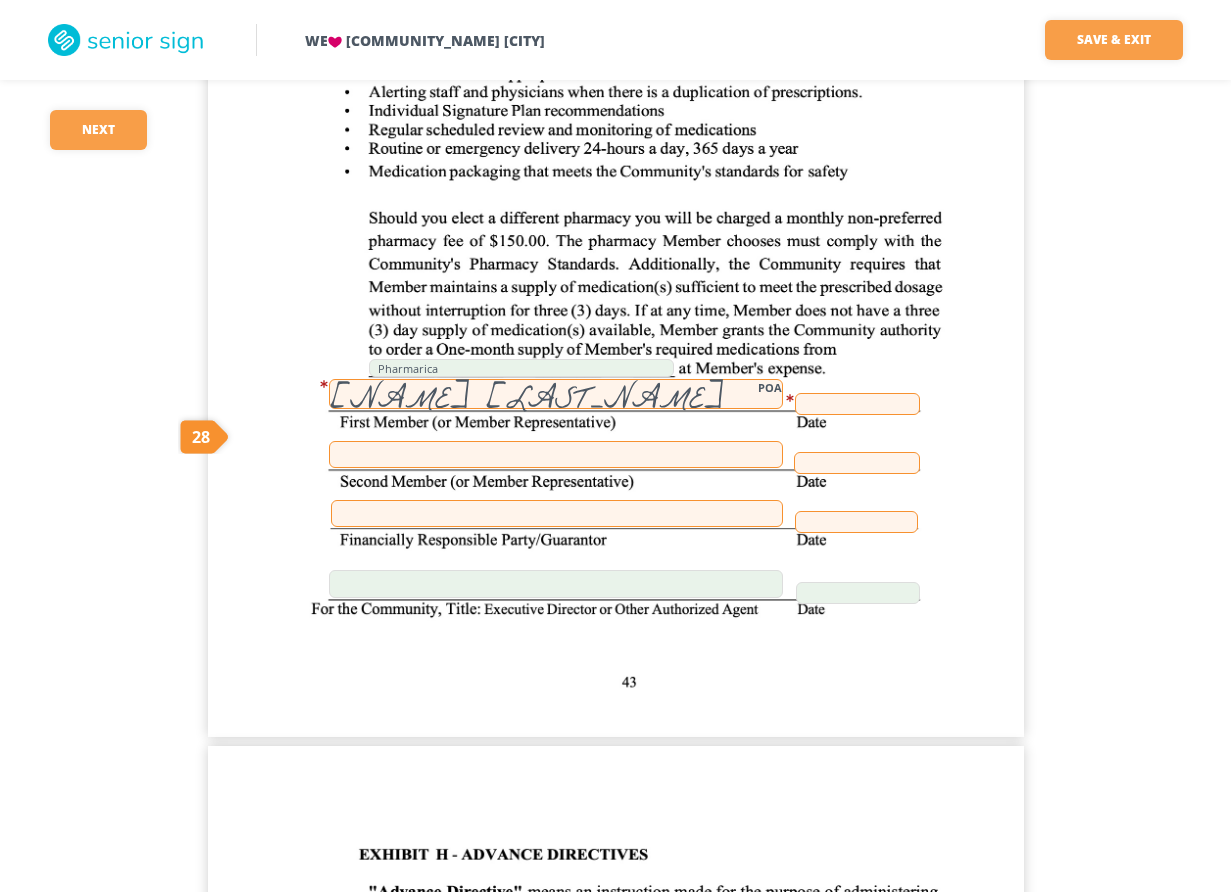 click at bounding box center [857, 404] 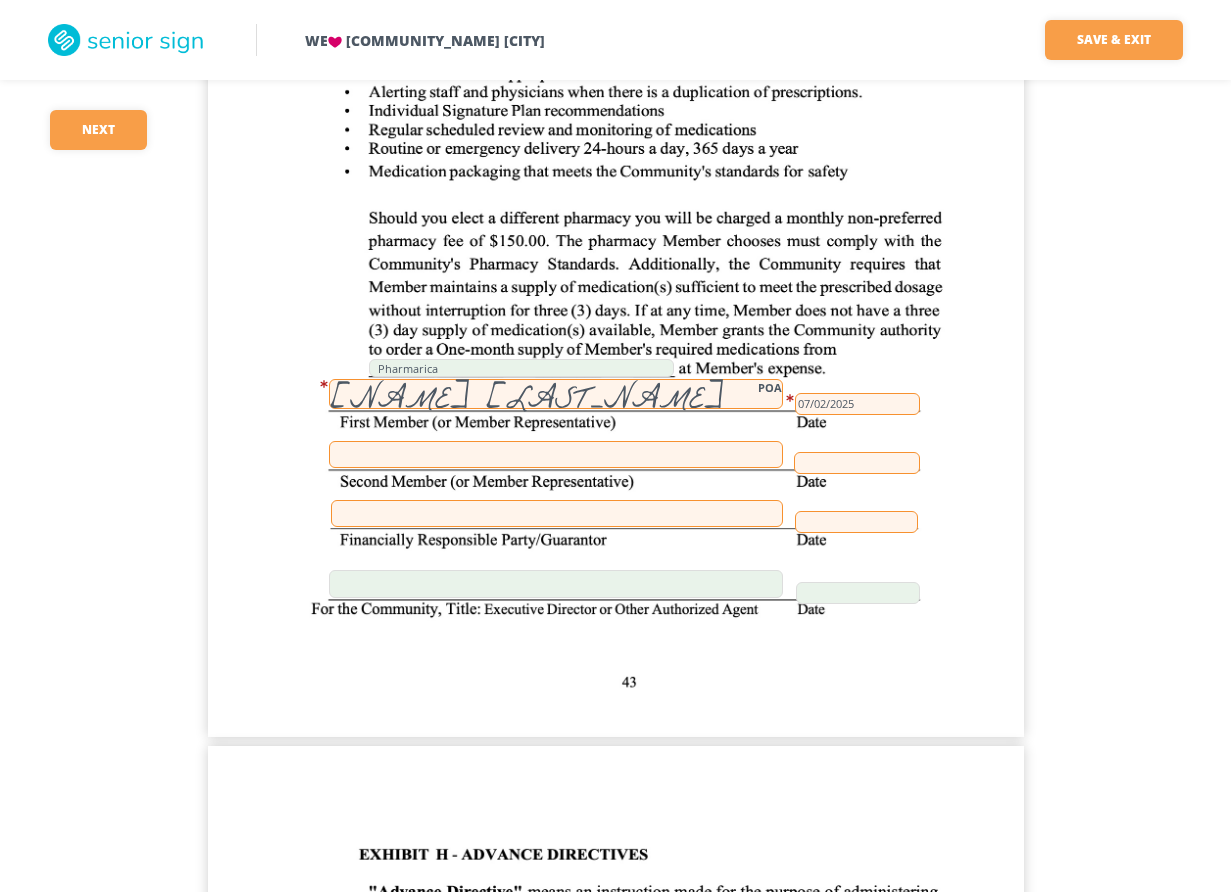 click at bounding box center (557, 513) 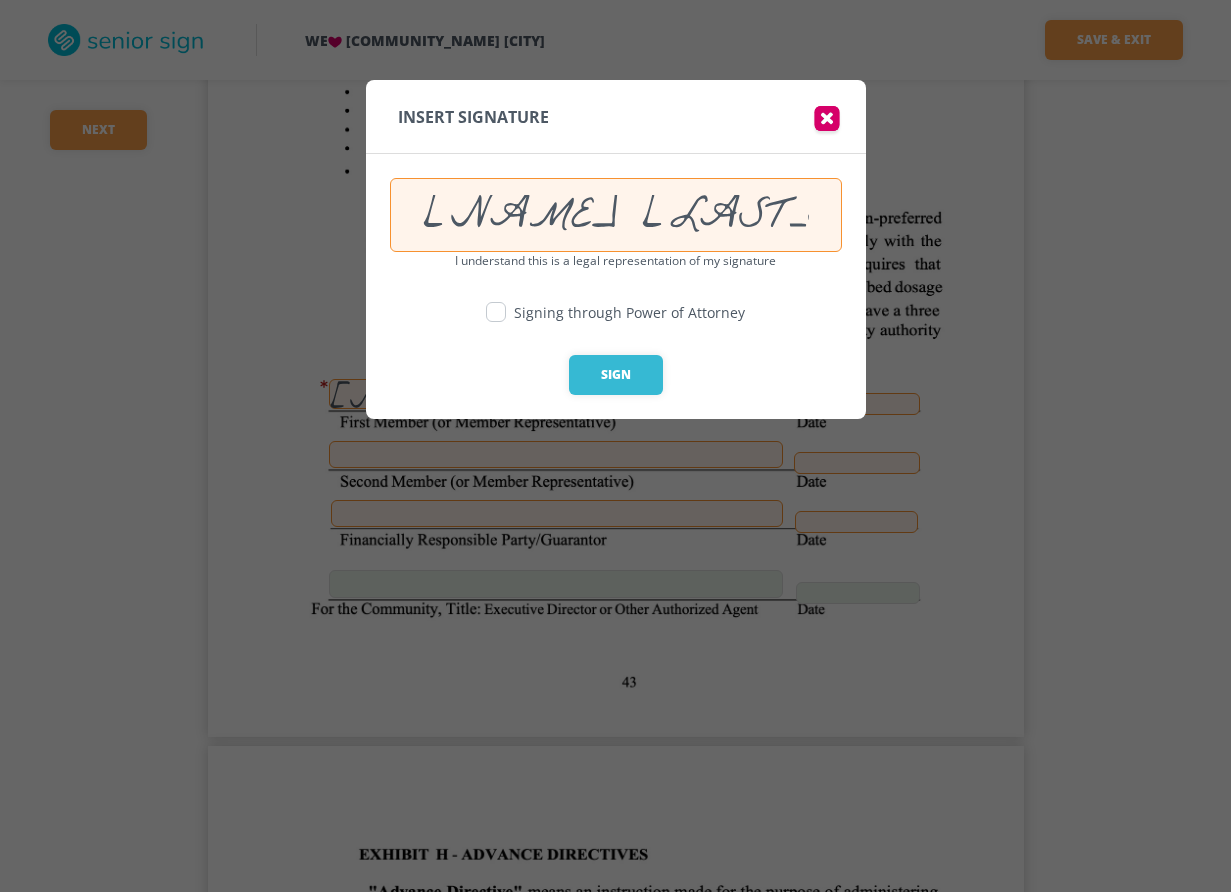 click at bounding box center [496, 312] 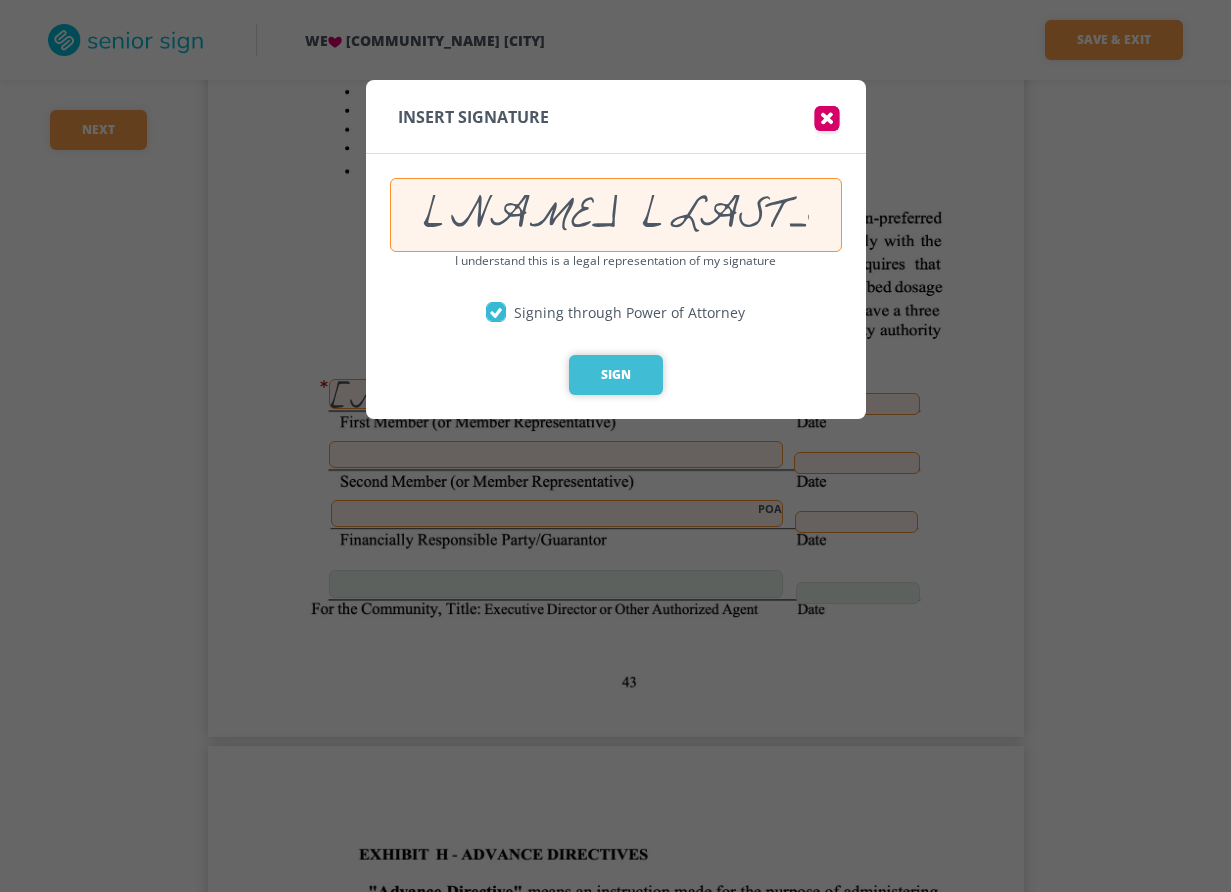 click on "Sign" at bounding box center (616, 375) 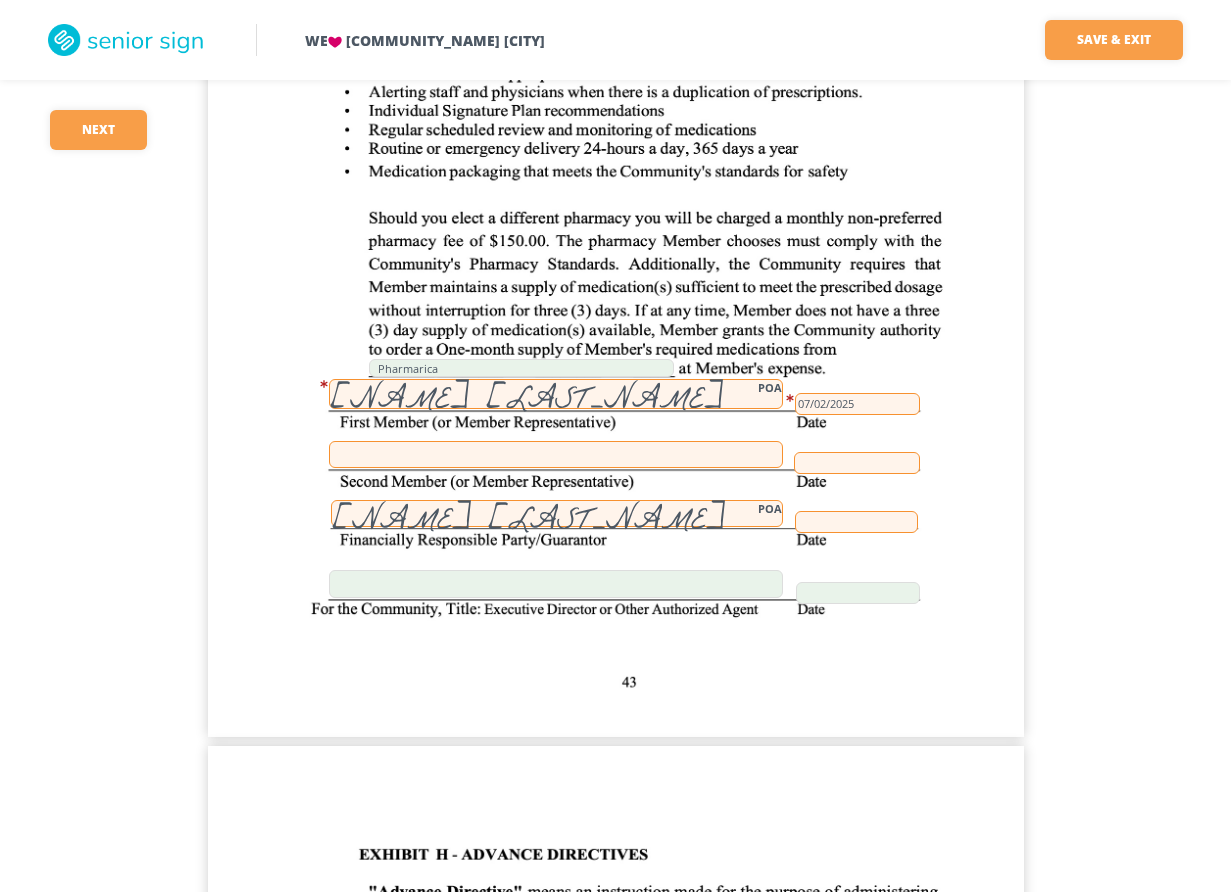click at bounding box center (856, 522) 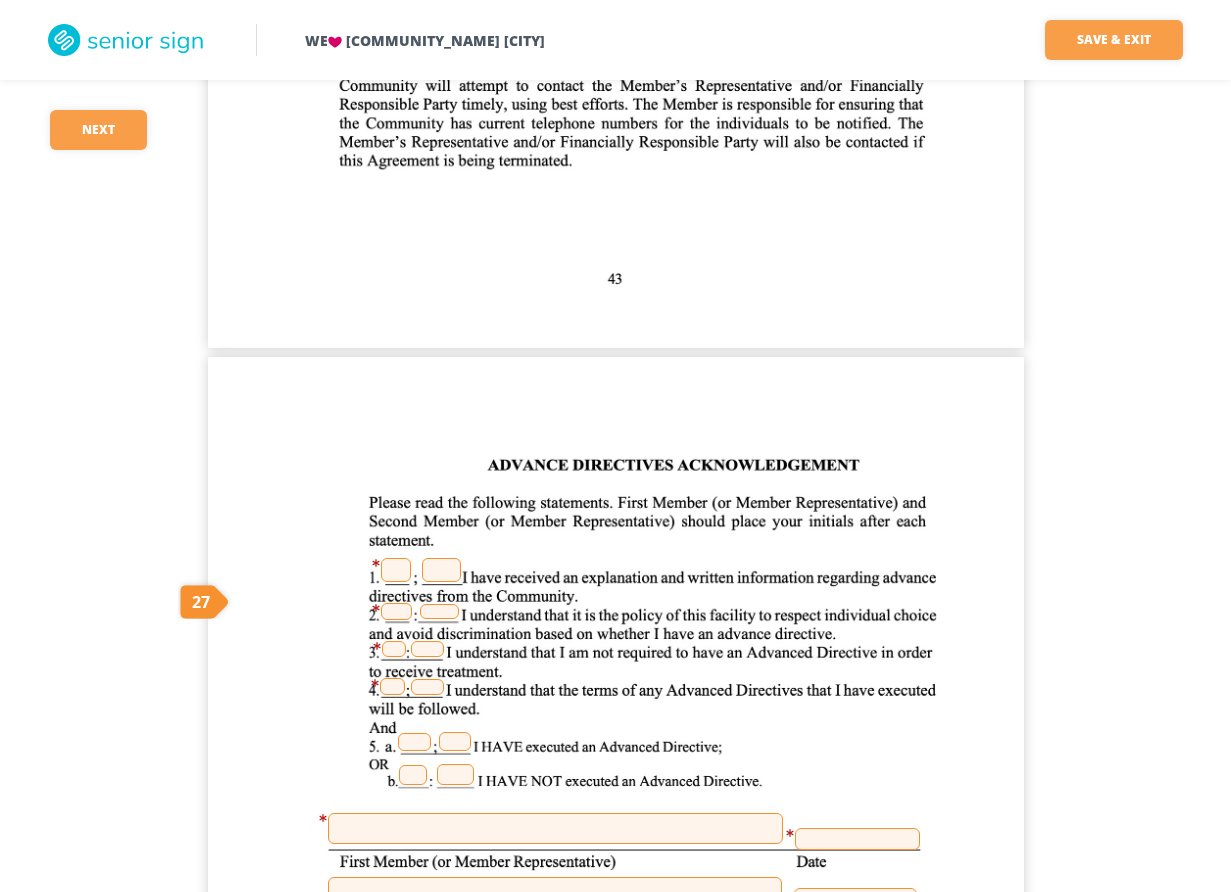 scroll, scrollTop: 47800, scrollLeft: 0, axis: vertical 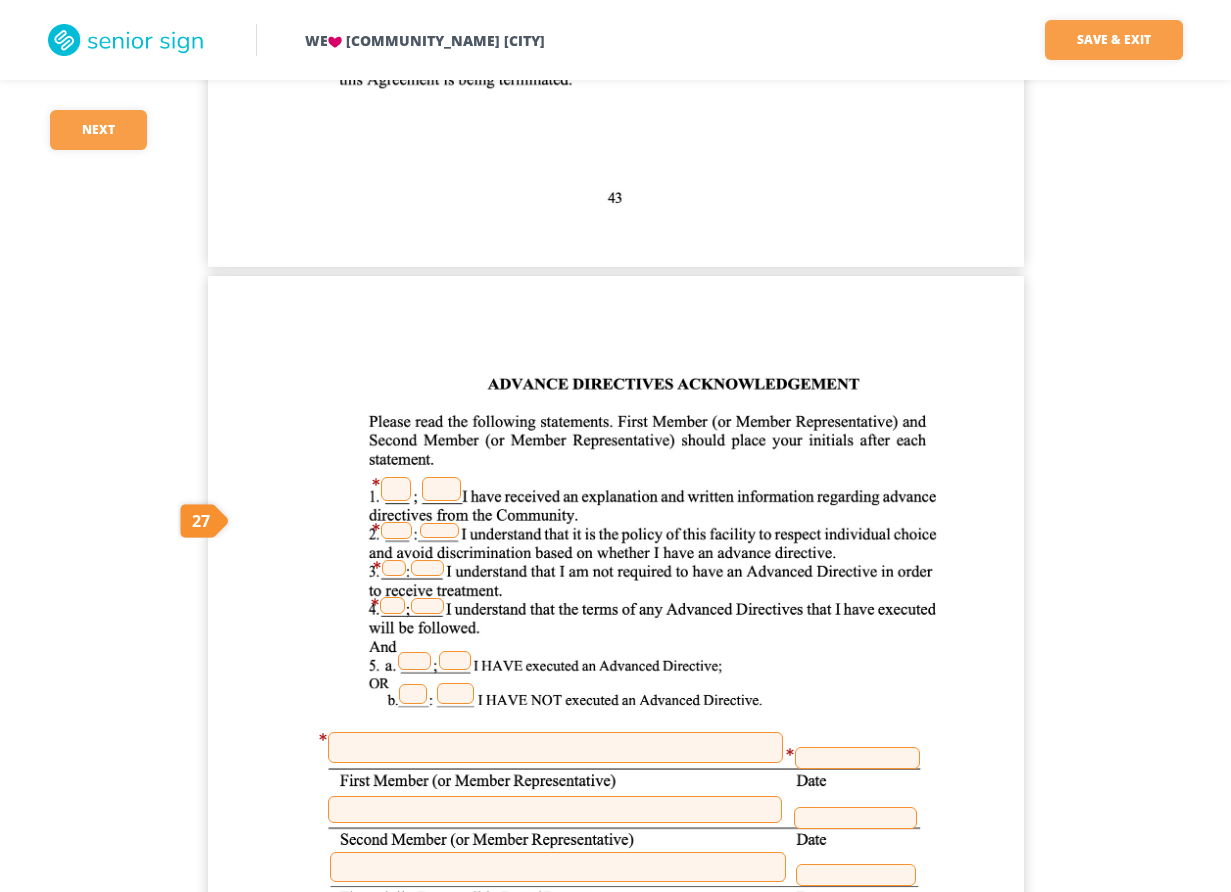 click at bounding box center [396, 489] 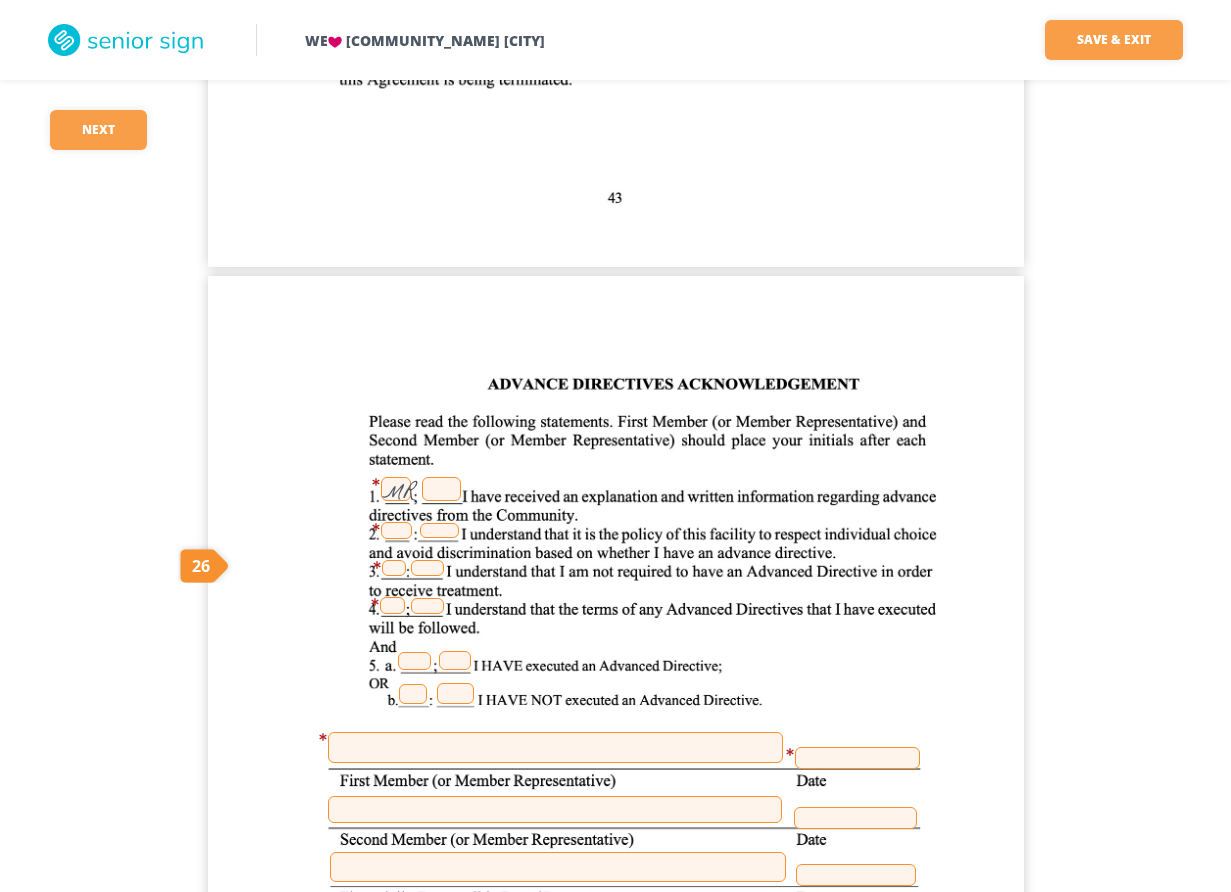 click at bounding box center (396, 530) 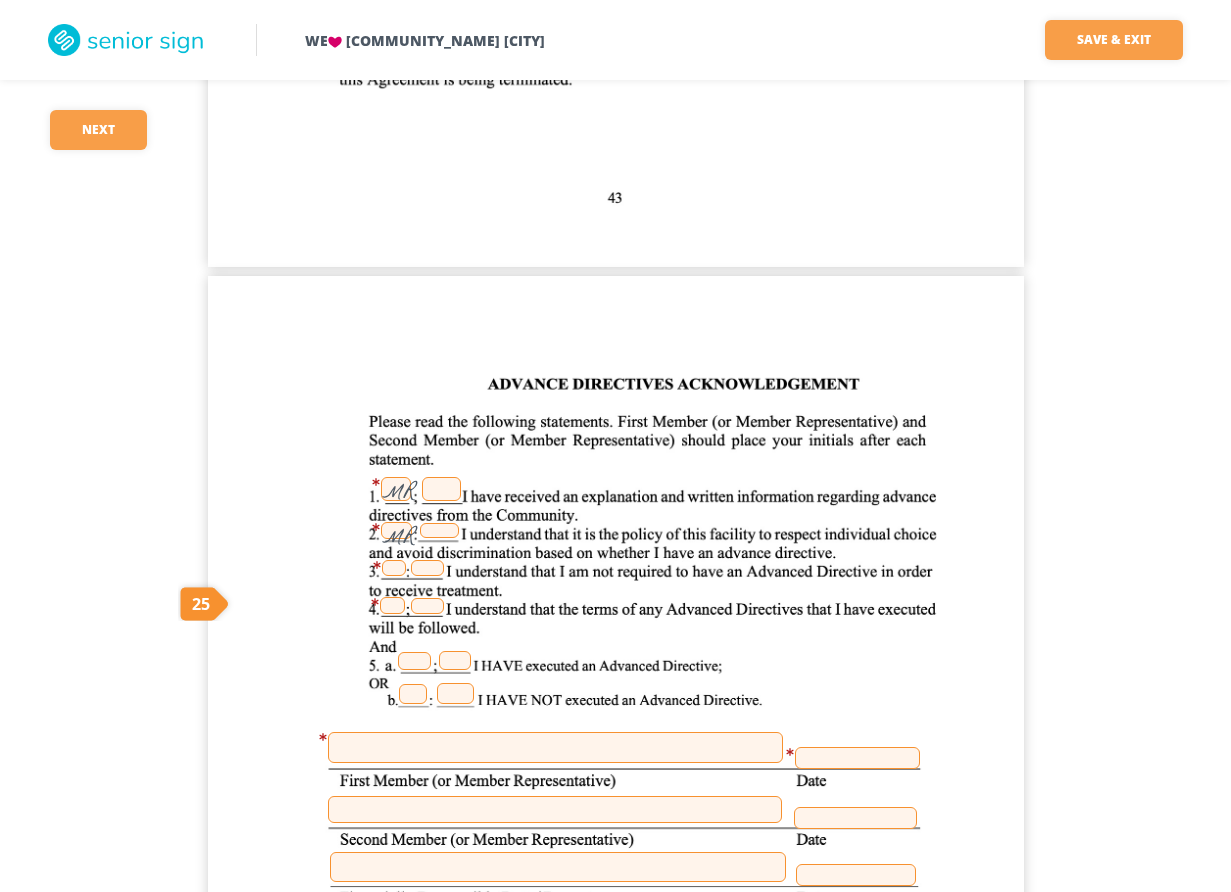 click at bounding box center (394, 568) 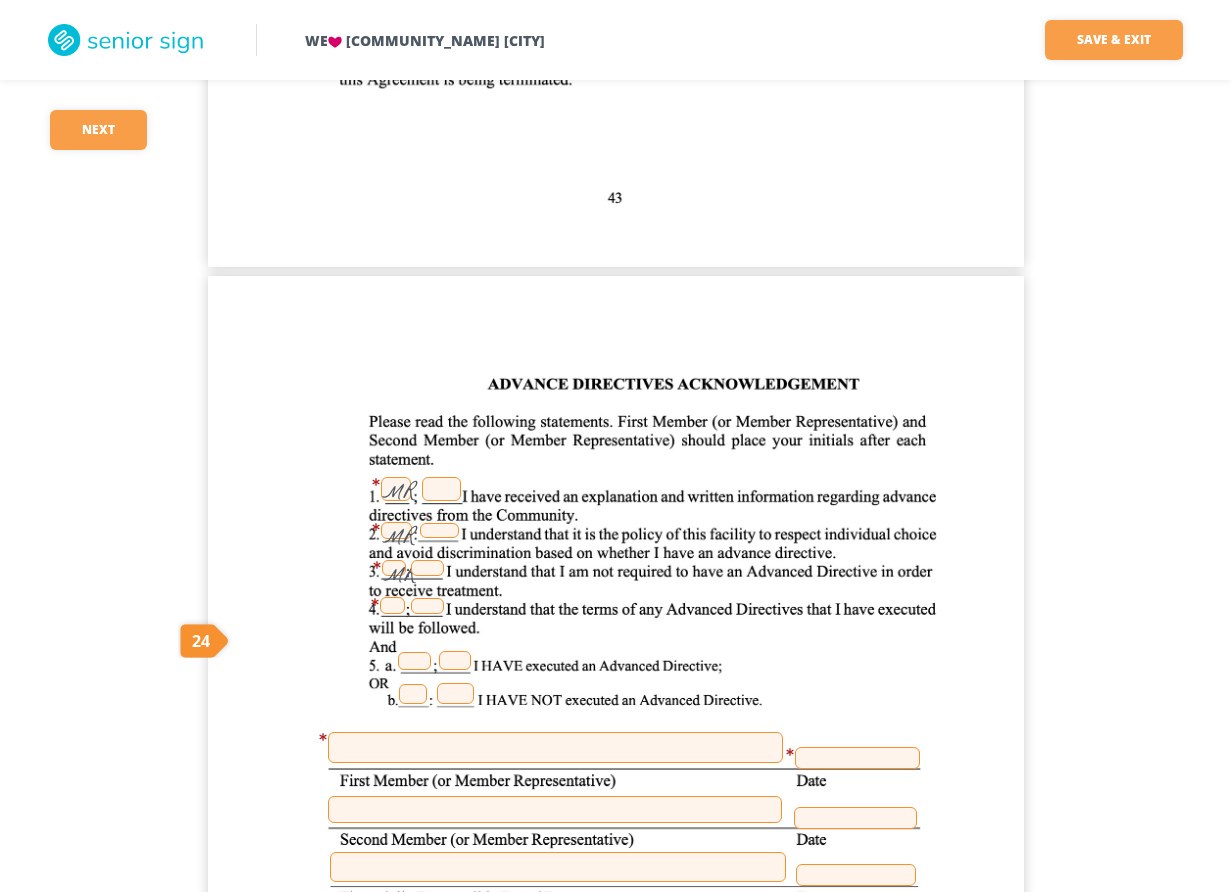 scroll, scrollTop: 47900, scrollLeft: 0, axis: vertical 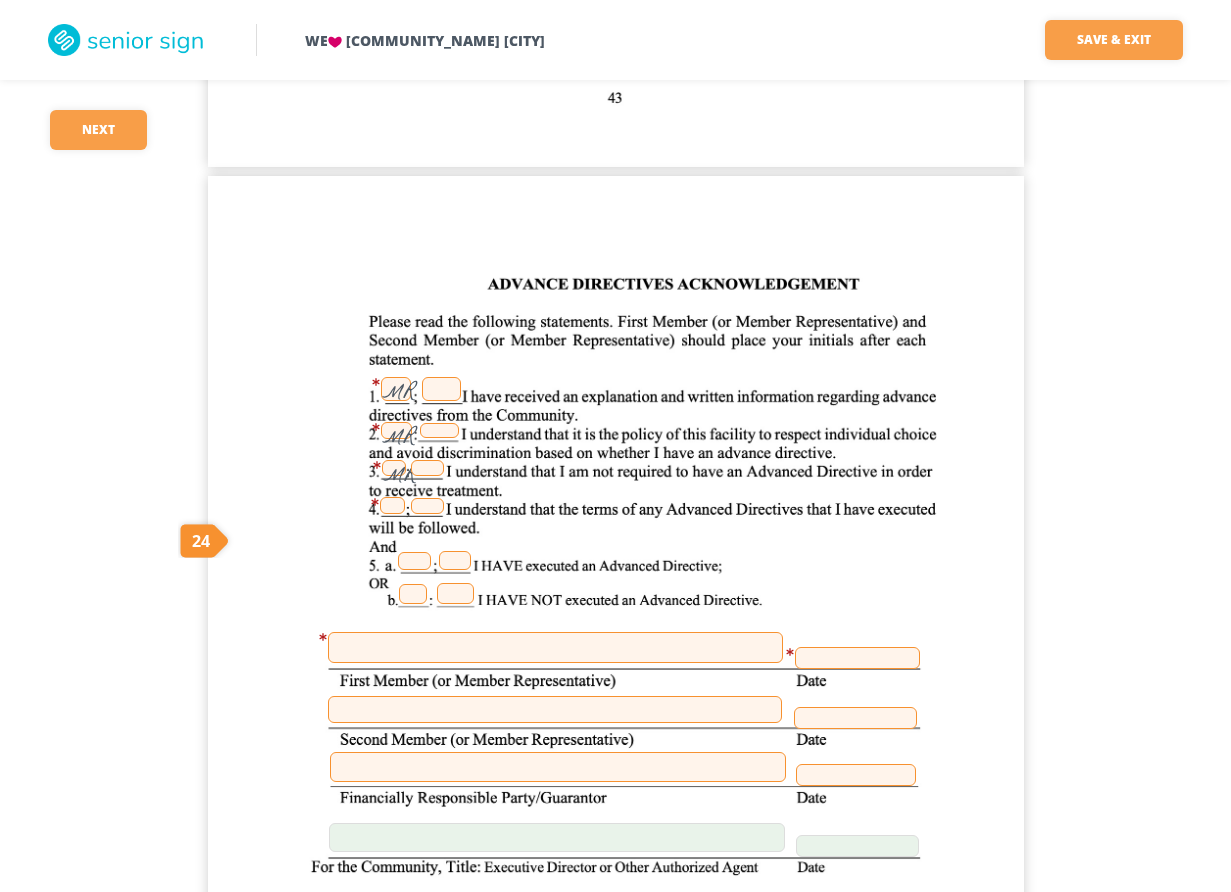 click at bounding box center [392, 505] 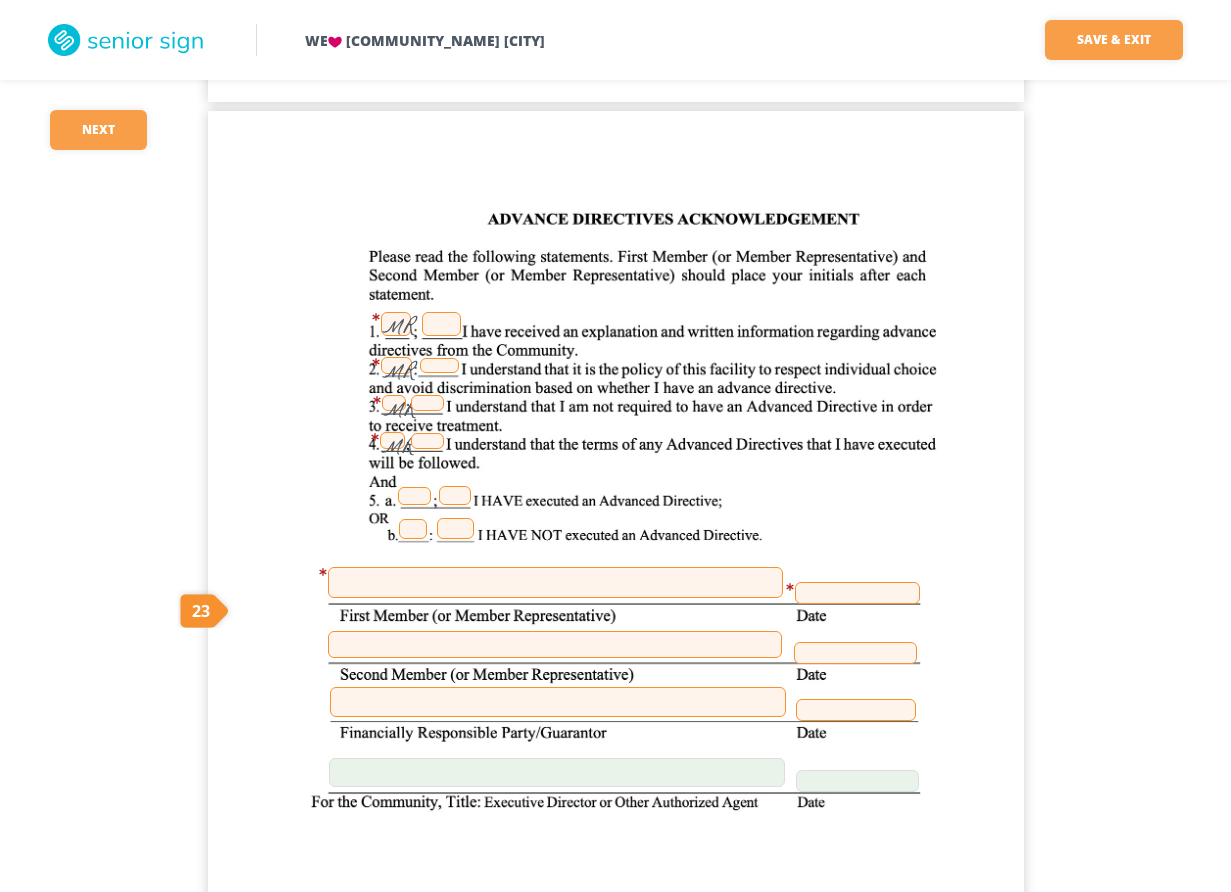 scroll, scrollTop: 48000, scrollLeft: 0, axis: vertical 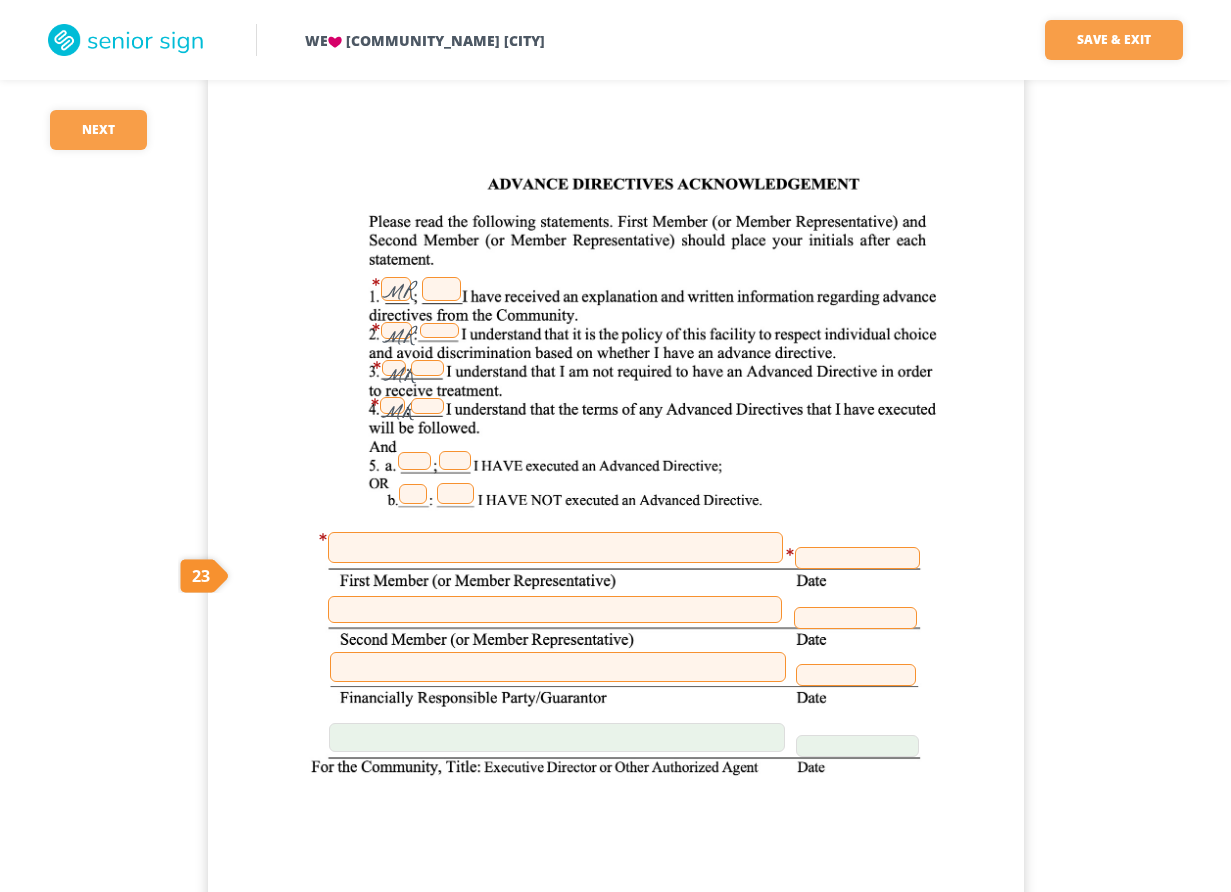 click at bounding box center [413, 494] 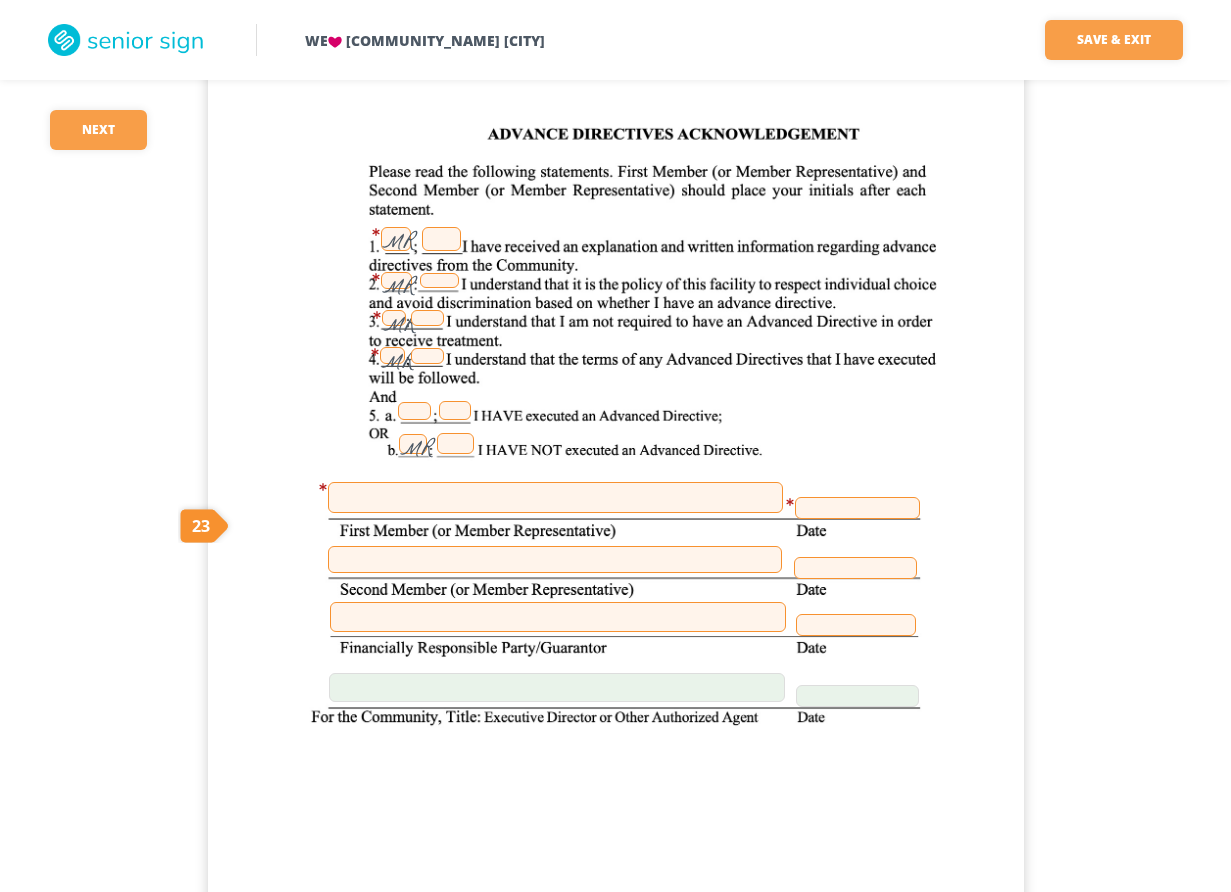 scroll, scrollTop: 48100, scrollLeft: 0, axis: vertical 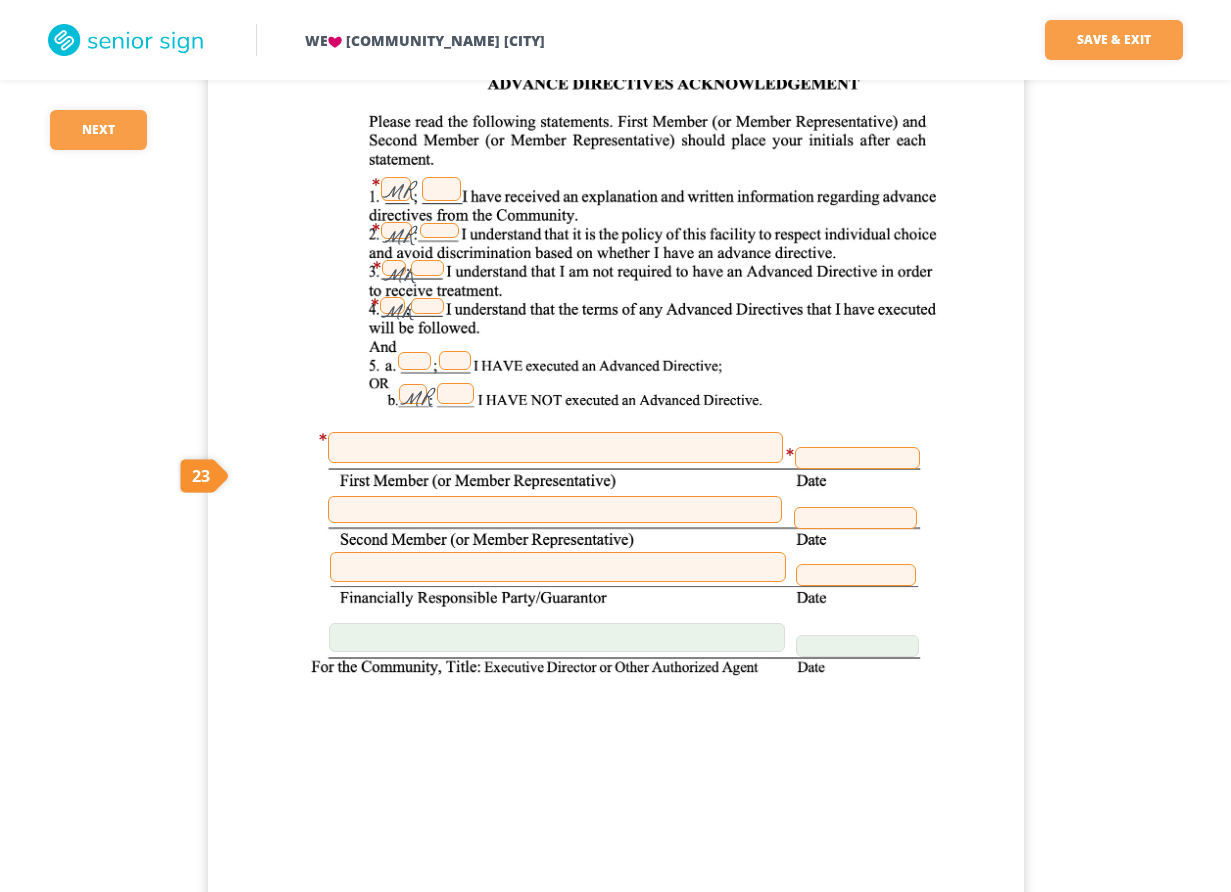 click at bounding box center [555, 447] 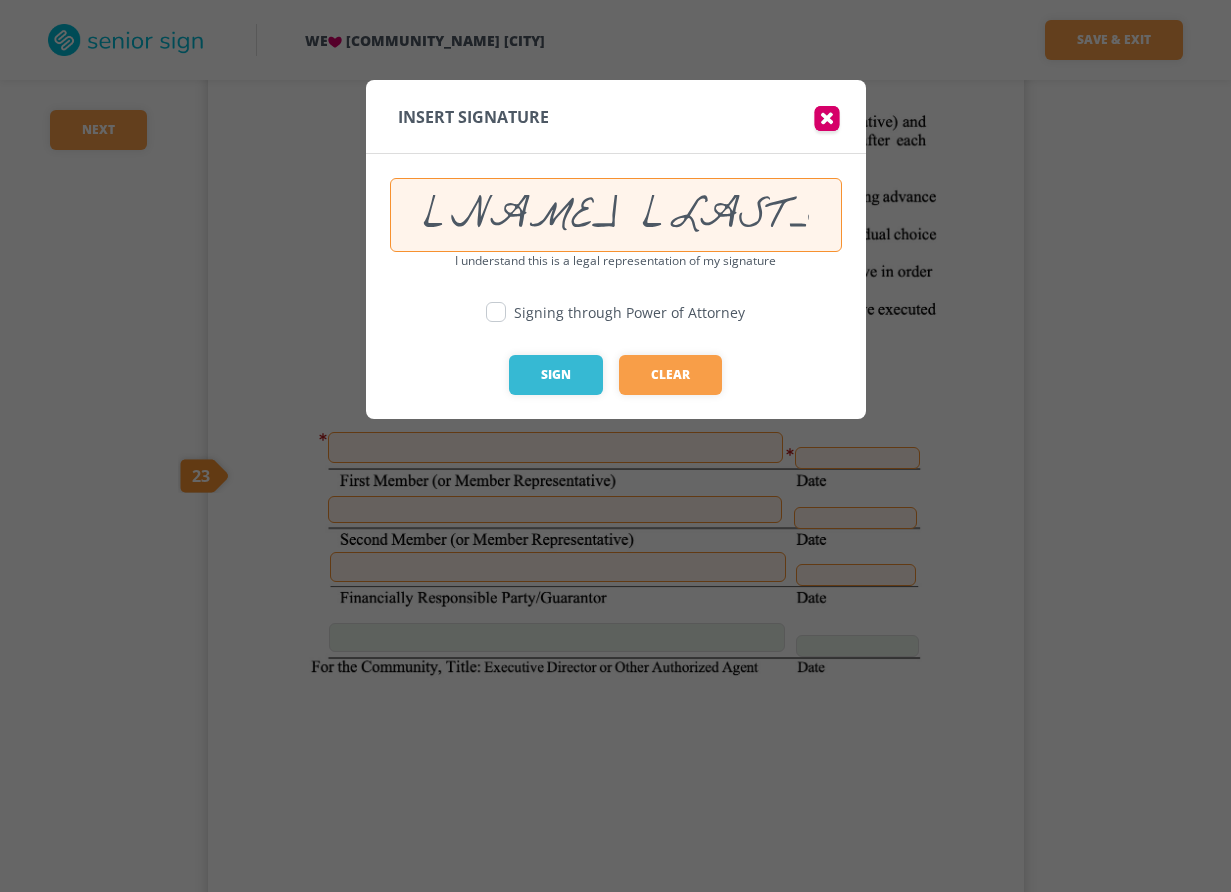 type on "[NAME] [LAST_NAME]" 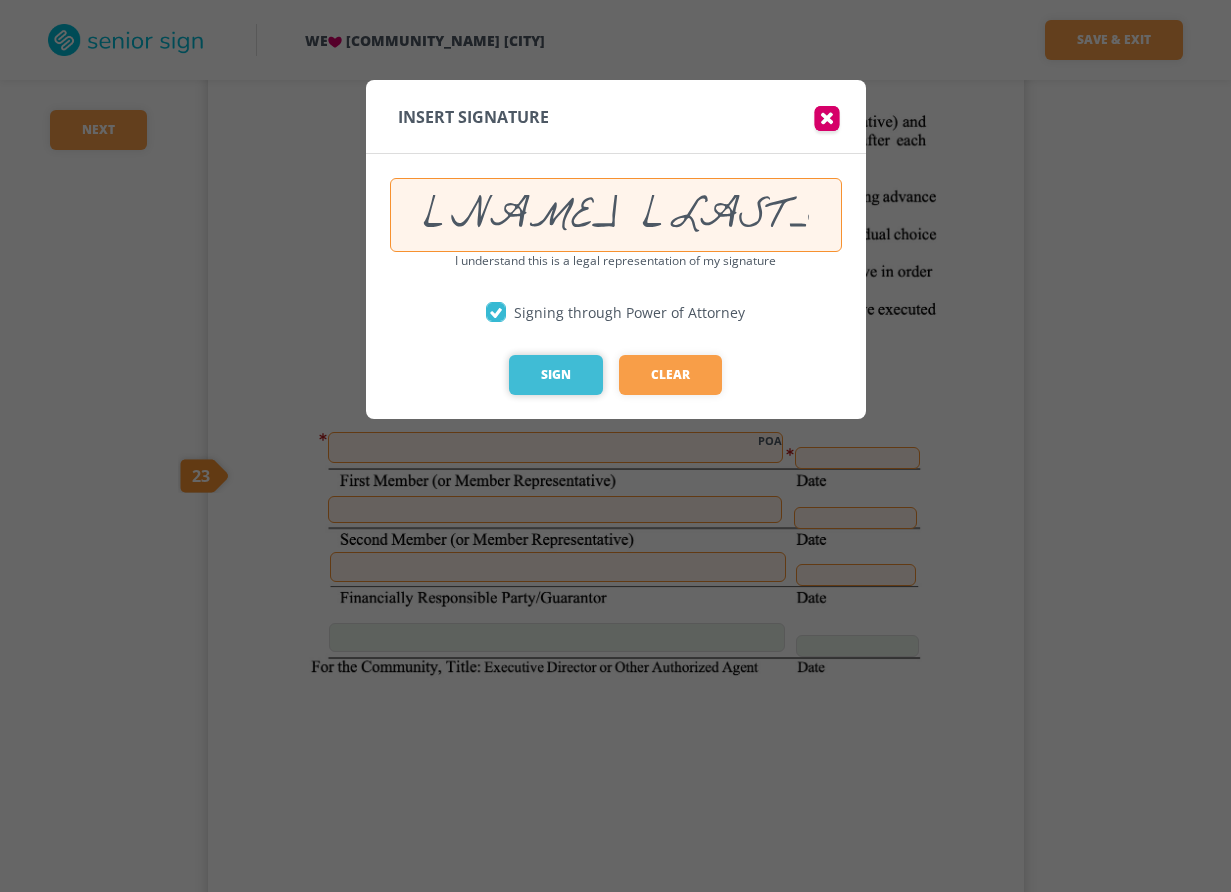 click on "Sign" at bounding box center [556, 375] 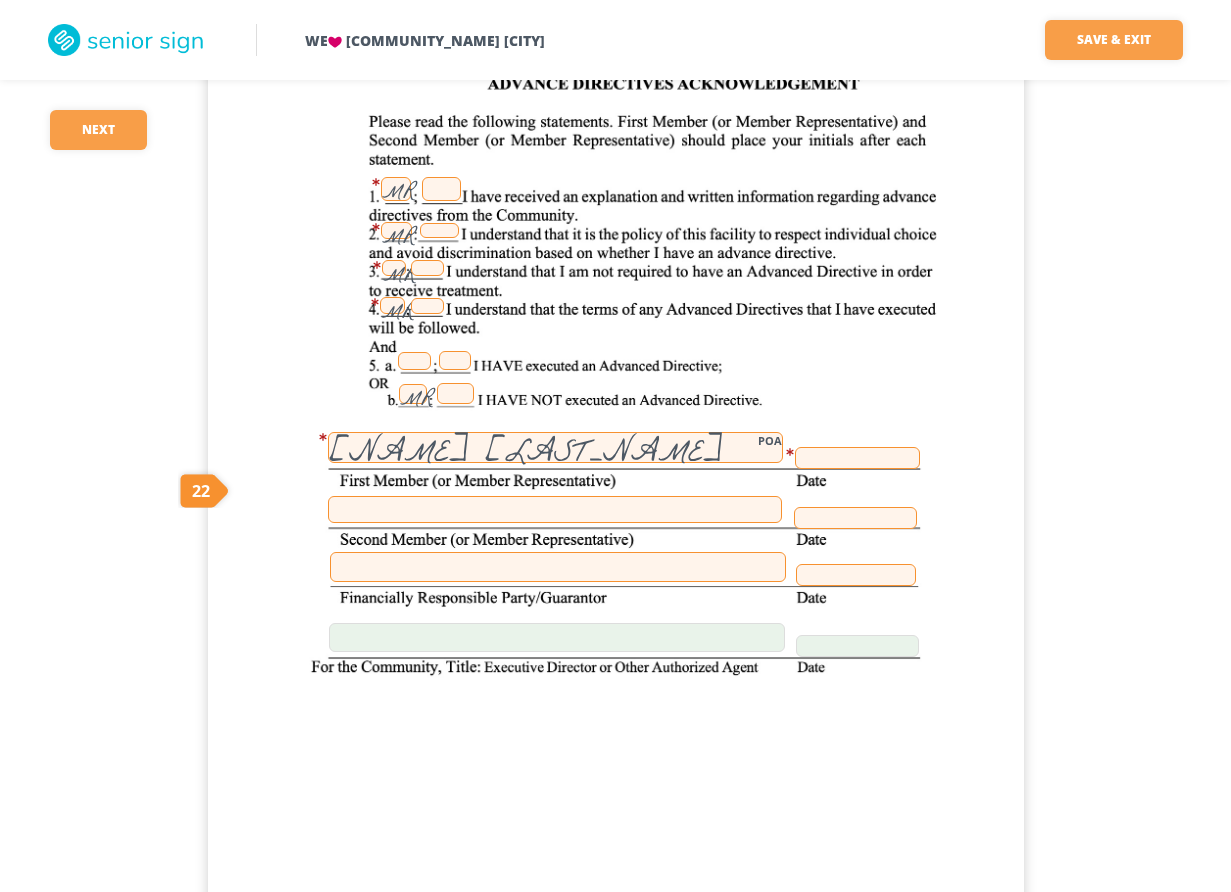 click at bounding box center [857, 458] 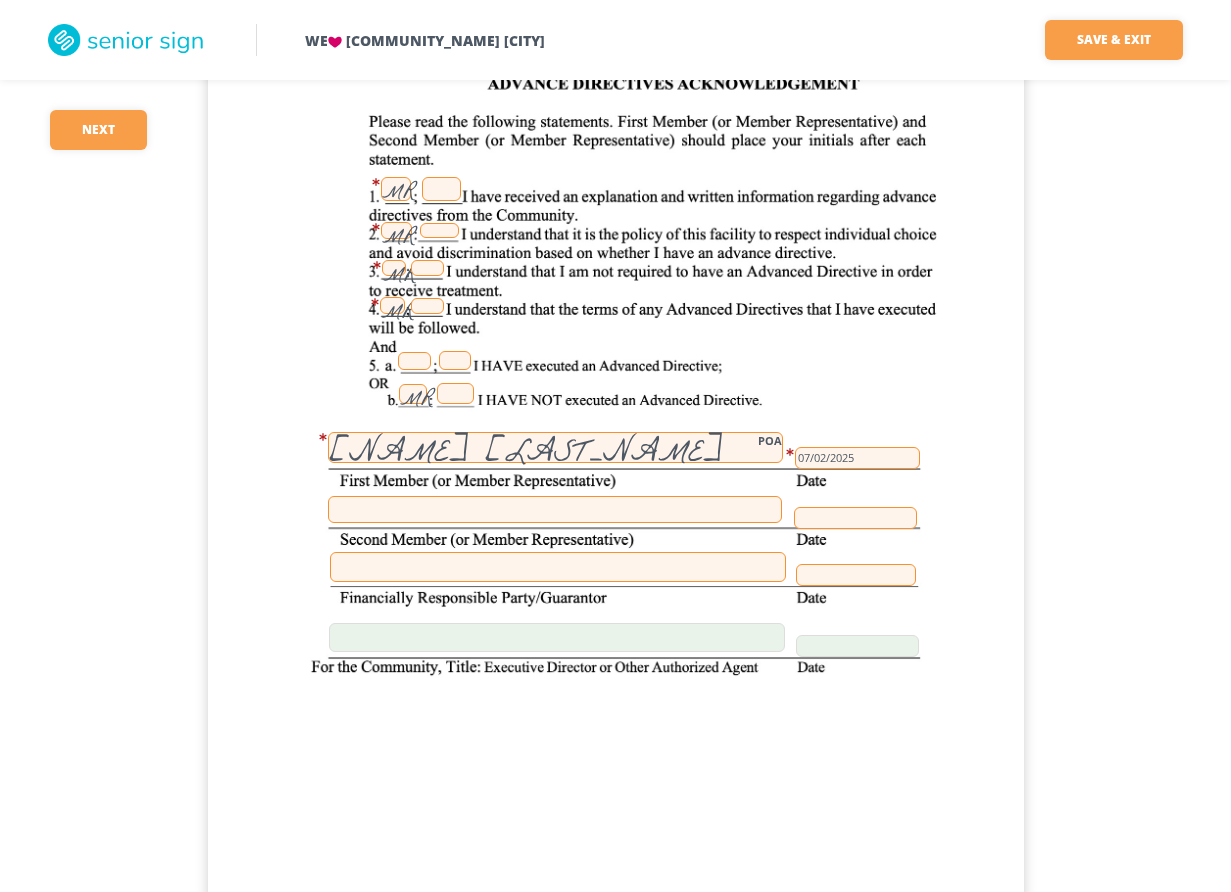 click at bounding box center [558, 567] 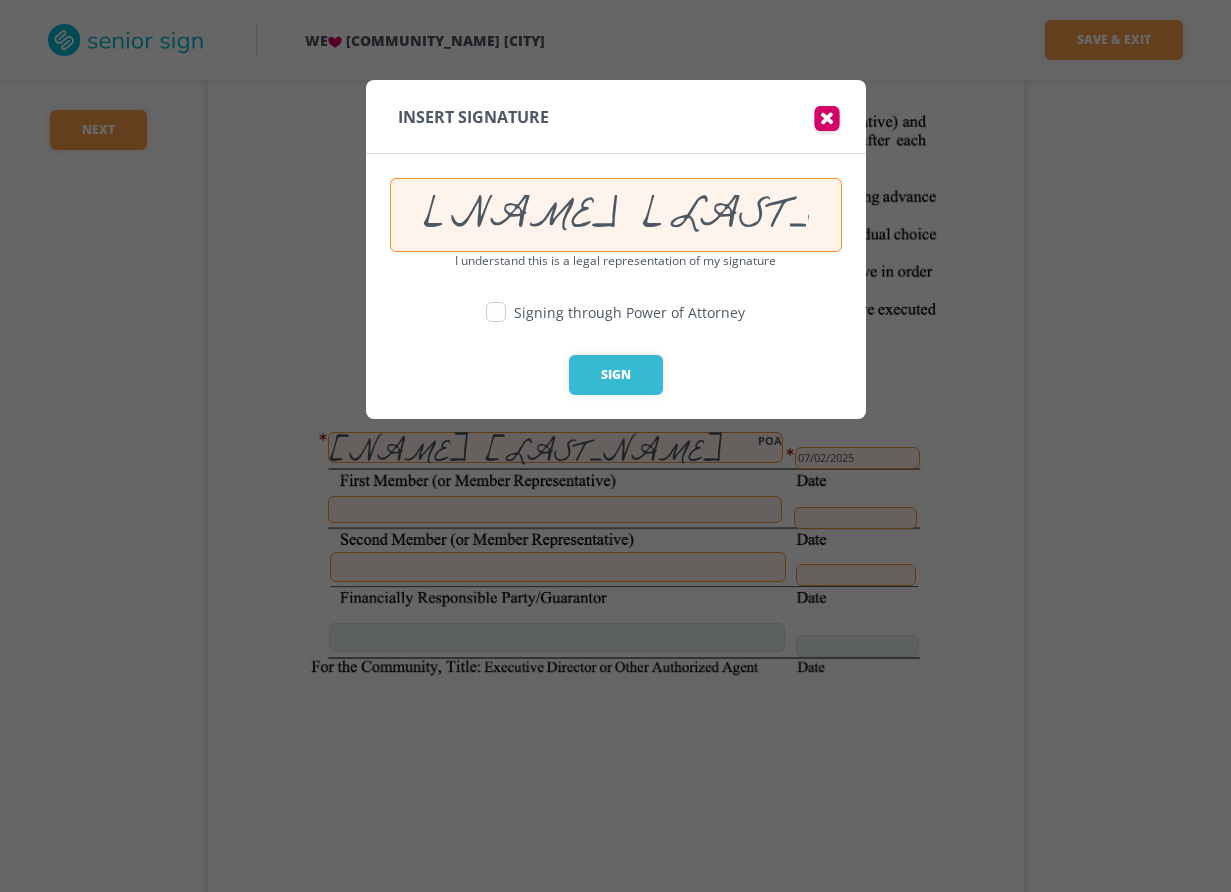 click at bounding box center (496, 312) 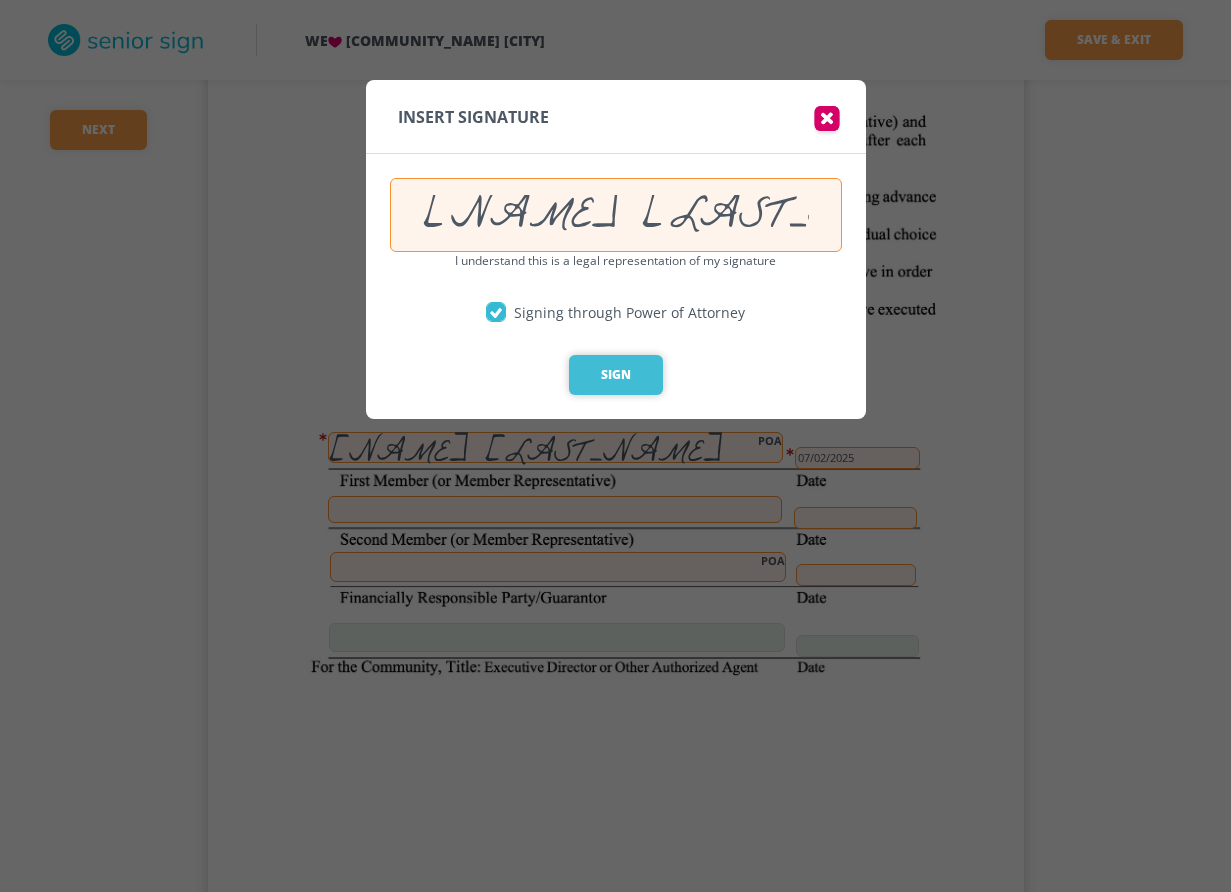 click on "Sign" at bounding box center [616, 375] 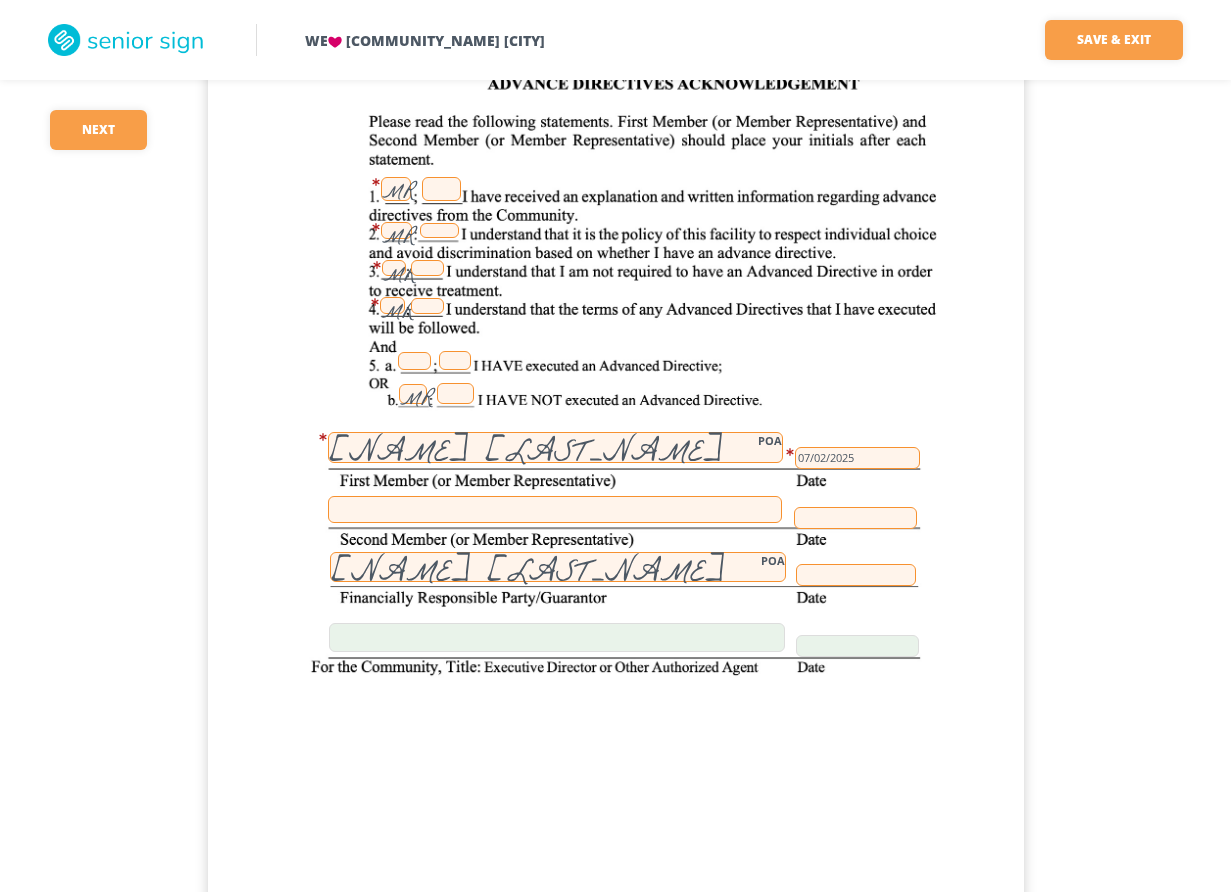 click at bounding box center (856, 575) 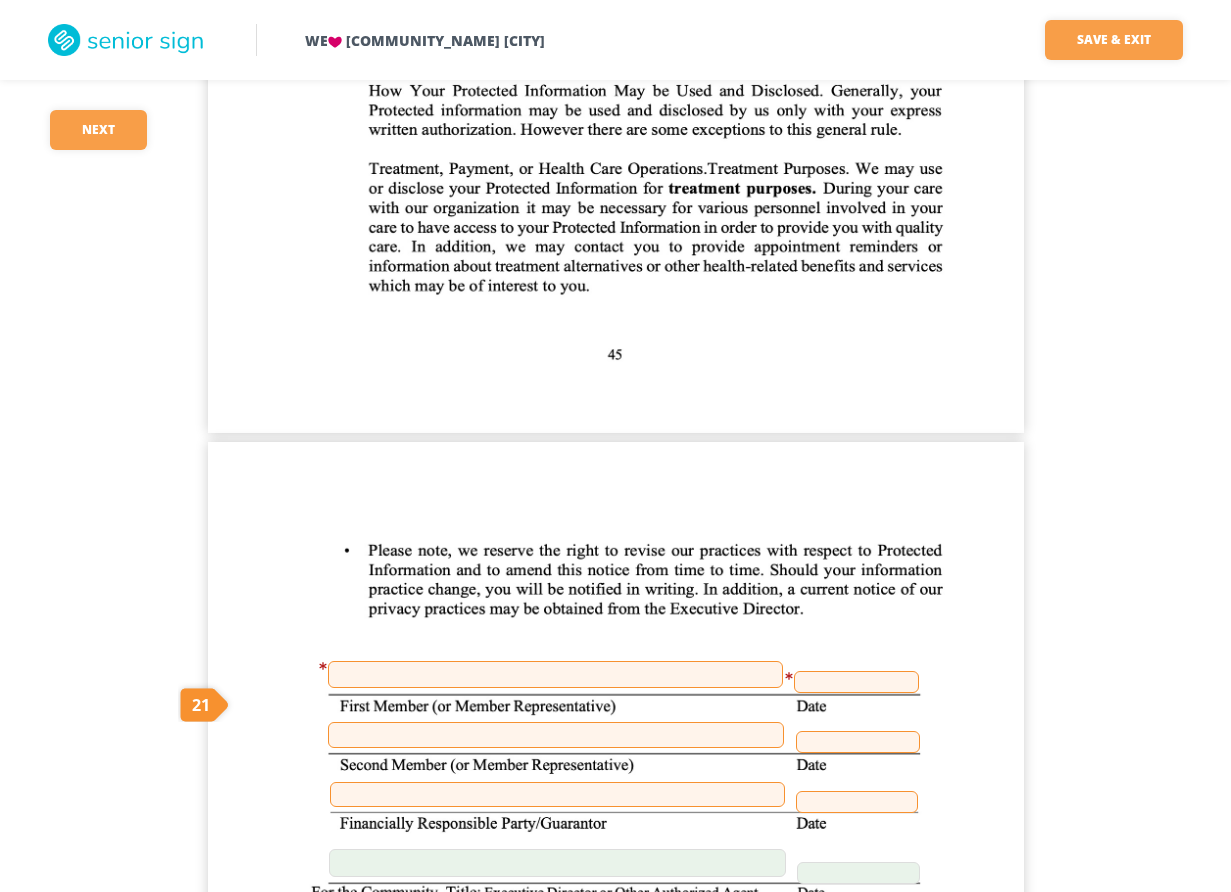 scroll, scrollTop: 49800, scrollLeft: 0, axis: vertical 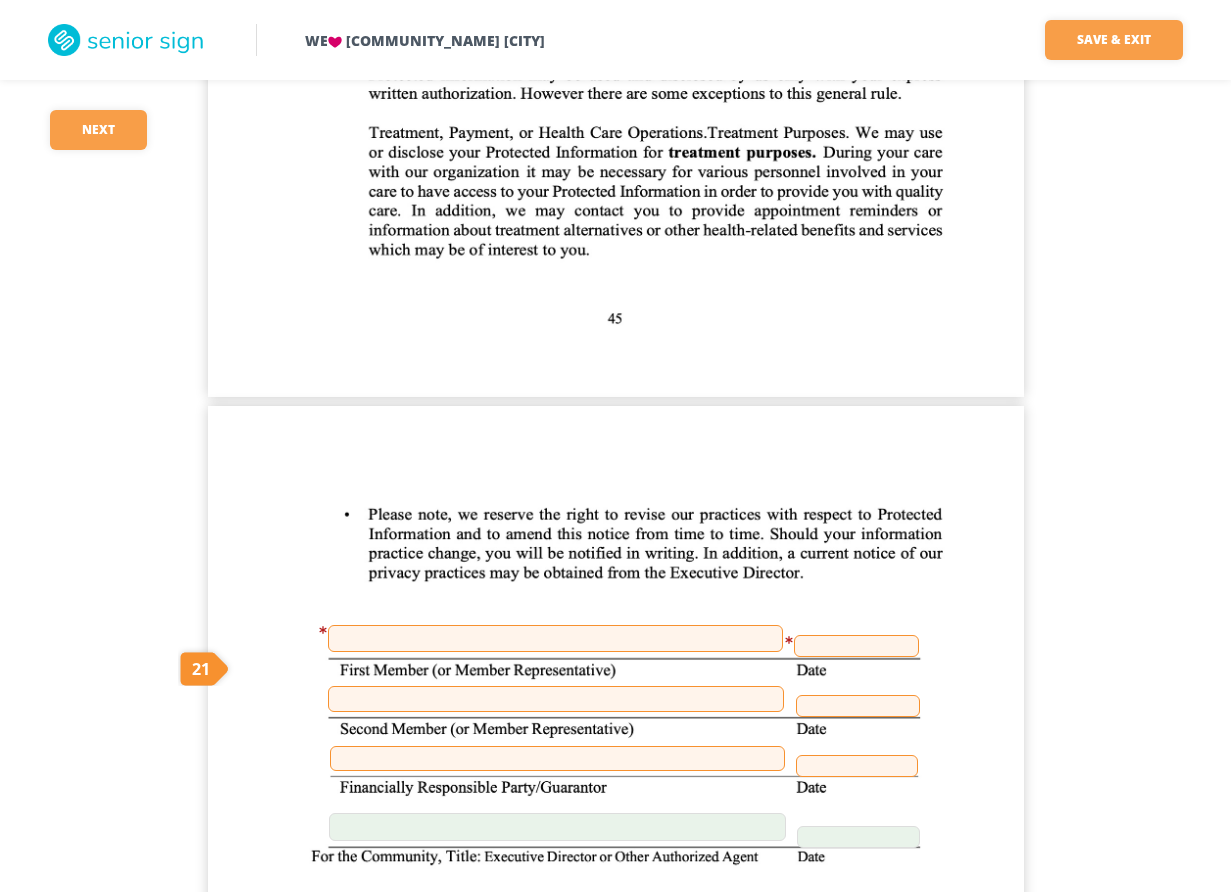 click at bounding box center [555, 638] 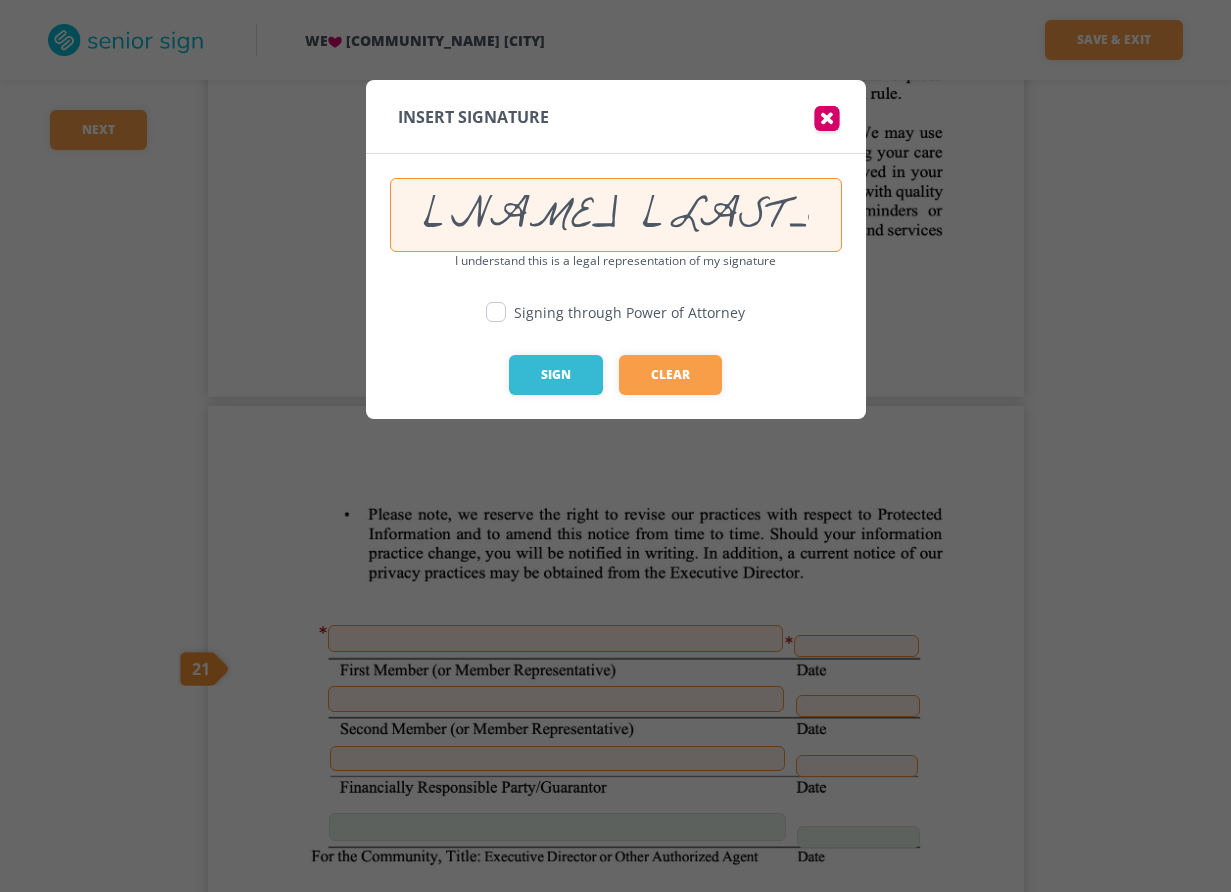 type on "[NAME] [LAST_NAME]" 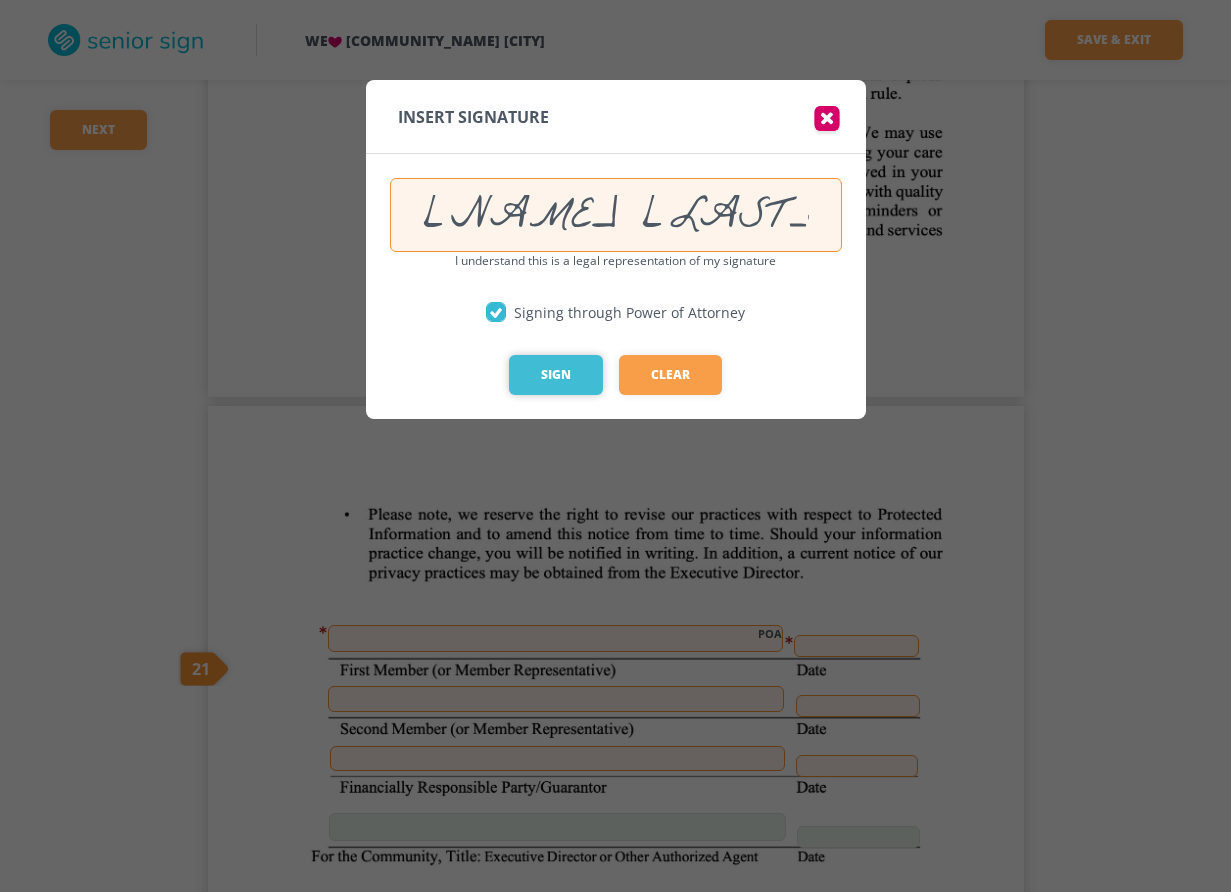 click on "Sign" at bounding box center [556, 375] 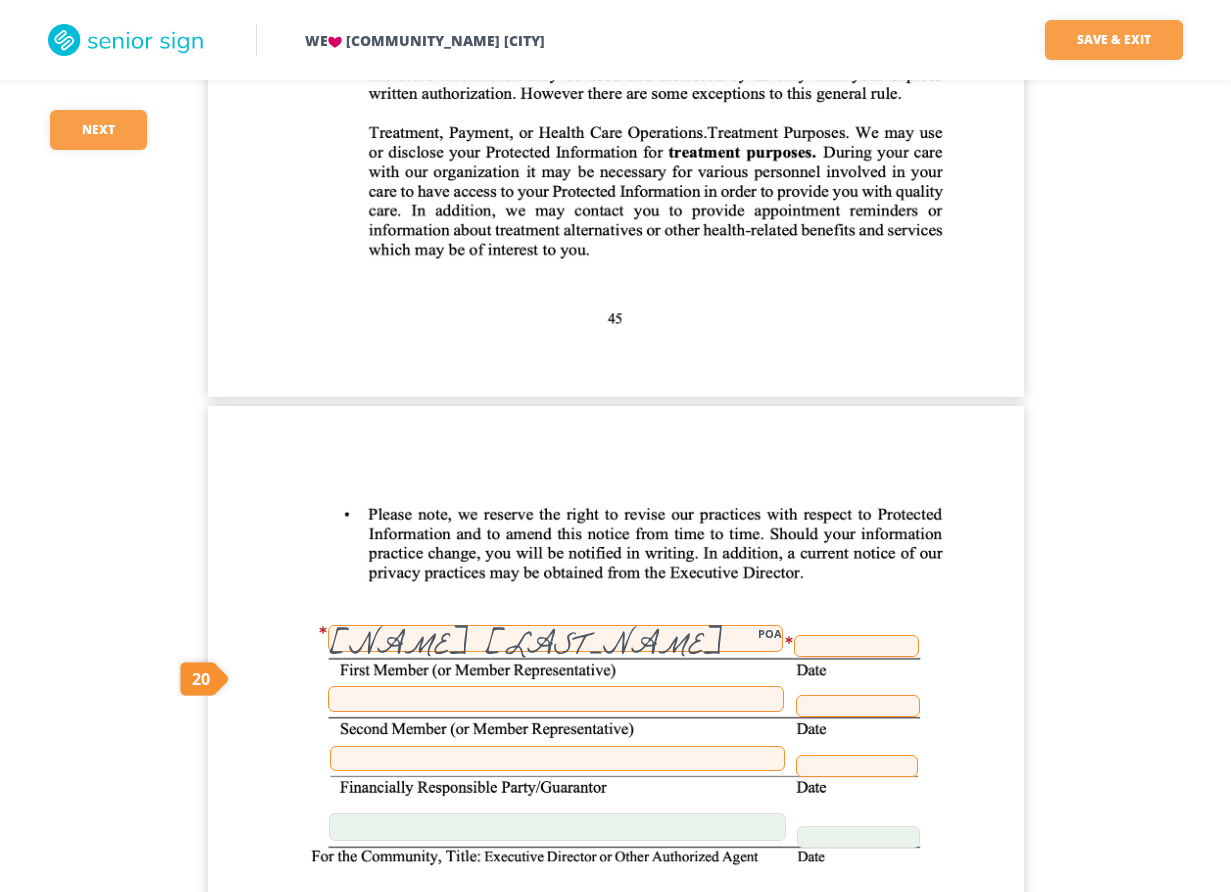 click at bounding box center (856, 646) 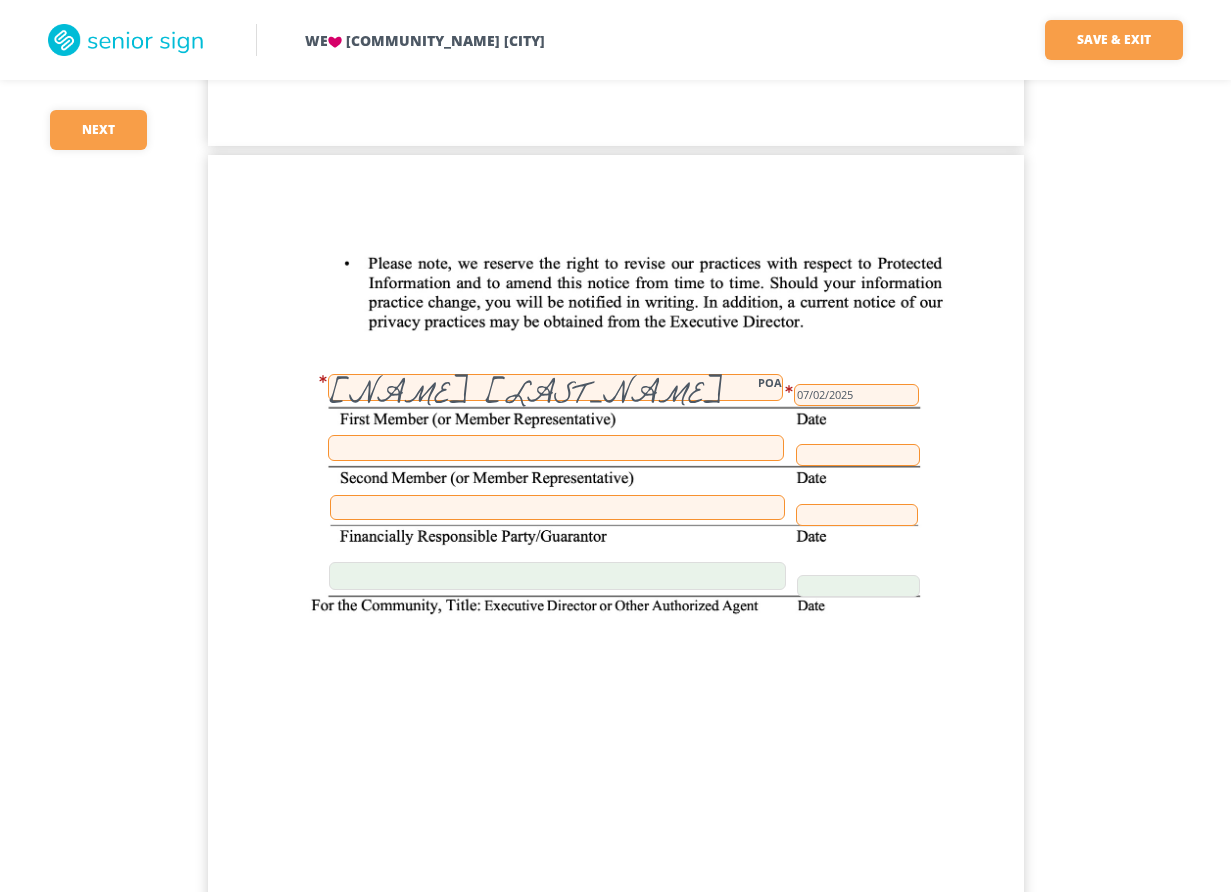 scroll, scrollTop: 50200, scrollLeft: 0, axis: vertical 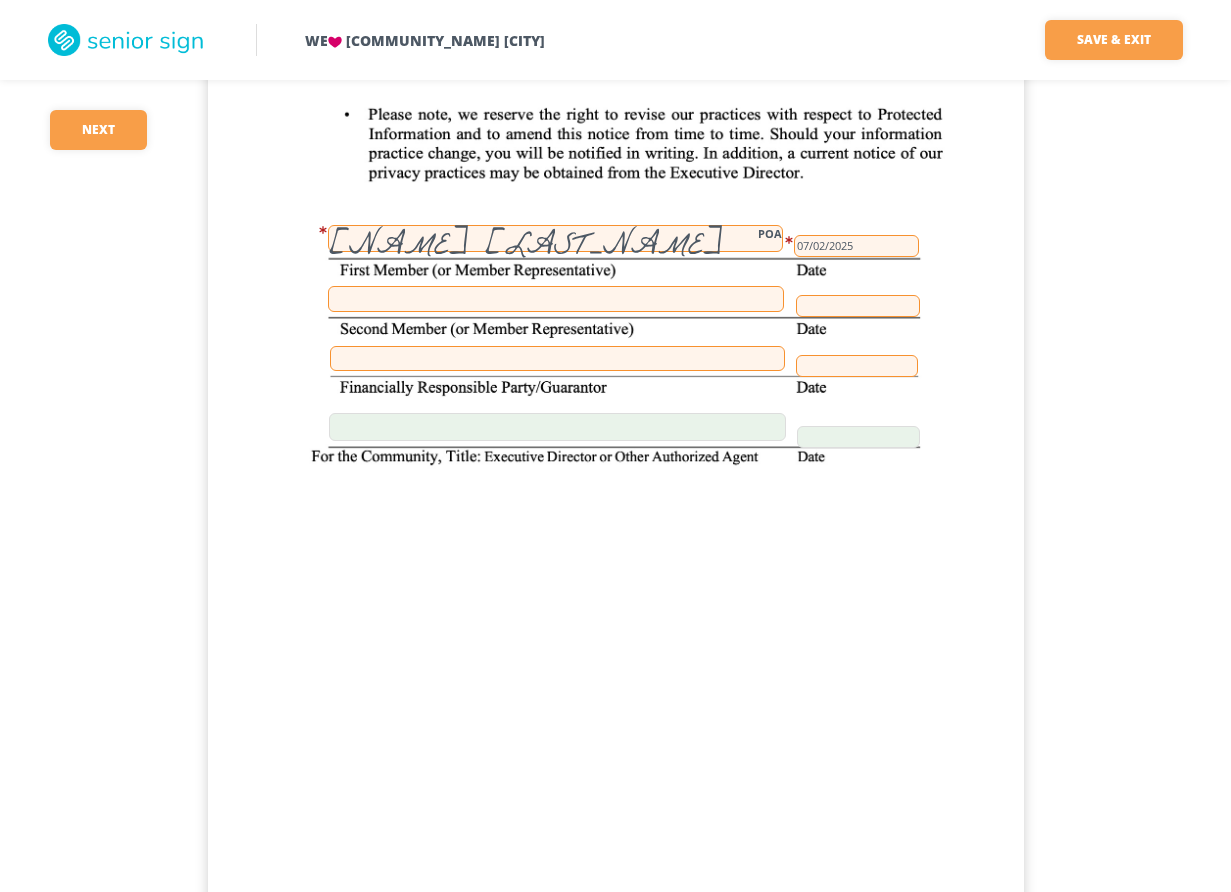 click at bounding box center (557, 358) 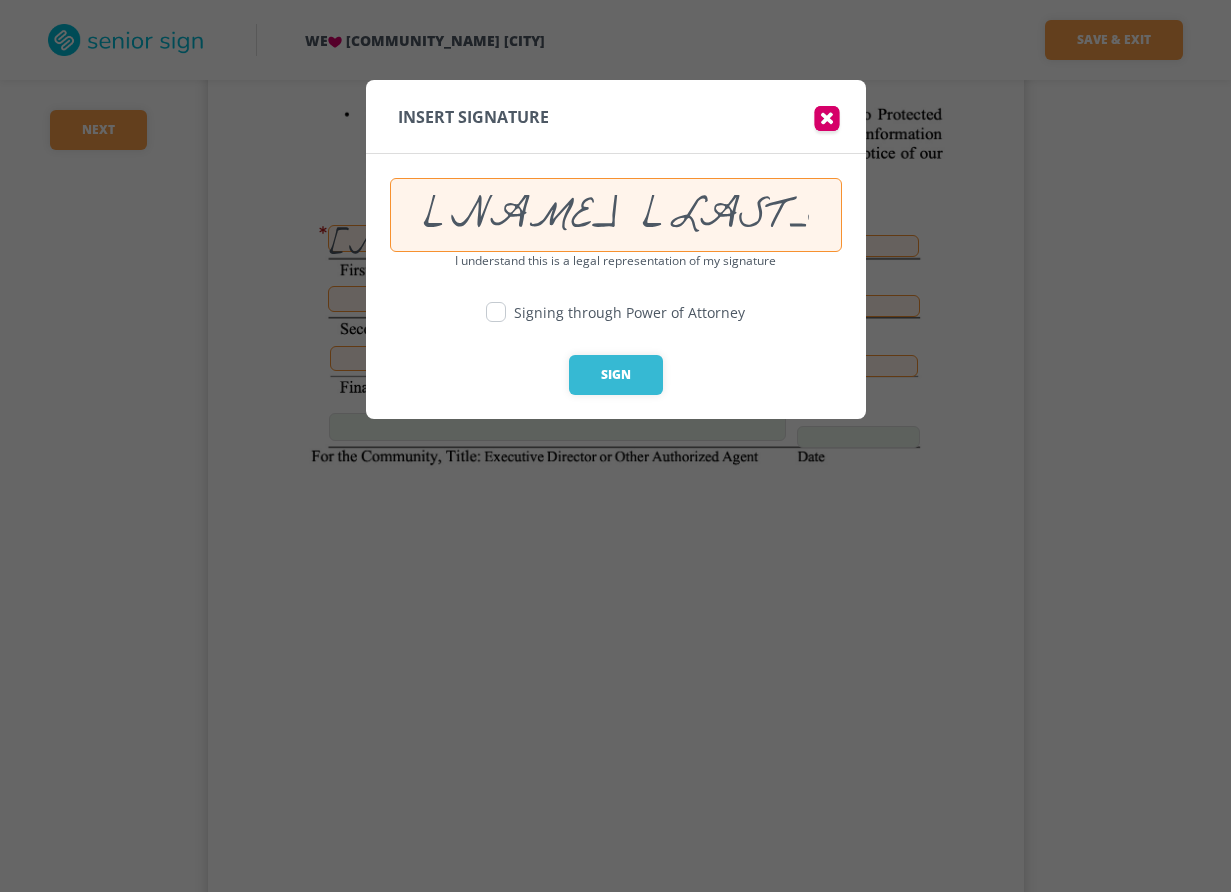 click at bounding box center [496, 312] 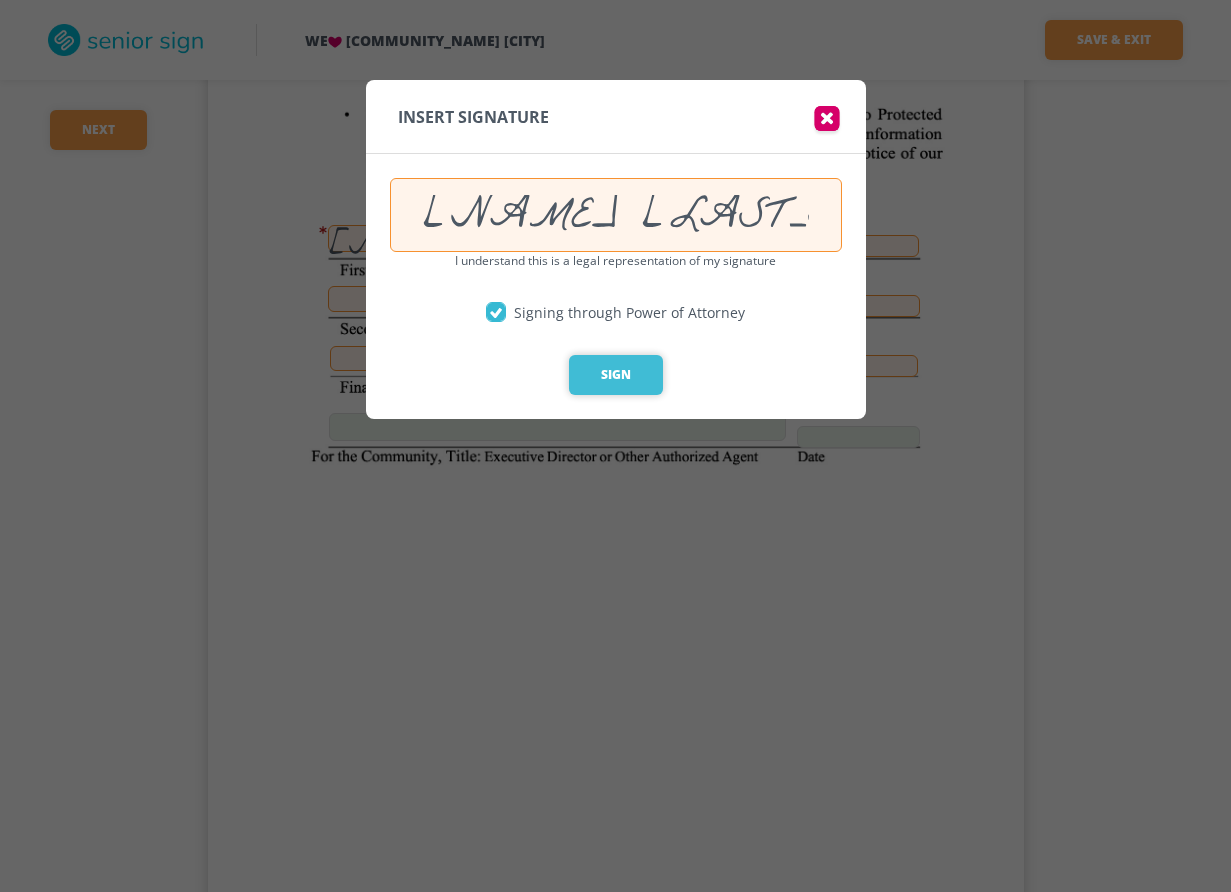 click on "Sign" at bounding box center [616, 375] 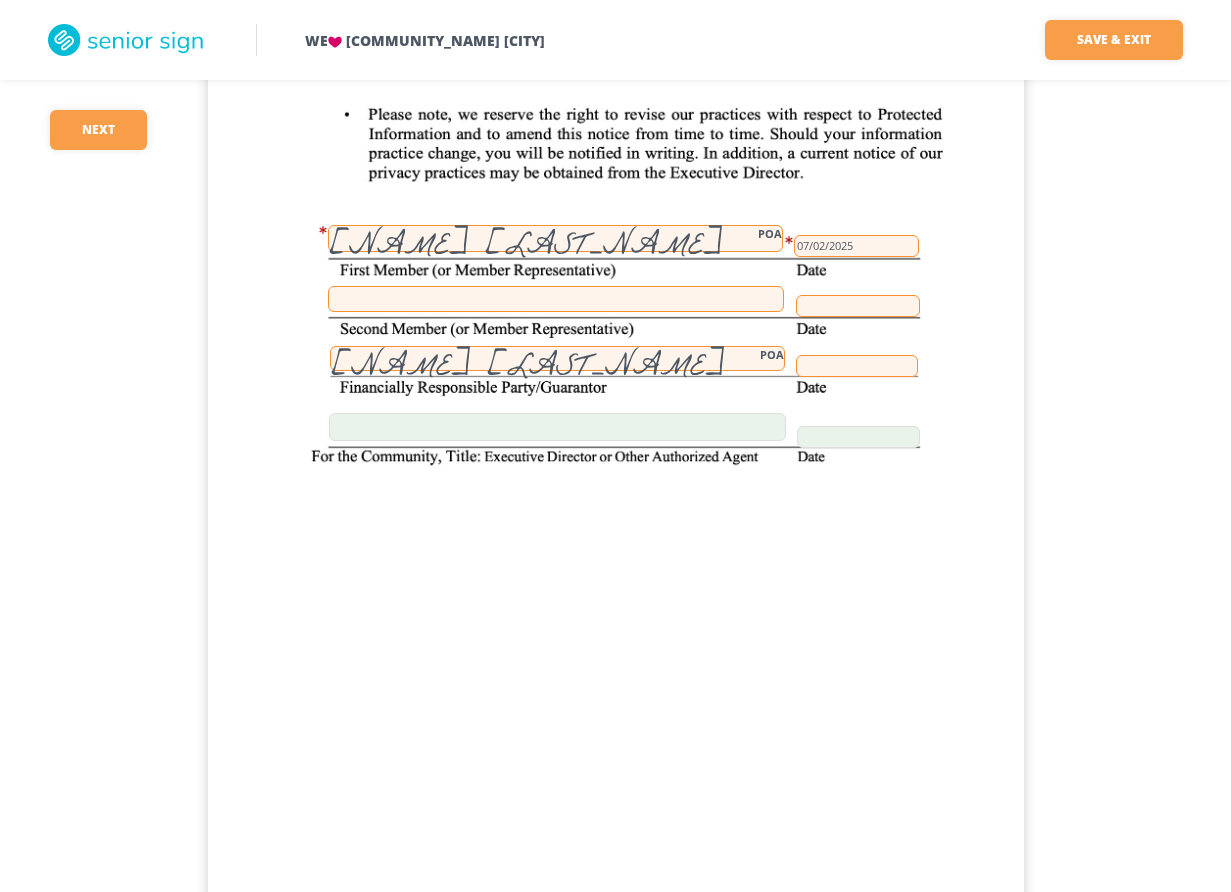 click at bounding box center [857, 366] 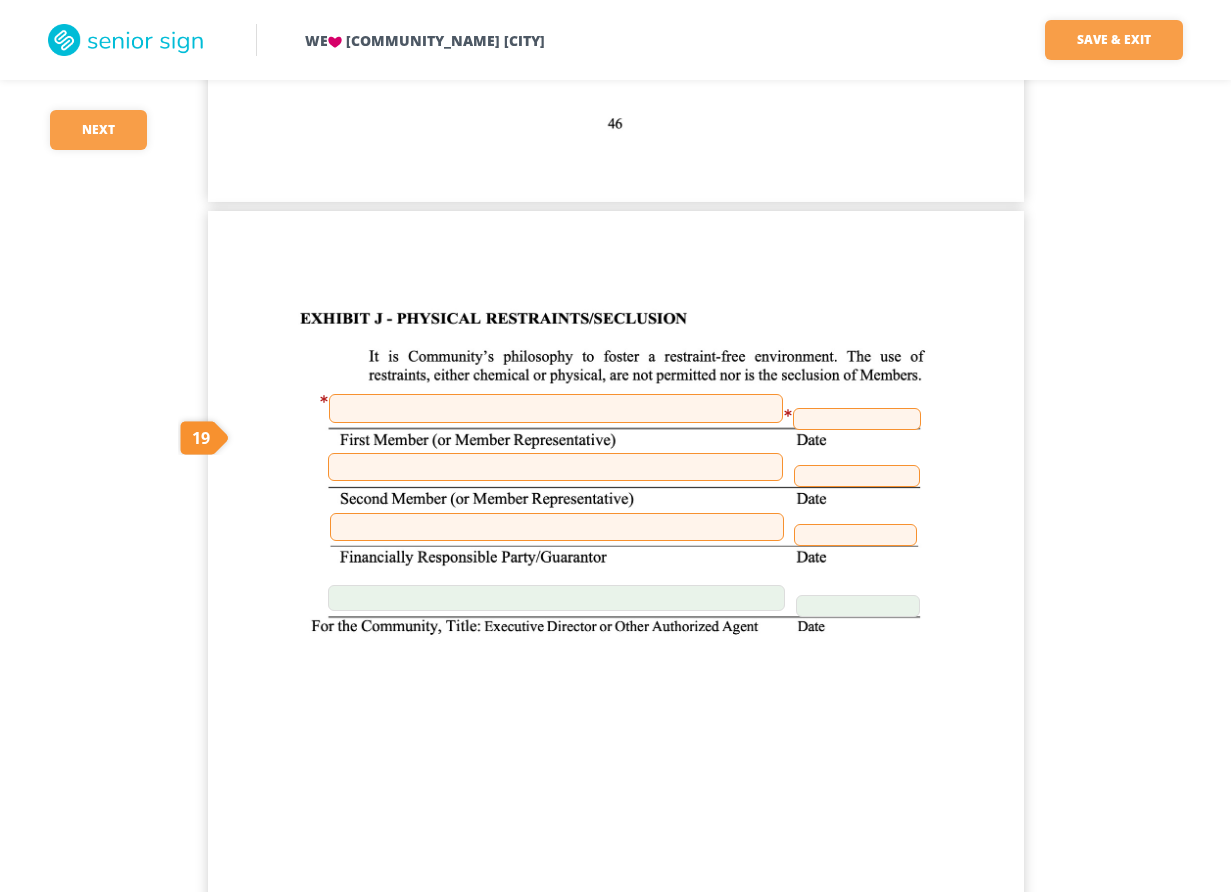 scroll, scrollTop: 51100, scrollLeft: 0, axis: vertical 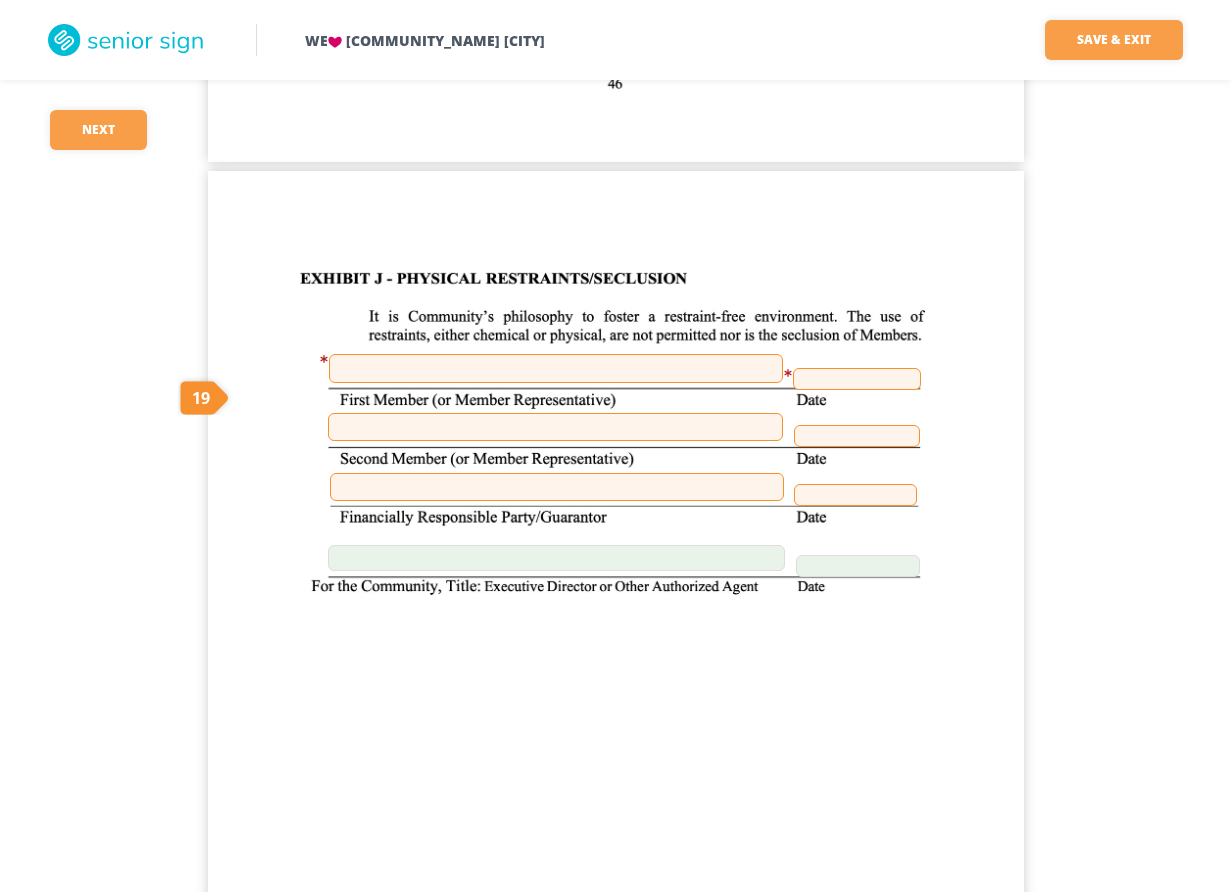 click at bounding box center (556, 368) 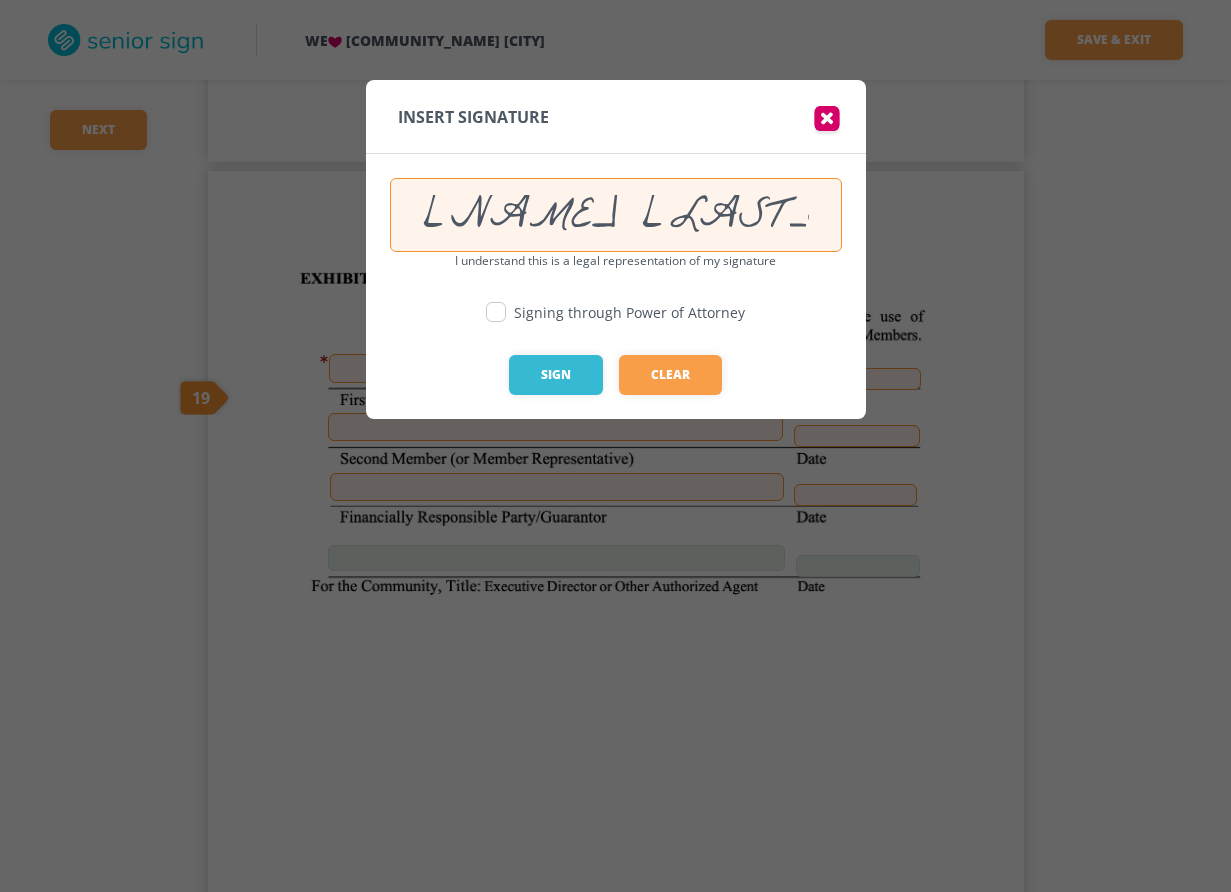 type on "[NAME] [LAST_NAME]" 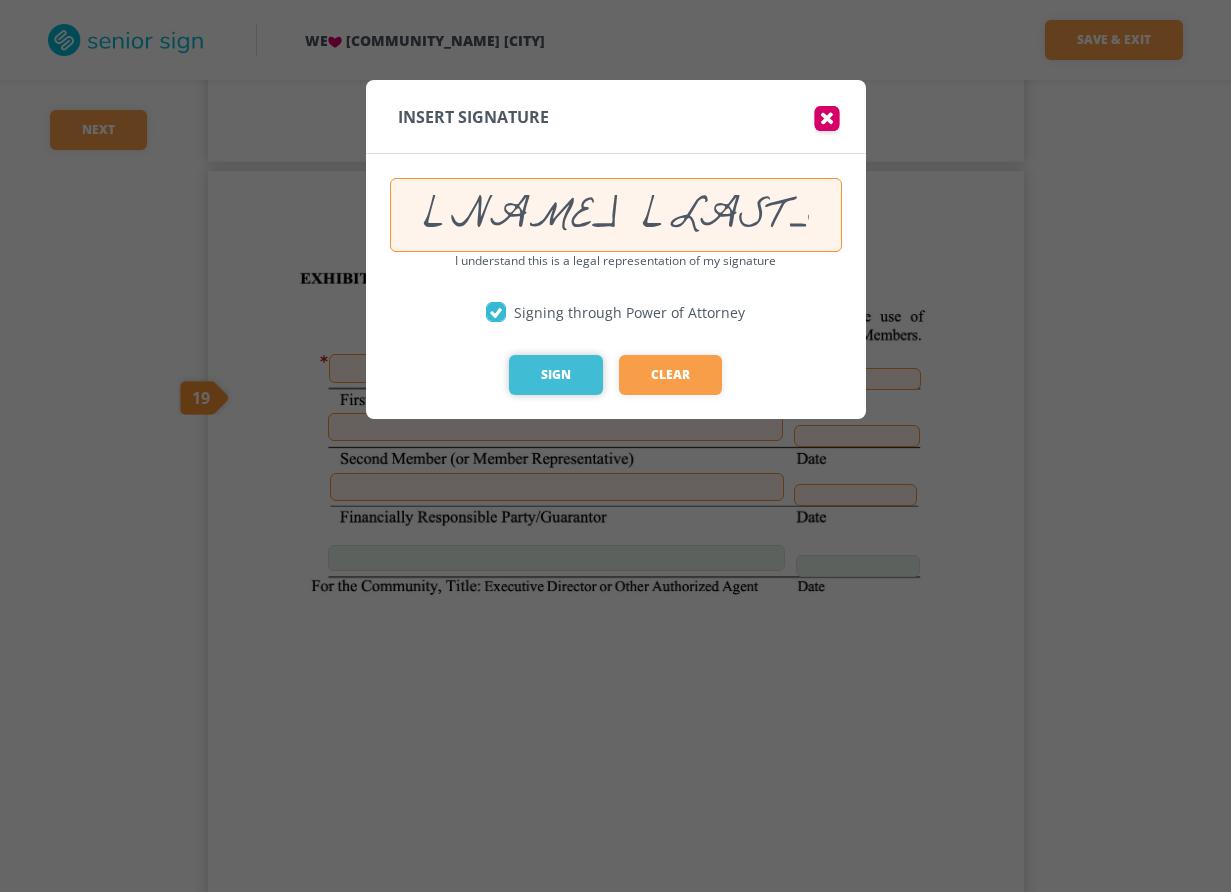 click on "Sign" at bounding box center [556, 375] 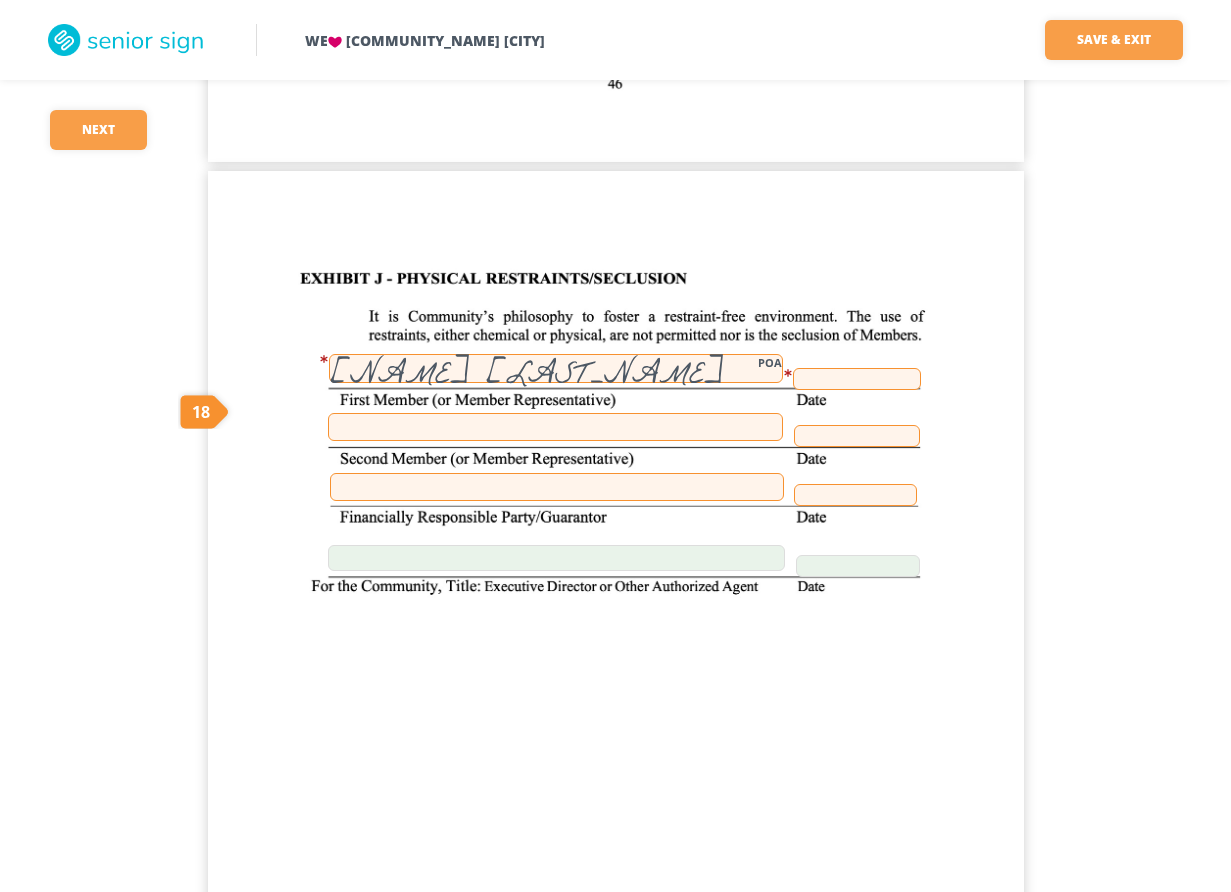 click at bounding box center [857, 379] 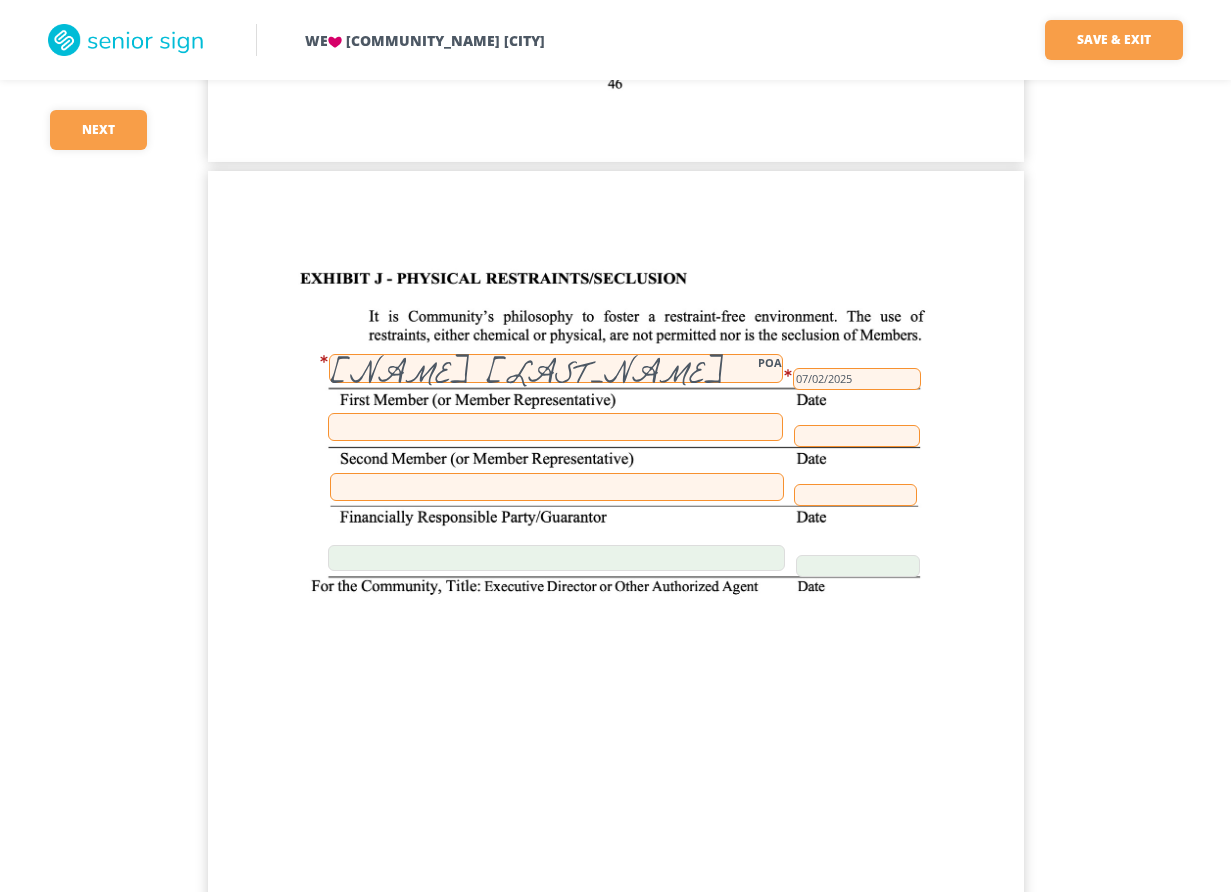 click at bounding box center [557, 487] 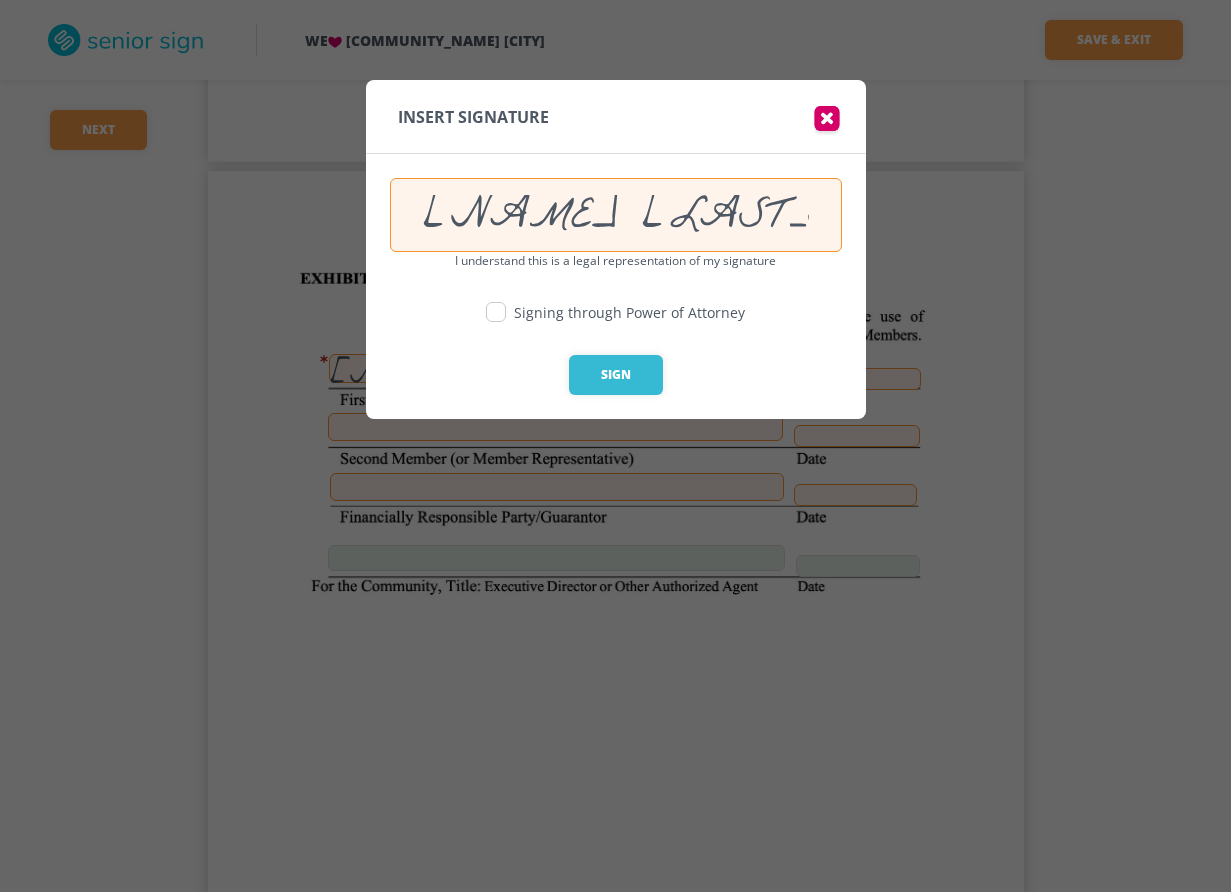 click at bounding box center (496, 312) 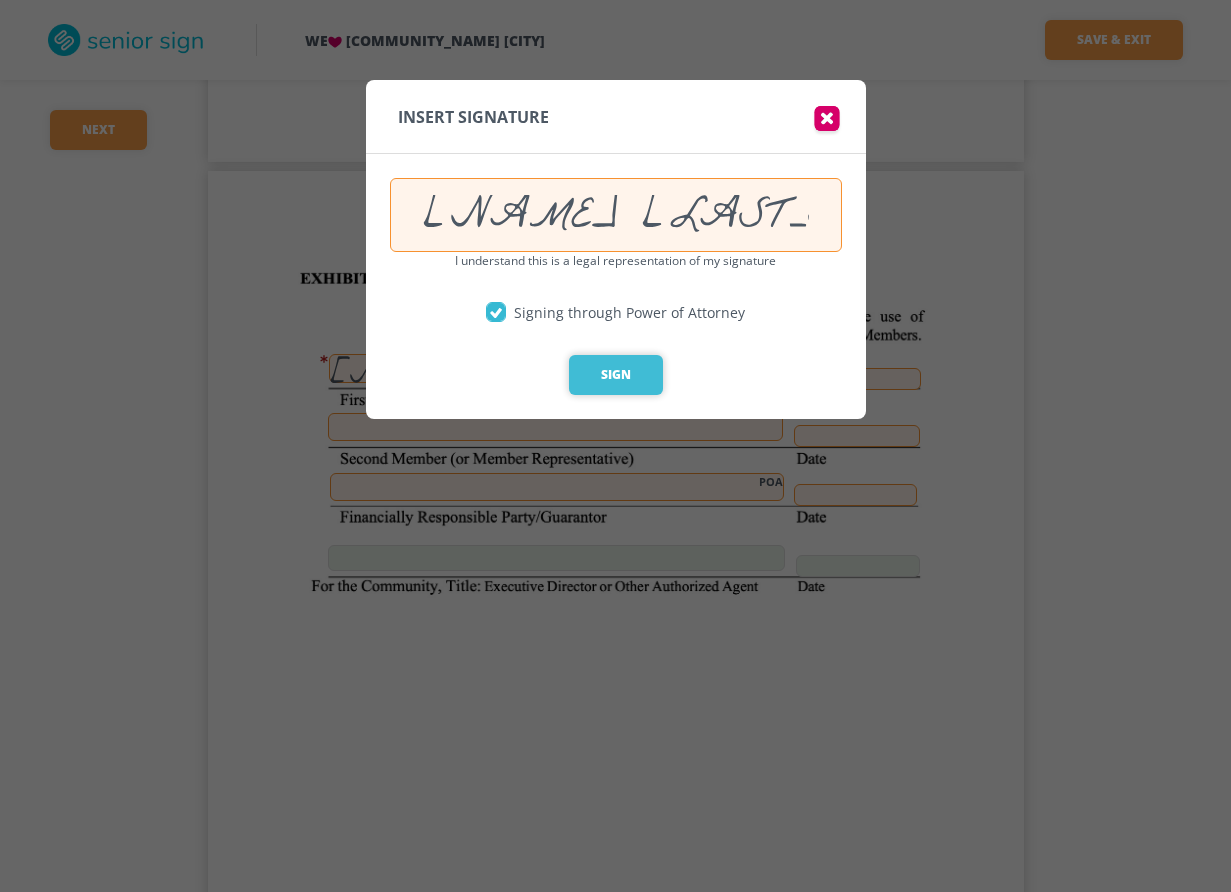 click on "Sign" at bounding box center (616, 375) 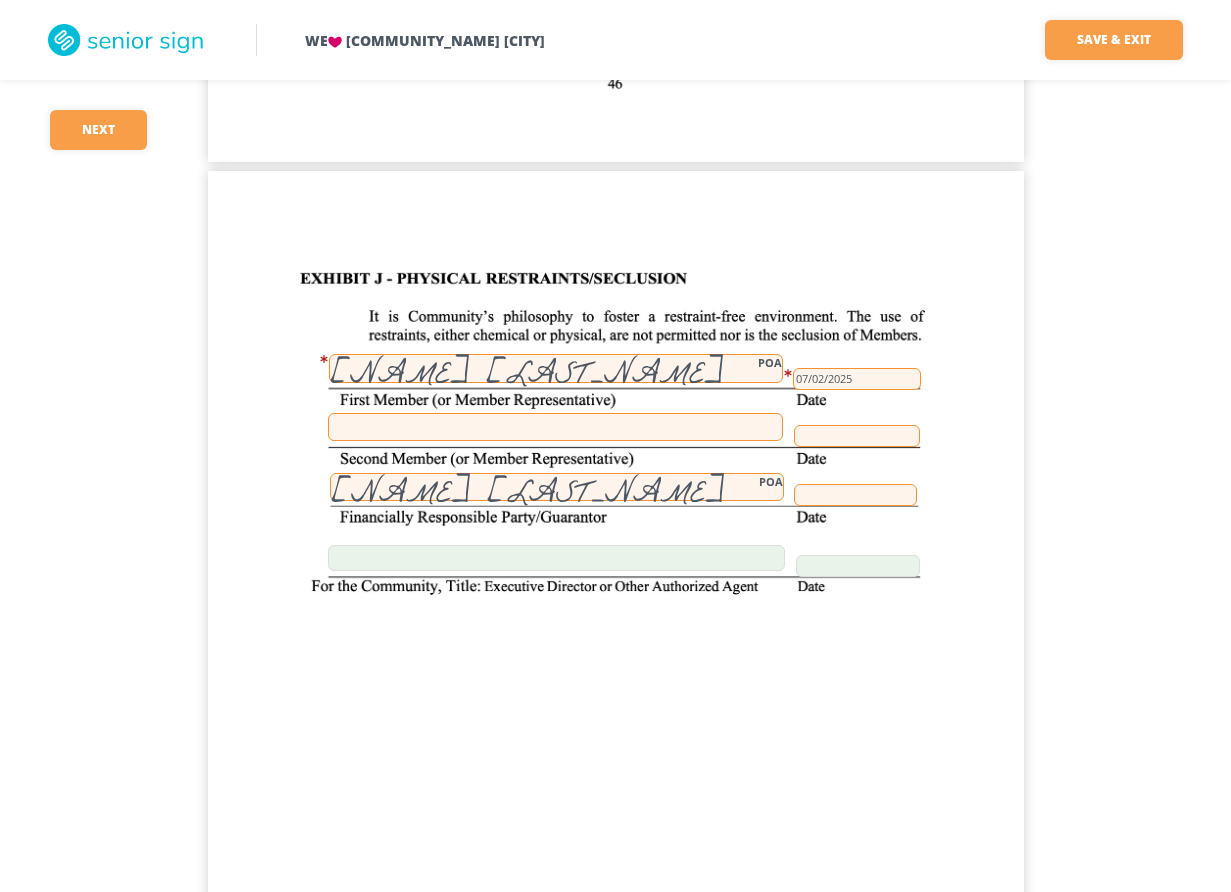 click at bounding box center (855, 495) 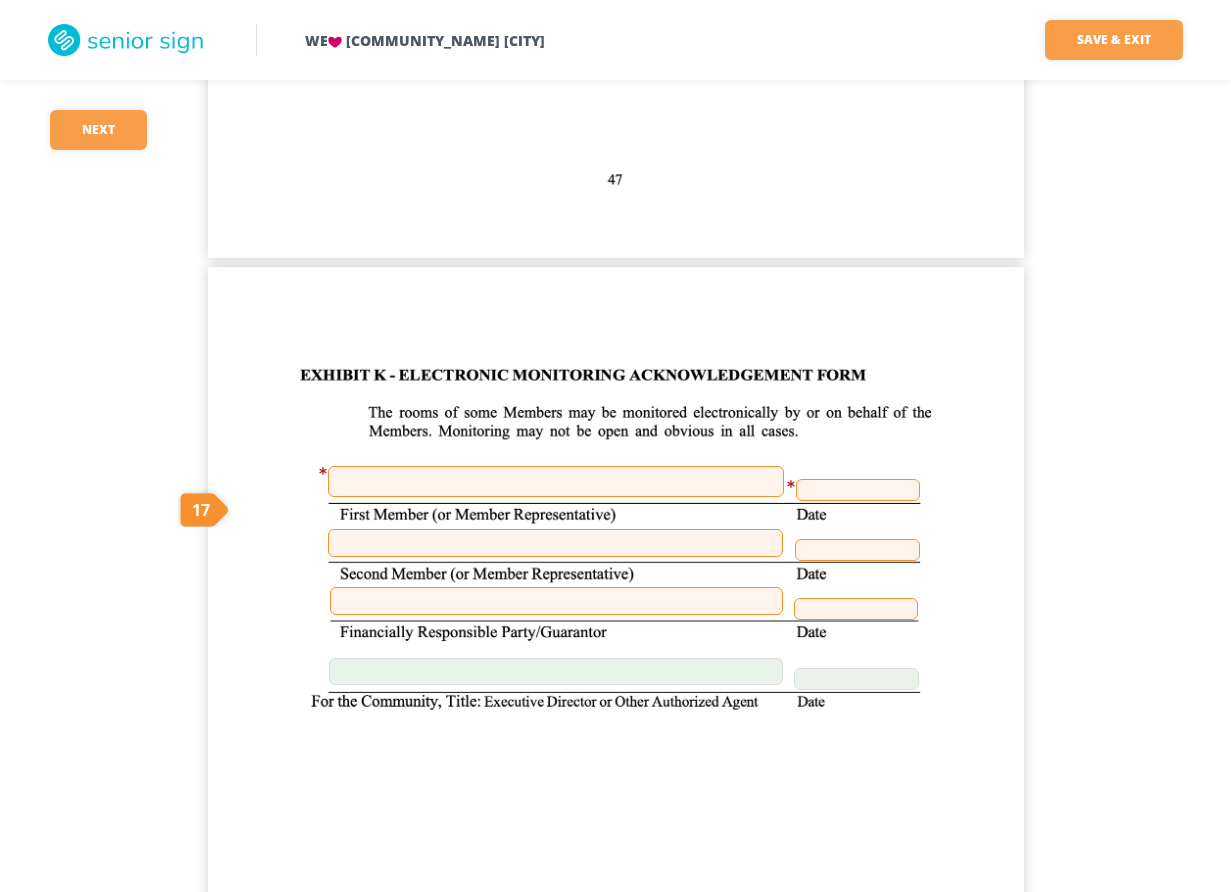 scroll, scrollTop: 52300, scrollLeft: 0, axis: vertical 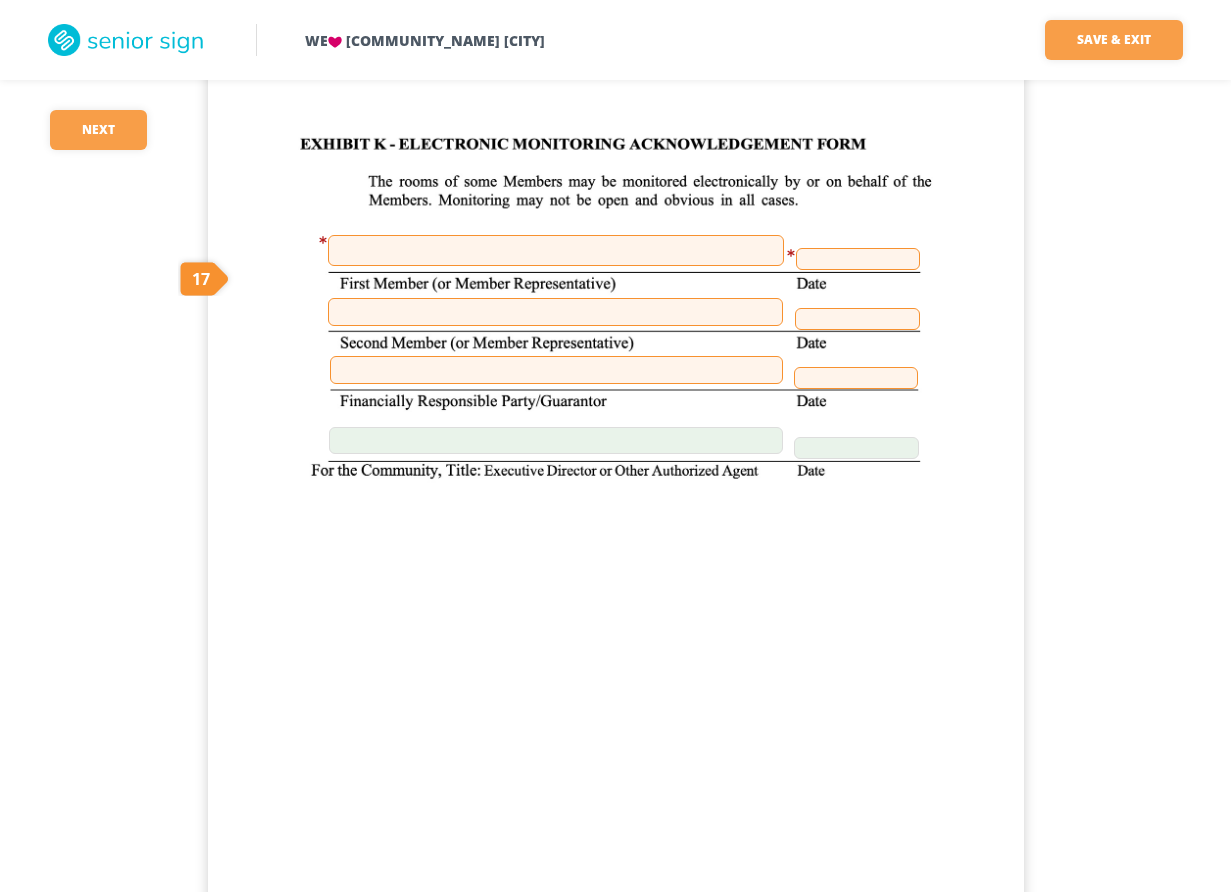 click at bounding box center [556, 250] 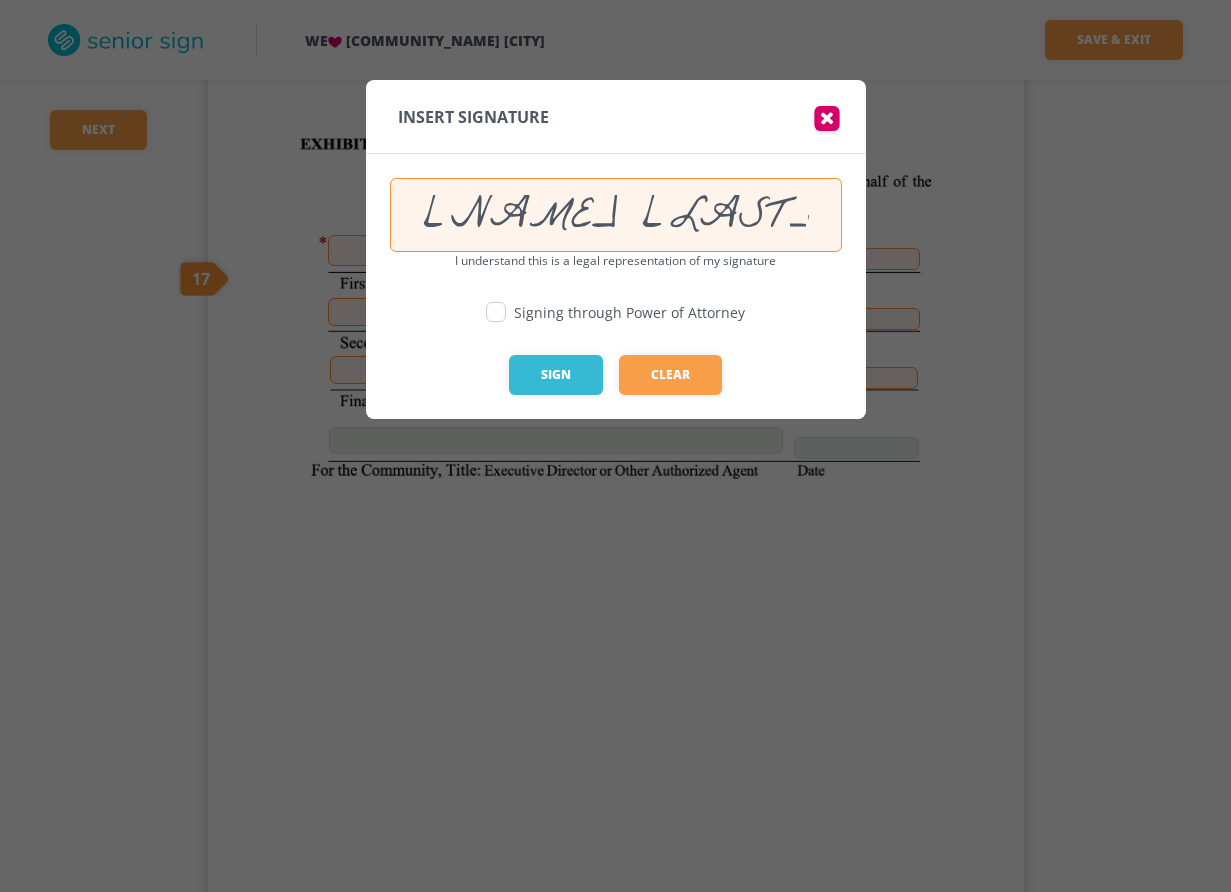 type on "[NAME] [LAST_NAME]" 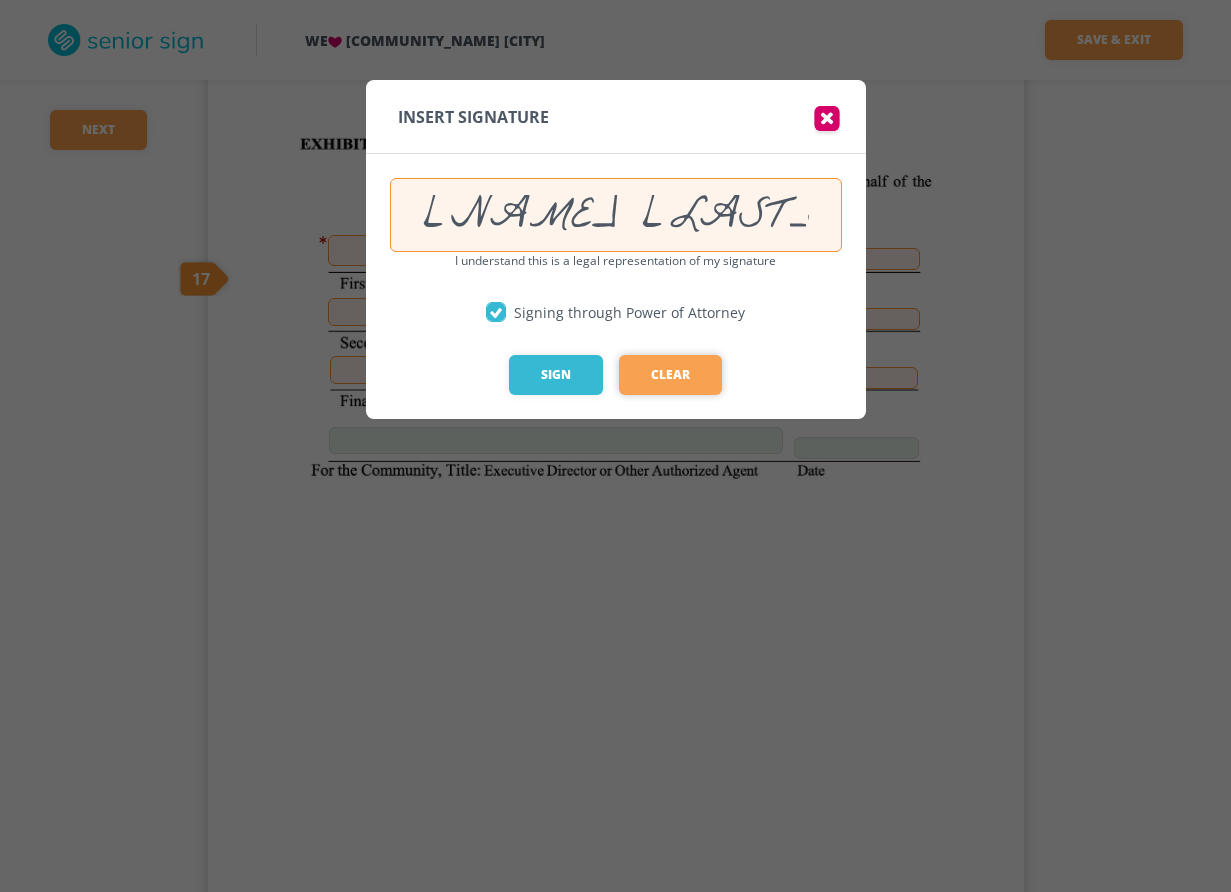 click on "Clear" at bounding box center [670, 375] 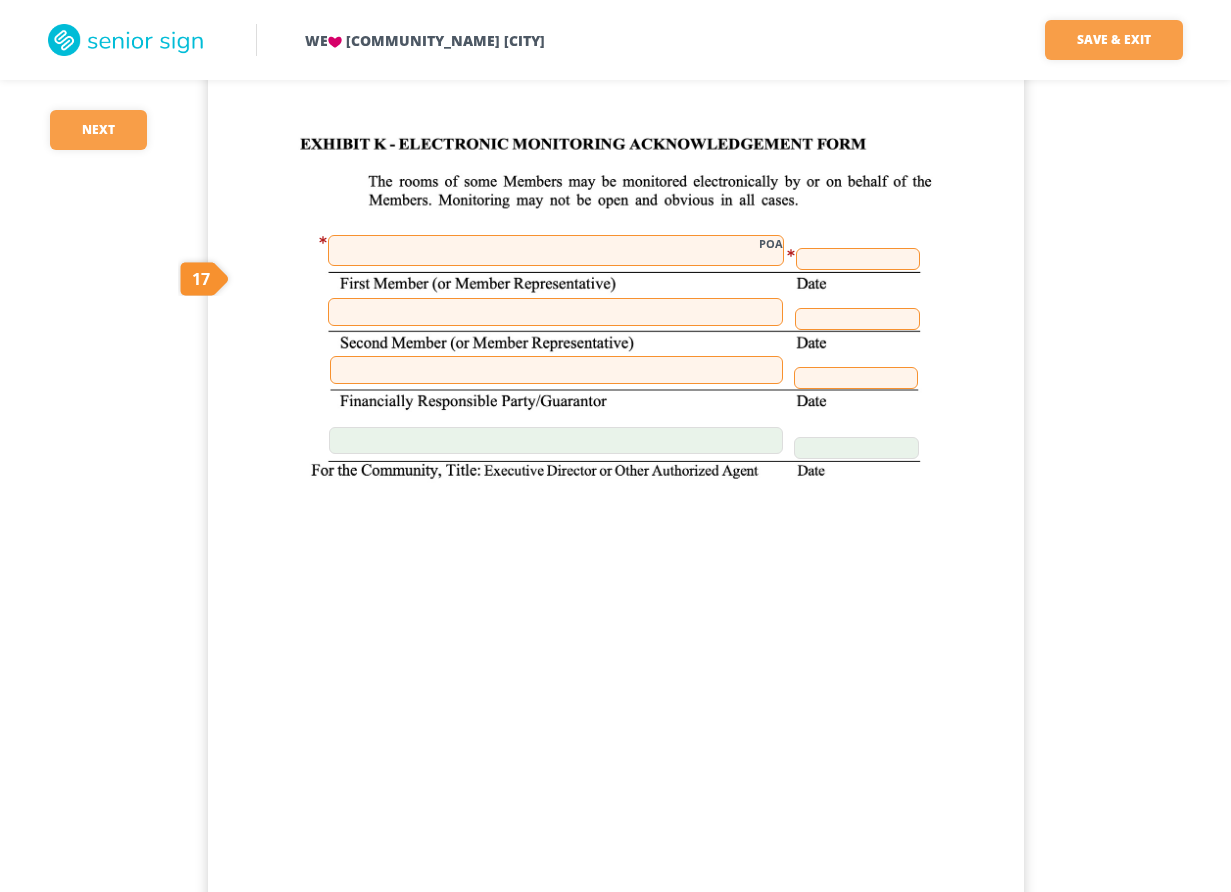 click on "POA" at bounding box center [556, 250] 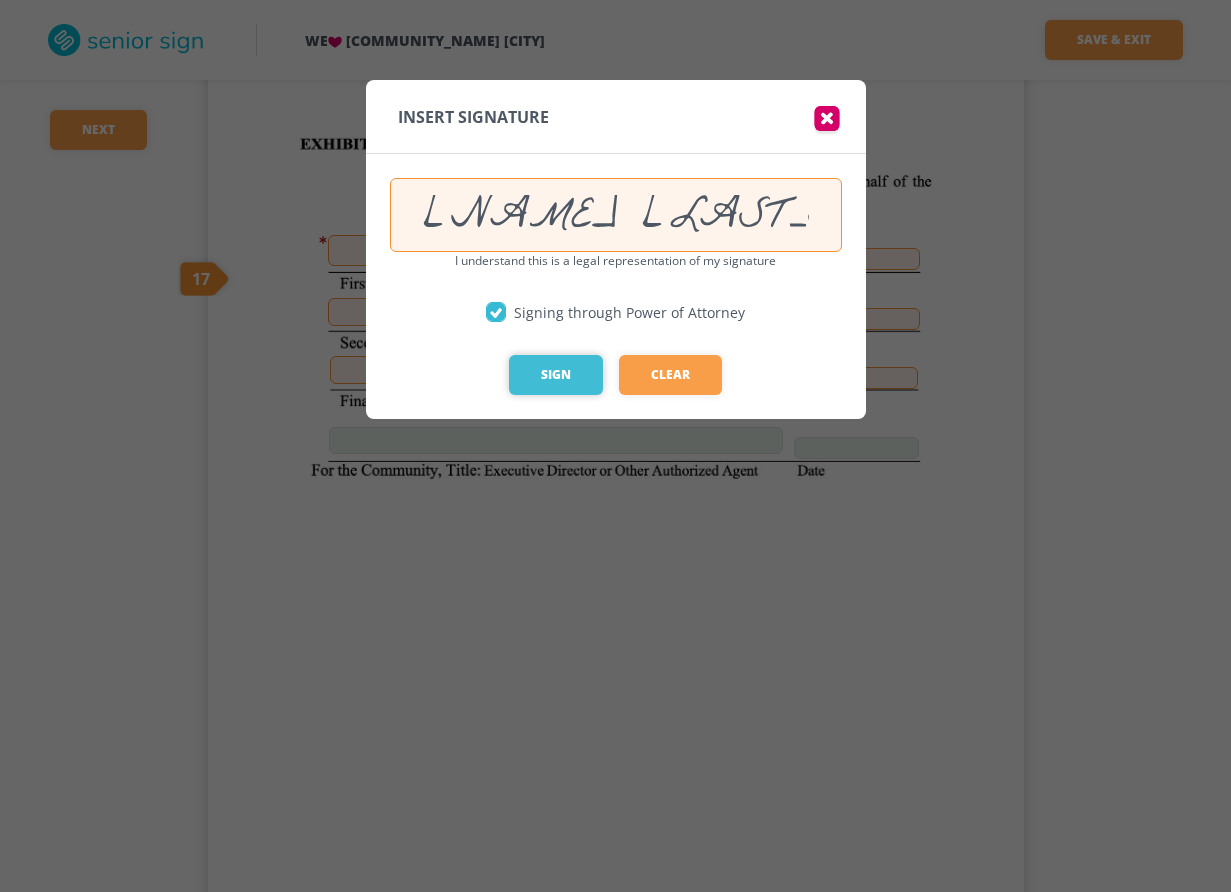 click on "Sign" at bounding box center (556, 375) 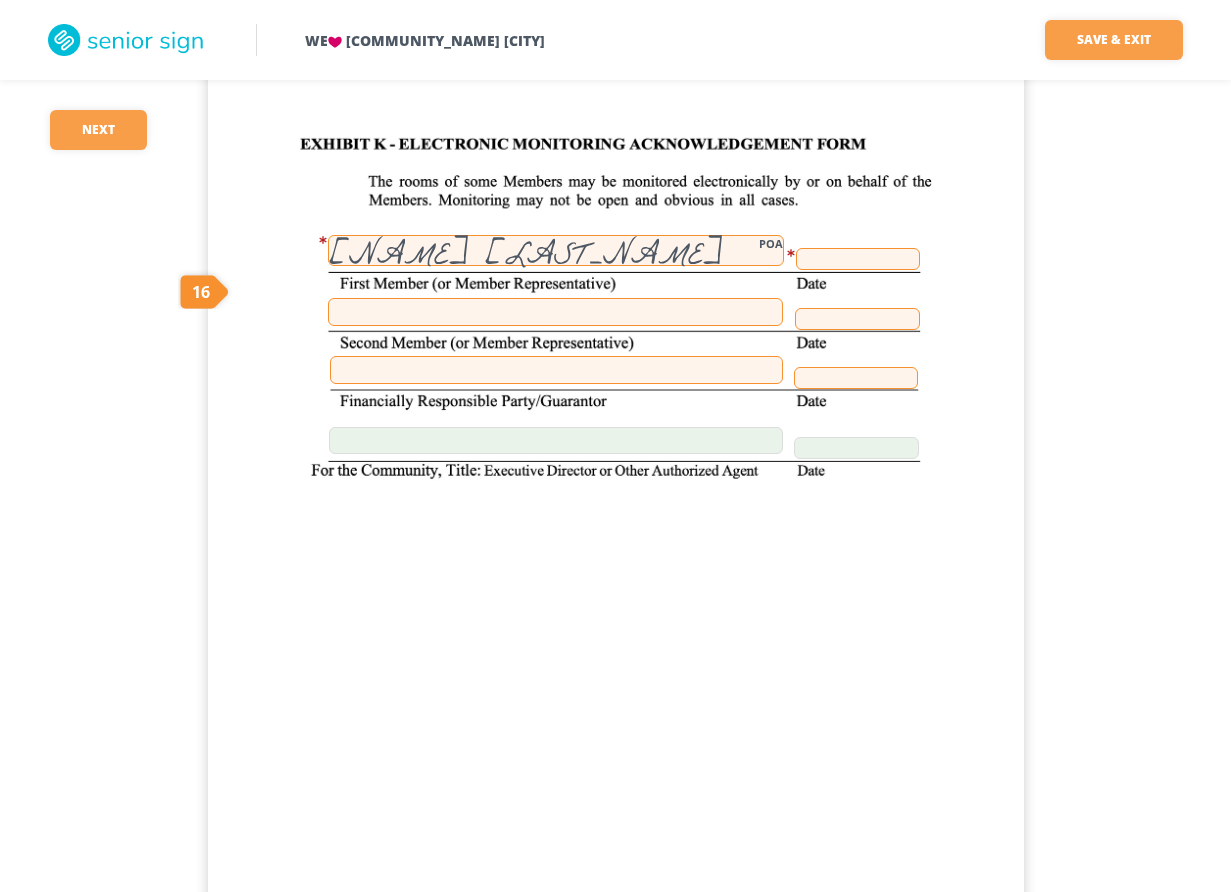 click at bounding box center (858, 259) 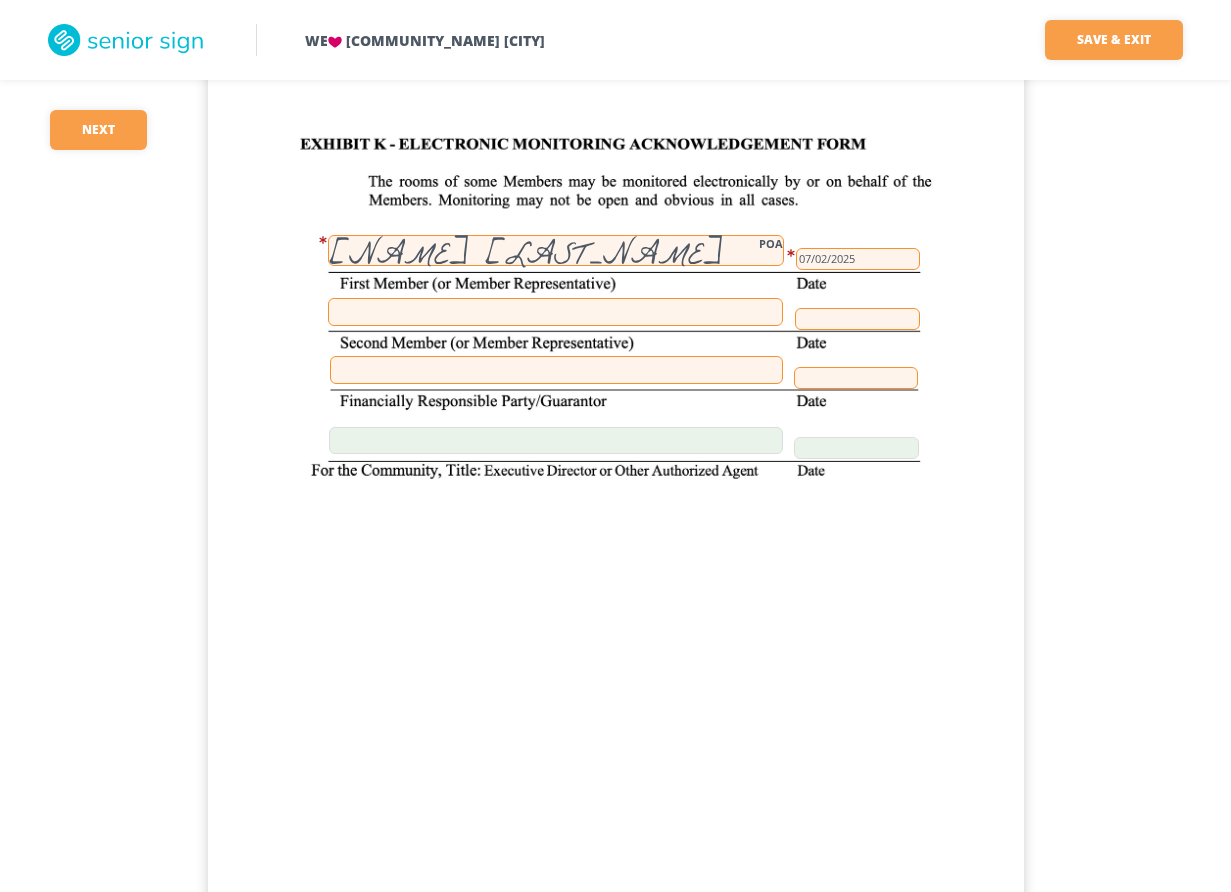 click at bounding box center [556, 370] 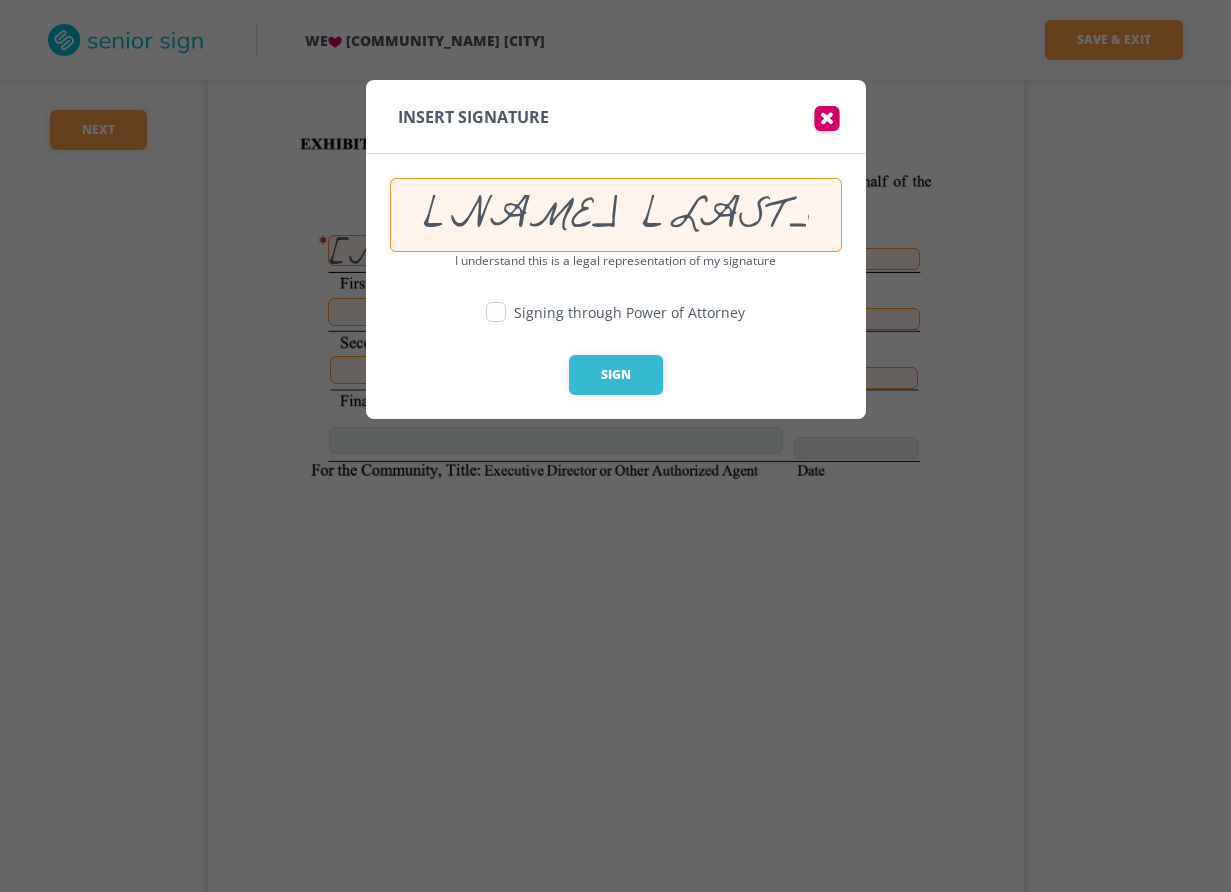 click at bounding box center (496, 312) 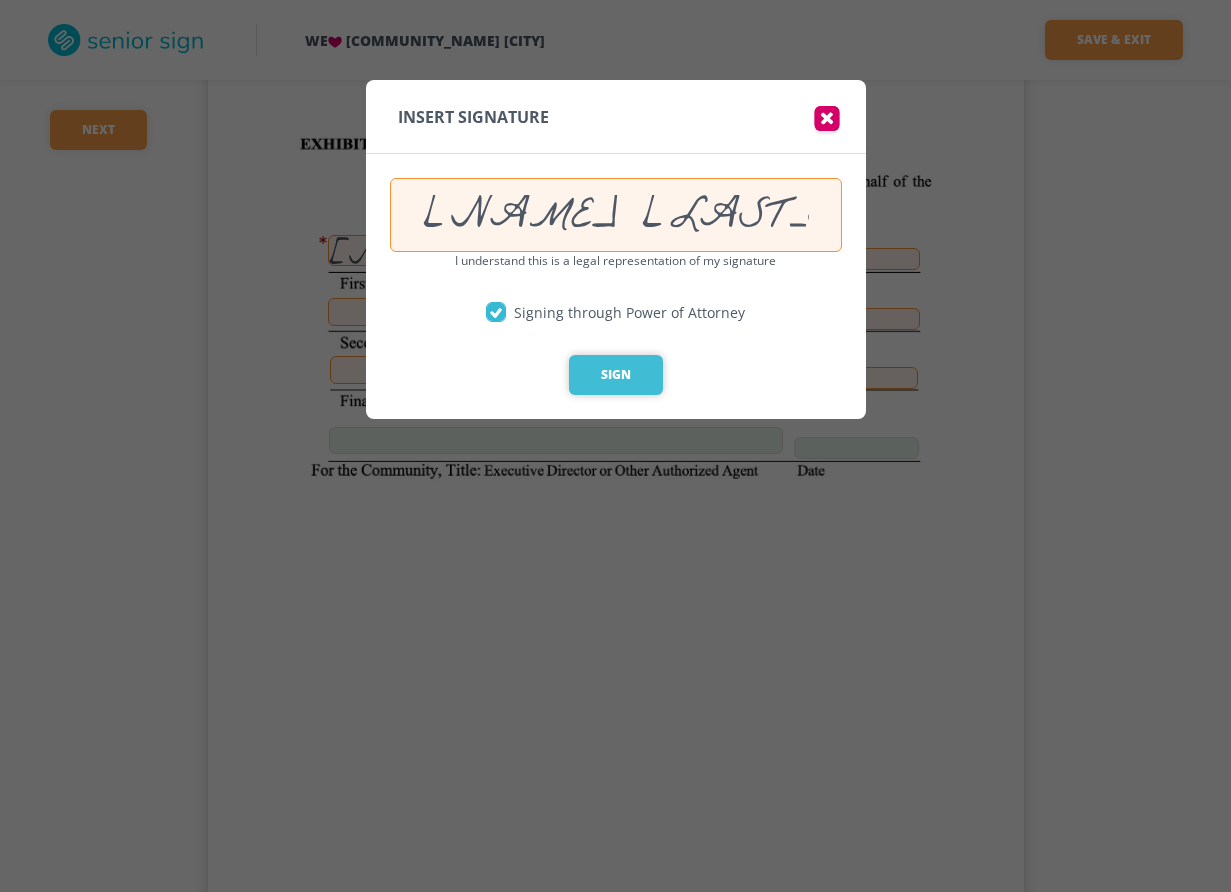 click on "Sign" at bounding box center [616, 375] 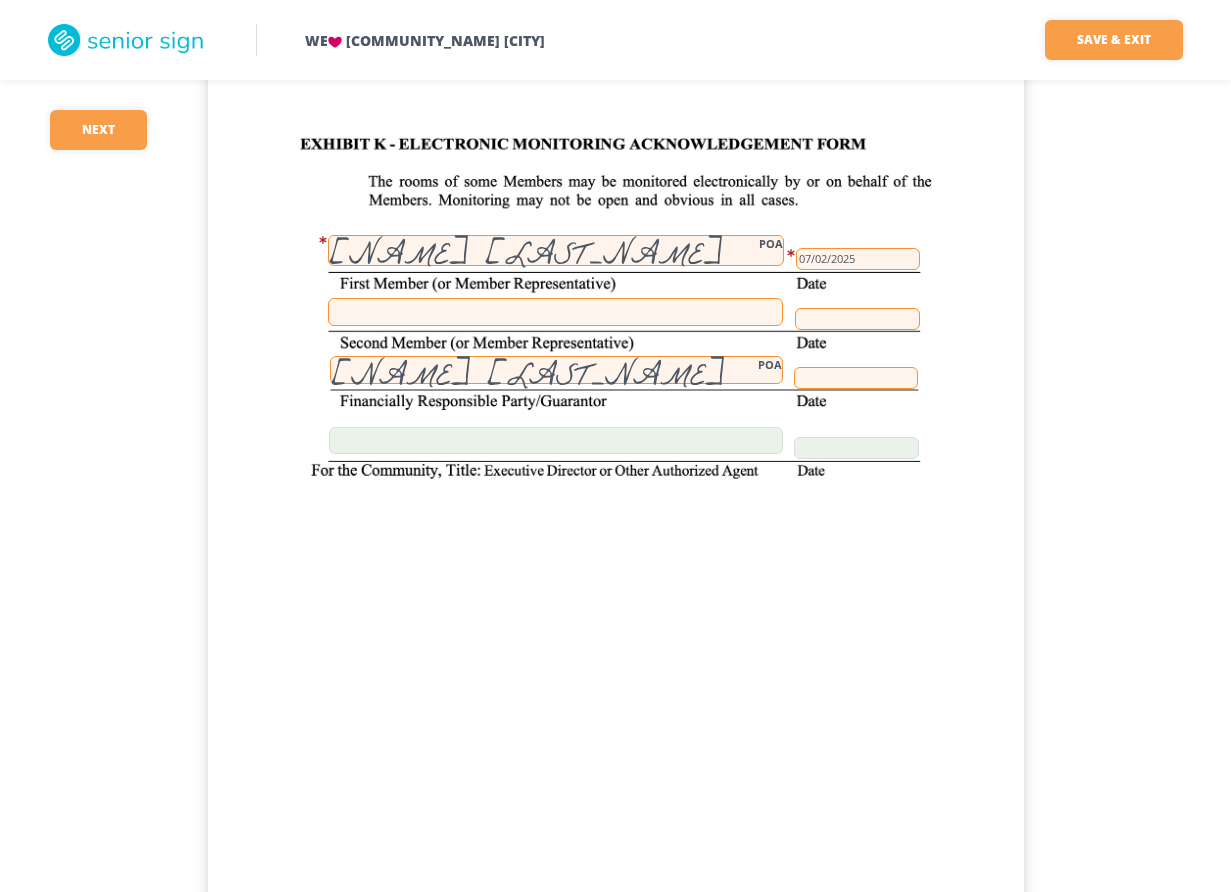 click at bounding box center (856, 378) 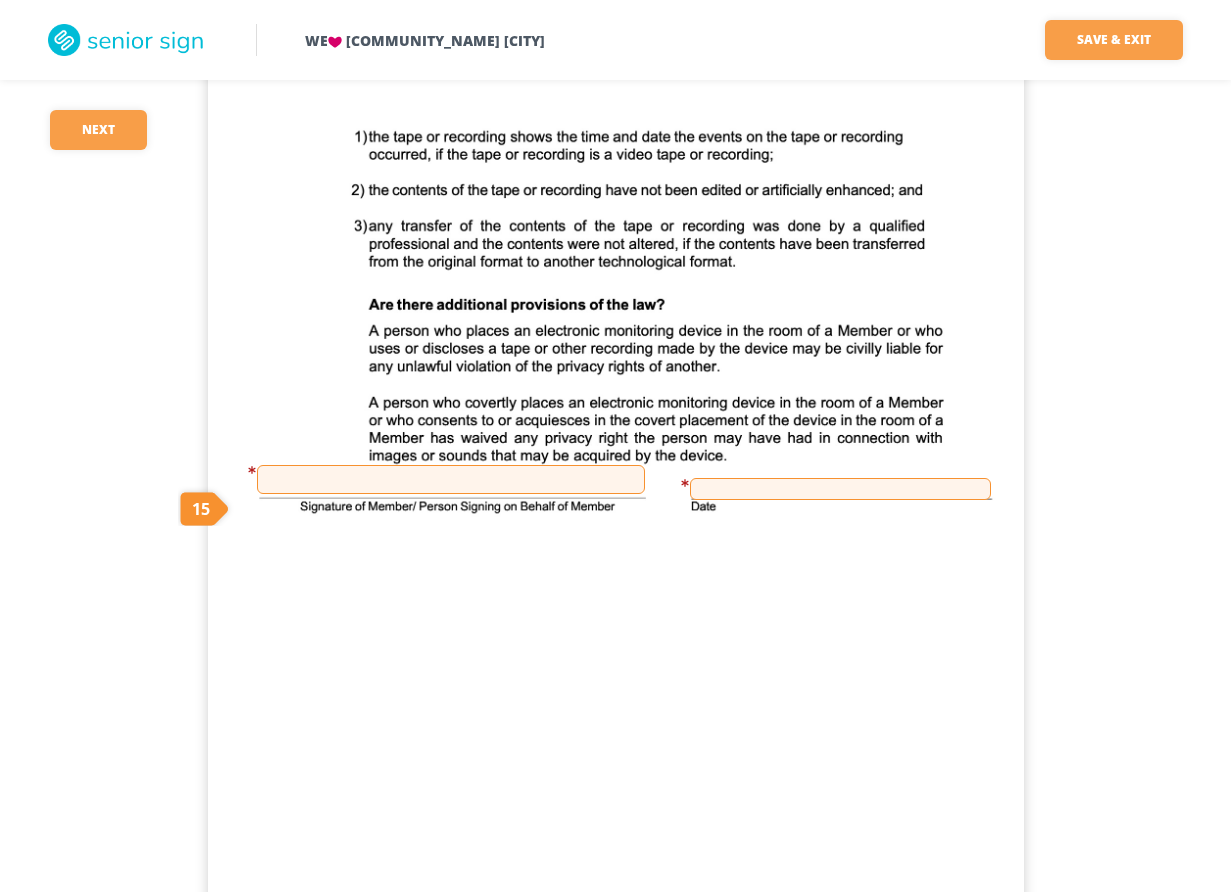scroll, scrollTop: 57800, scrollLeft: 0, axis: vertical 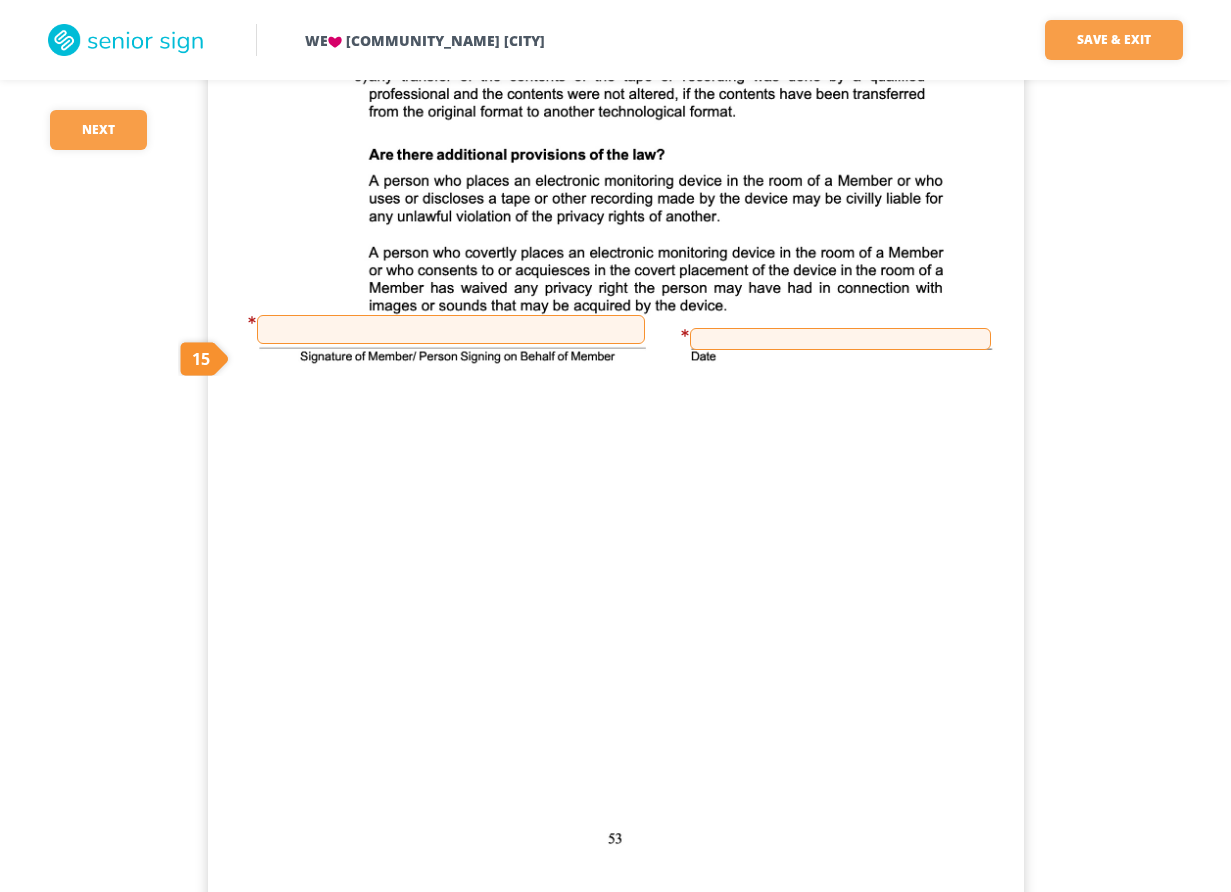 click at bounding box center [451, 329] 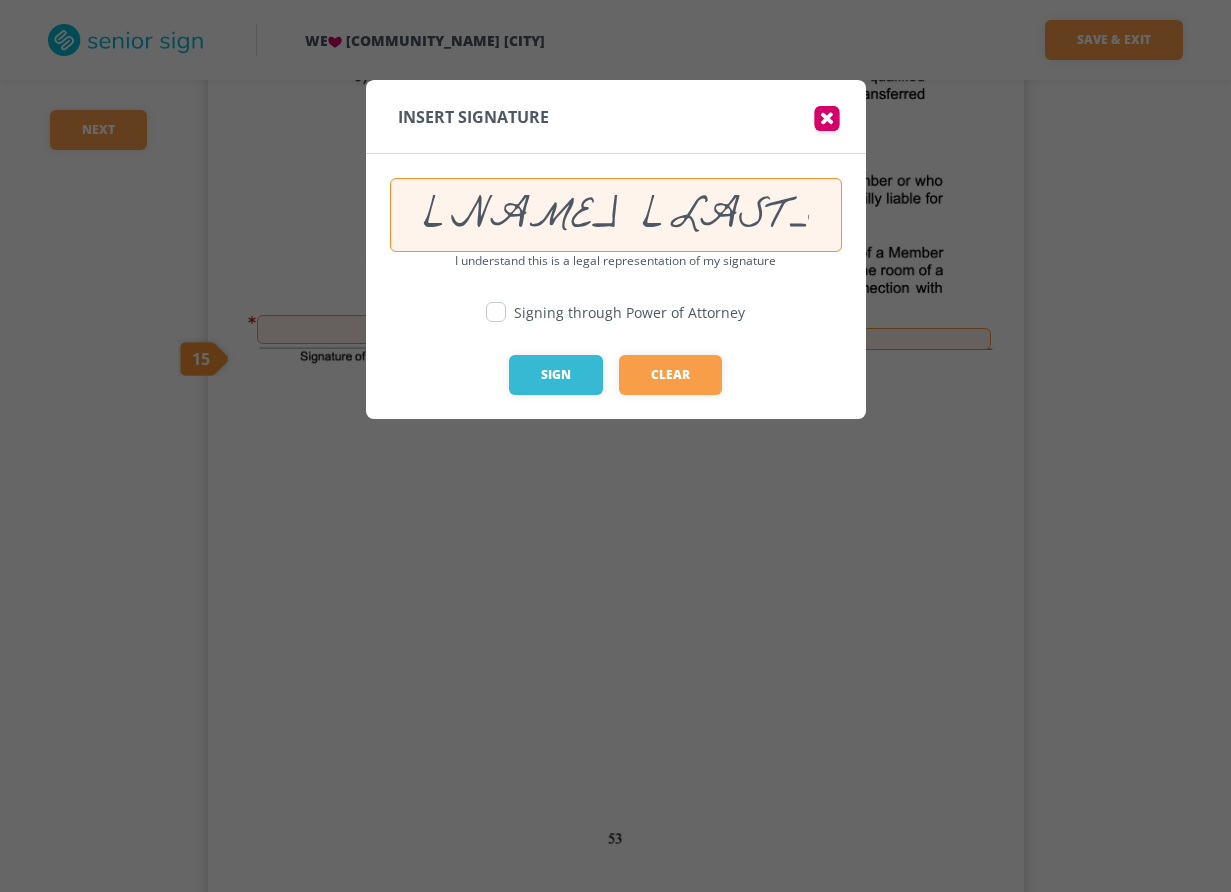 type on "[NAME] [LAST_NAME]" 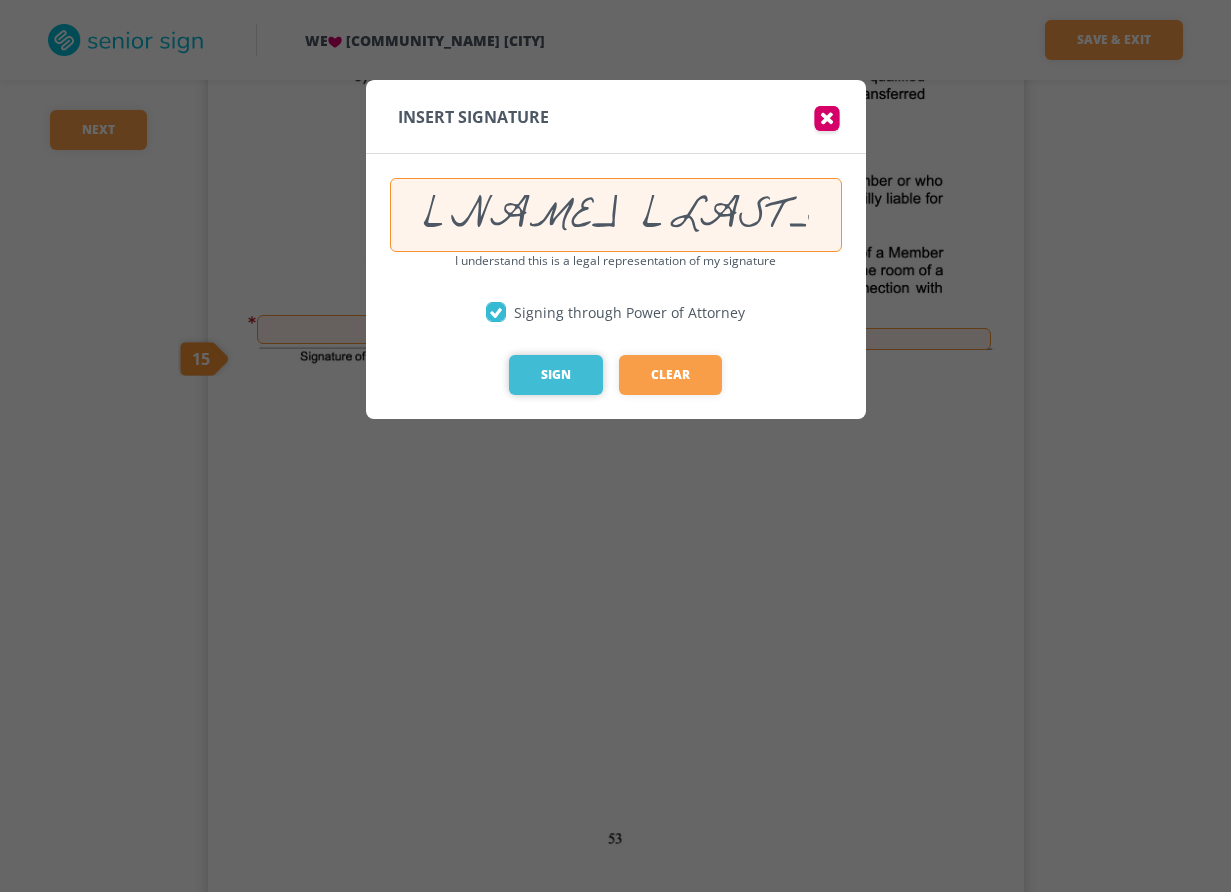 click on "Sign" at bounding box center (556, 375) 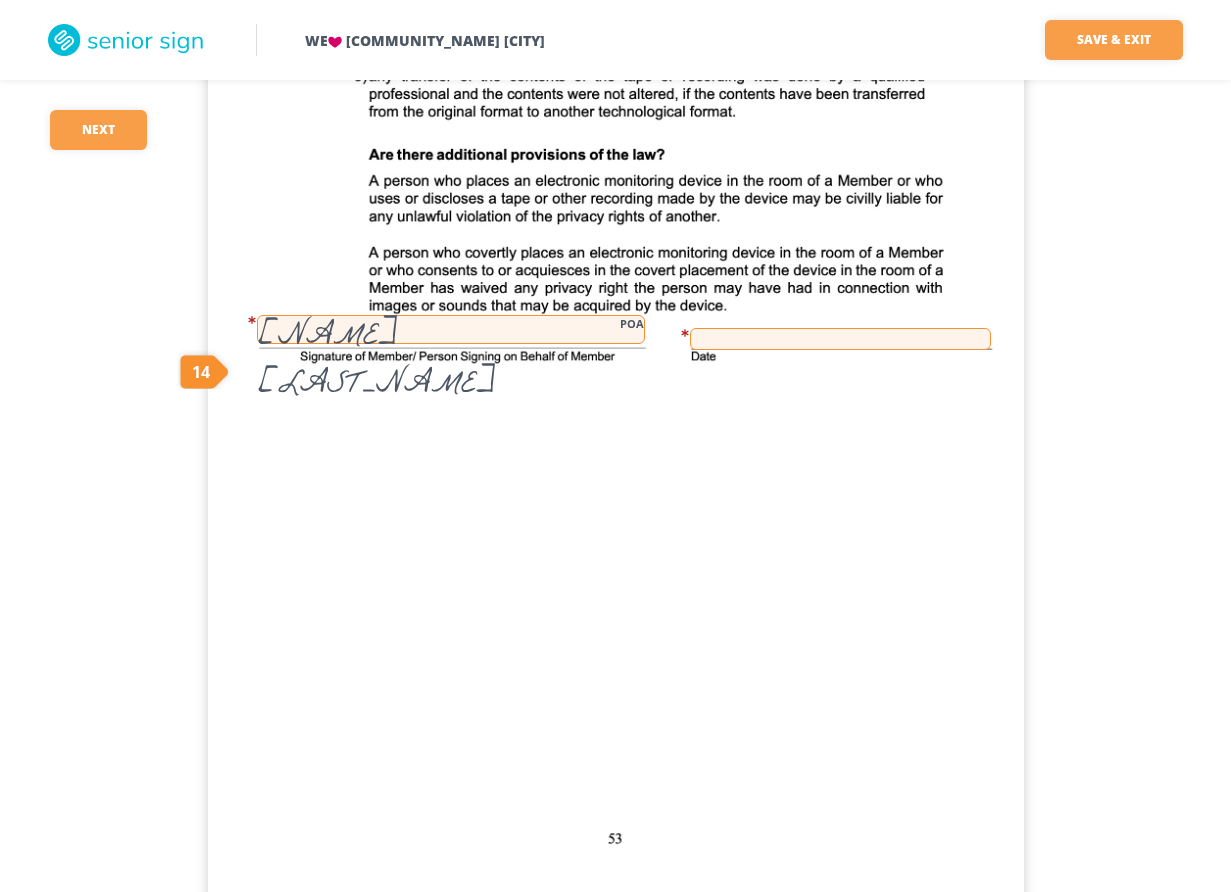click at bounding box center [840, 339] 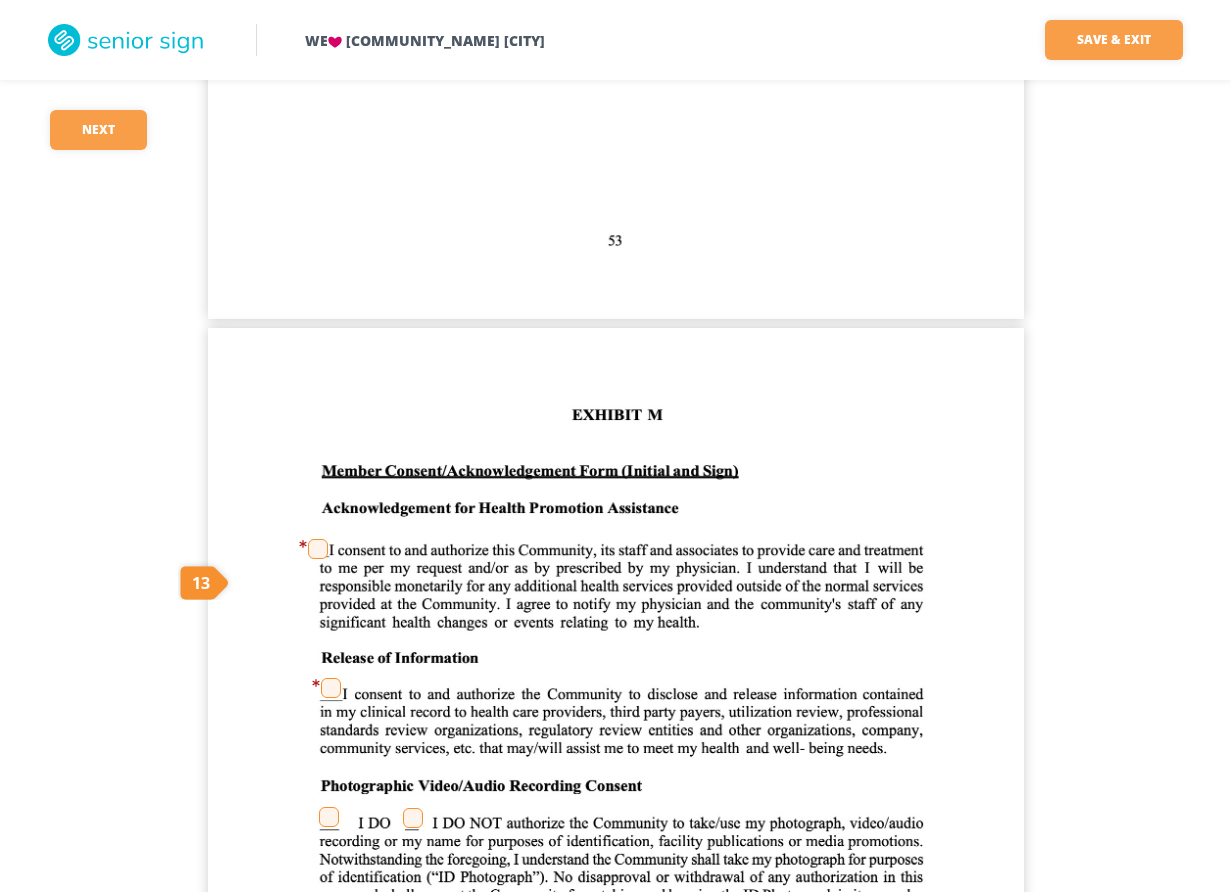 scroll, scrollTop: 58500, scrollLeft: 0, axis: vertical 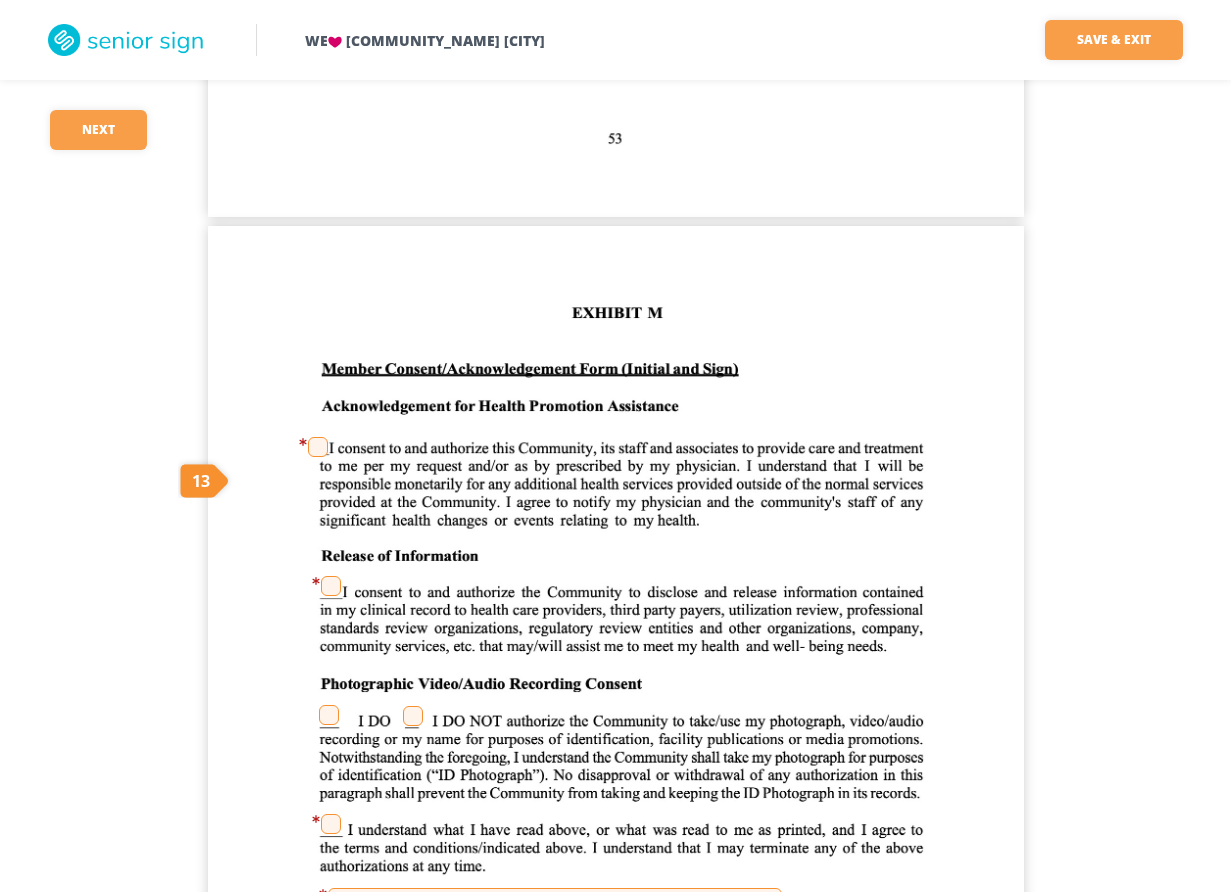 click at bounding box center [318, 447] 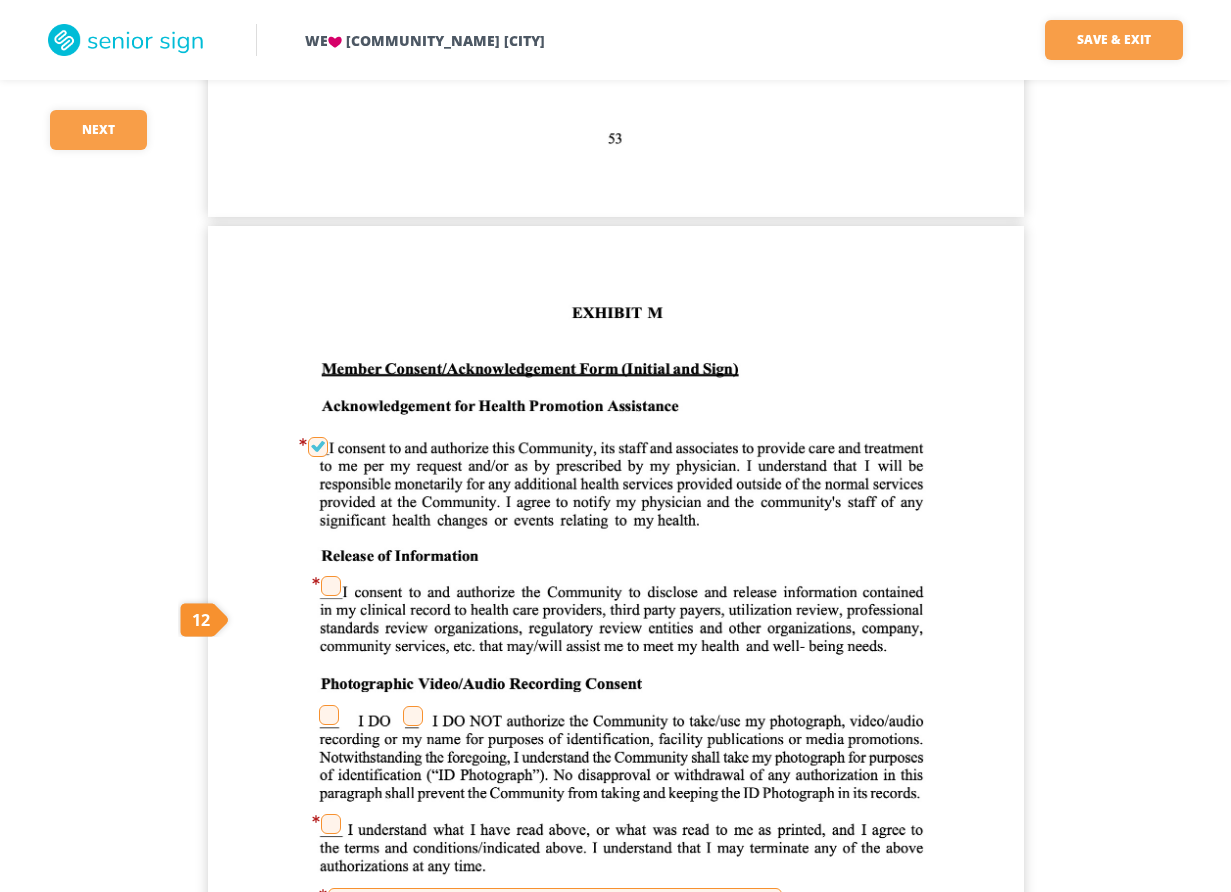 click at bounding box center [331, 586] 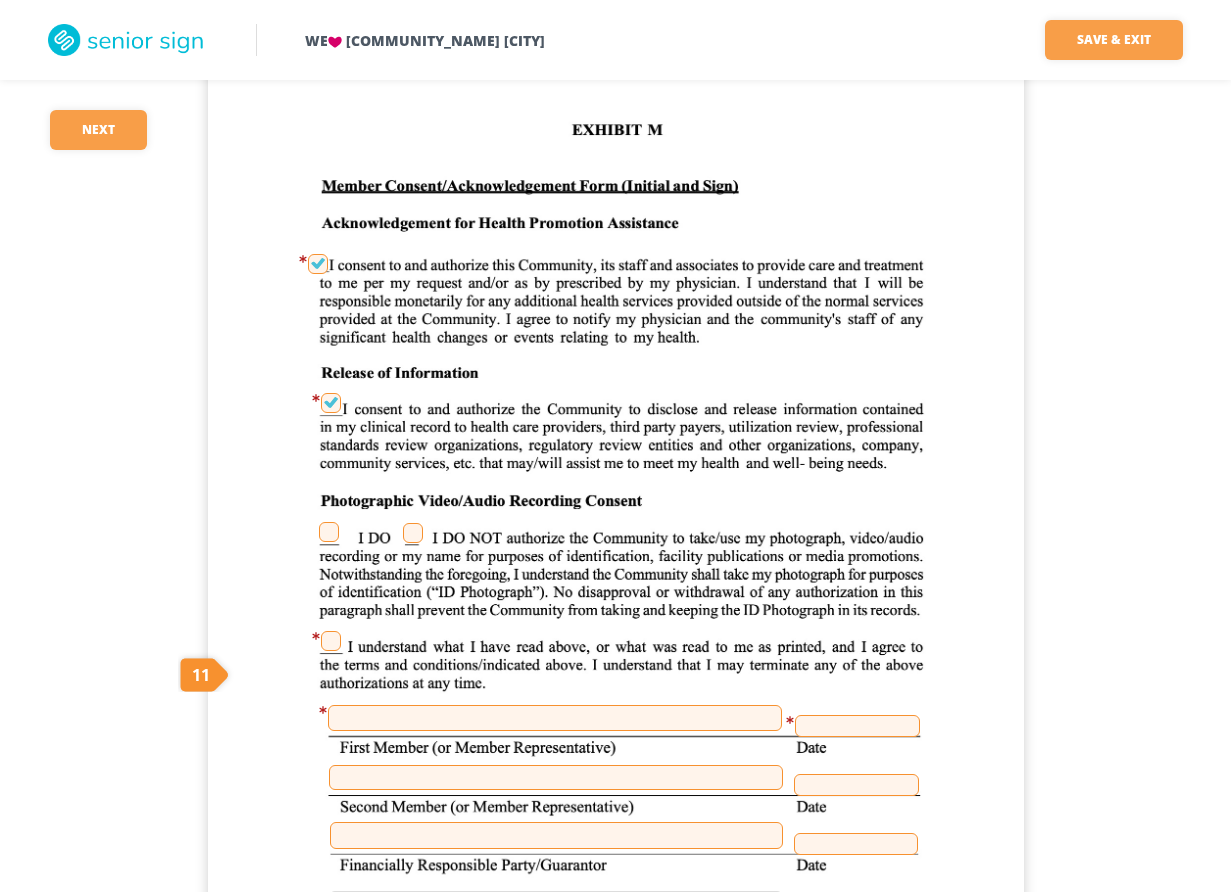 scroll, scrollTop: 58700, scrollLeft: 0, axis: vertical 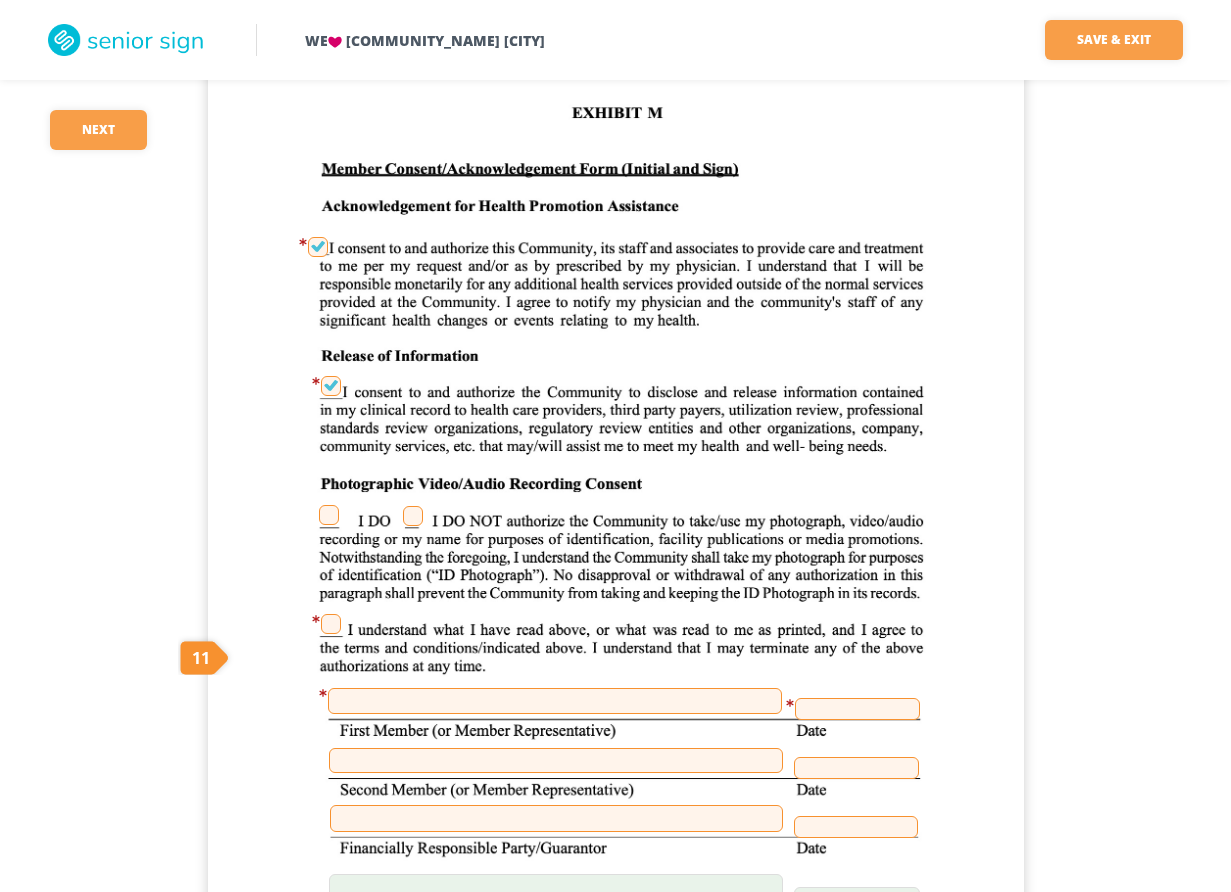 click at bounding box center [329, 515] 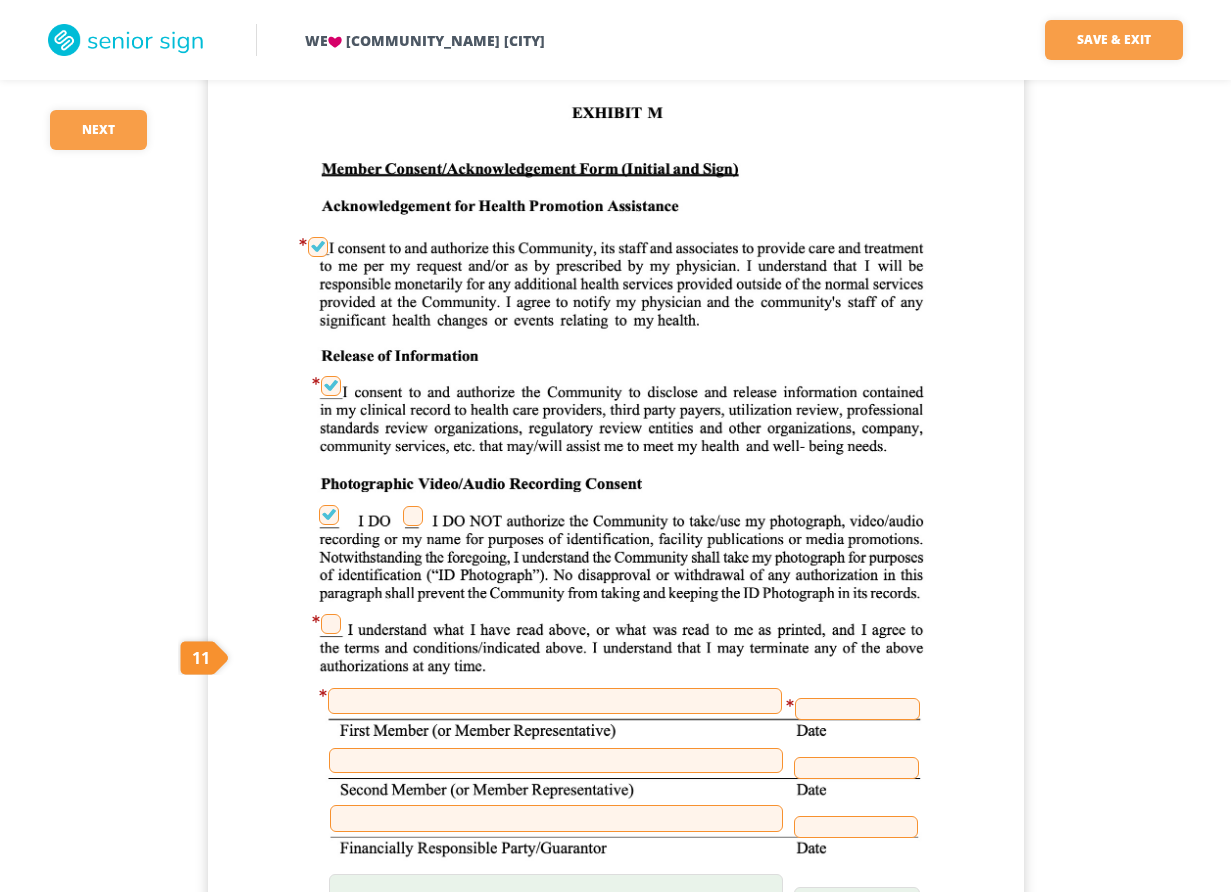 click at bounding box center [331, 624] 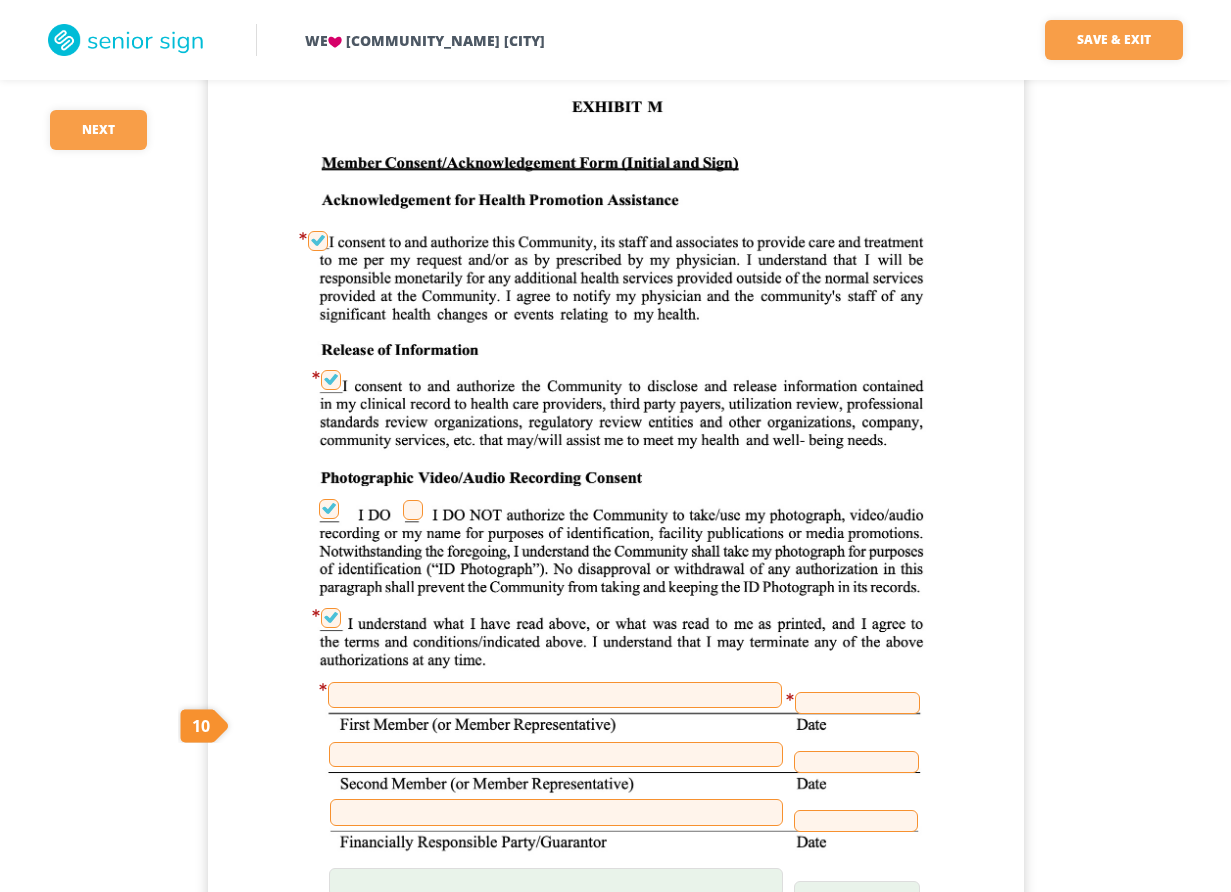 scroll, scrollTop: 58900, scrollLeft: 0, axis: vertical 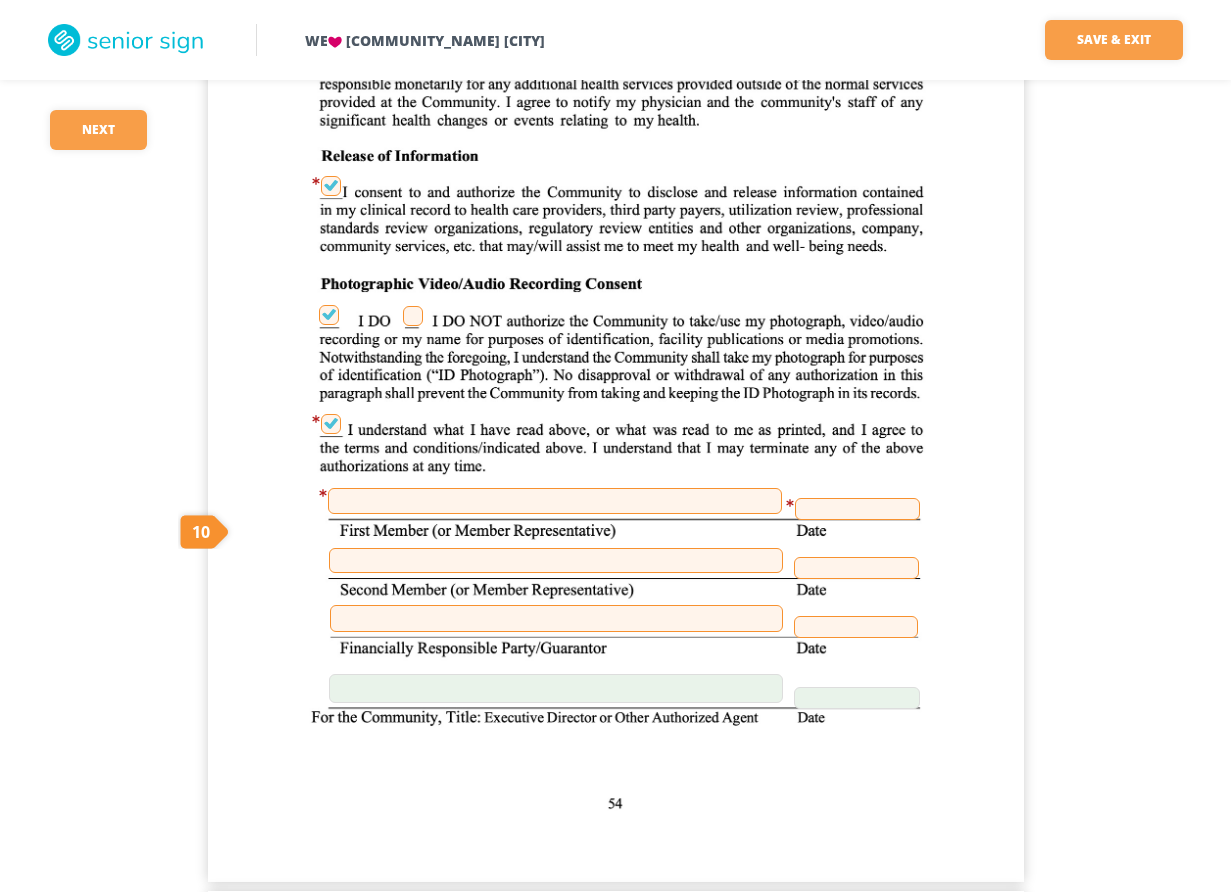 click at bounding box center [555, 501] 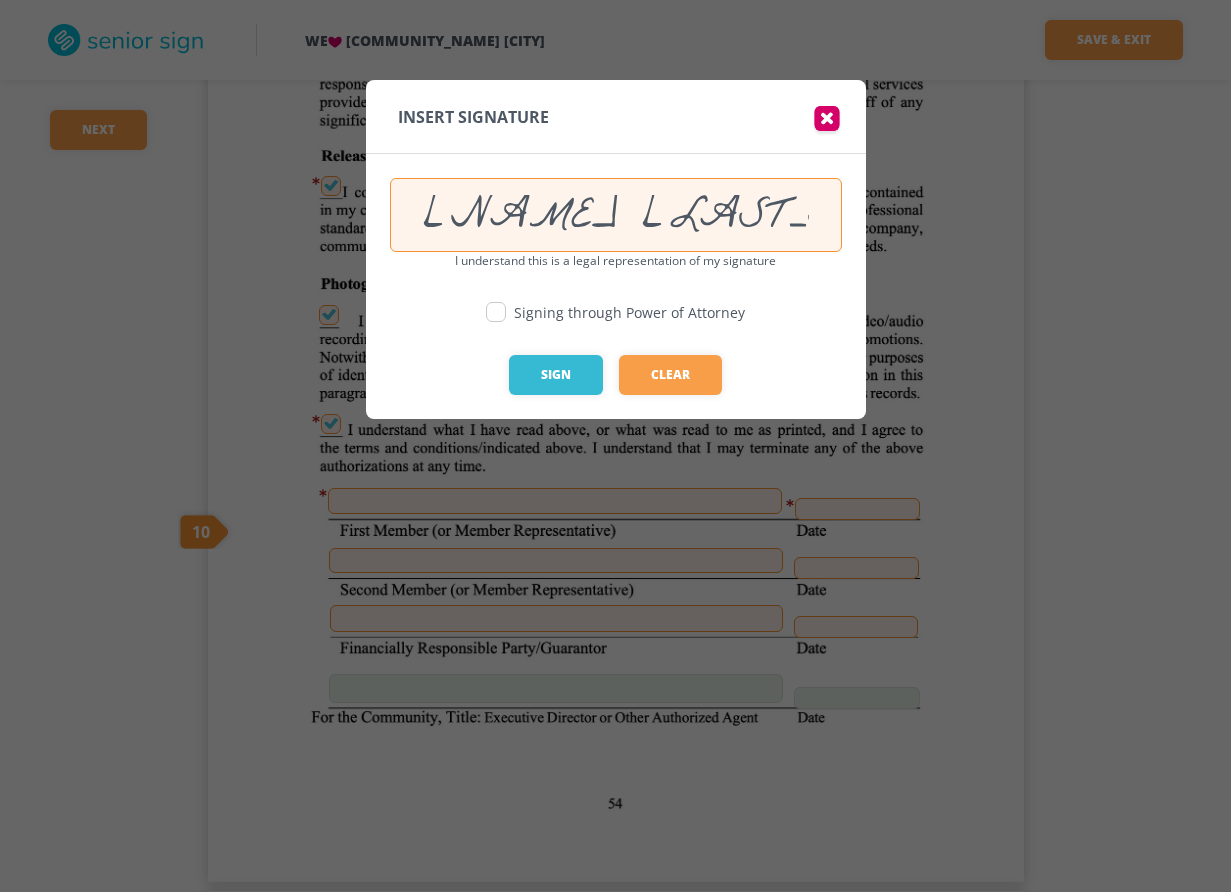 type on "[NAME] [LAST_NAME]" 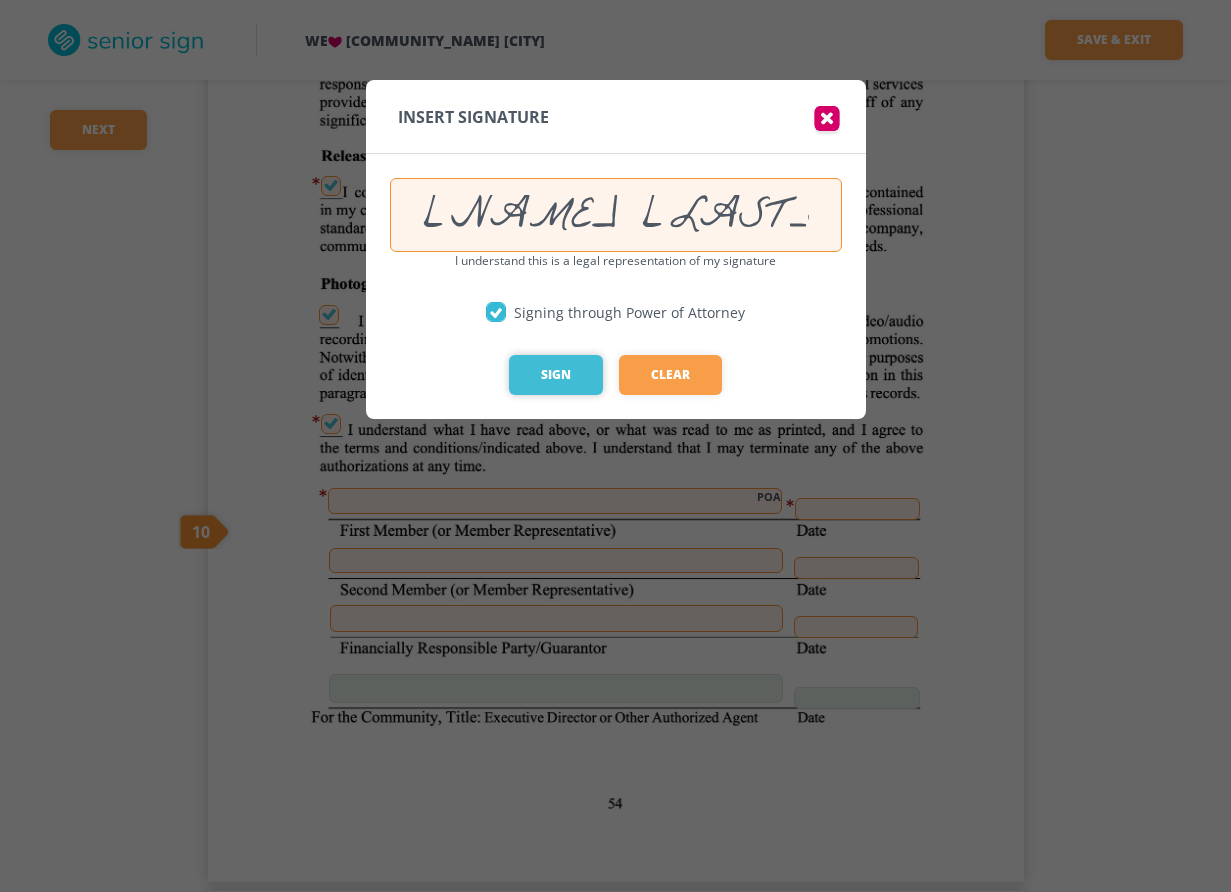 click on "Sign" at bounding box center [556, 375] 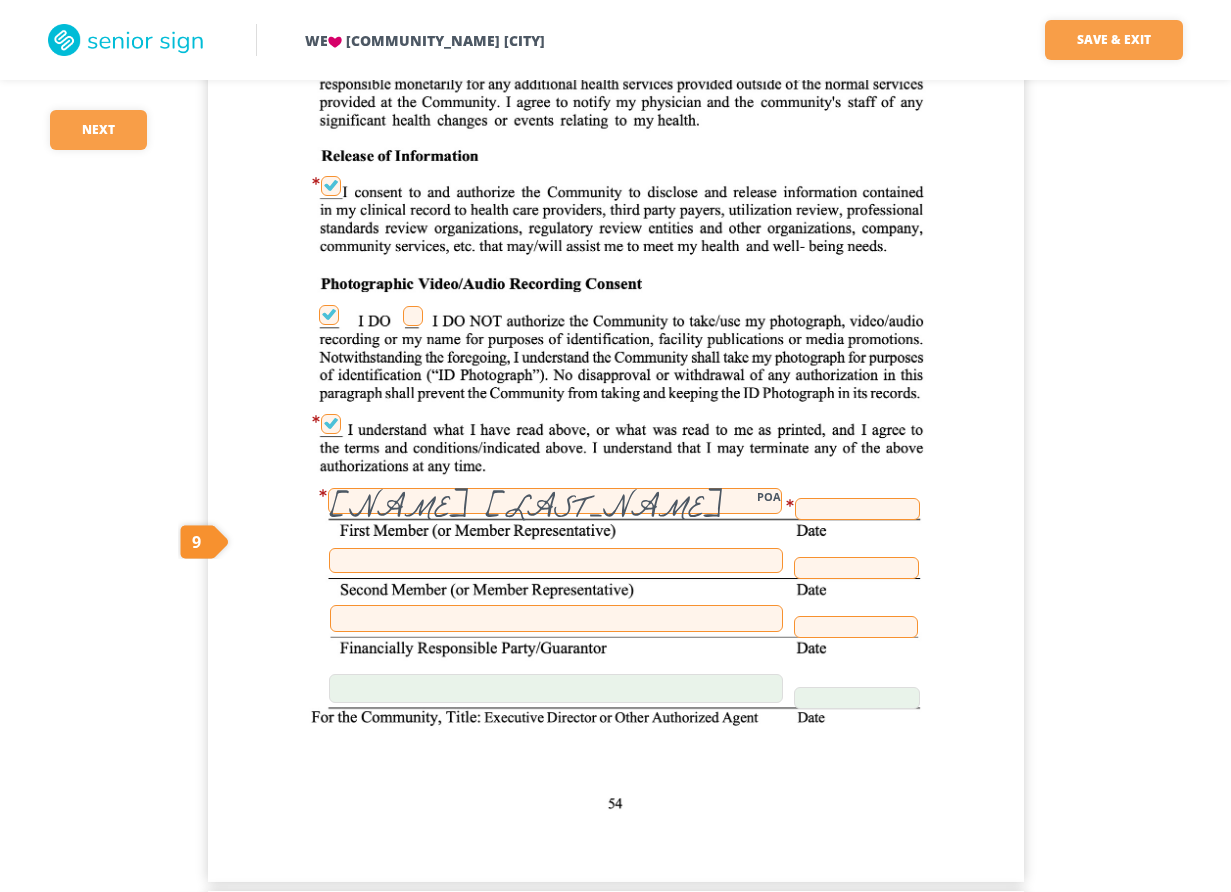 click at bounding box center (857, 509) 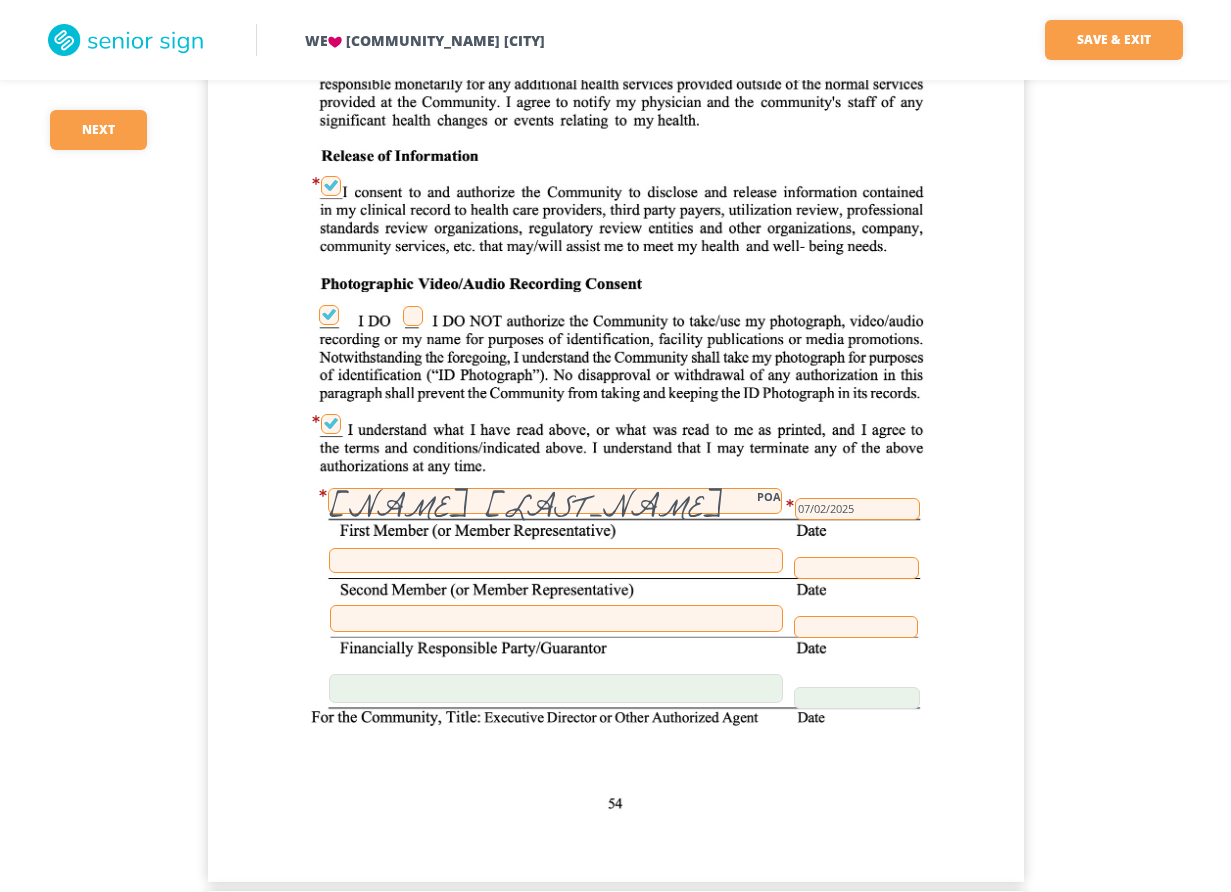 click at bounding box center [556, 618] 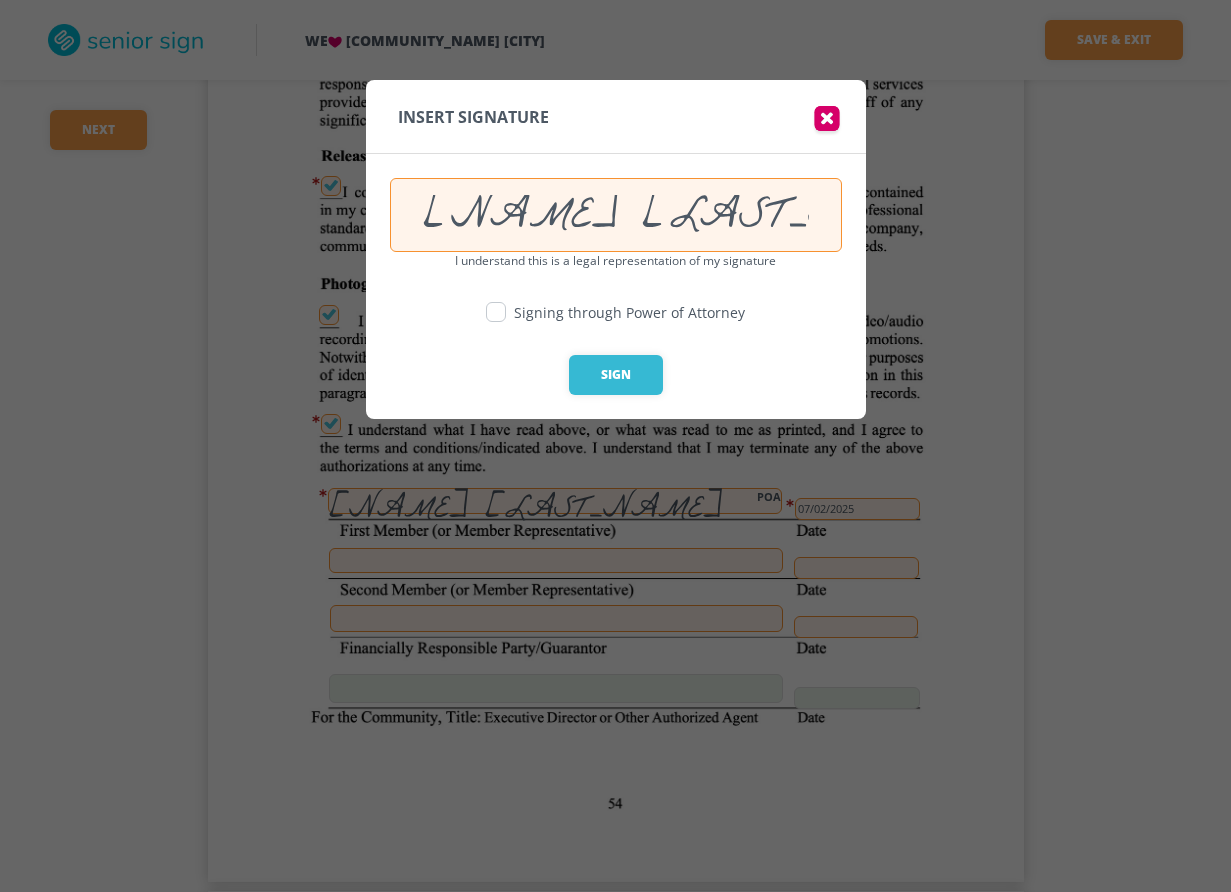 click at bounding box center [496, 312] 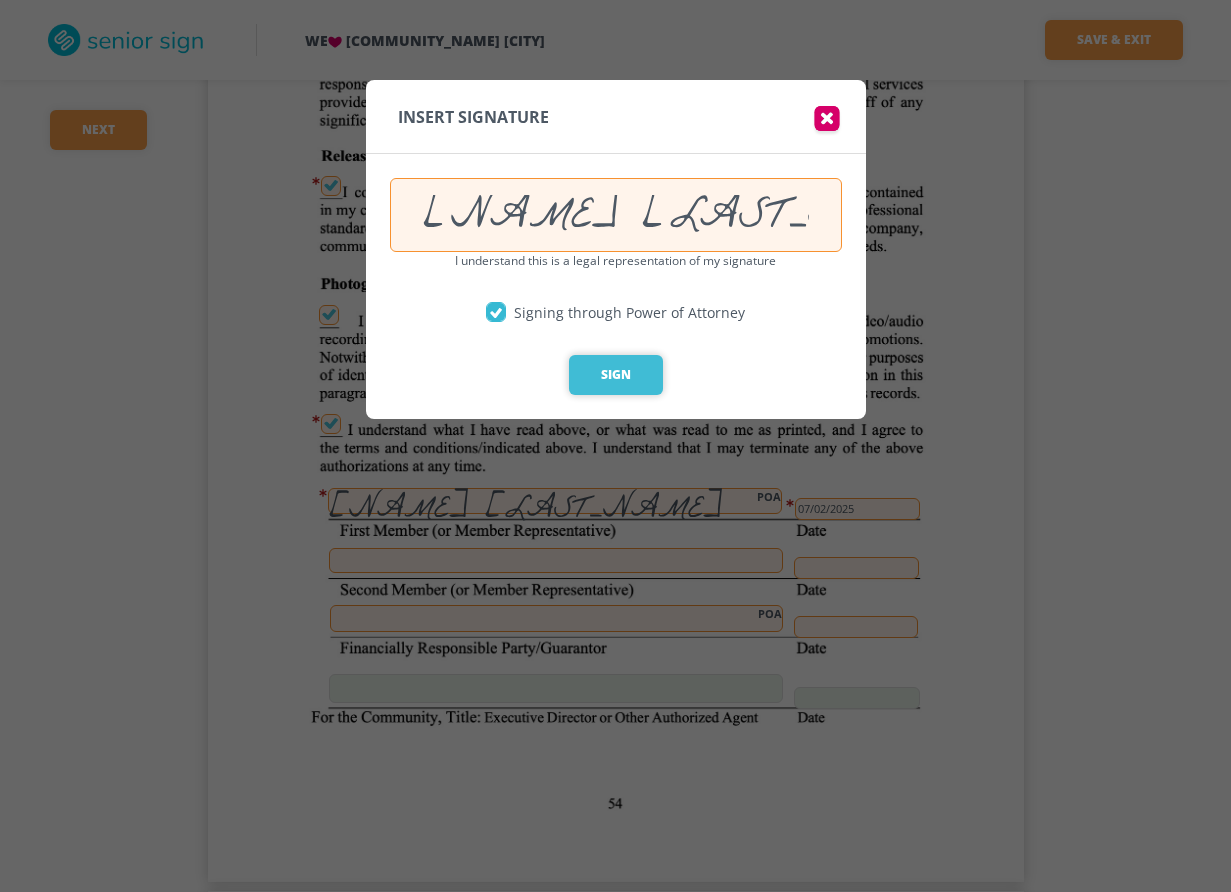 click on "Sign" at bounding box center [616, 375] 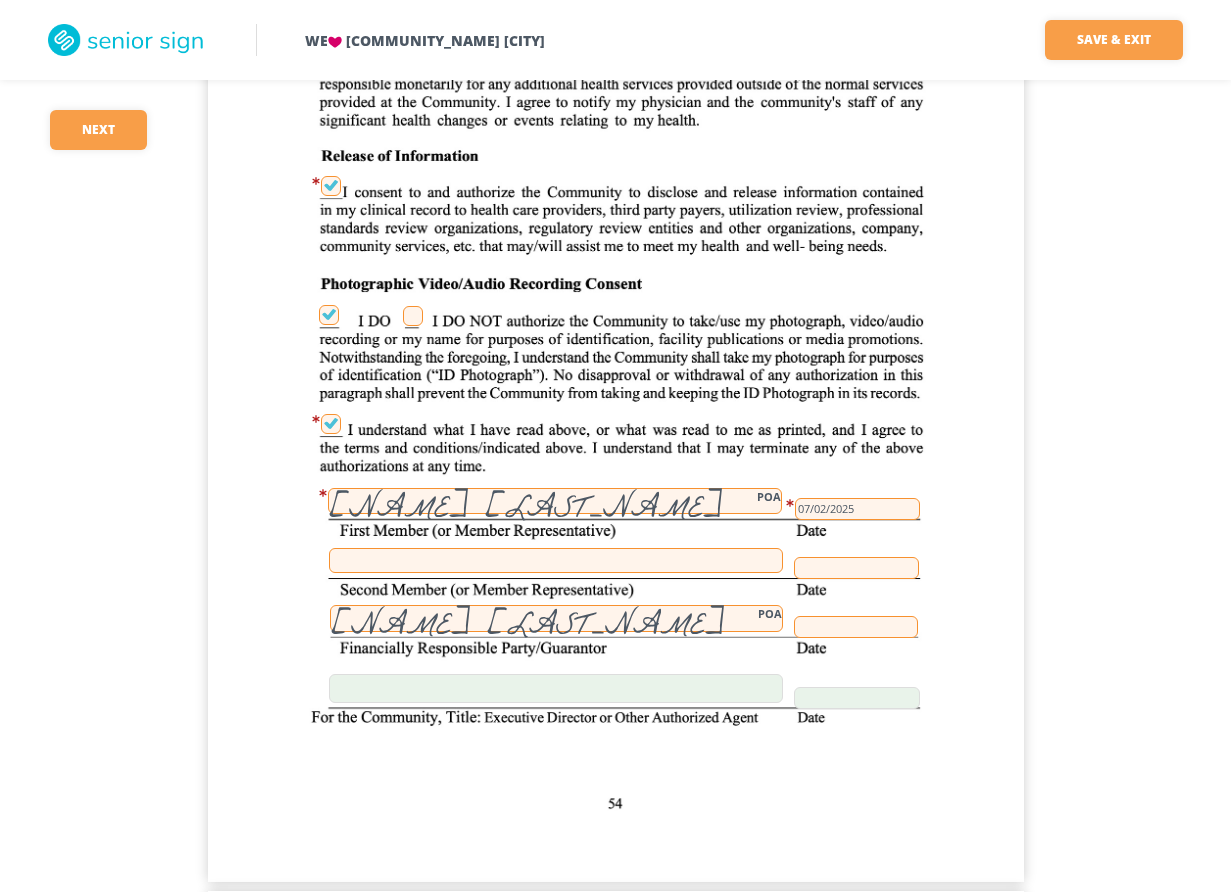 click at bounding box center (856, 627) 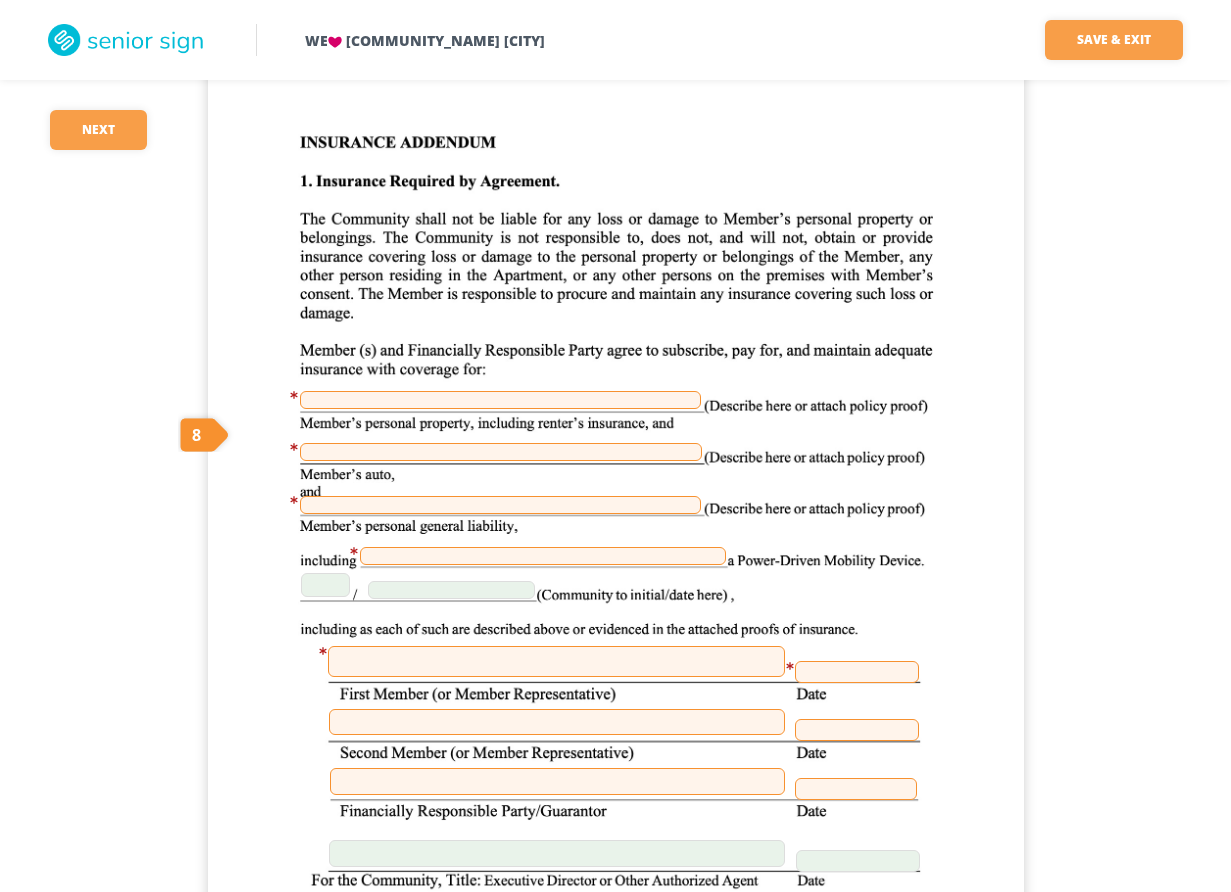 scroll, scrollTop: 59800, scrollLeft: 0, axis: vertical 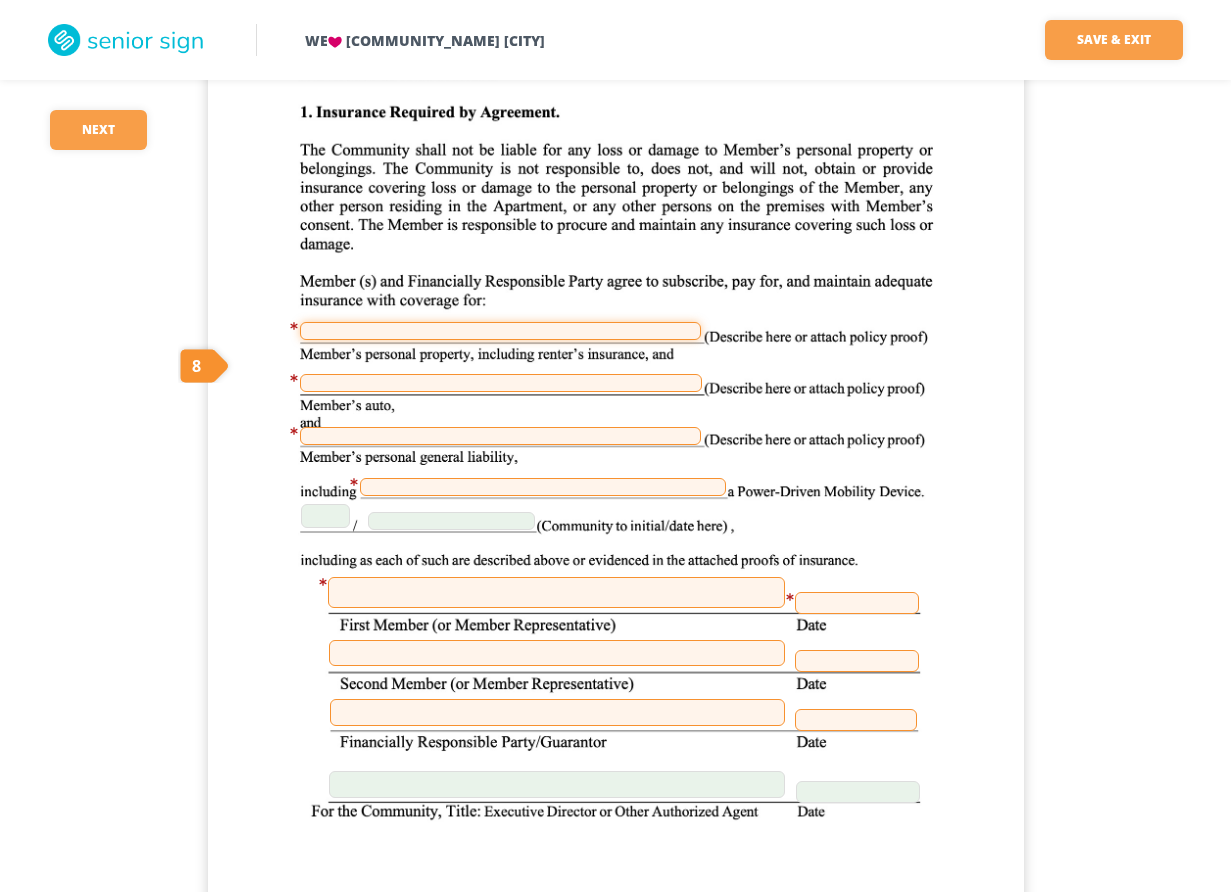 click at bounding box center (500, 331) 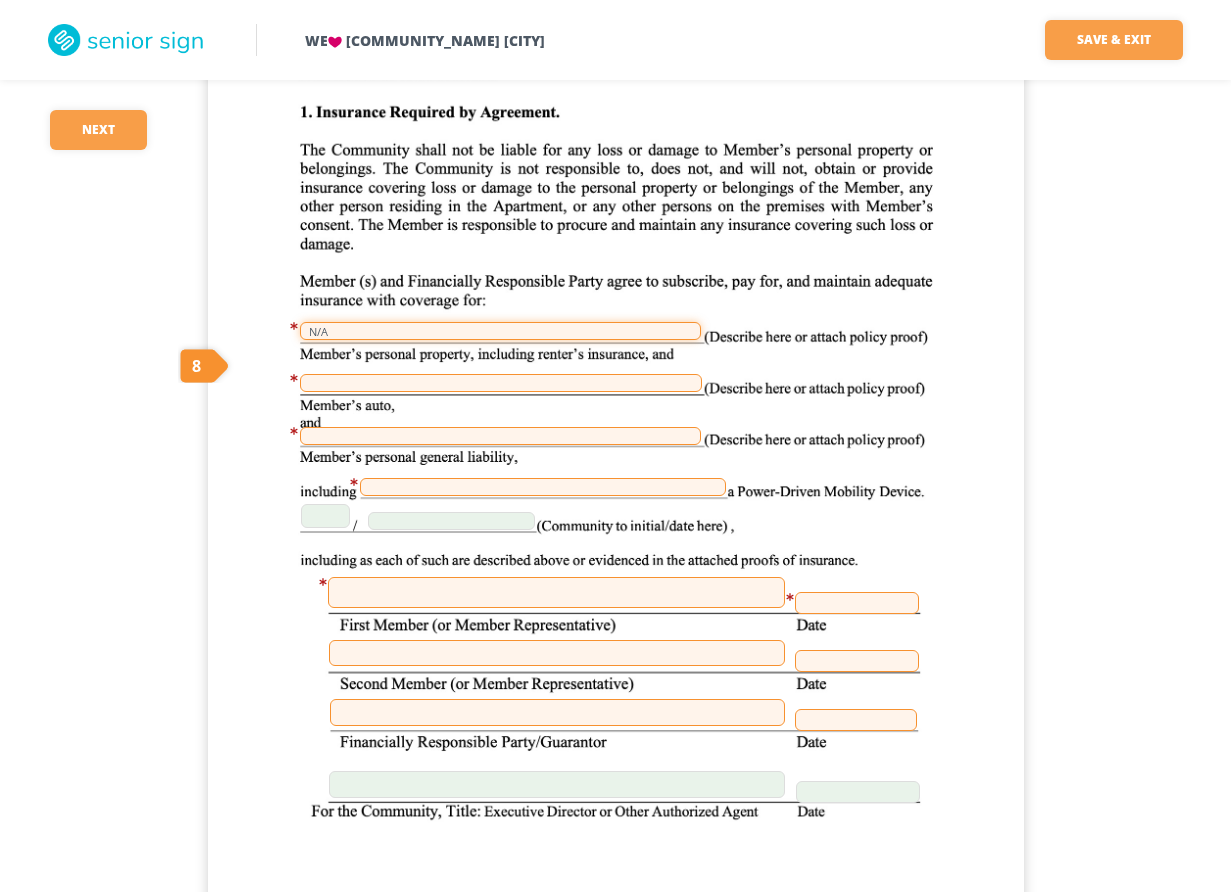 type on "N/A" 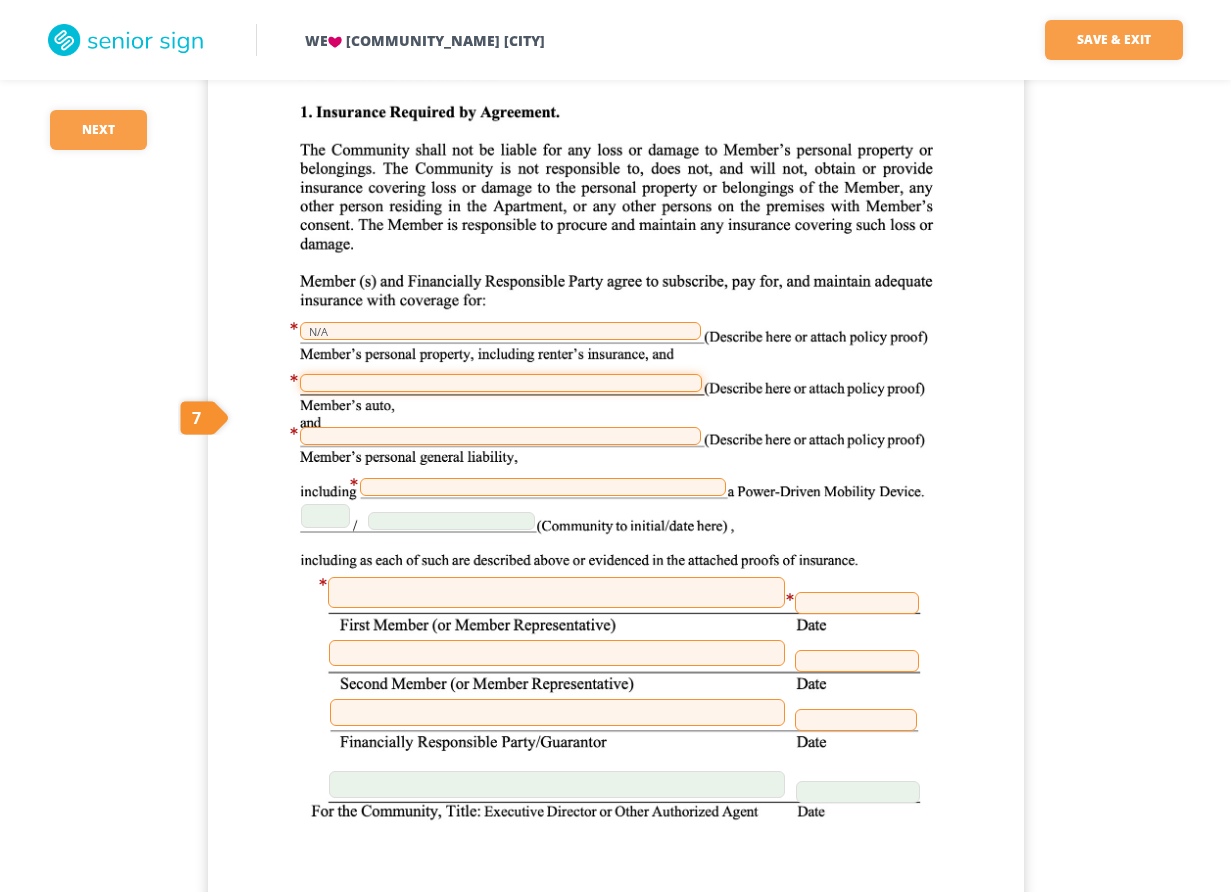 click at bounding box center (501, 383) 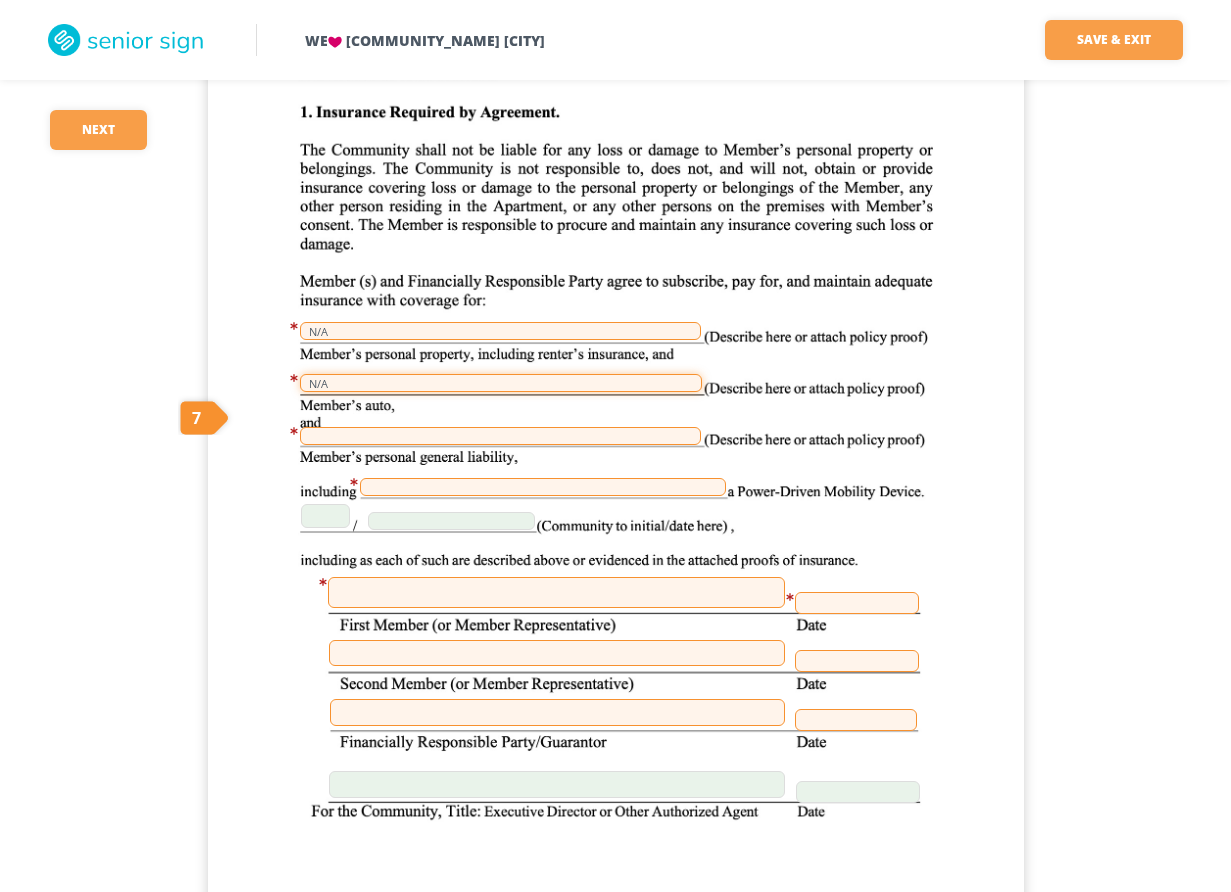 type on "N/A" 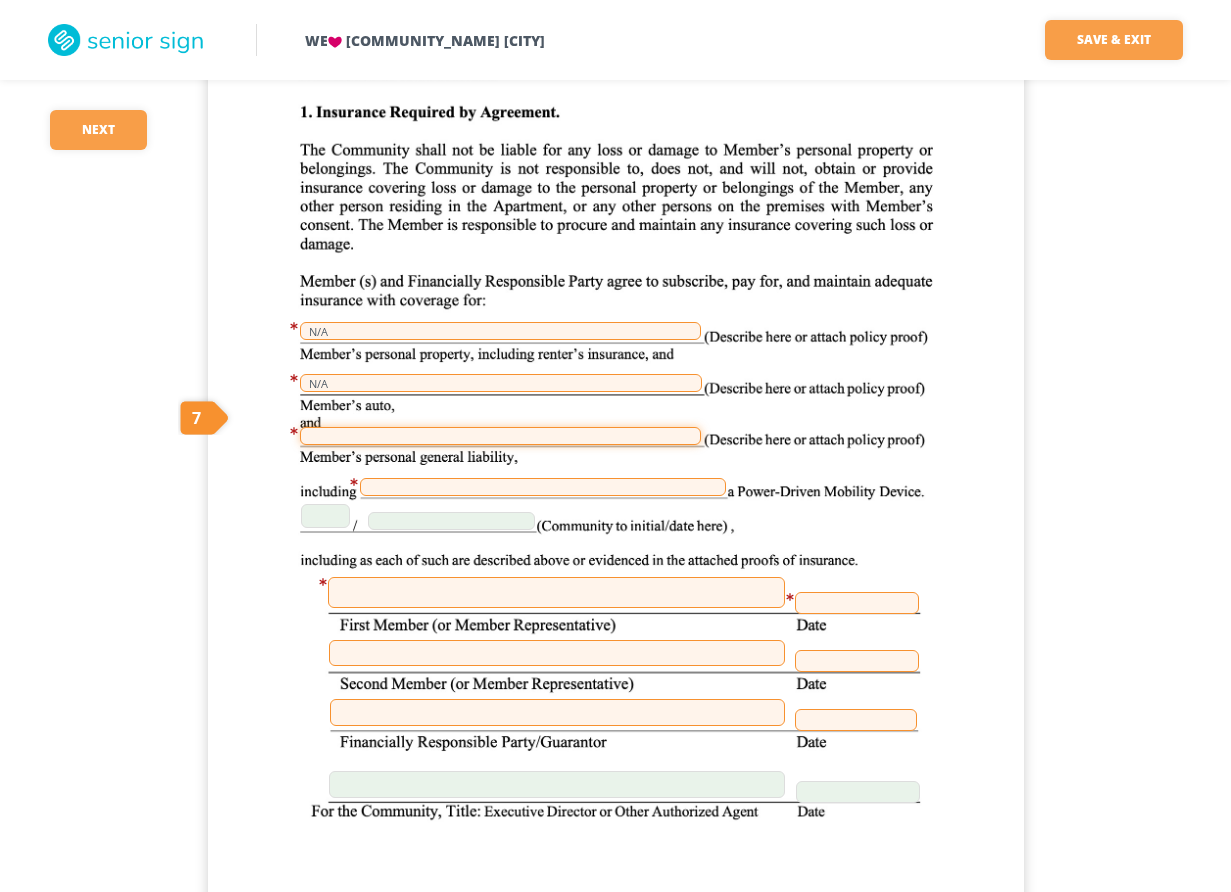 click at bounding box center (500, 436) 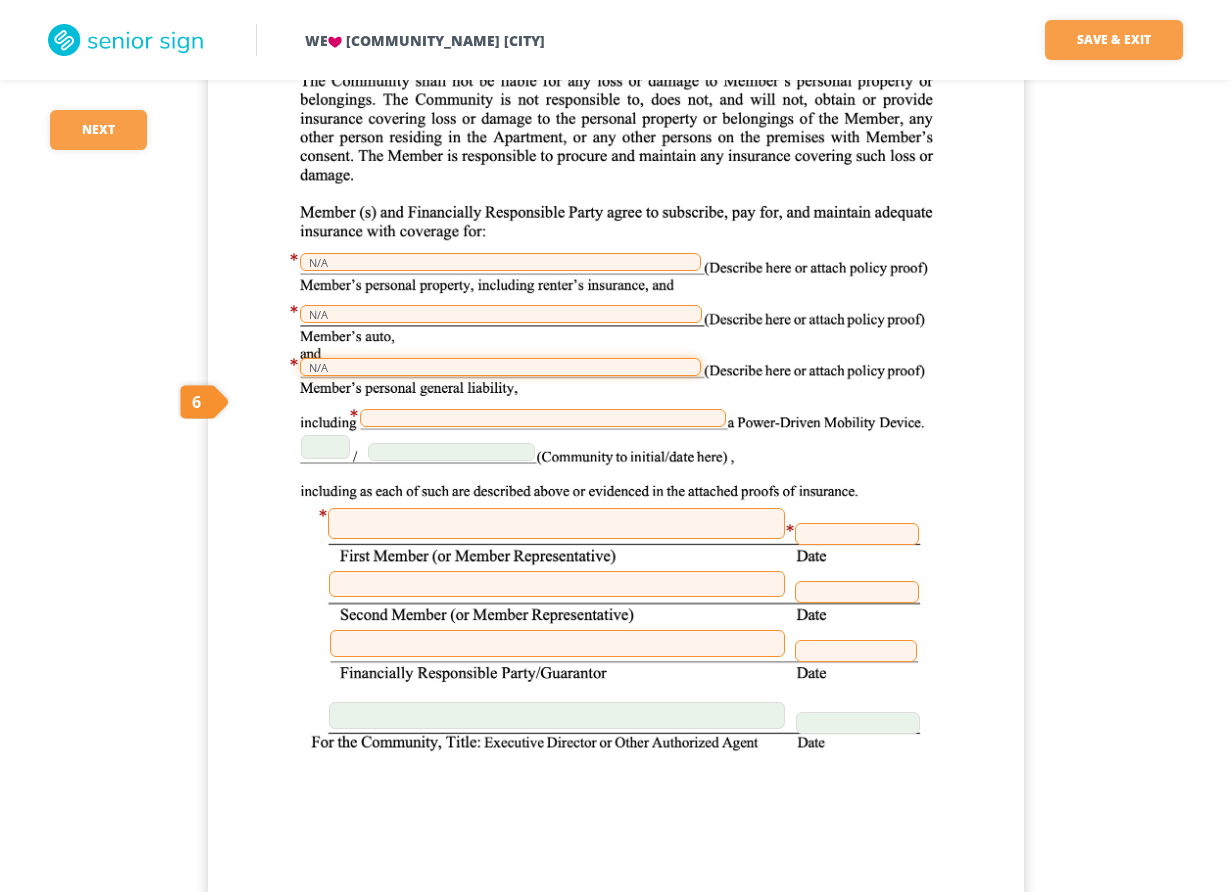 scroll, scrollTop: 59900, scrollLeft: 0, axis: vertical 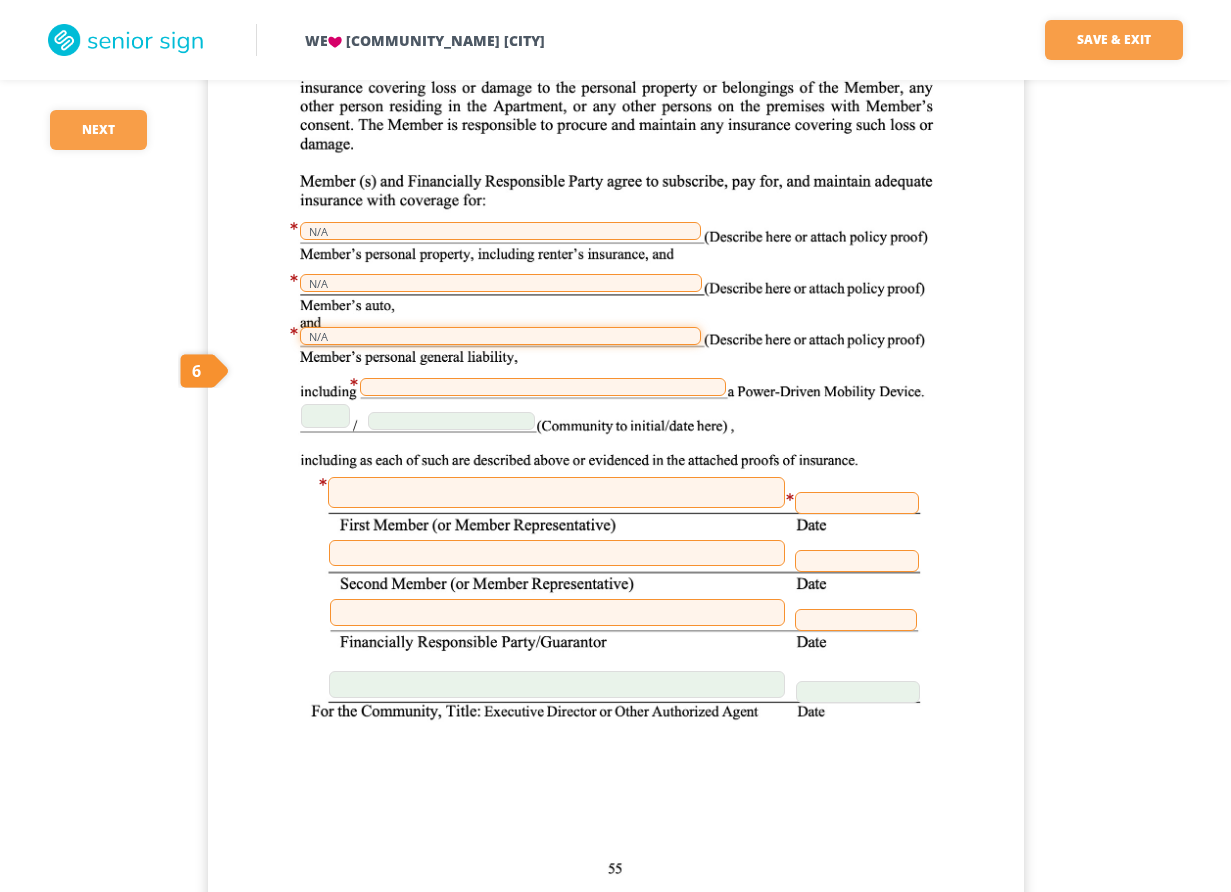 type on "N/A" 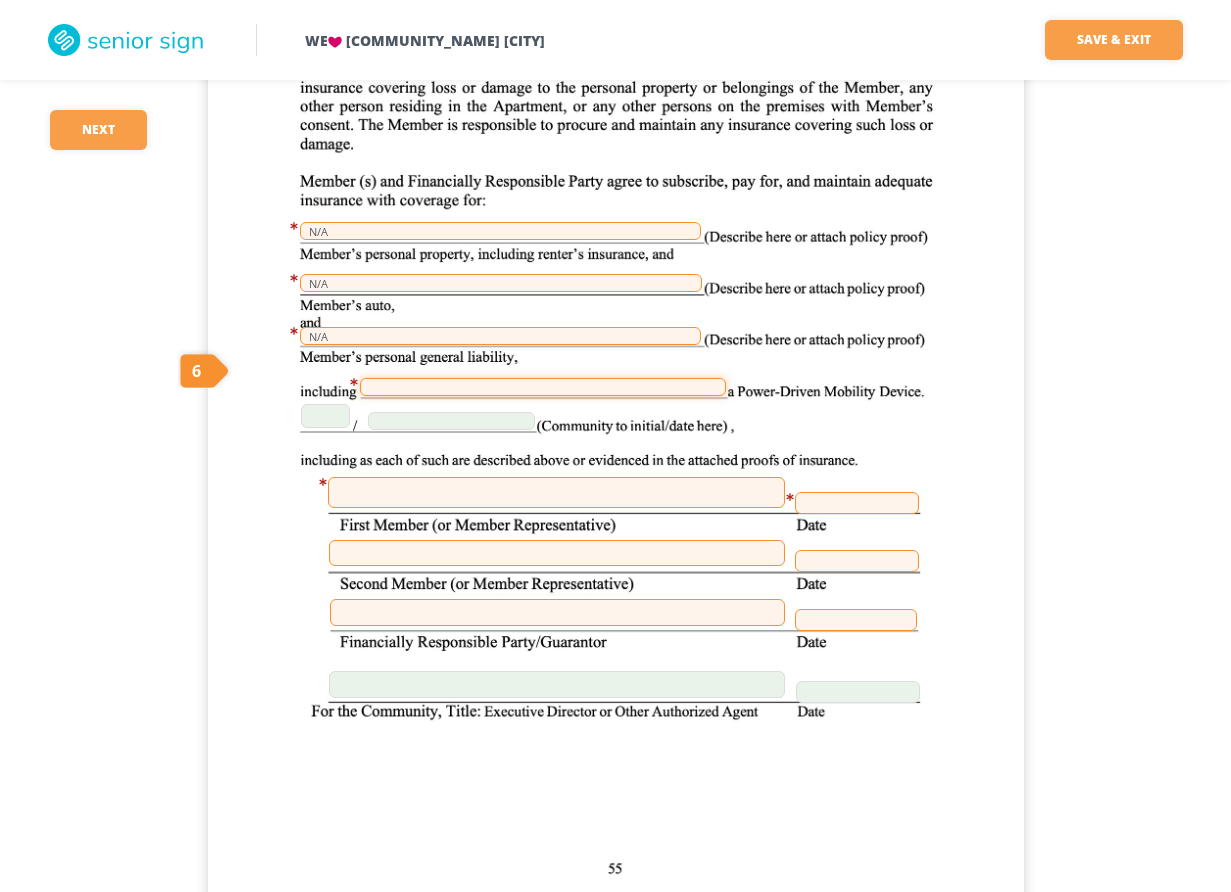 click at bounding box center (543, 387) 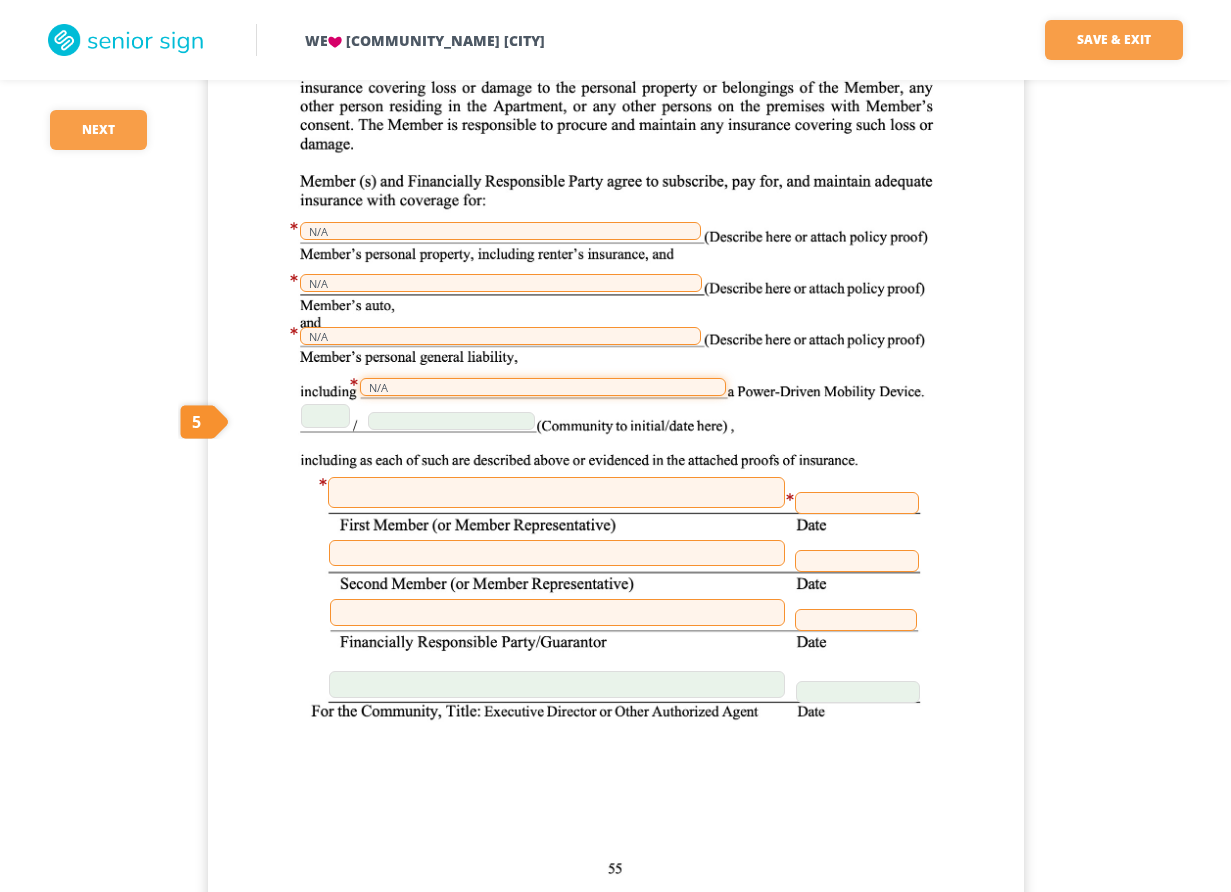 type on "N/A" 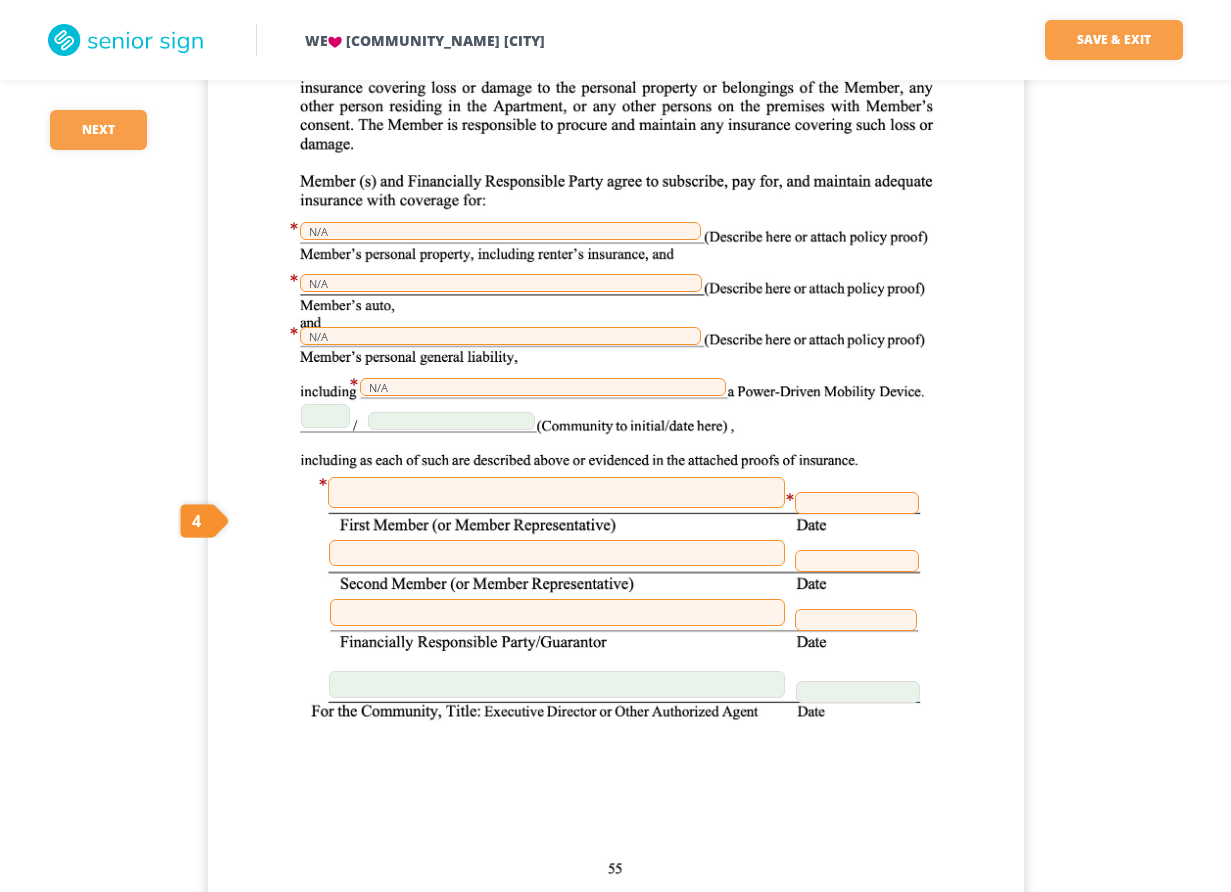 click at bounding box center [556, 492] 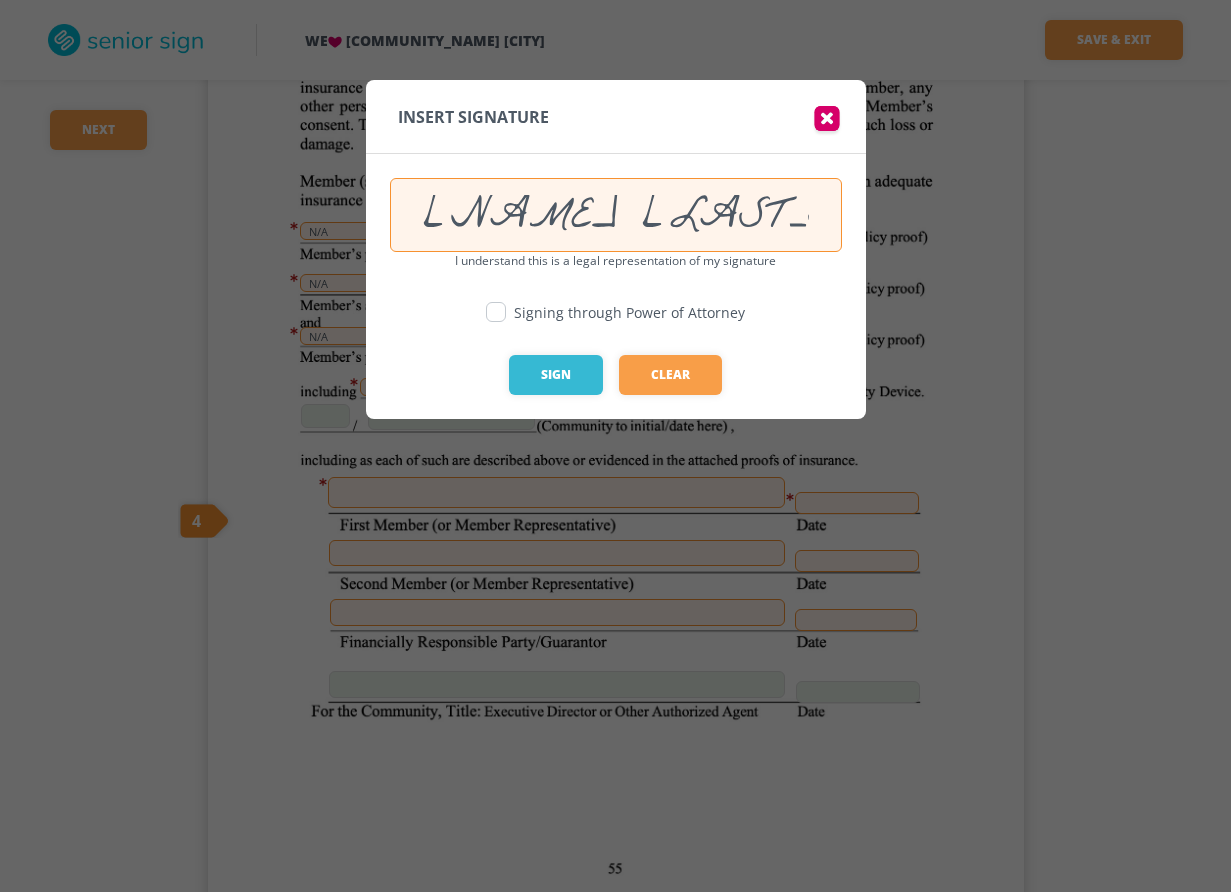type on "[NAME] [LAST_NAME]" 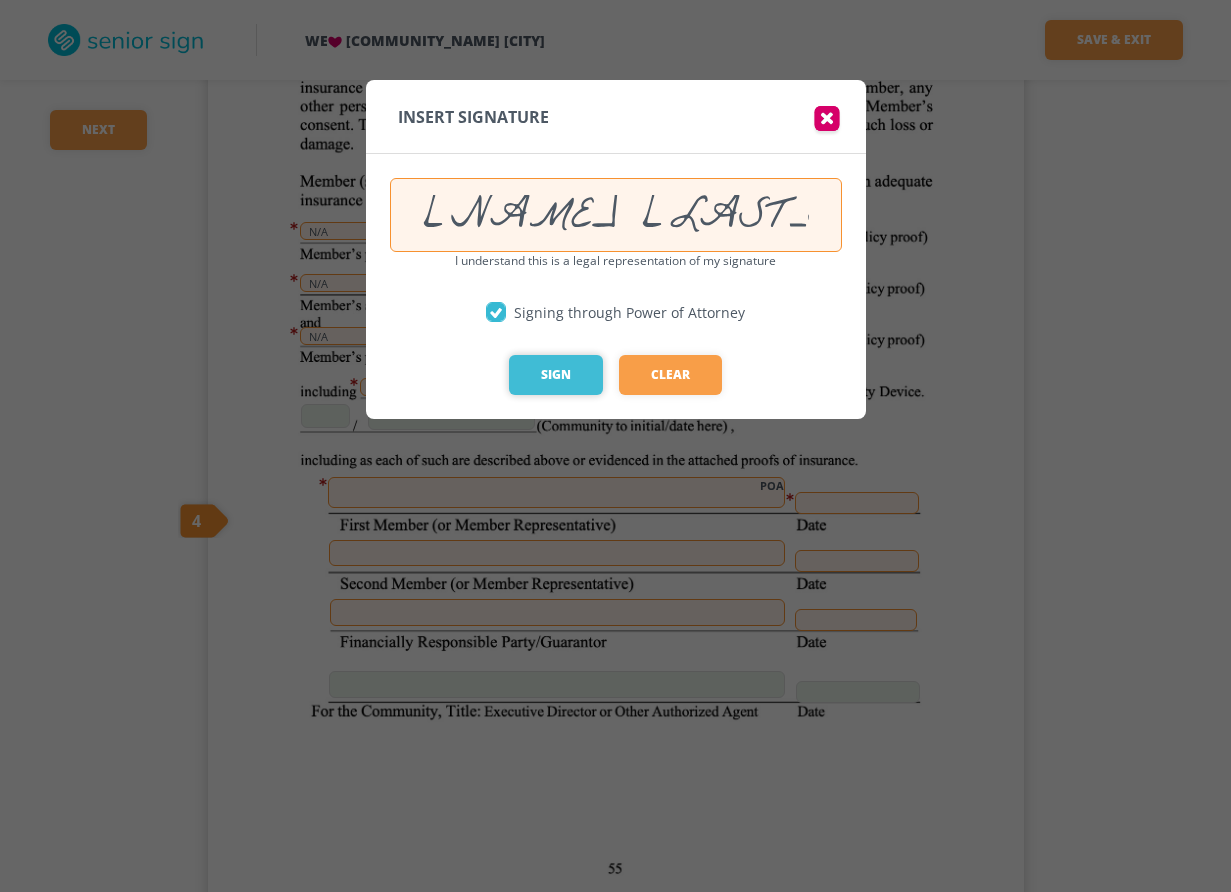click on "Sign" at bounding box center [556, 375] 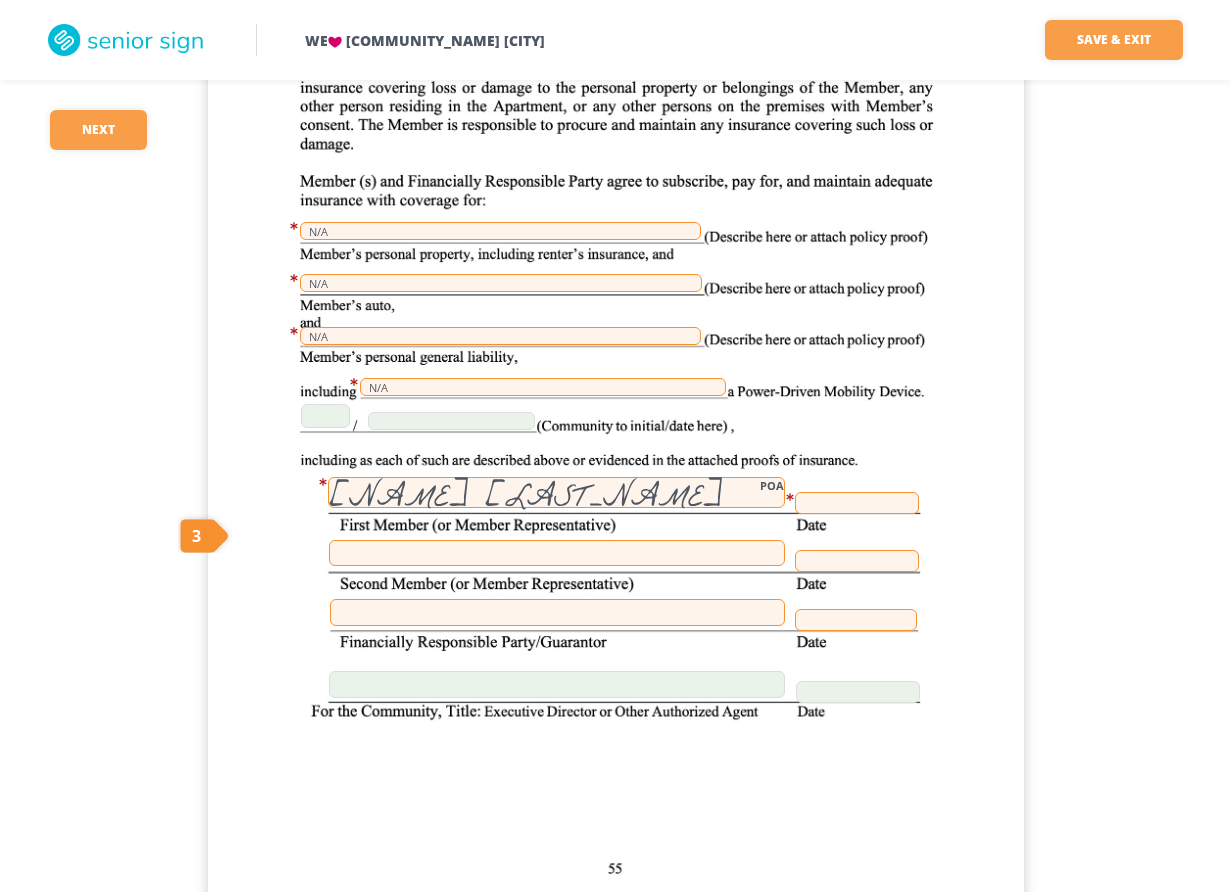 click at bounding box center (857, 503) 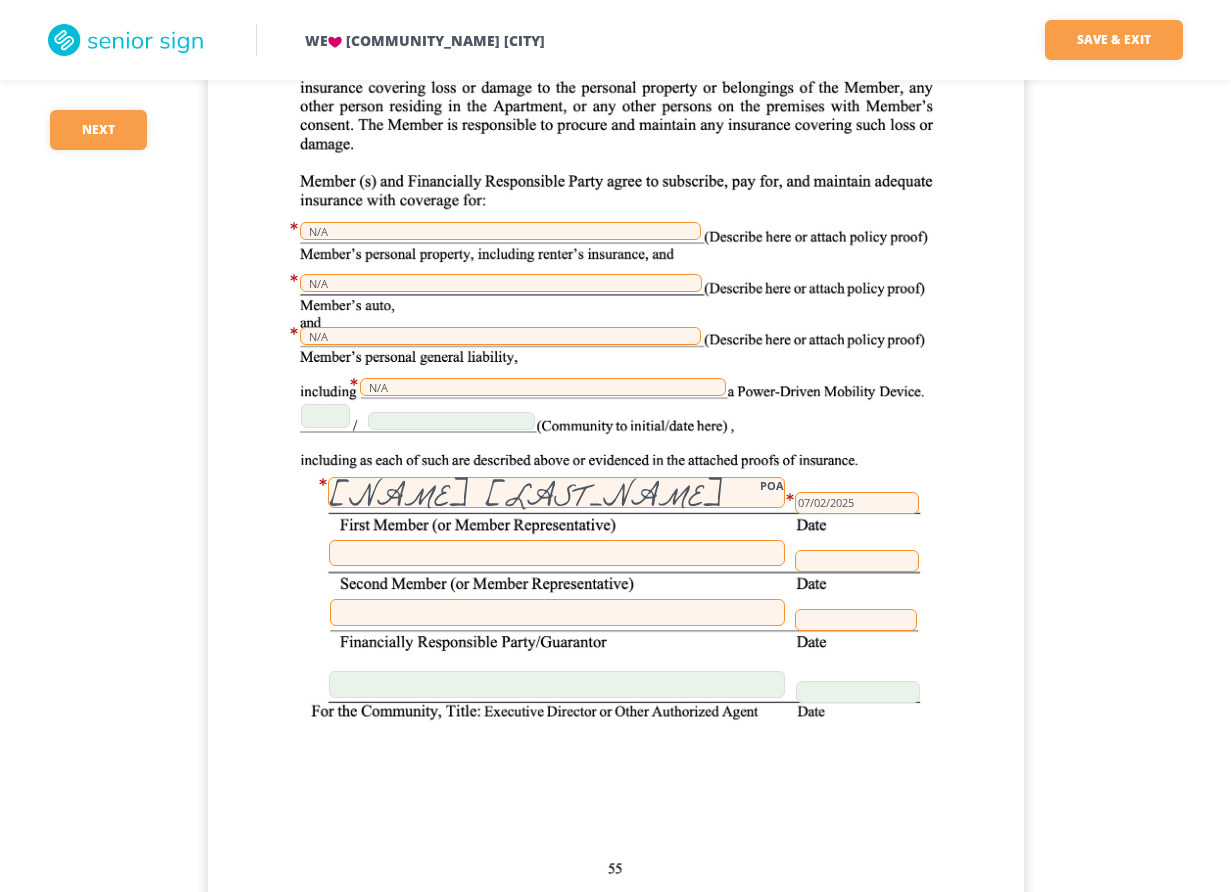 click at bounding box center [557, 612] 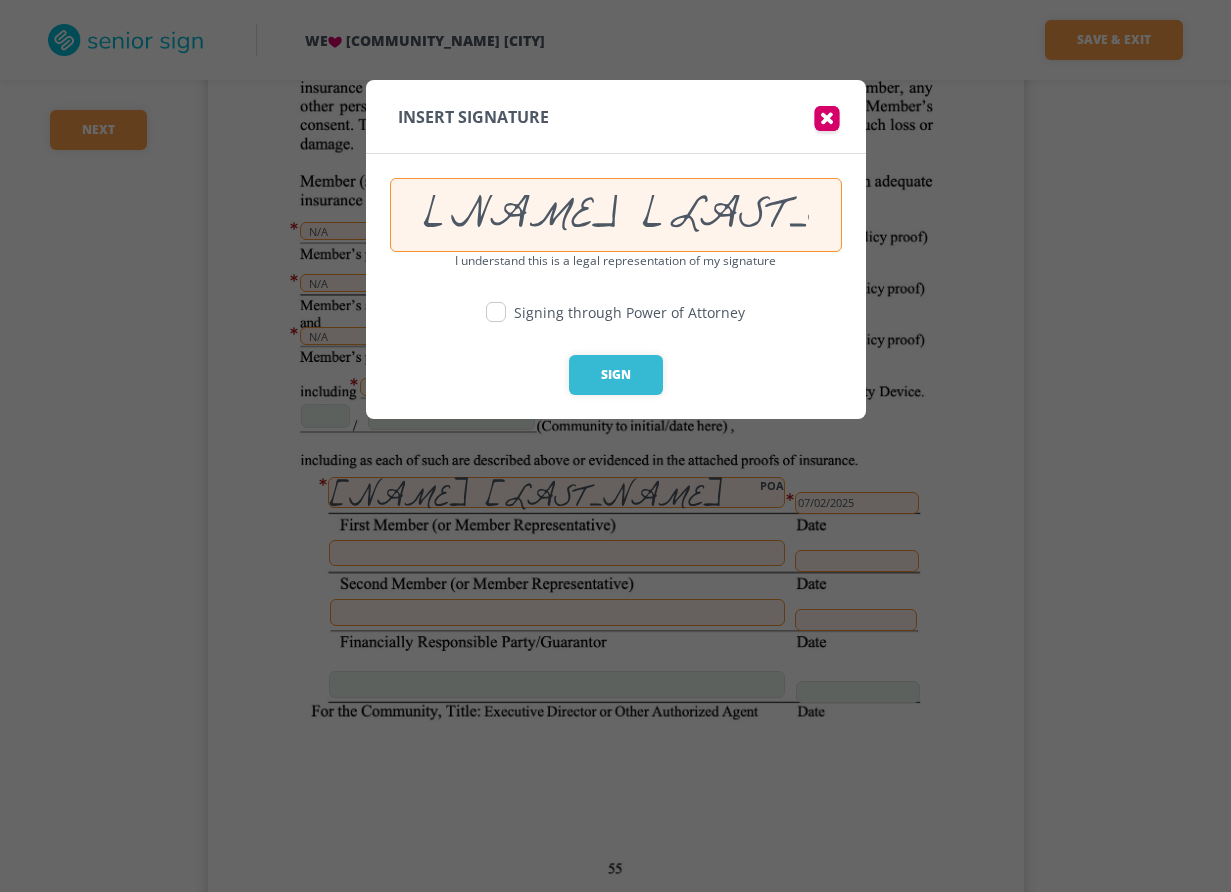 click at bounding box center [496, 312] 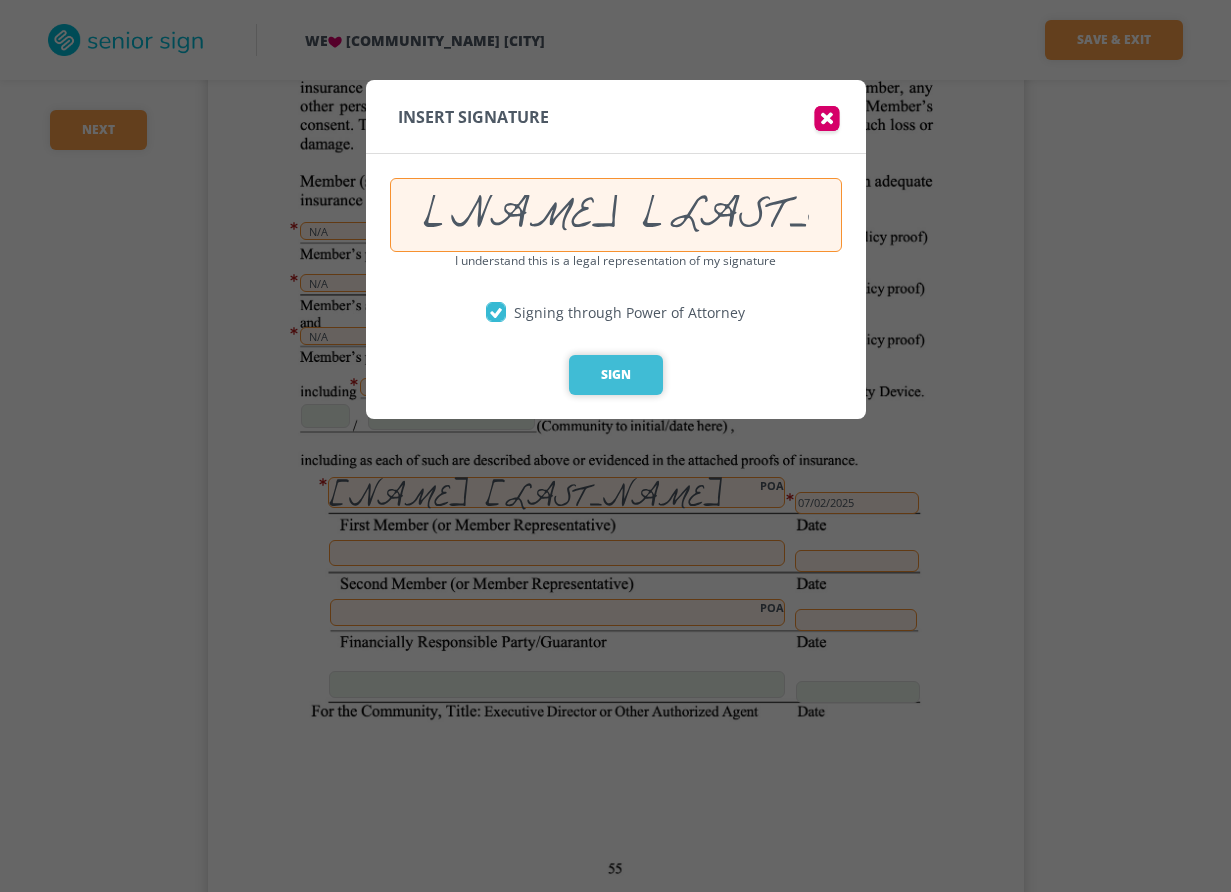click on "Sign" at bounding box center [616, 375] 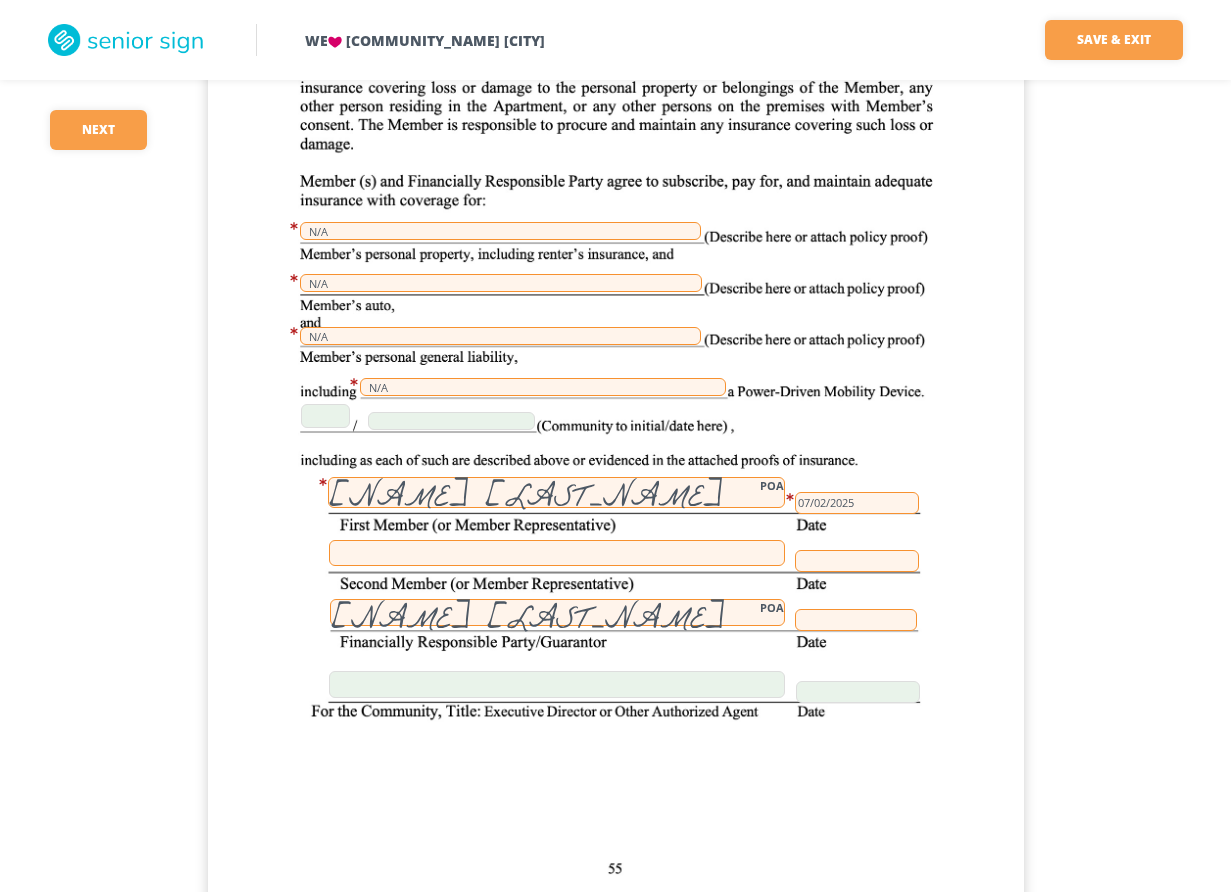 click at bounding box center (856, 620) 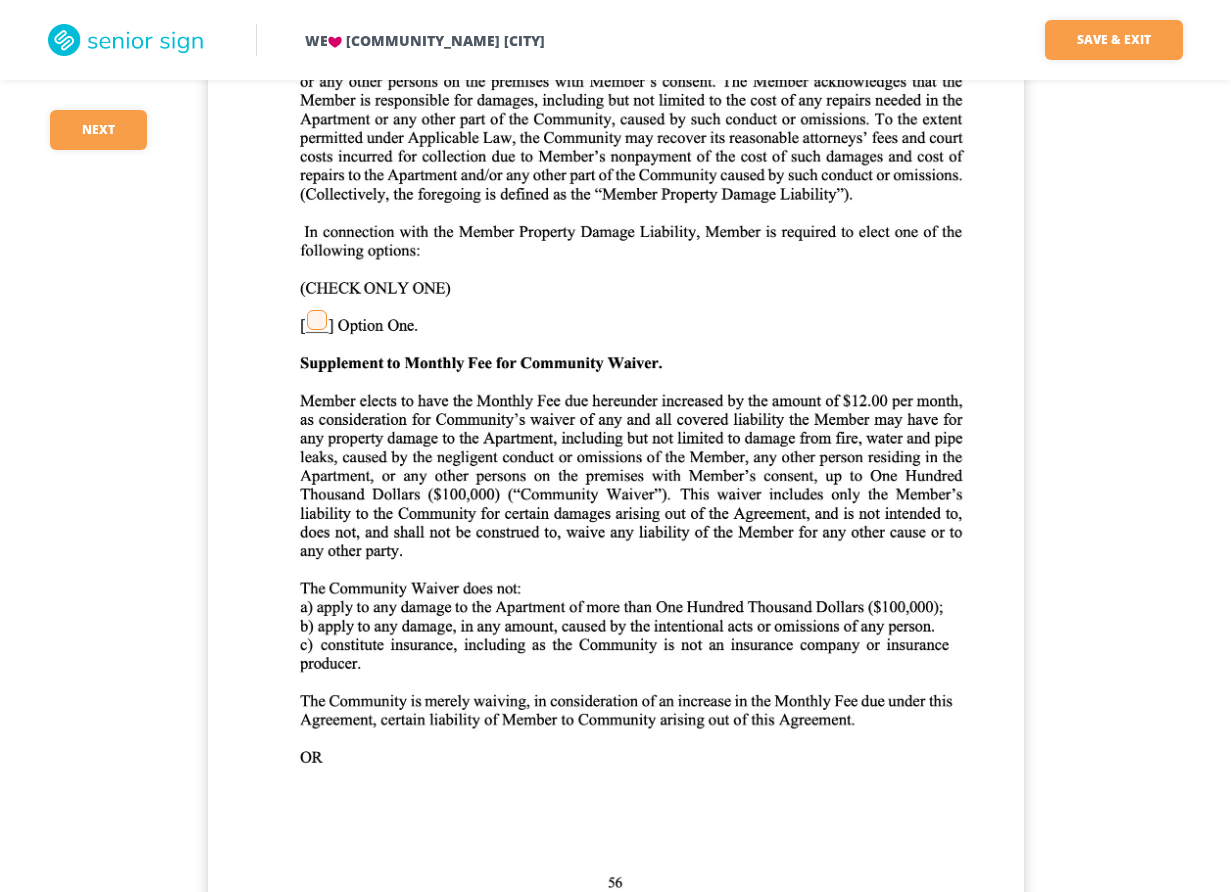 scroll, scrollTop: 61000, scrollLeft: 0, axis: vertical 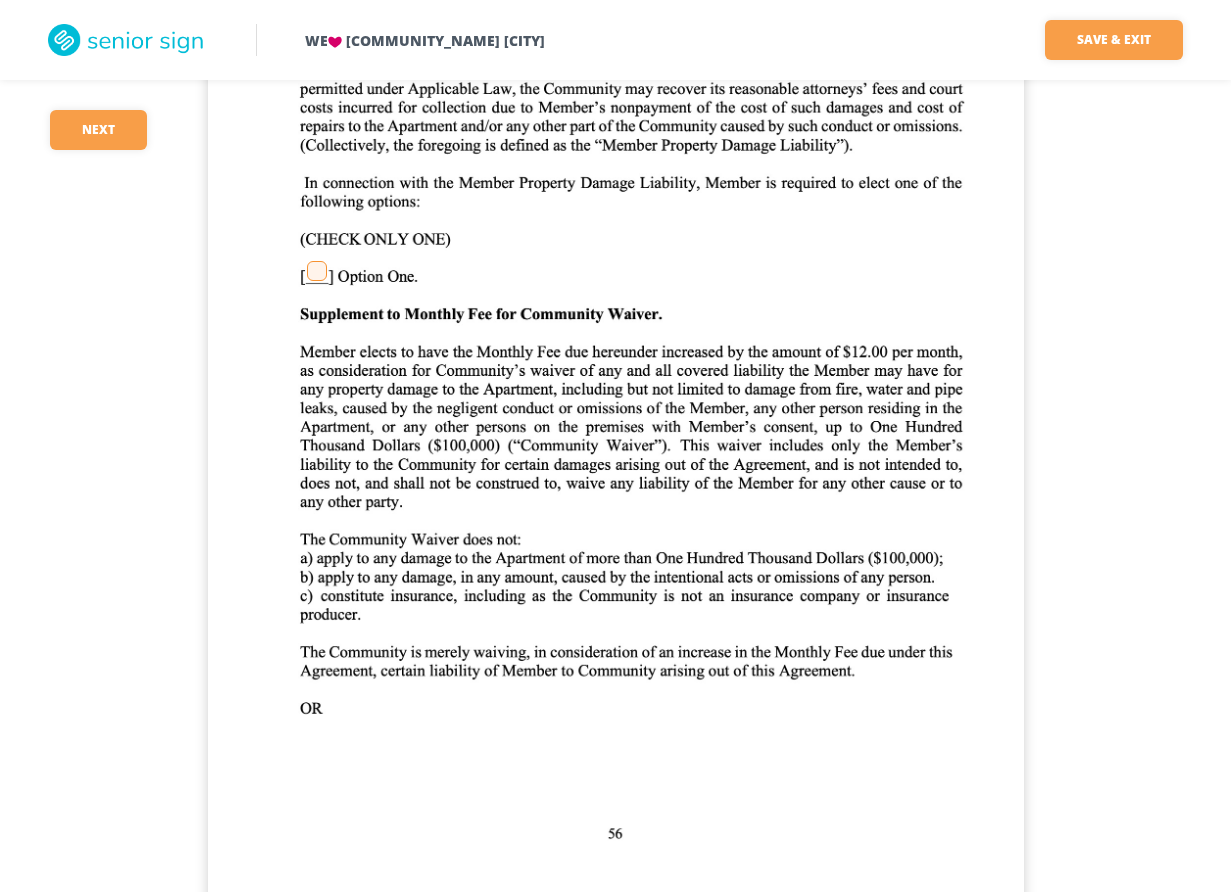 click at bounding box center (317, 271) 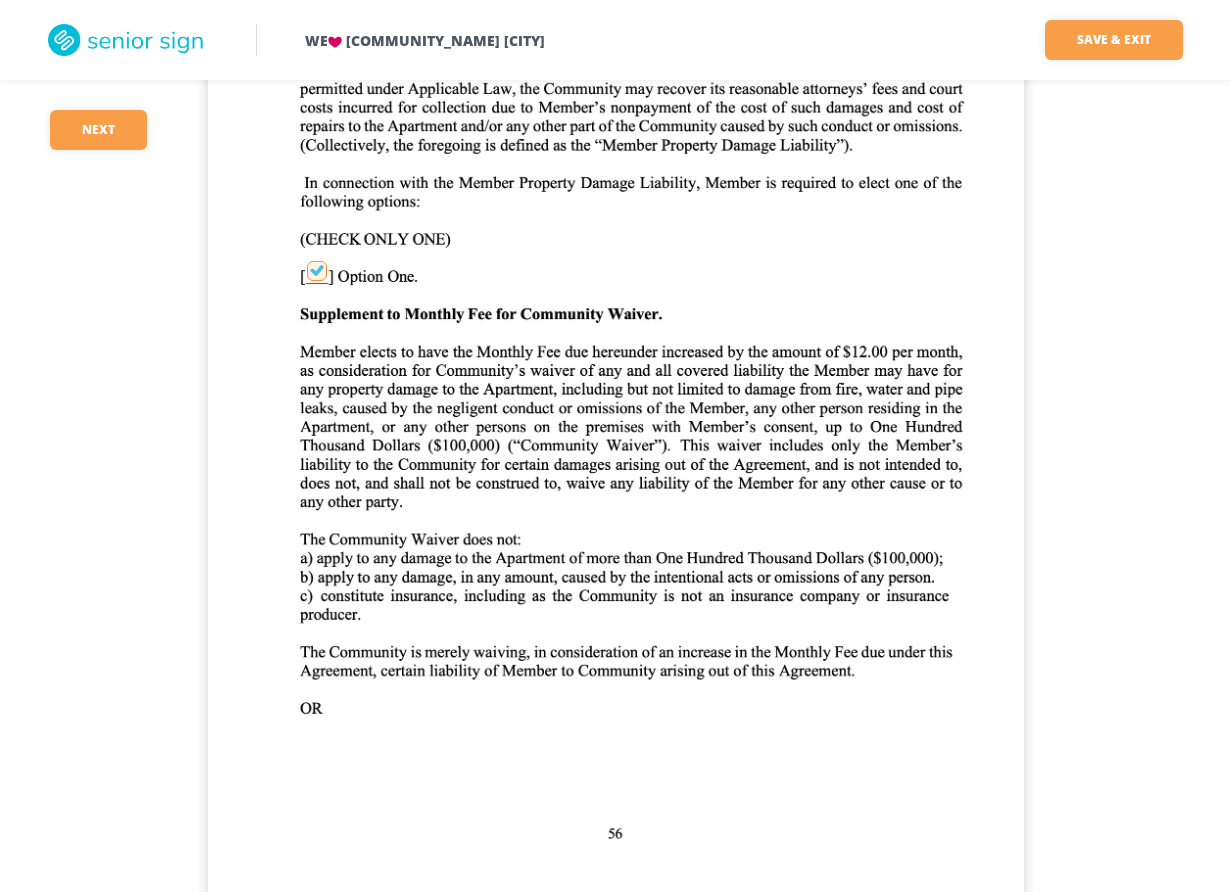 click at bounding box center (317, 271) 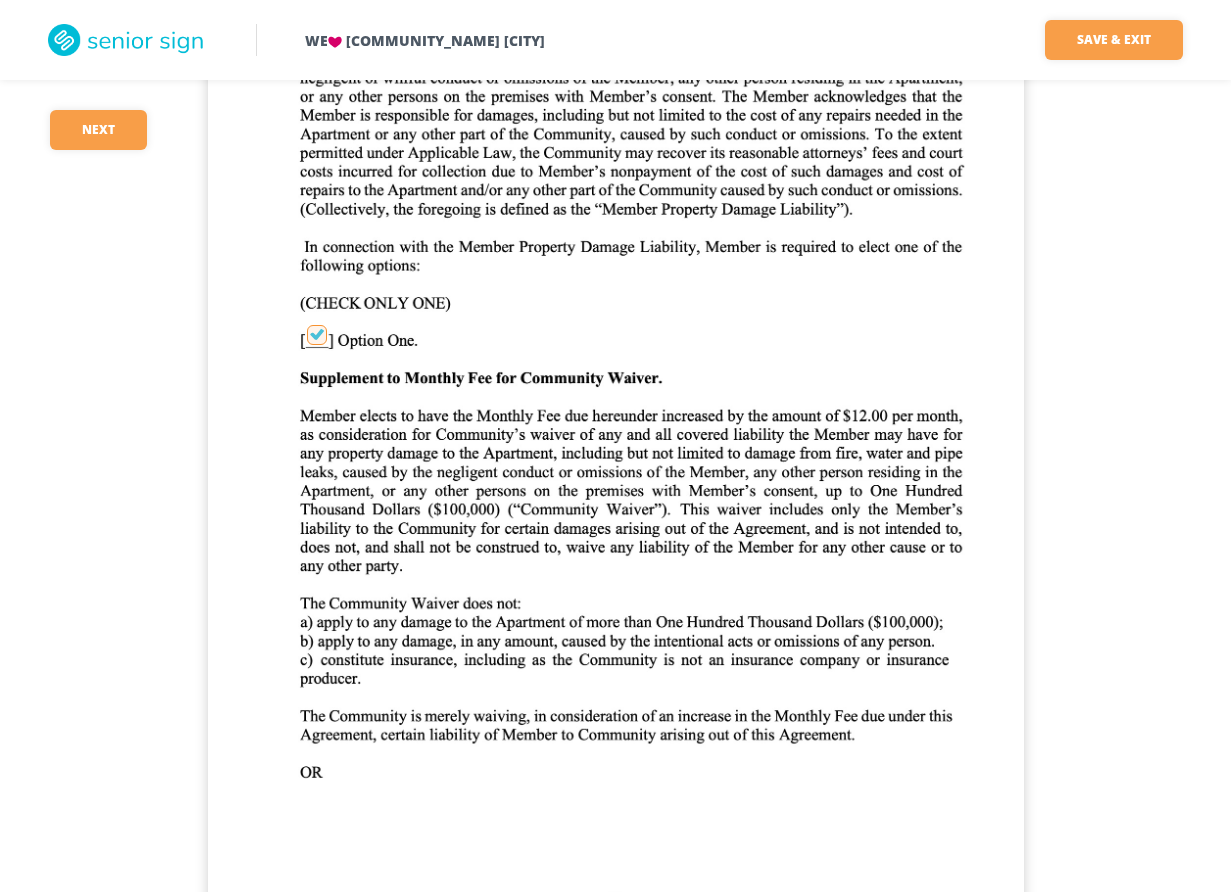 scroll, scrollTop: 60900, scrollLeft: 0, axis: vertical 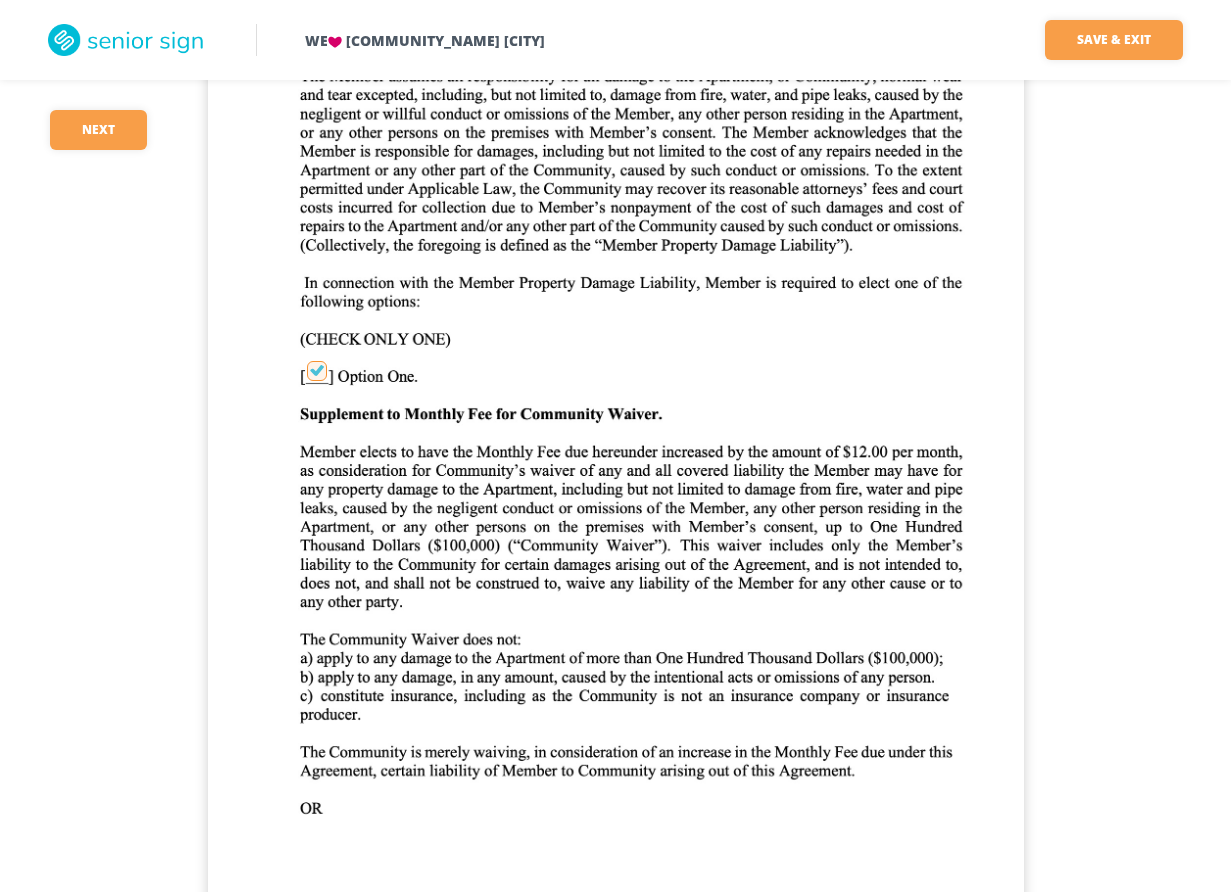 click at bounding box center (317, 371) 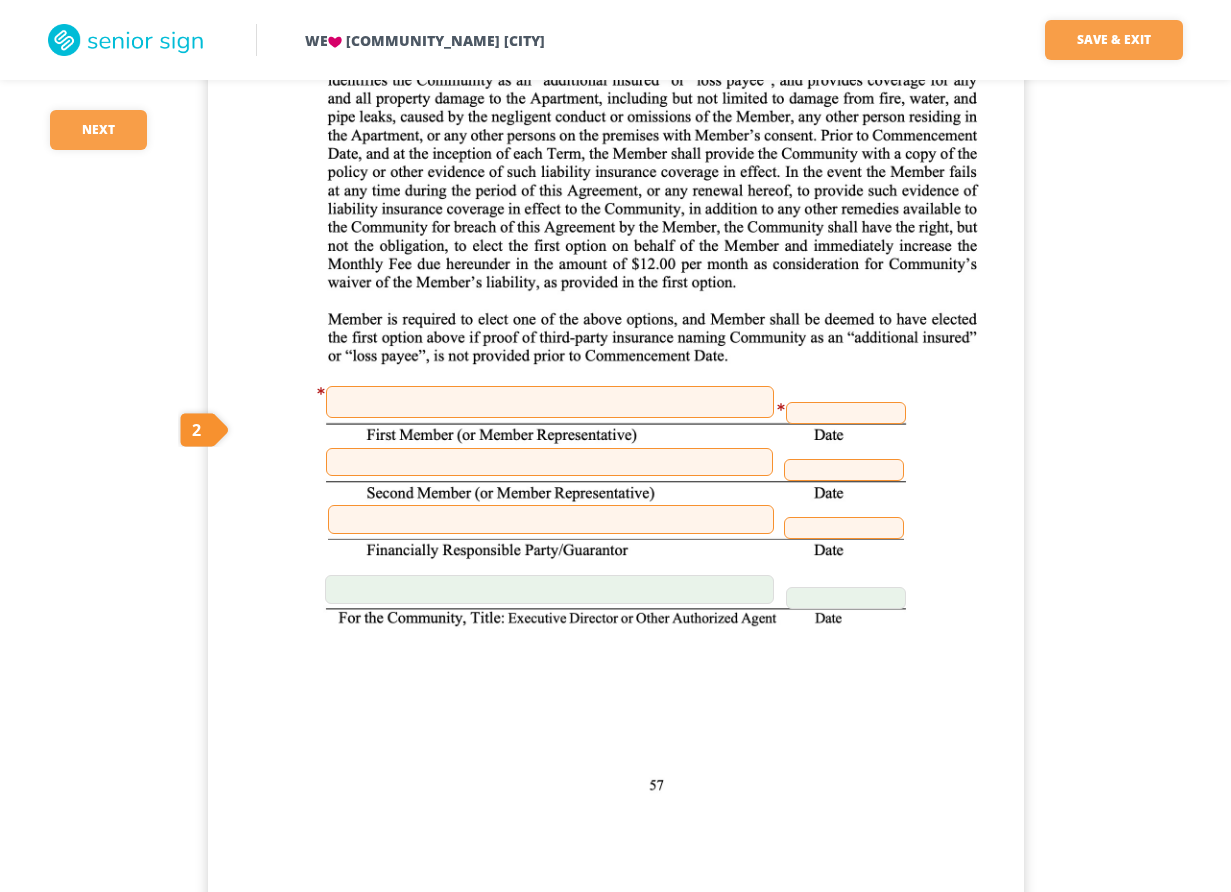 scroll, scrollTop: 62100, scrollLeft: 0, axis: vertical 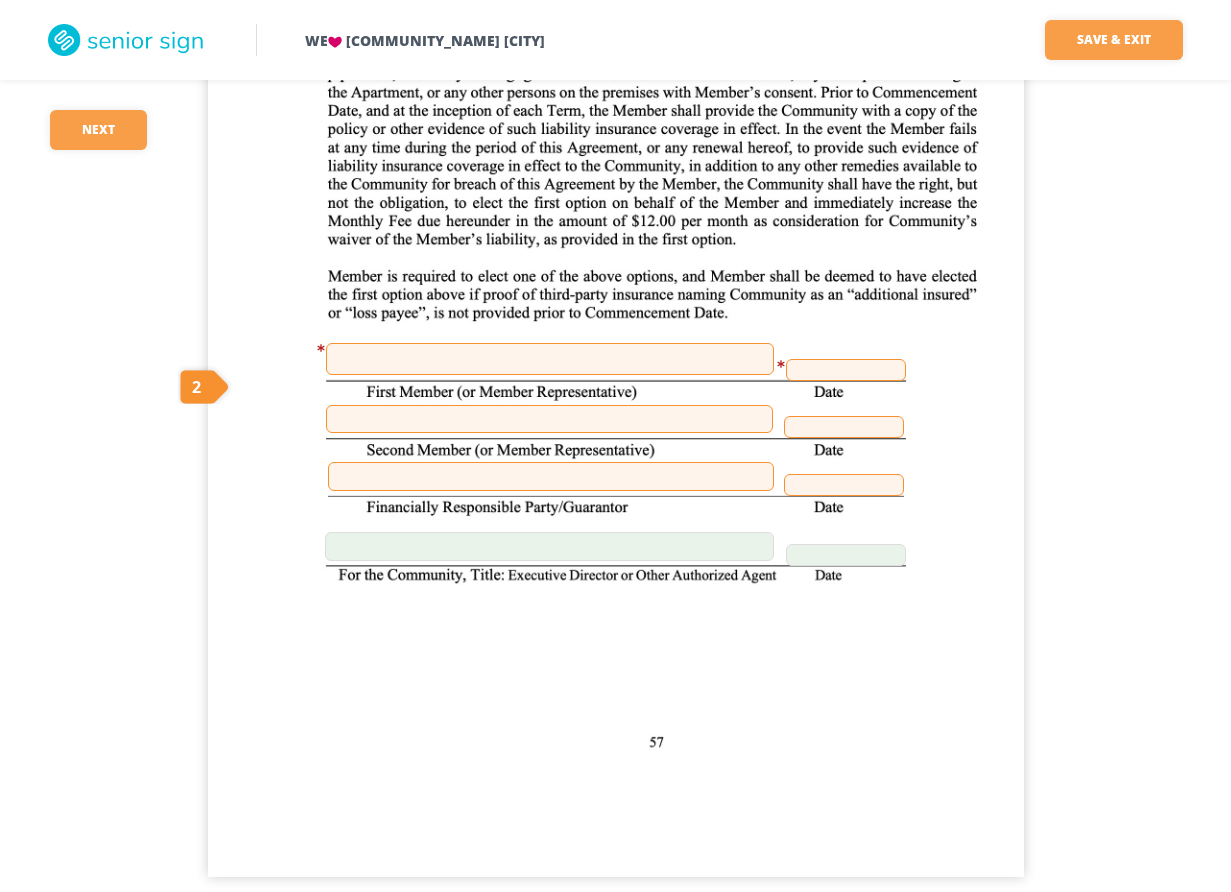 click at bounding box center (550, 359) 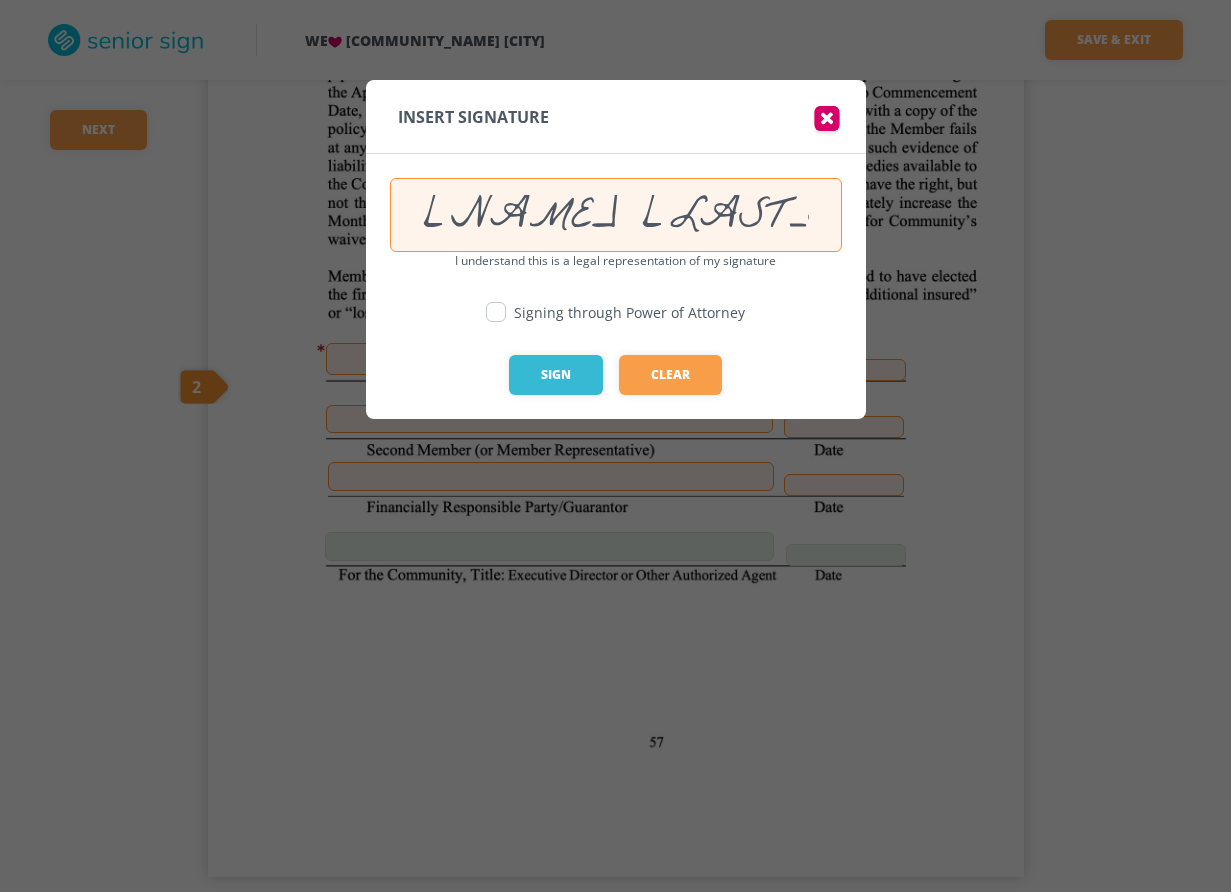 type on "[NAME] [LAST_NAME]" 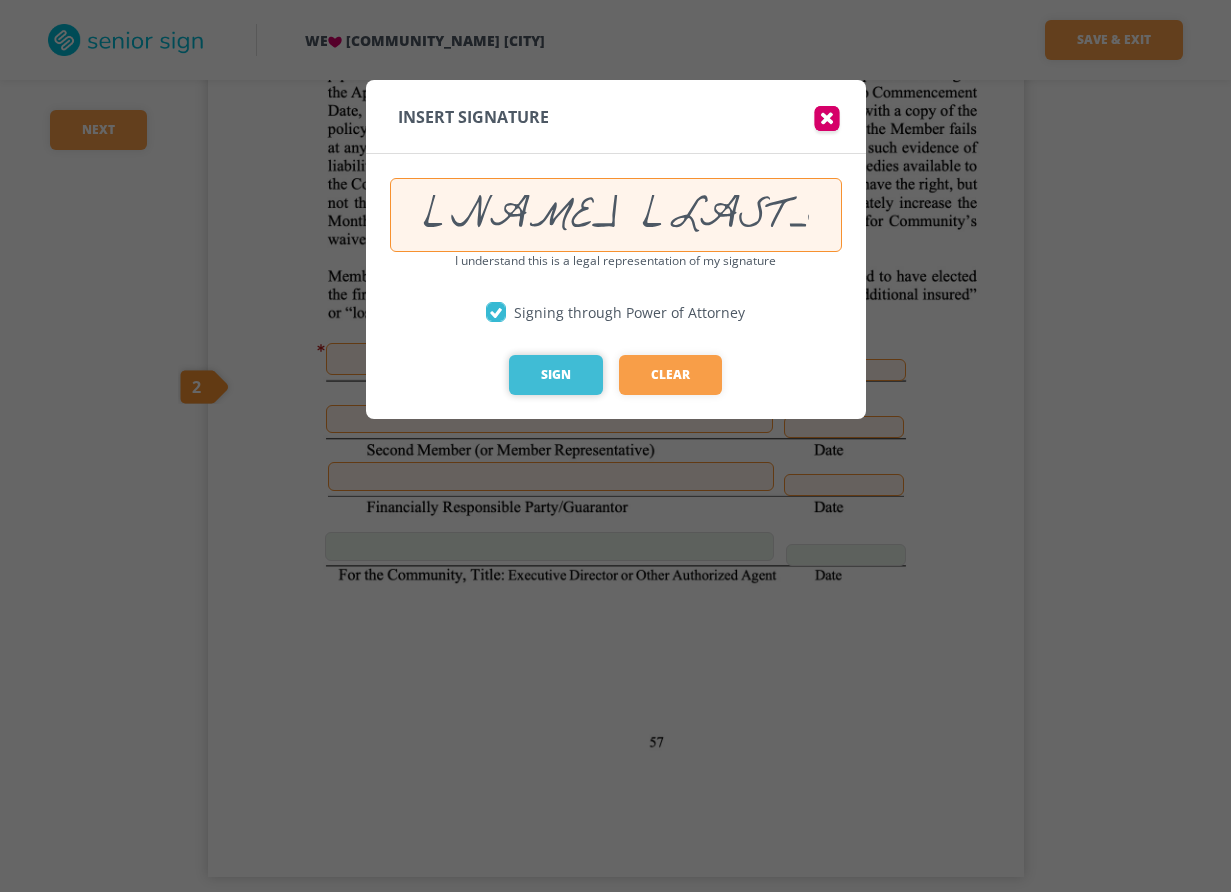 click on "Sign" at bounding box center (556, 375) 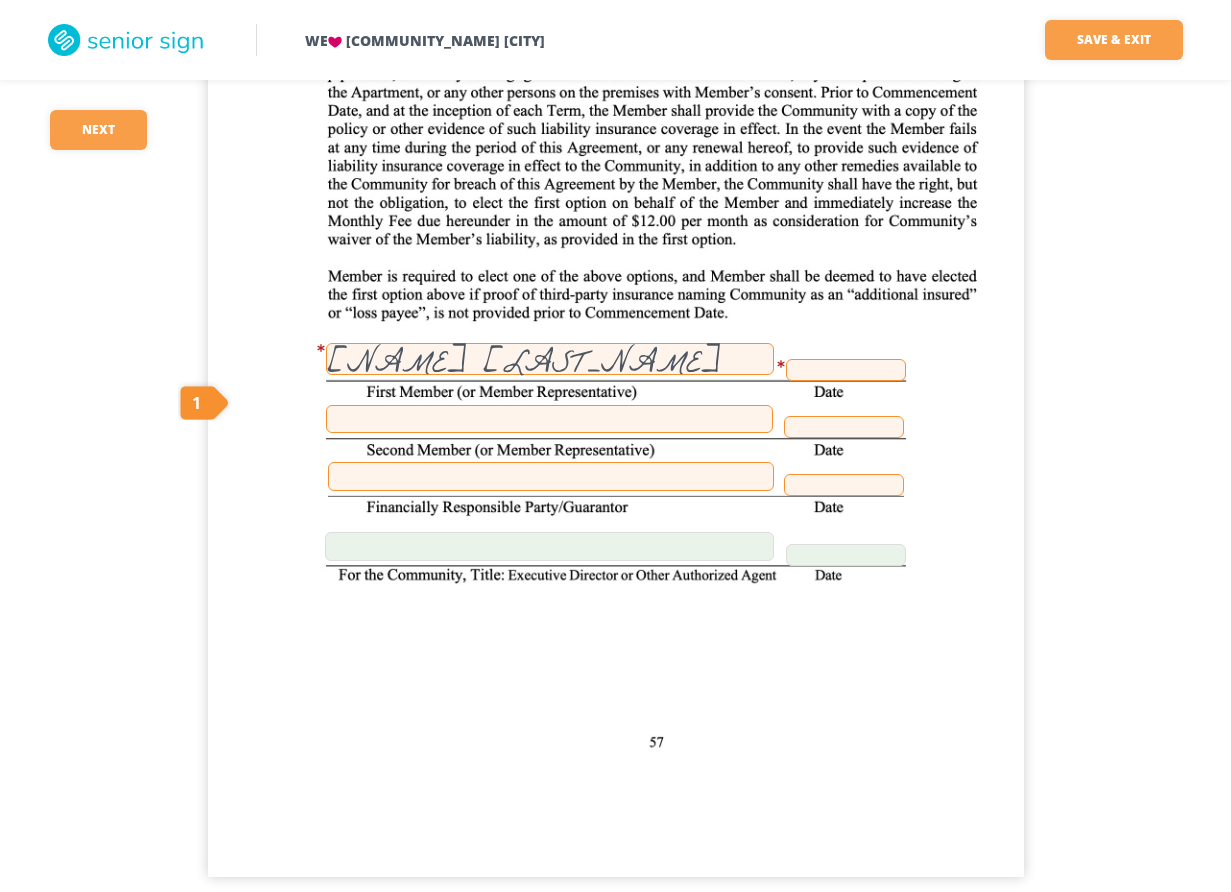 click at bounding box center [846, 370] 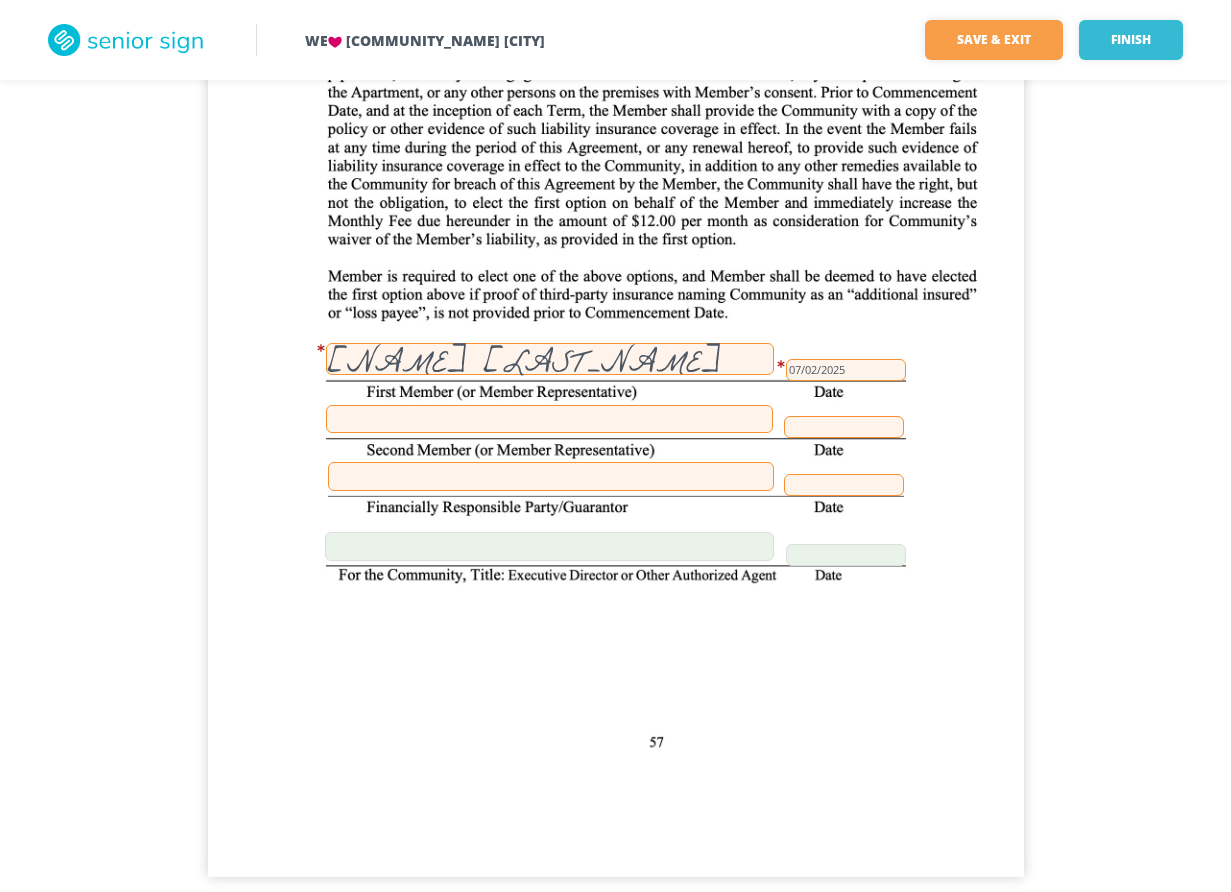 click at bounding box center [551, 476] 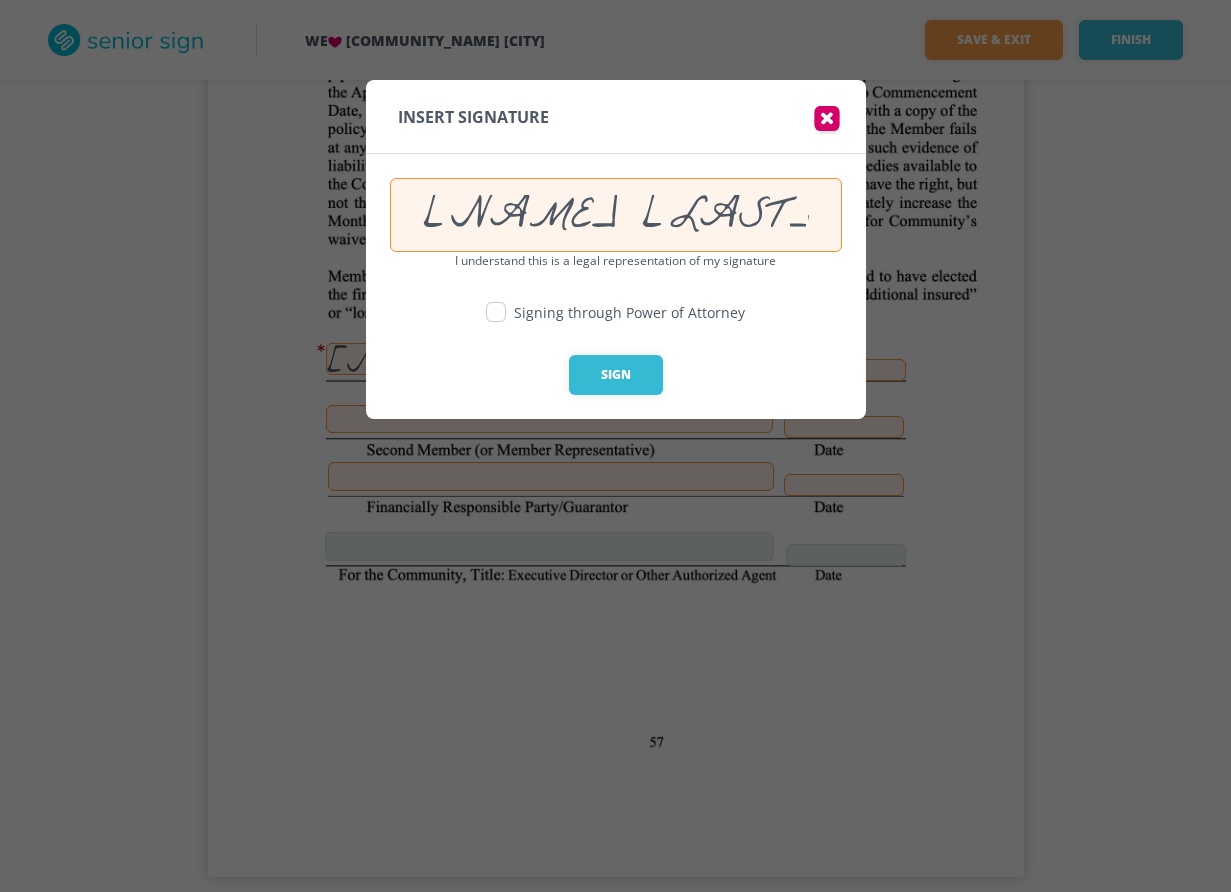 click at bounding box center [496, 312] 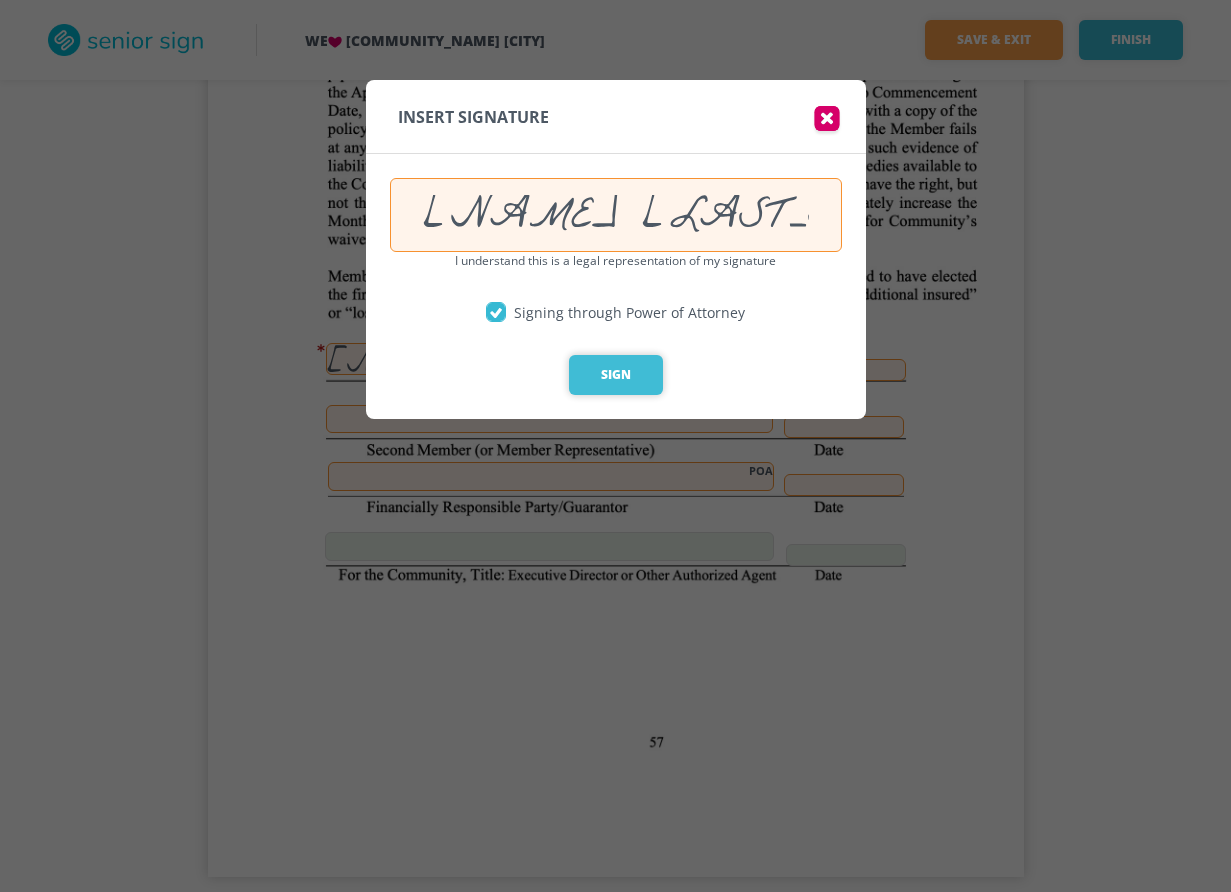 click on "Sign" at bounding box center [616, 375] 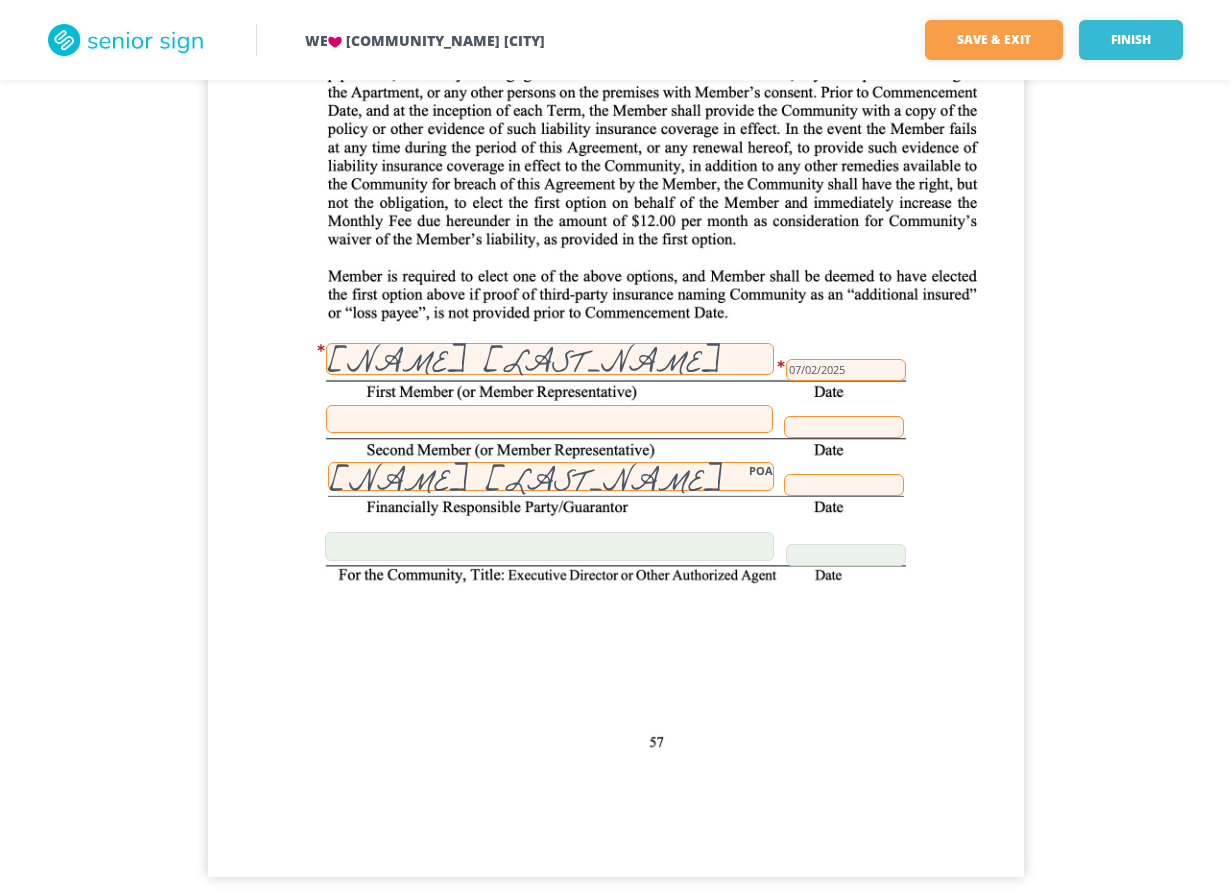 click at bounding box center (844, 485) 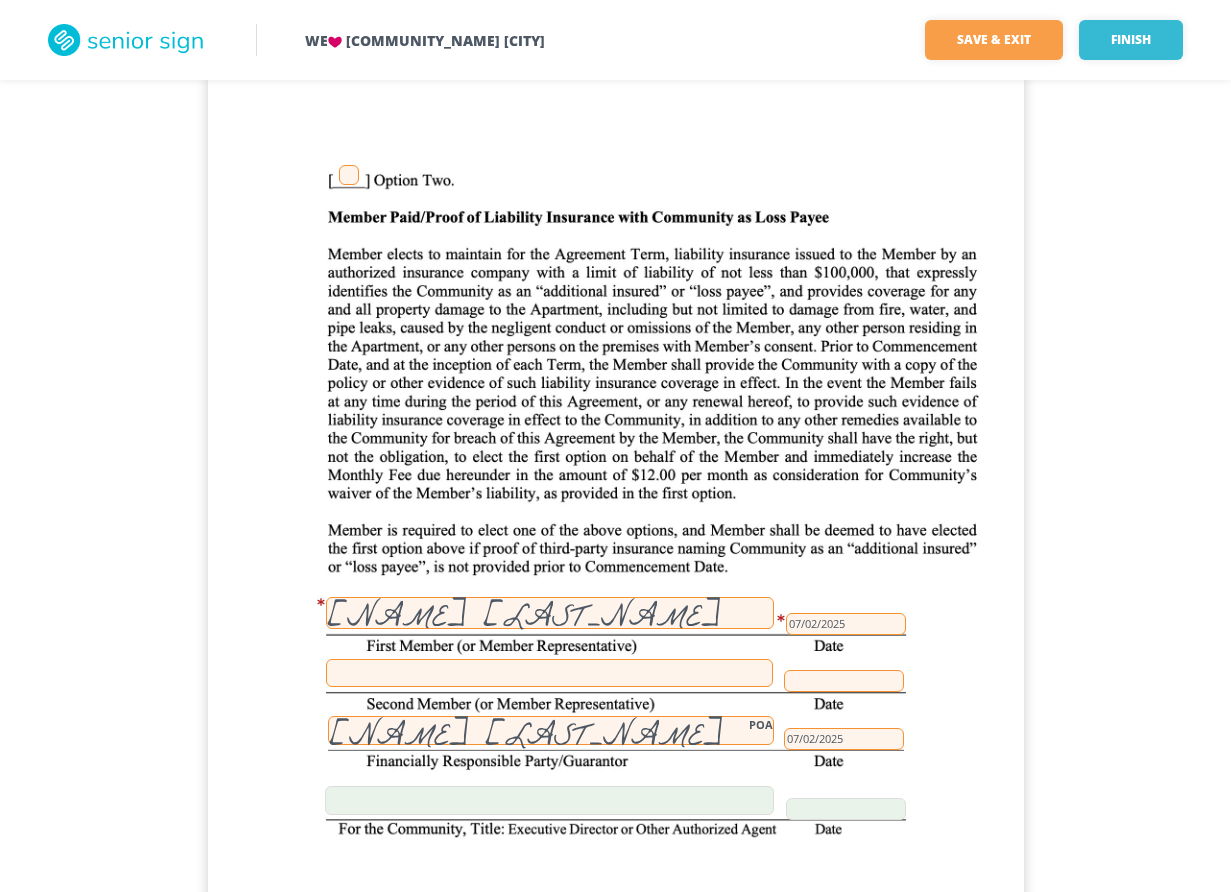 scroll, scrollTop: 61540, scrollLeft: 0, axis: vertical 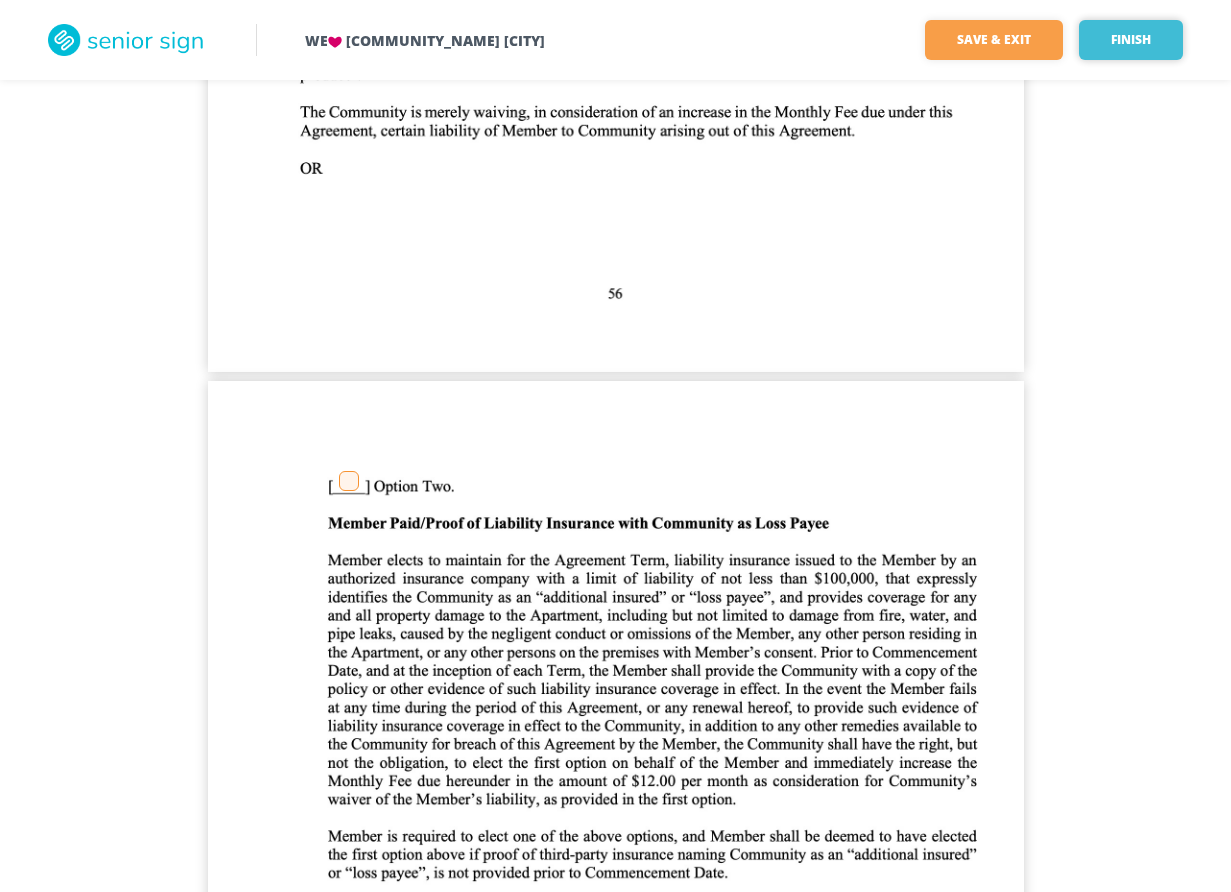 click on "Finish" at bounding box center [1131, 40] 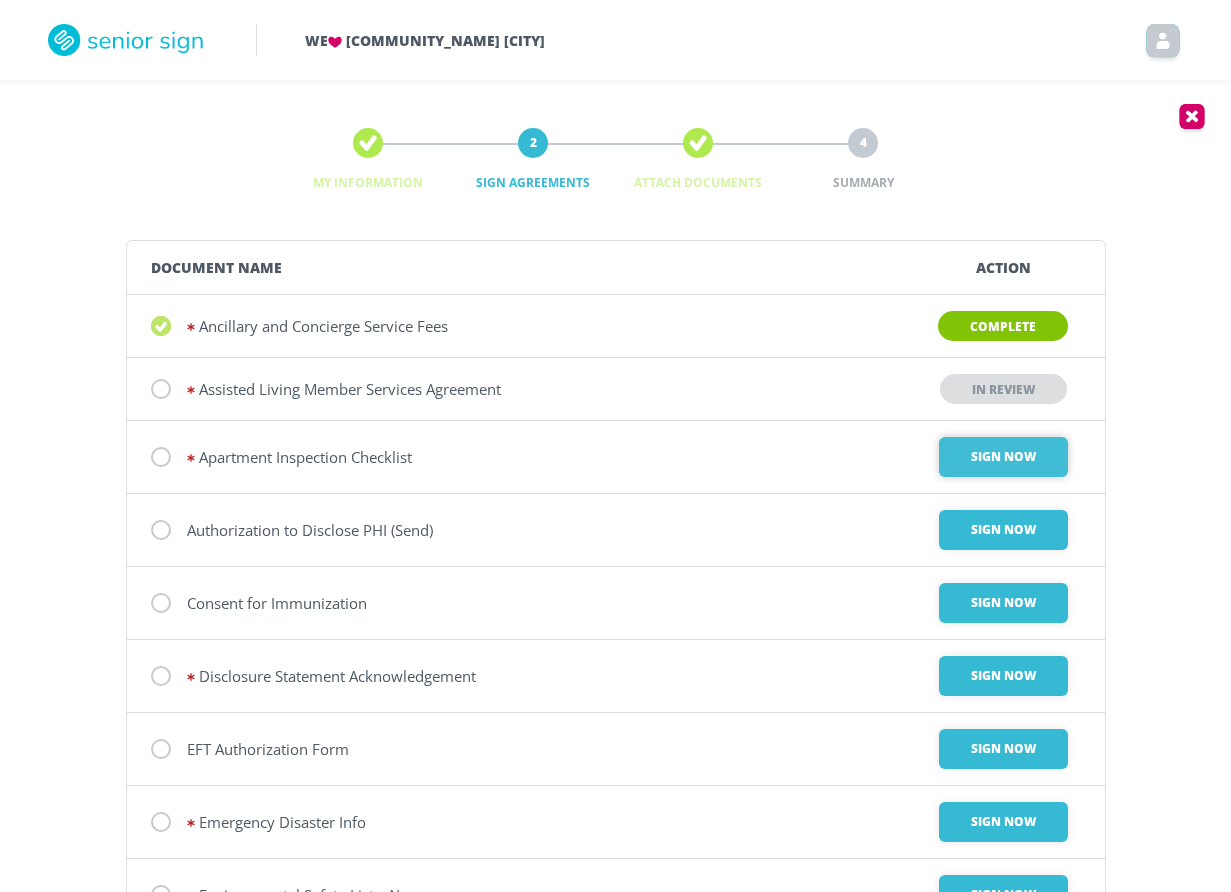 click on "Sign Now" at bounding box center [1003, 457] 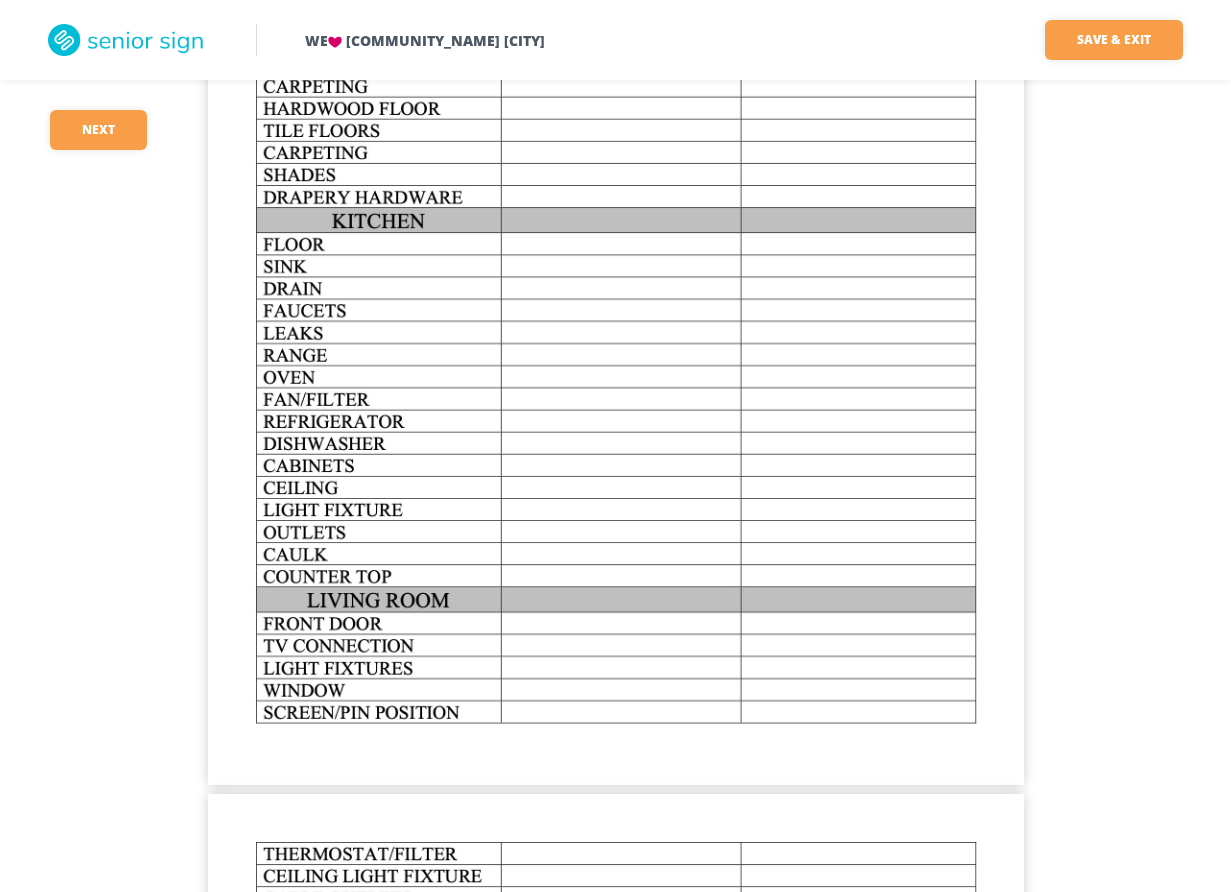 scroll, scrollTop: 0, scrollLeft: 0, axis: both 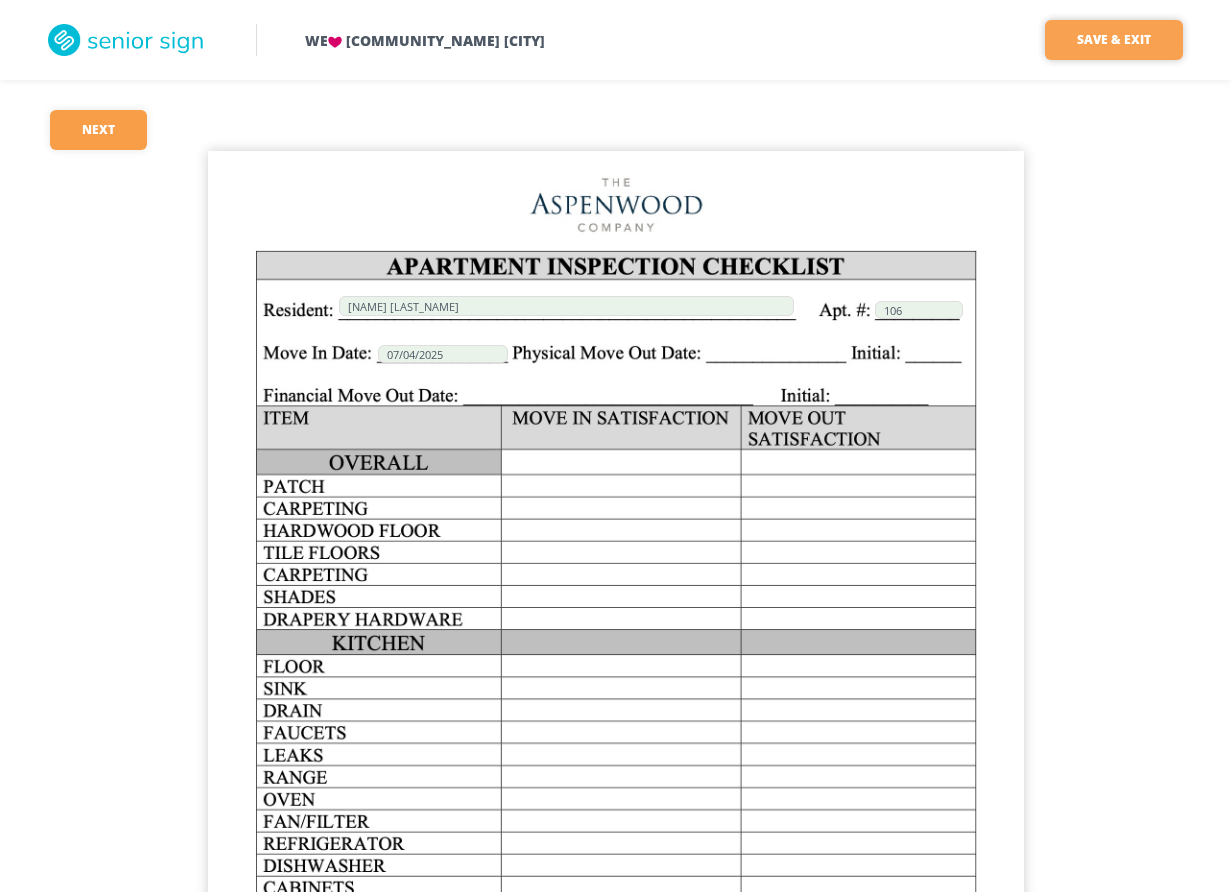 click on "Save & Exit" at bounding box center [1114, 40] 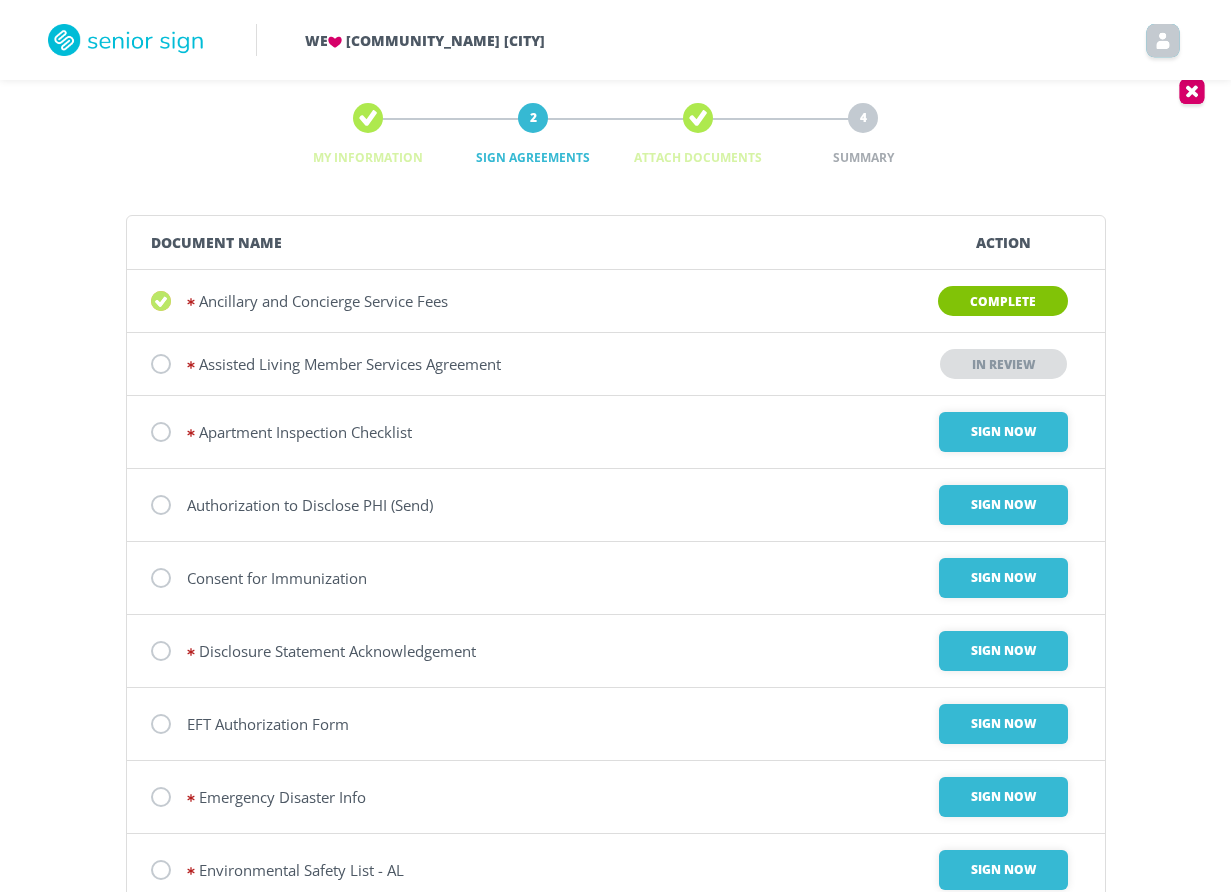 scroll, scrollTop: 0, scrollLeft: 0, axis: both 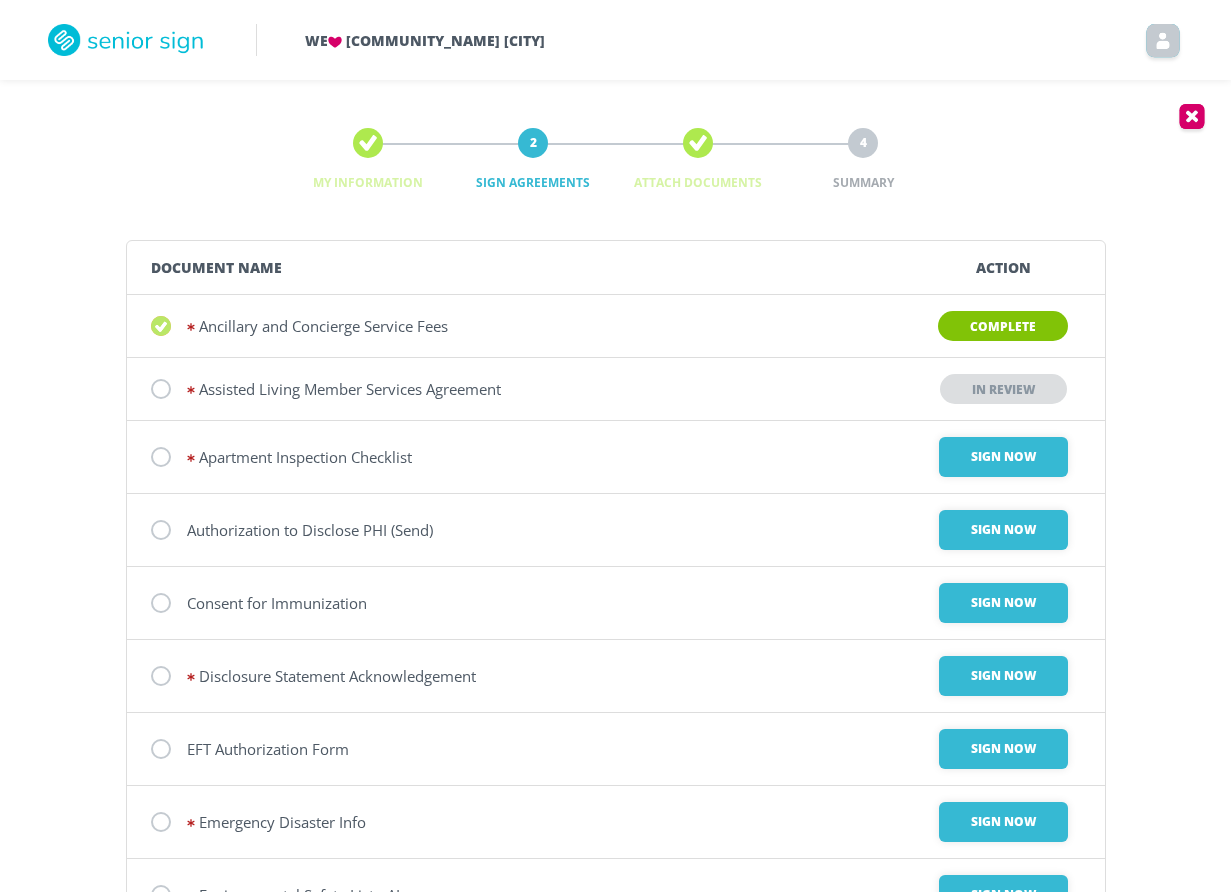 click on "2" at bounding box center [533, 143] 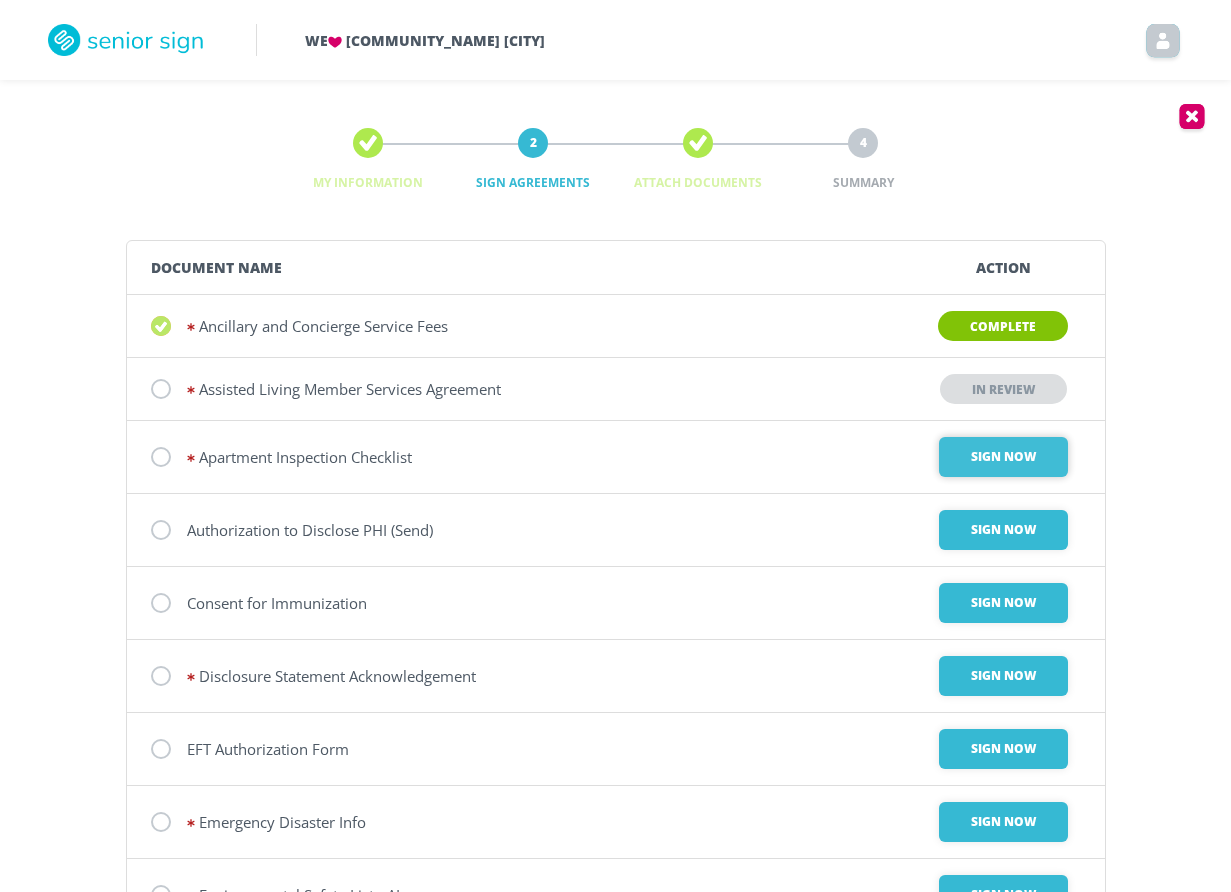 click on "Sign Now" at bounding box center [1003, 457] 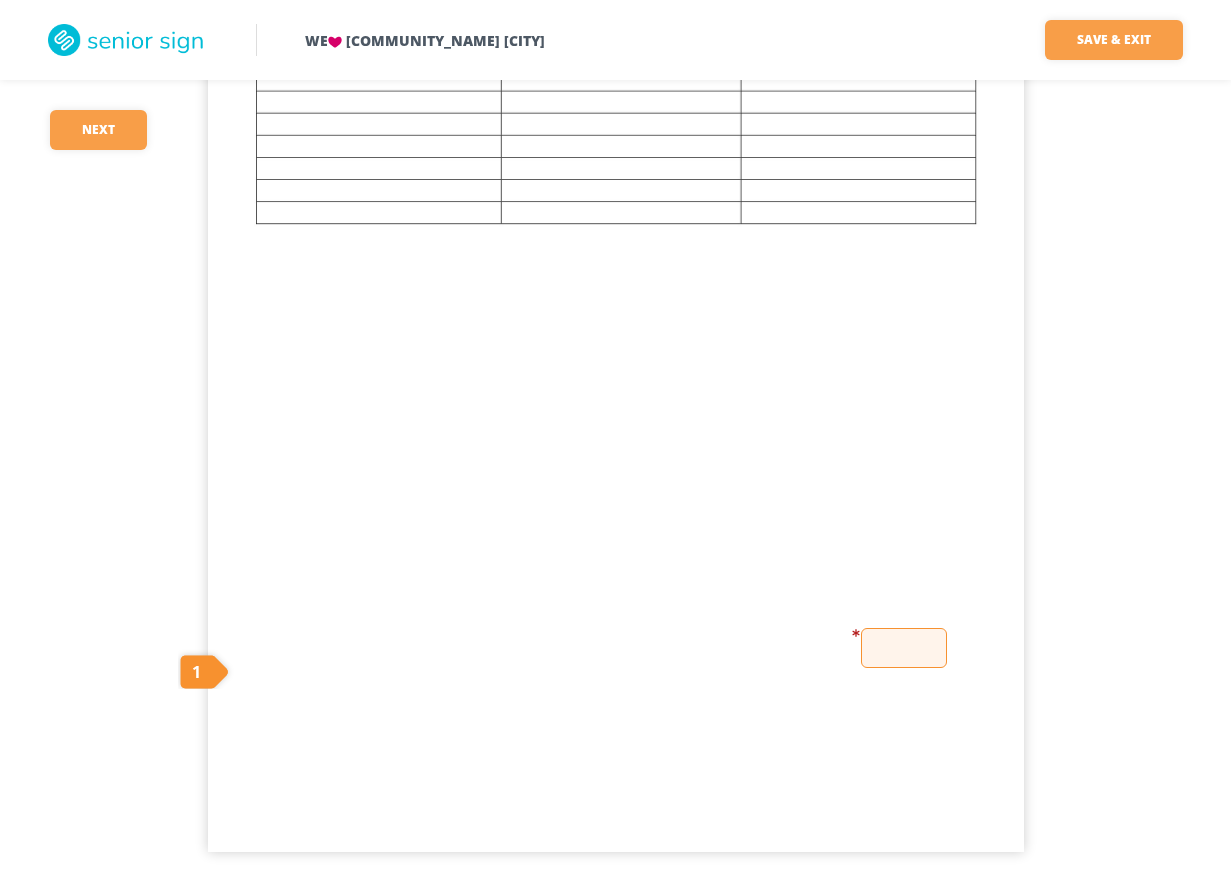 scroll, scrollTop: 3565, scrollLeft: 0, axis: vertical 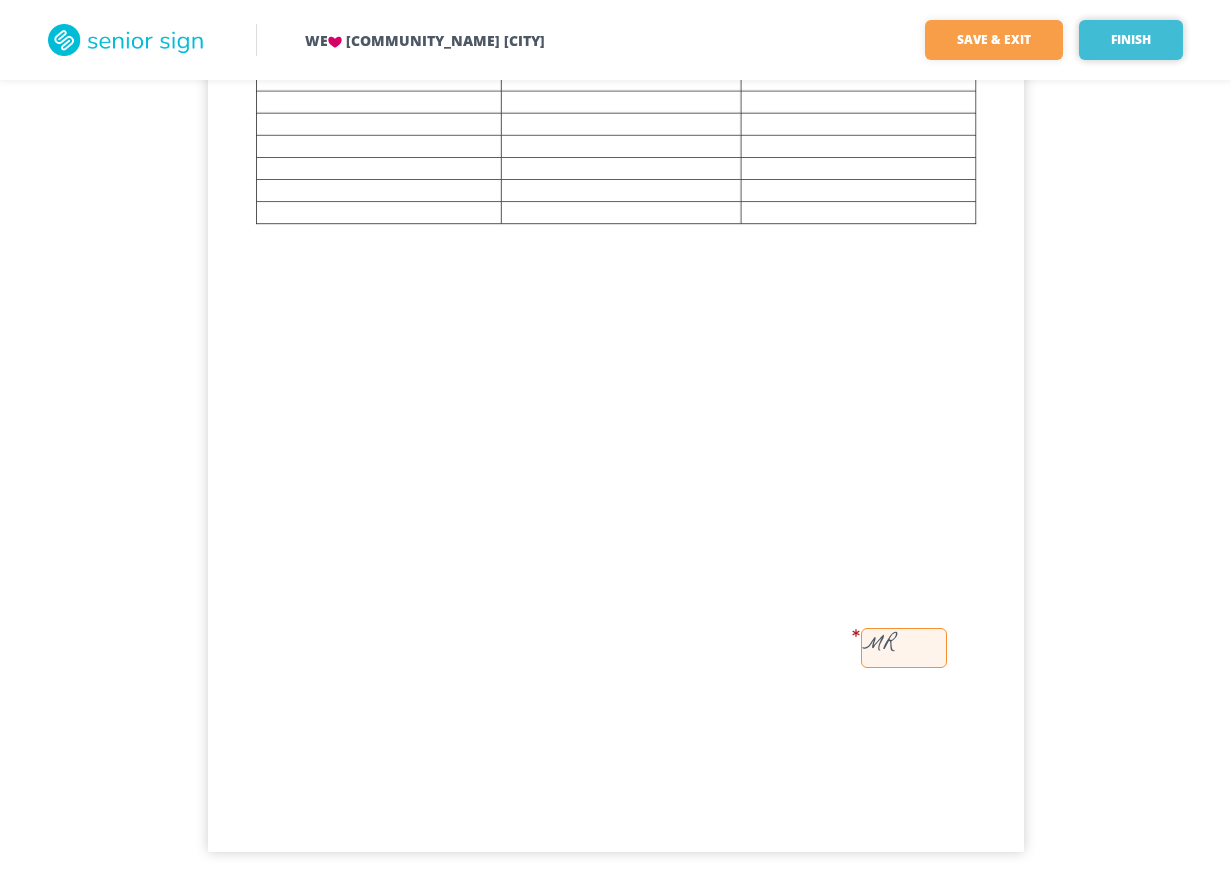 click on "Finish" at bounding box center [1131, 40] 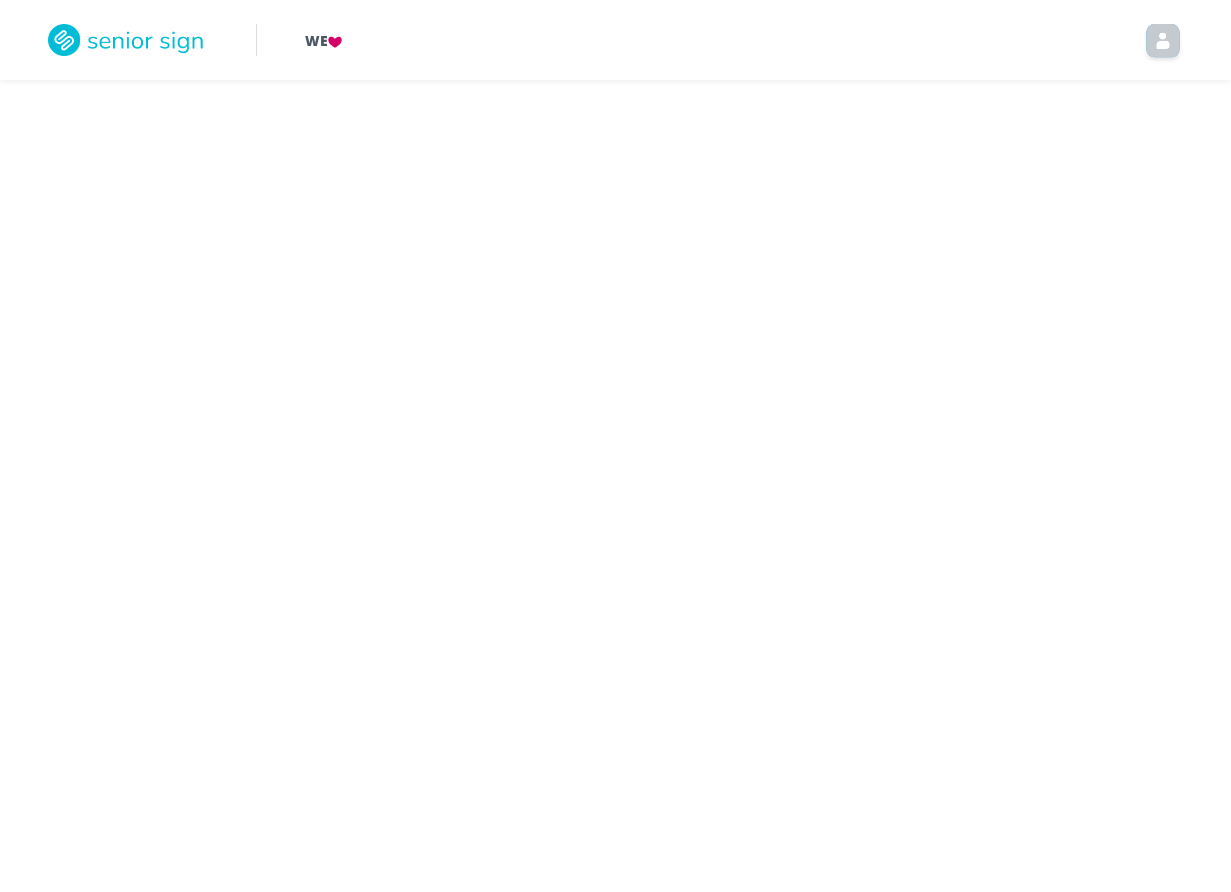 scroll, scrollTop: 0, scrollLeft: 0, axis: both 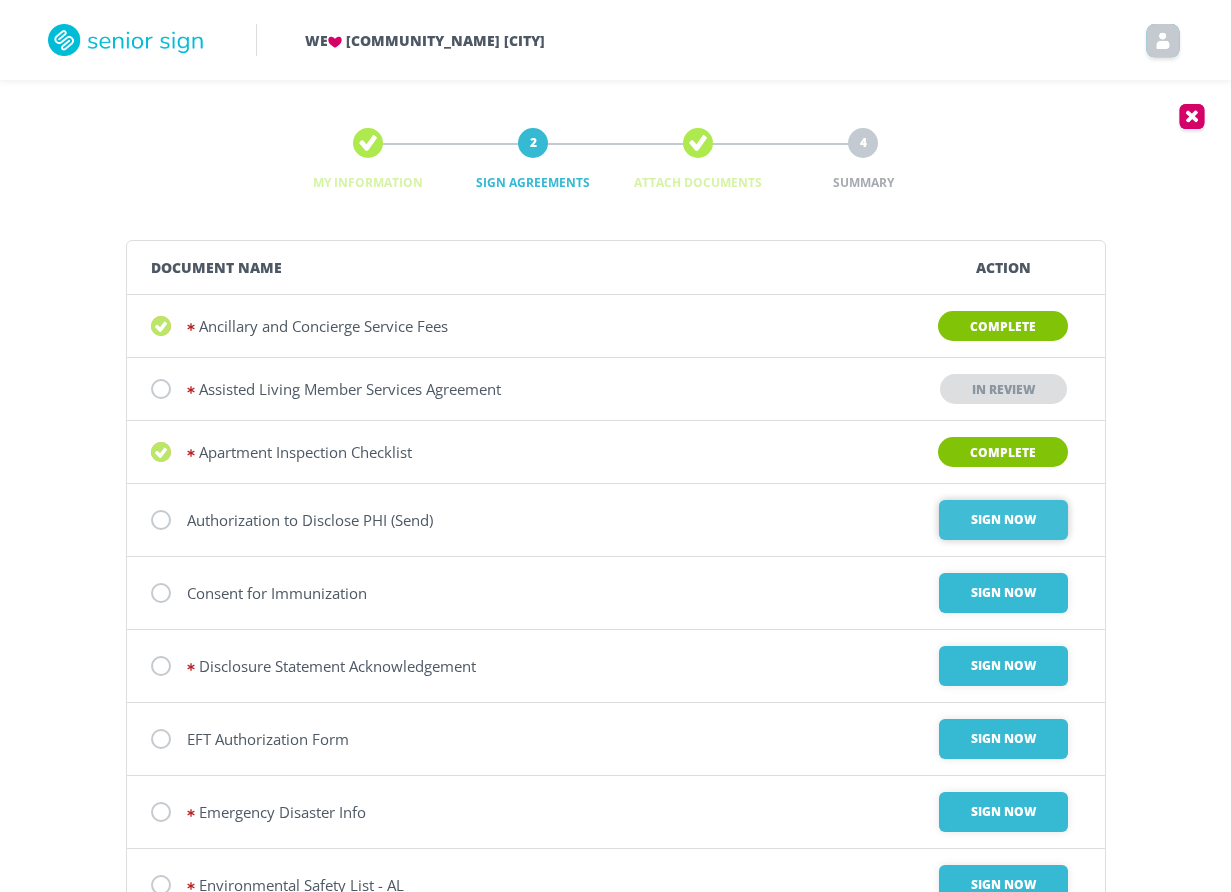 click on "Sign Now" at bounding box center (1003, 520) 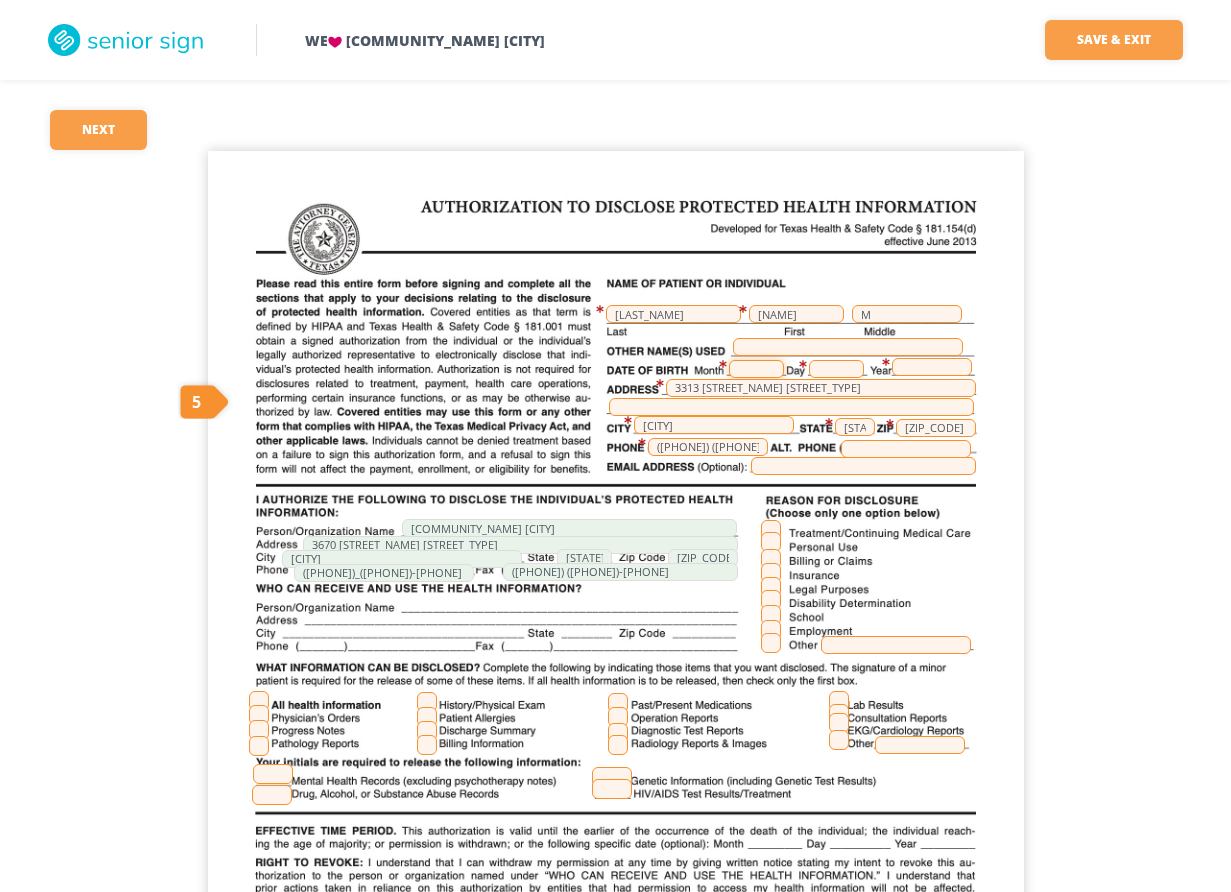 click at bounding box center (756, 369) 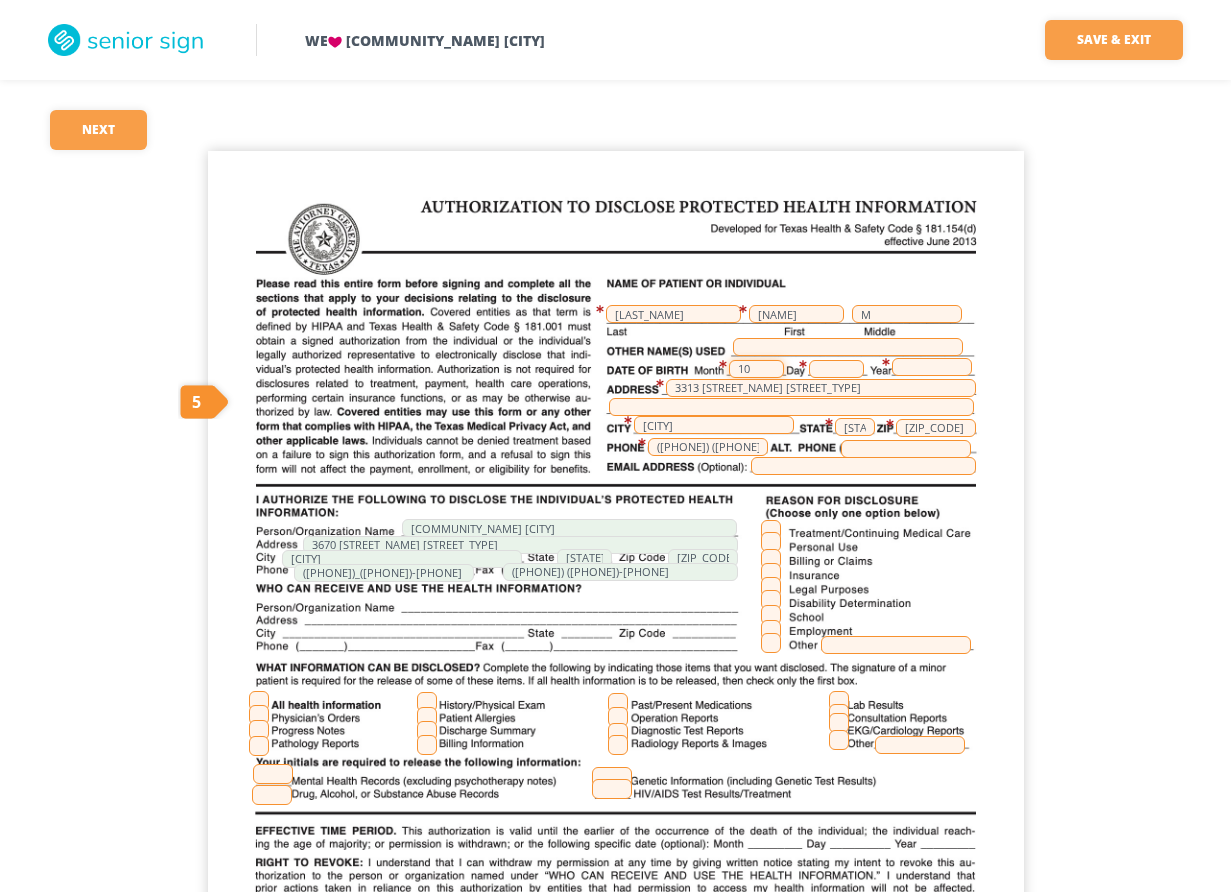 type on "10" 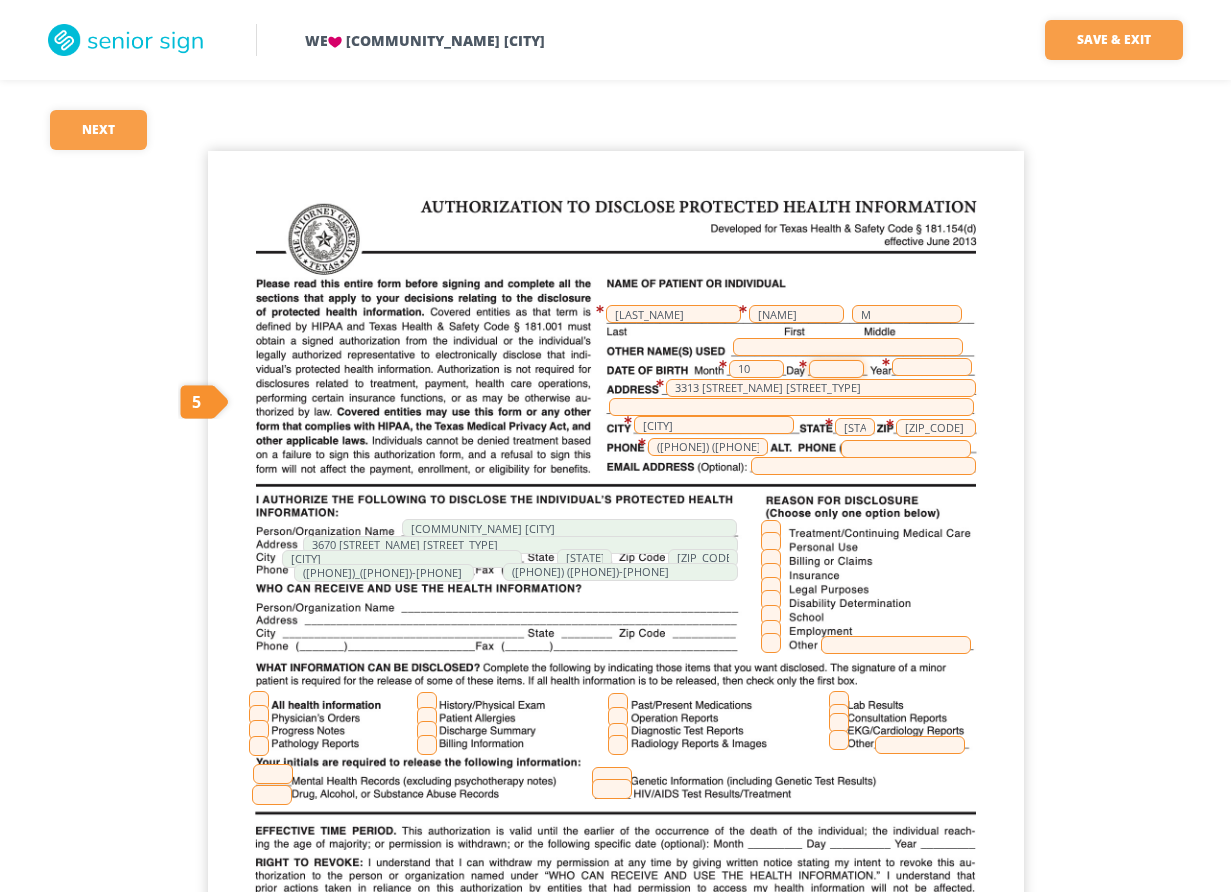click at bounding box center (836, 369) 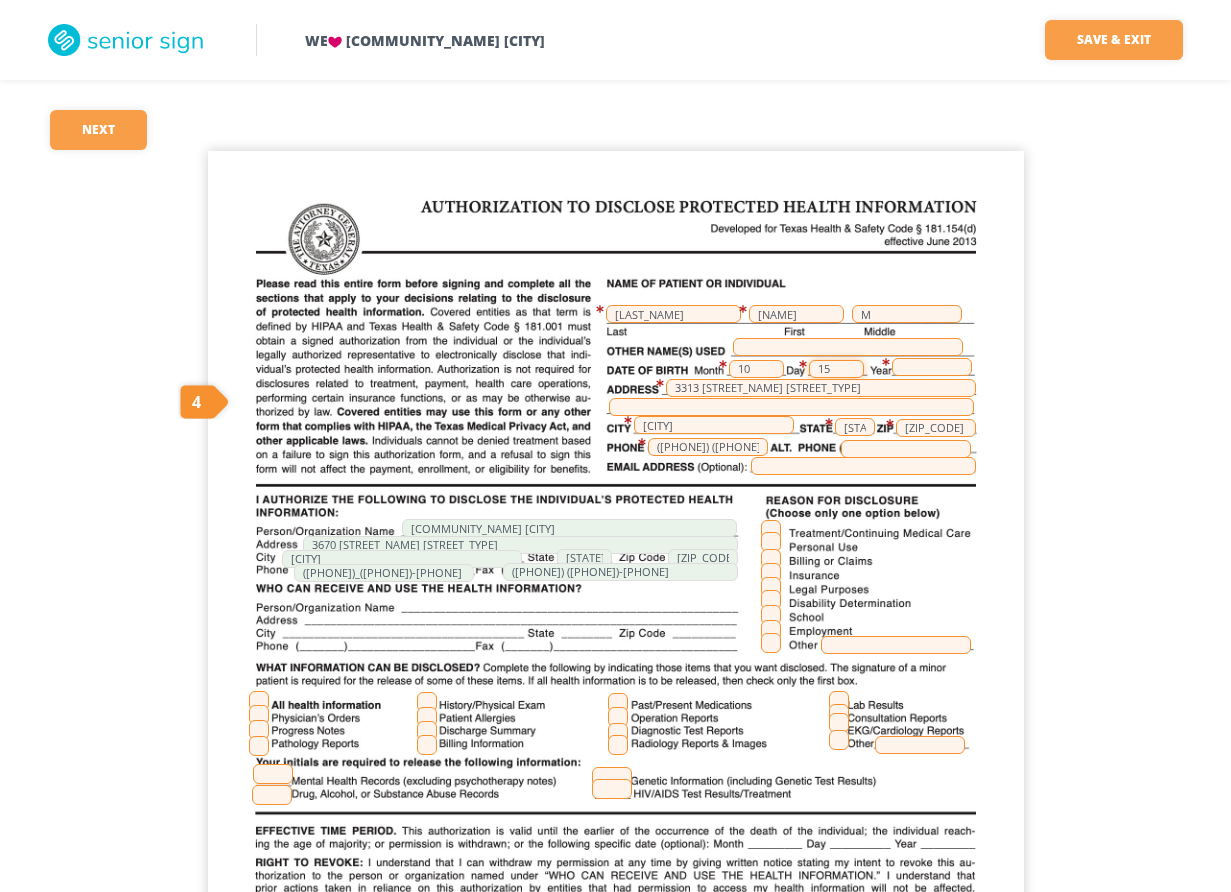 type on "15" 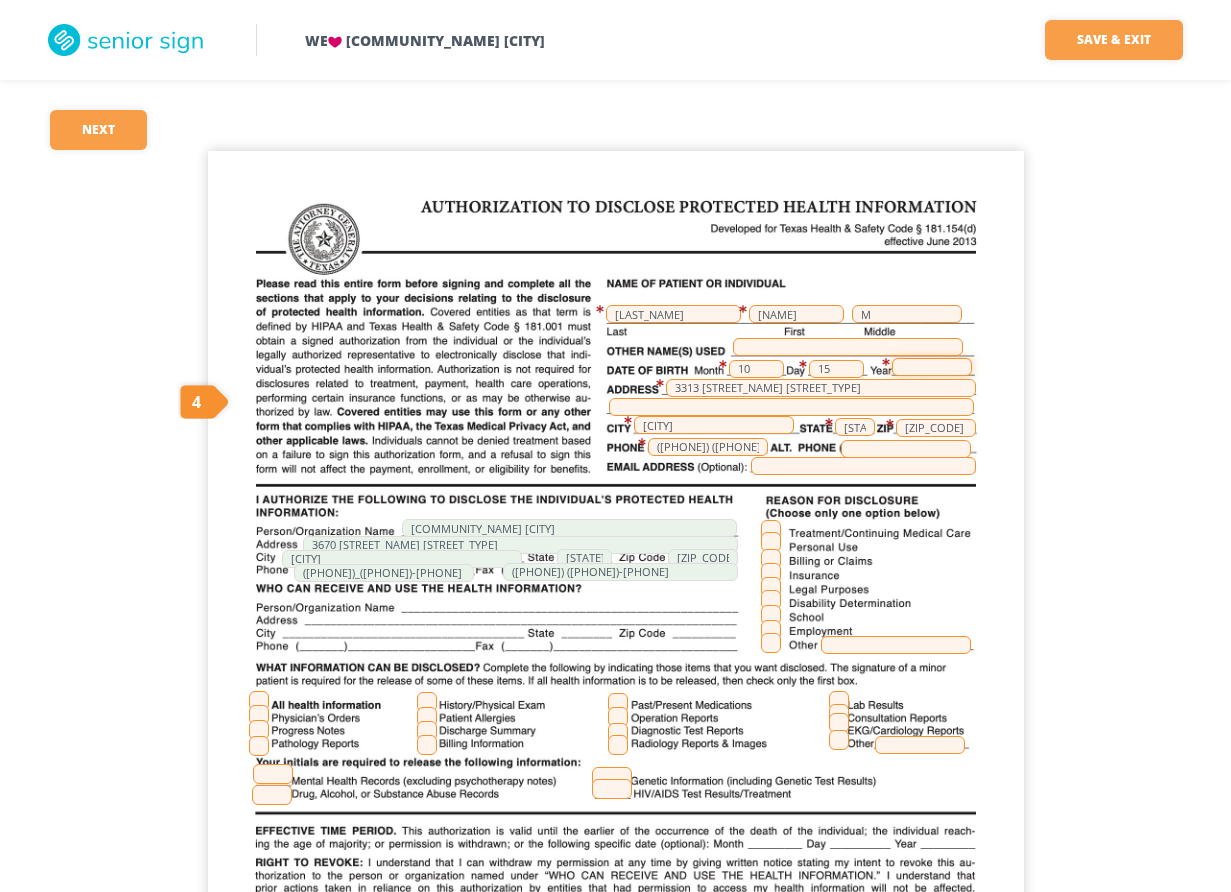 click at bounding box center [932, 367] 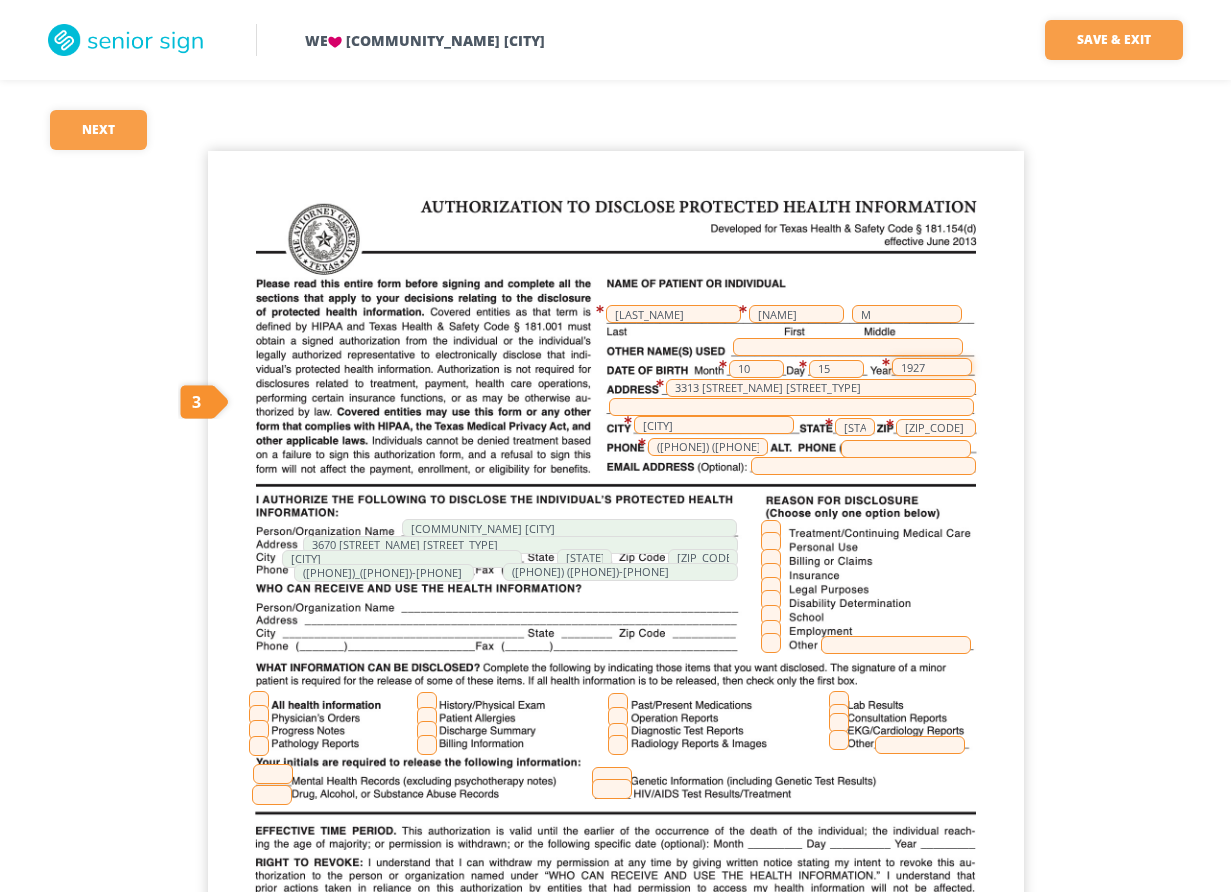 type on "1927" 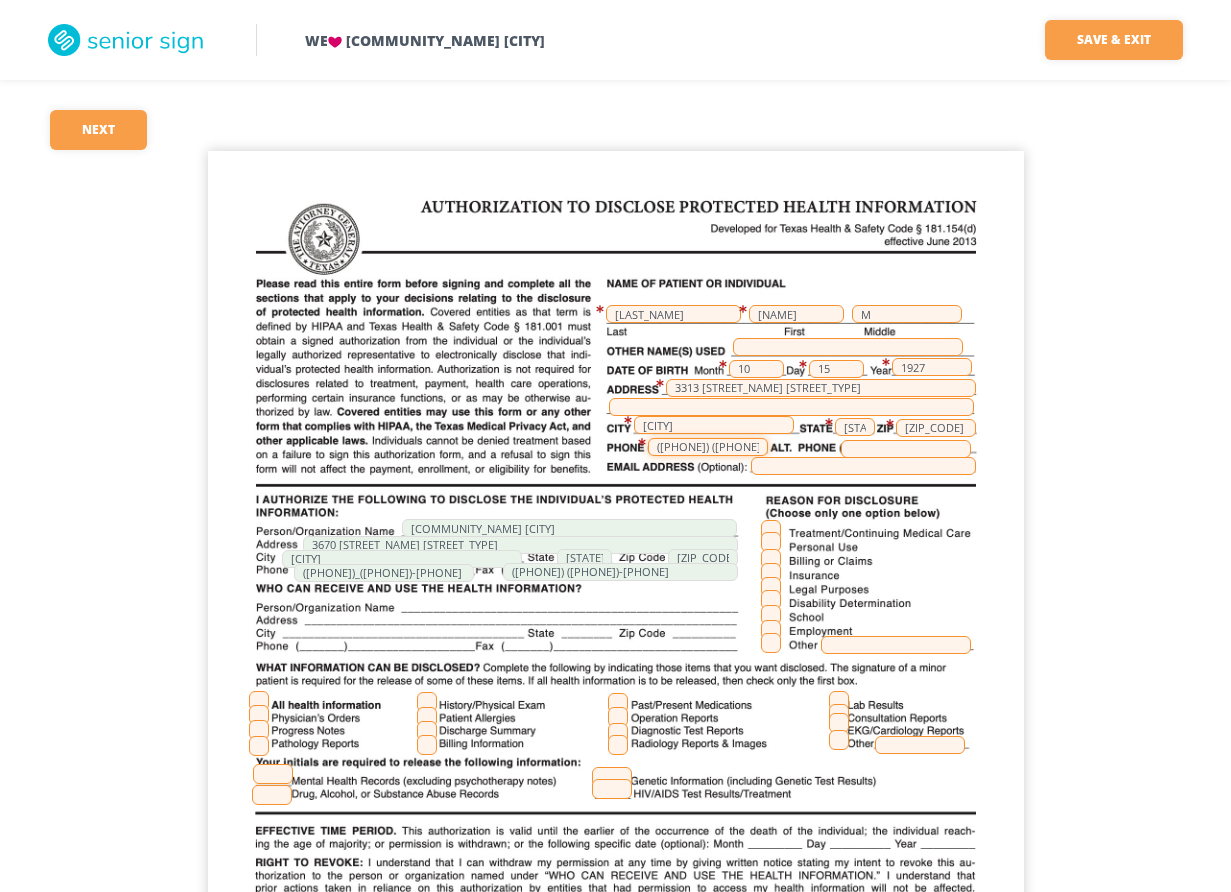 click on "([PHONE]) ([PHONE])-[PHONE]" at bounding box center [708, 447] 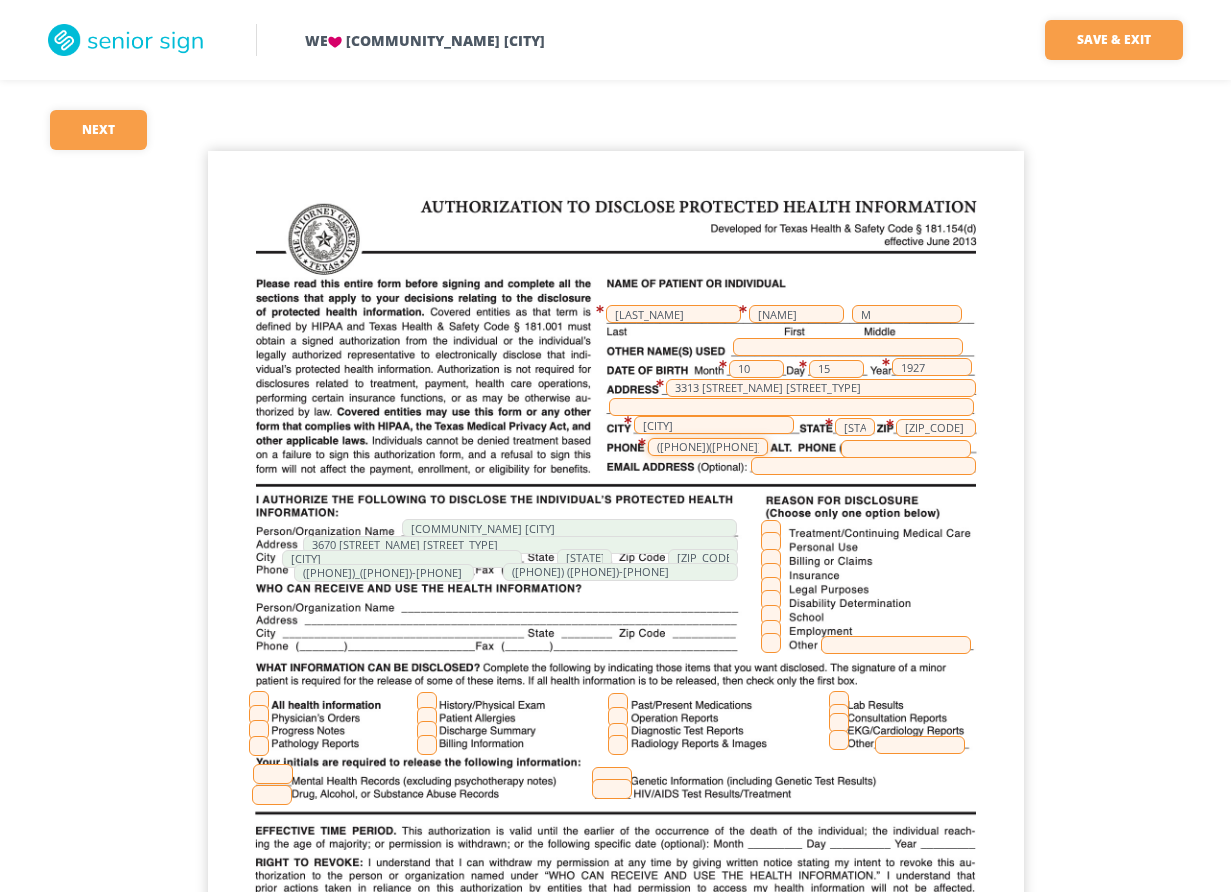 type on "([PHONE])([PHONE])-[PHONE]" 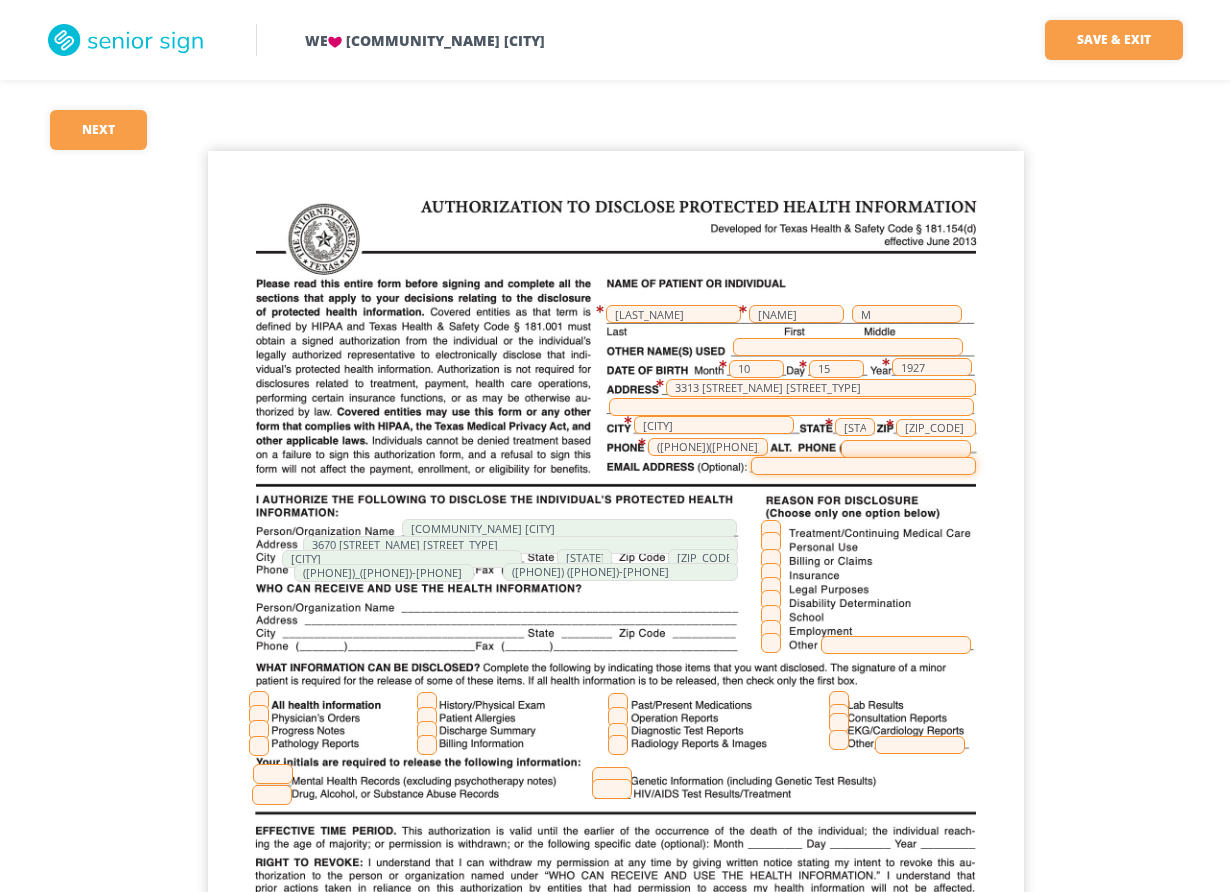 click at bounding box center [863, 466] 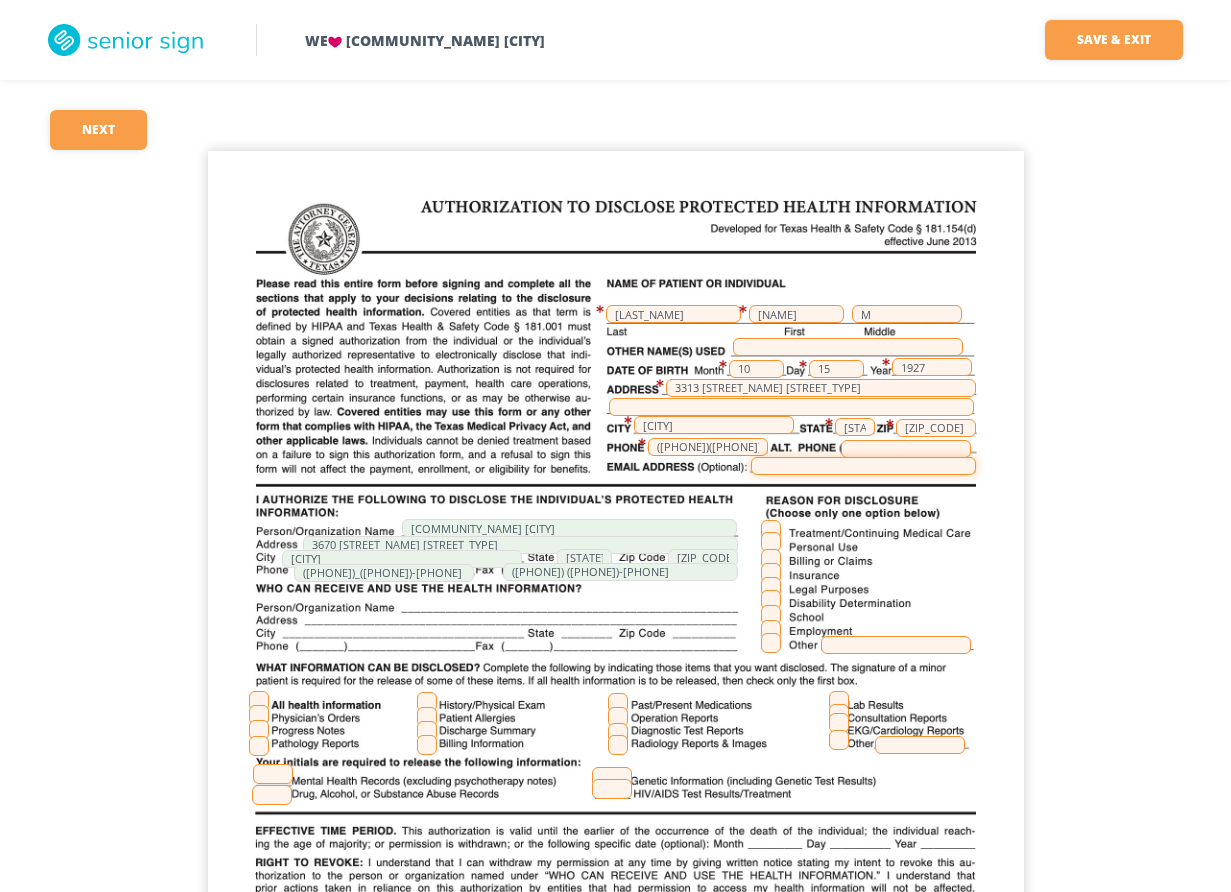 type on "[EMAIL]" 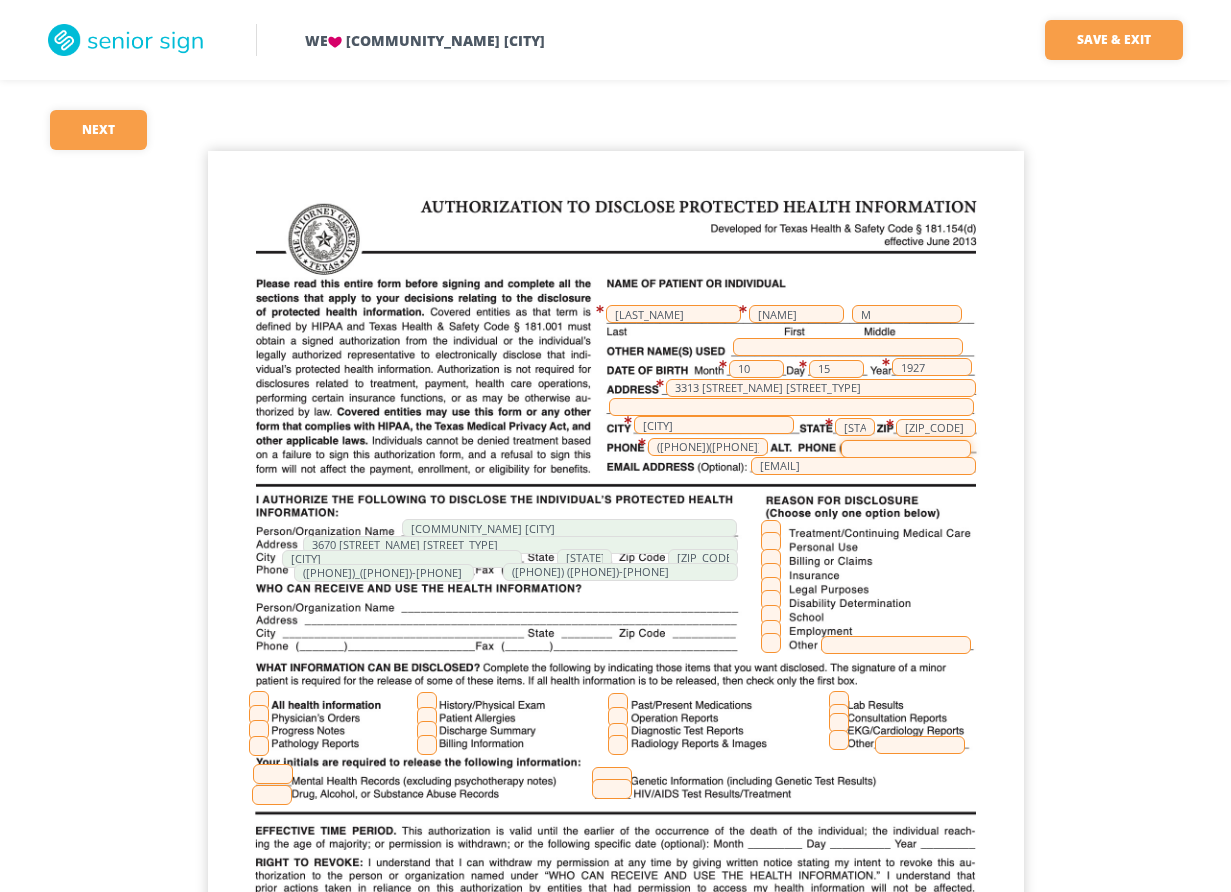 type on "([PHONE])([PHONE])-[PHONE]" 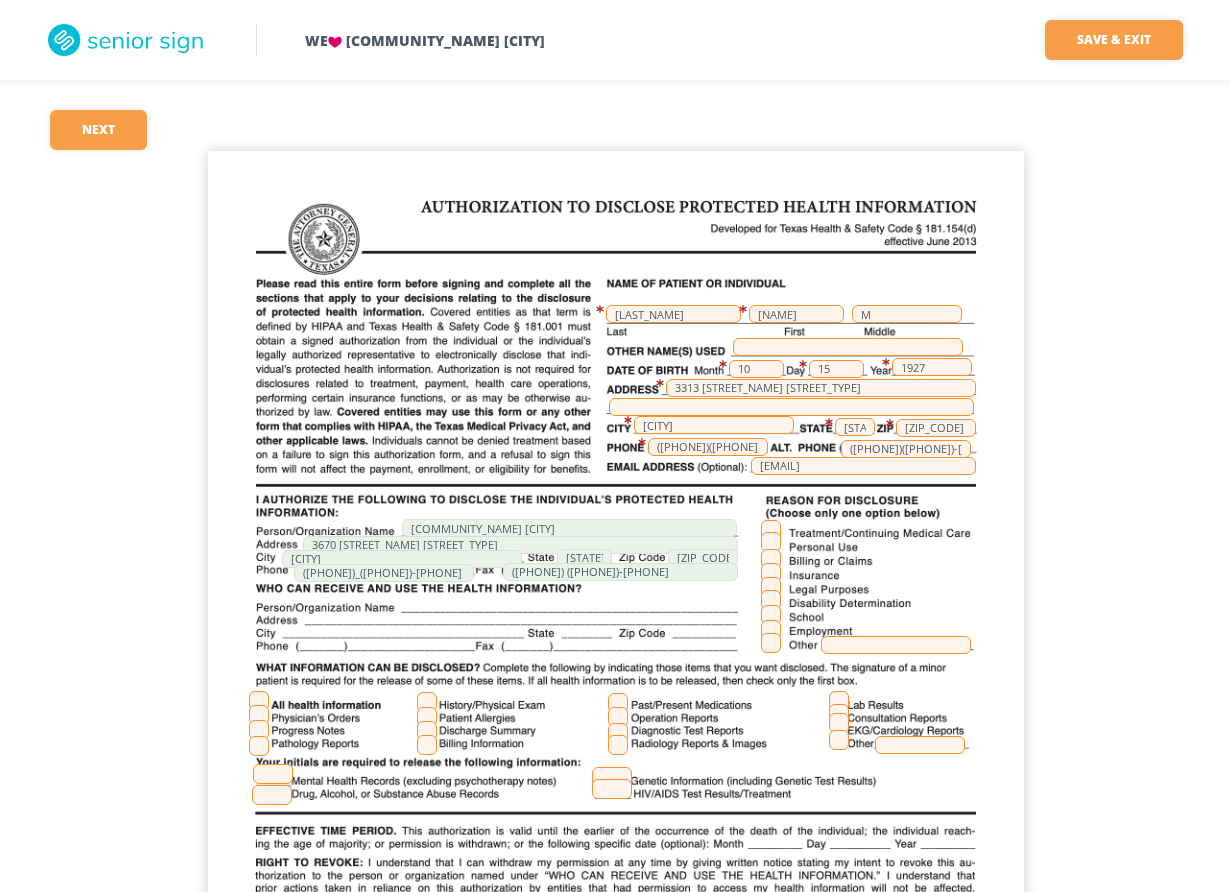 type on "[NAME]" 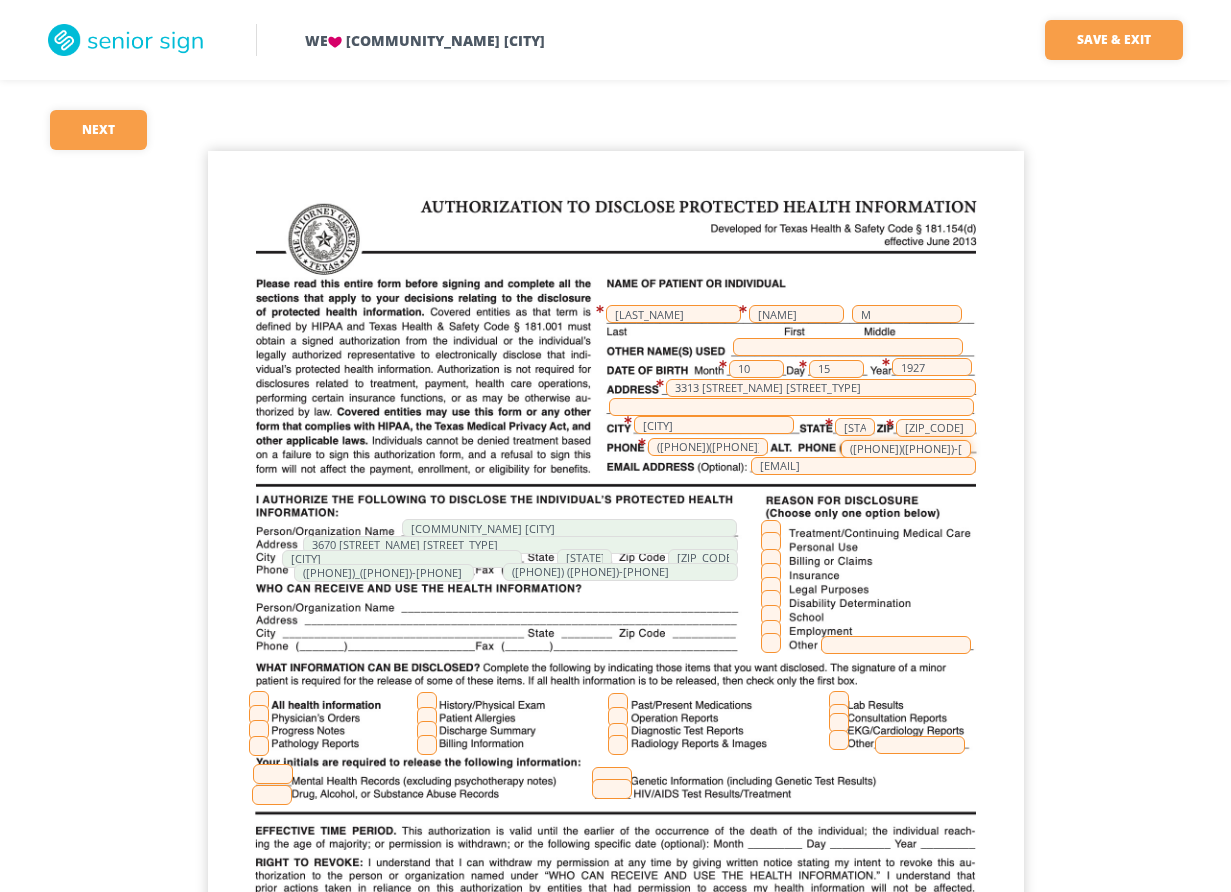 click on "([PHONE])([PHONE])-[PHONE]" at bounding box center (906, 449) 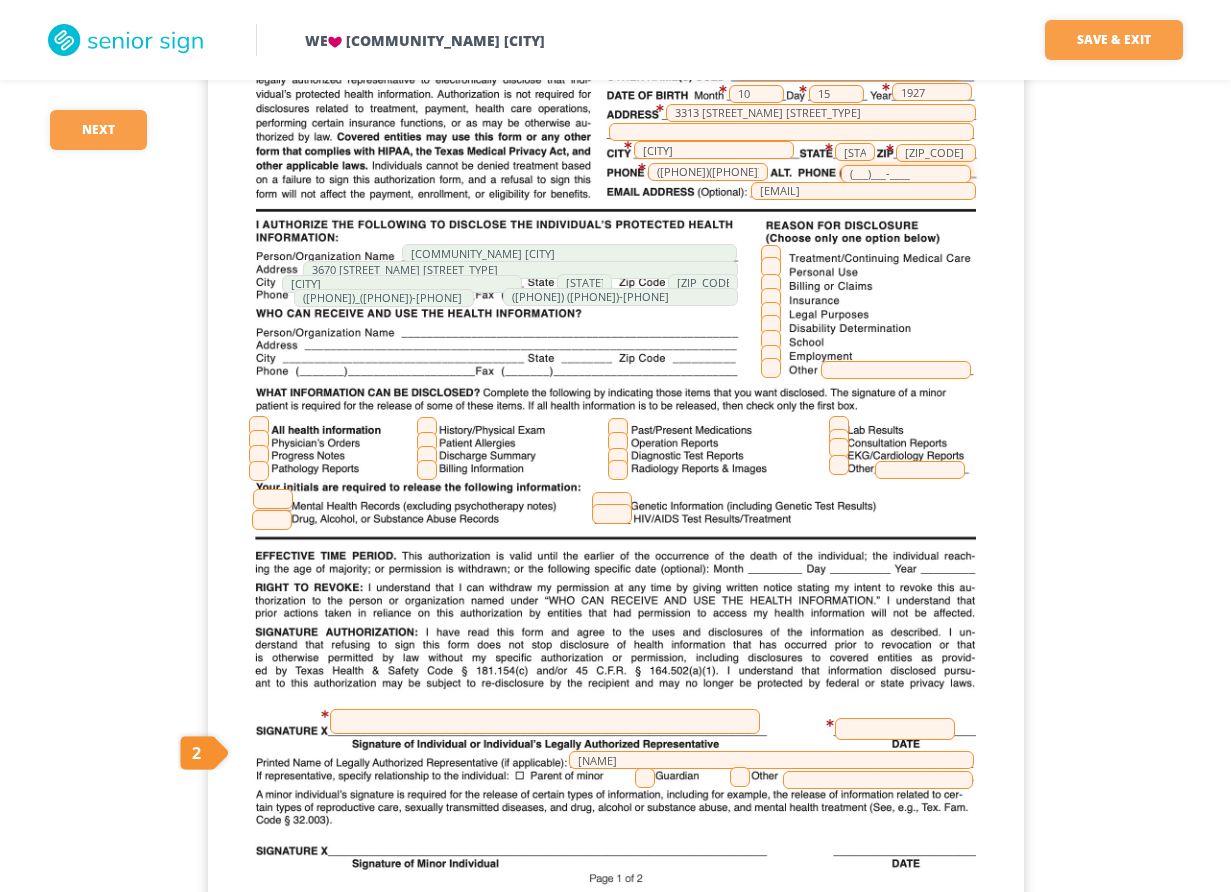 scroll, scrollTop: 500, scrollLeft: 0, axis: vertical 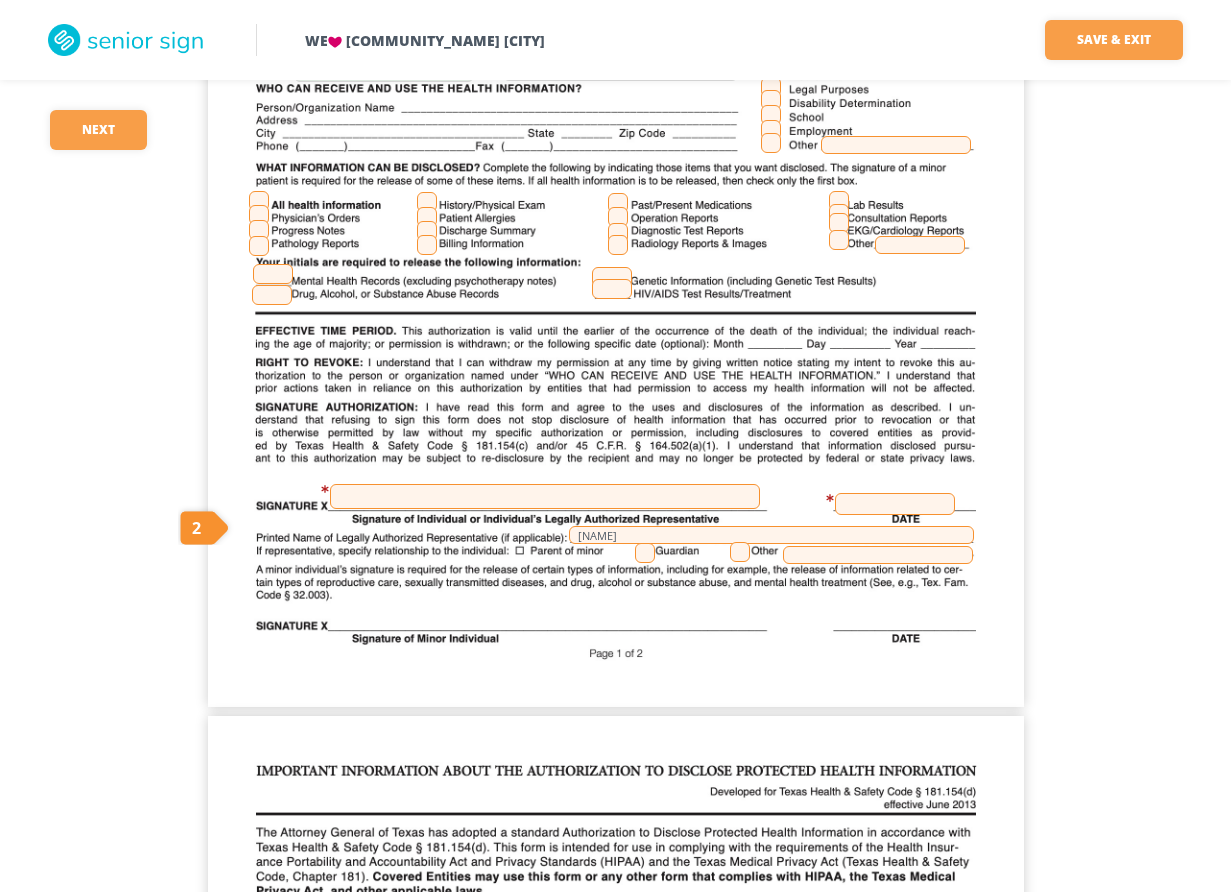 type on "(___)___-____" 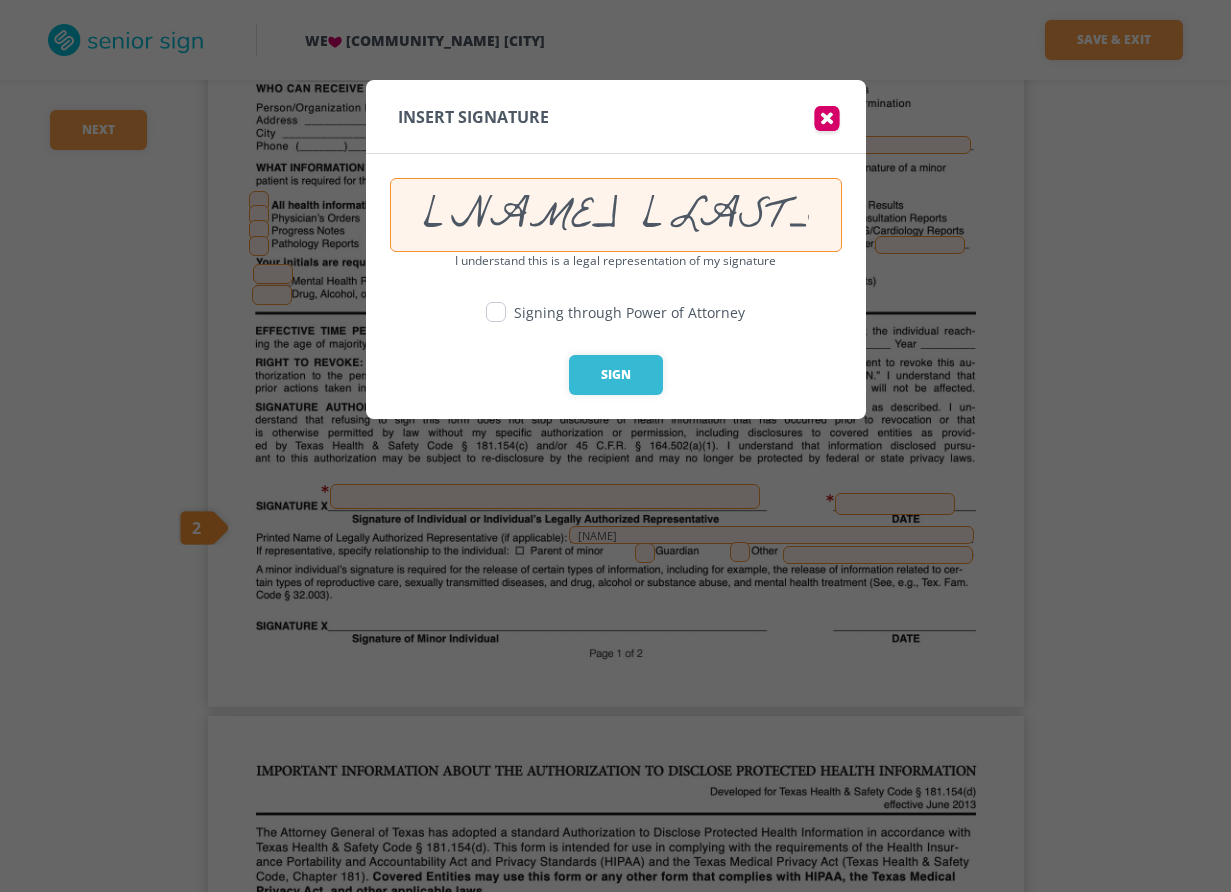 click at bounding box center [496, 312] 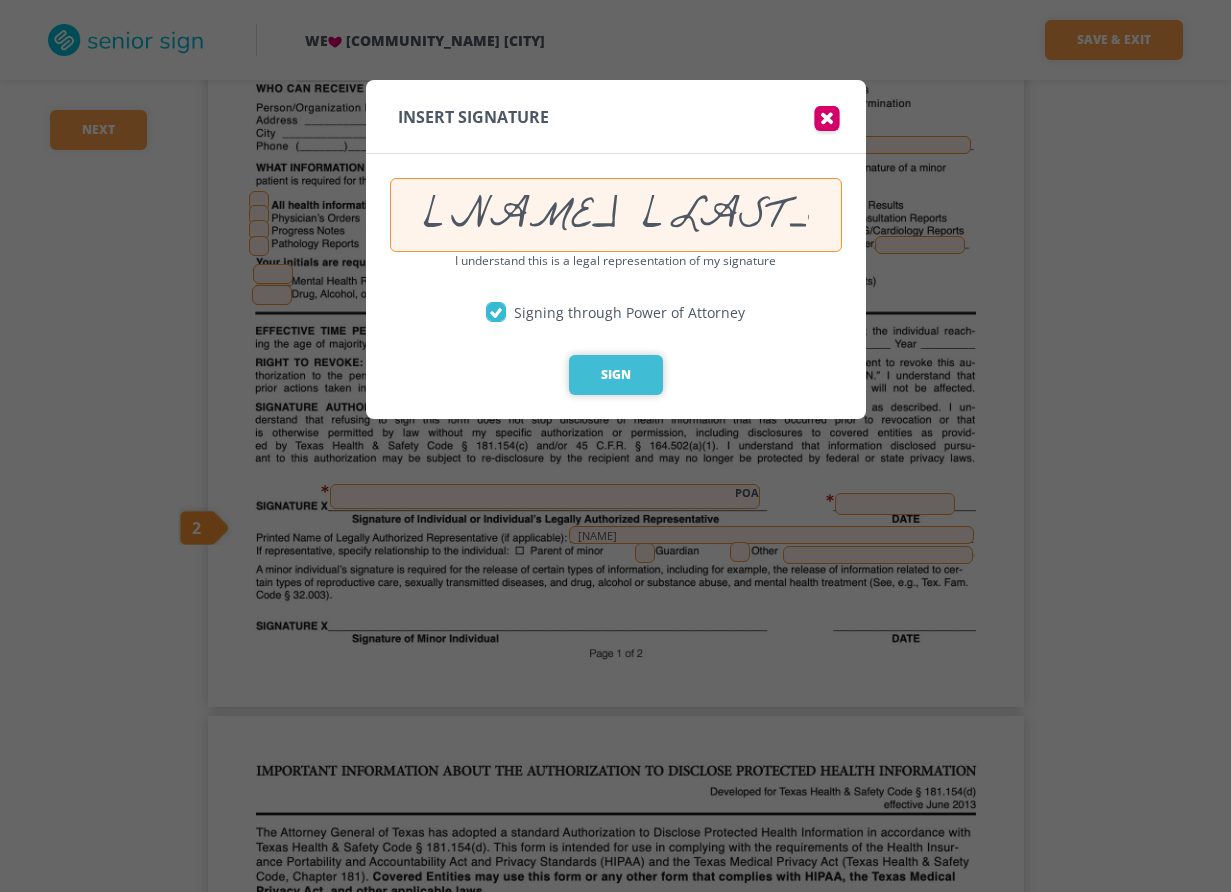 click on "Sign" at bounding box center (616, 375) 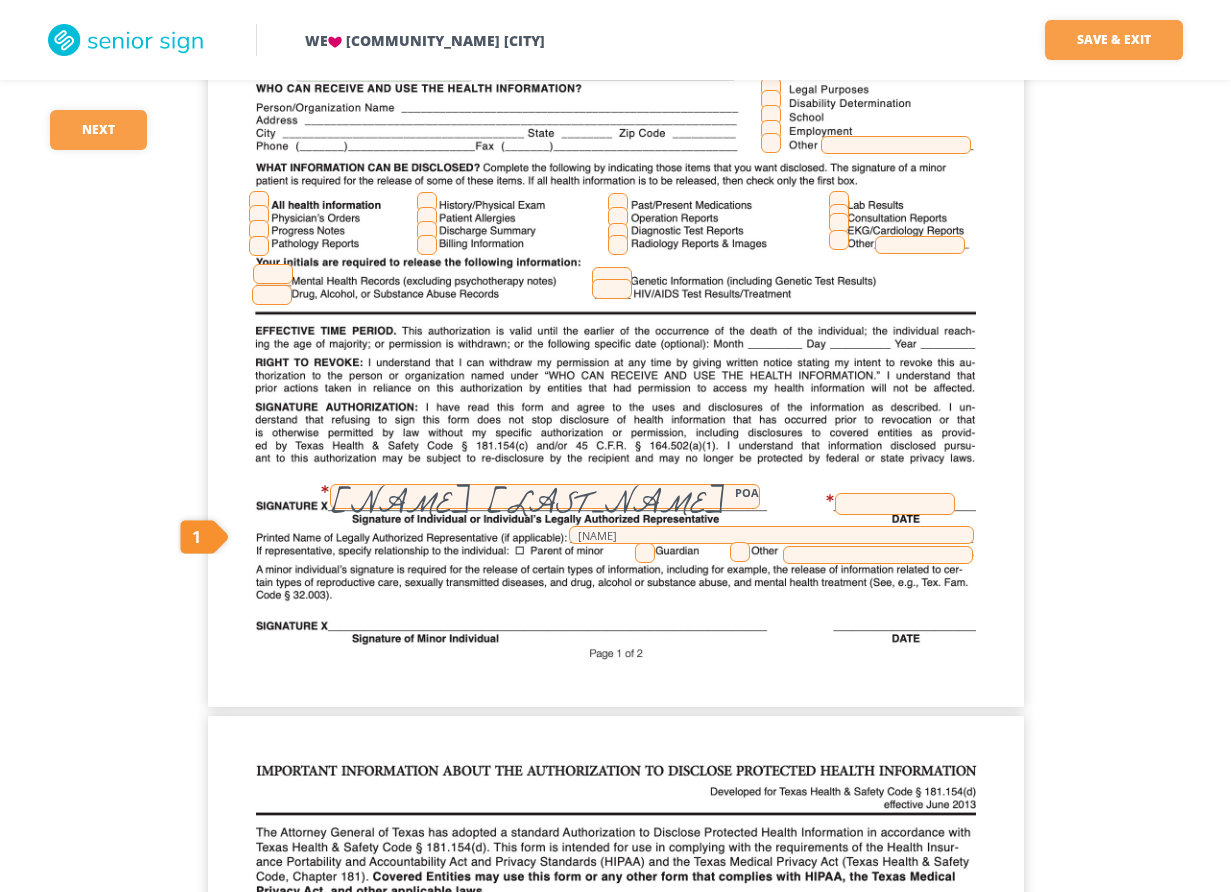 click at bounding box center (895, 504) 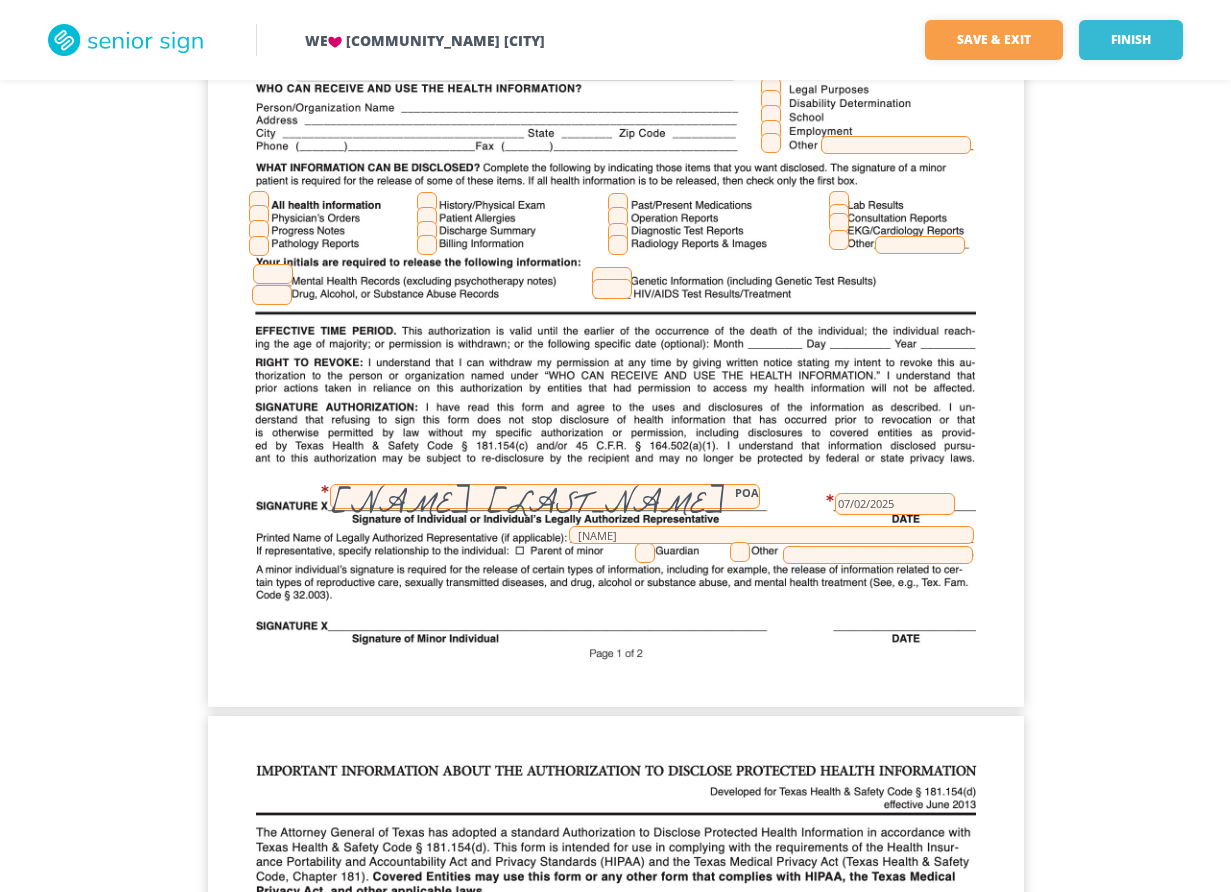 click at bounding box center [740, 552] 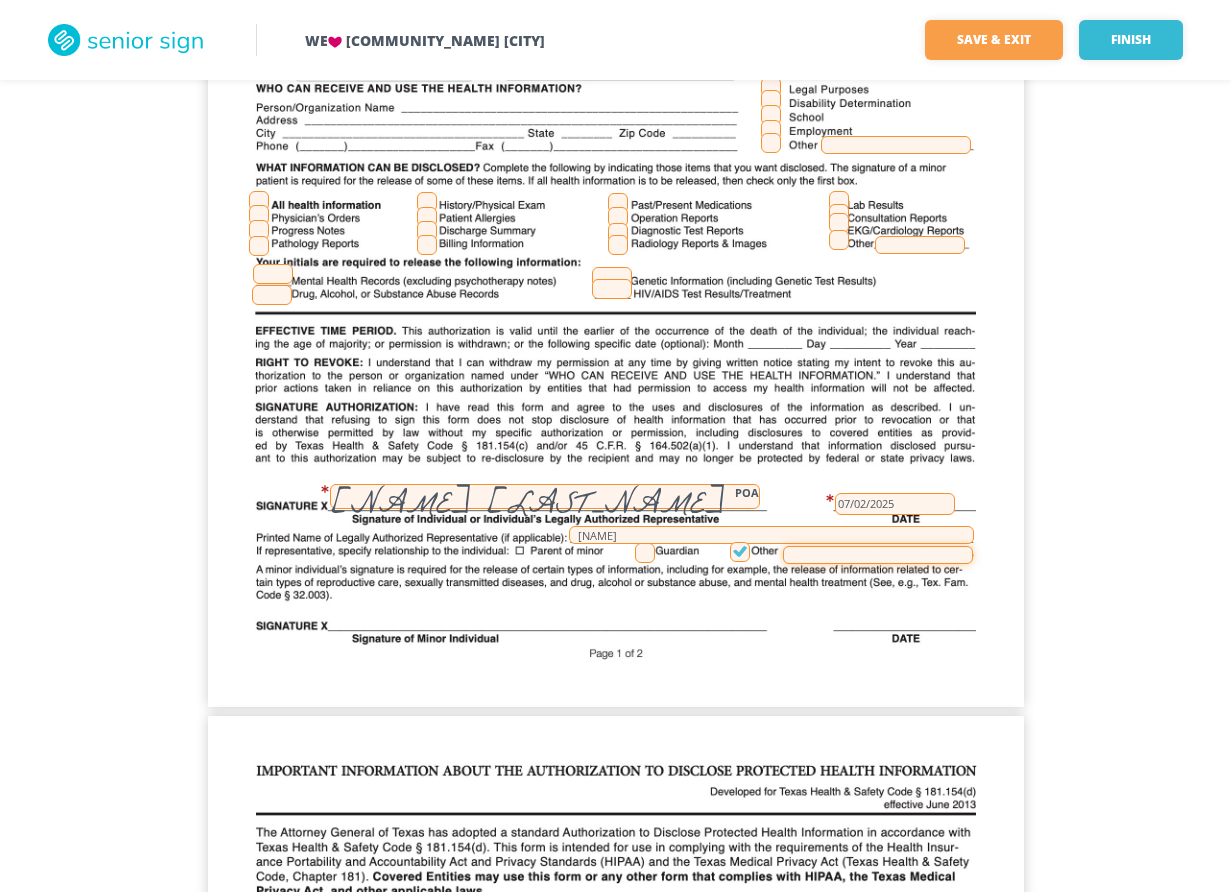 click at bounding box center (878, 555) 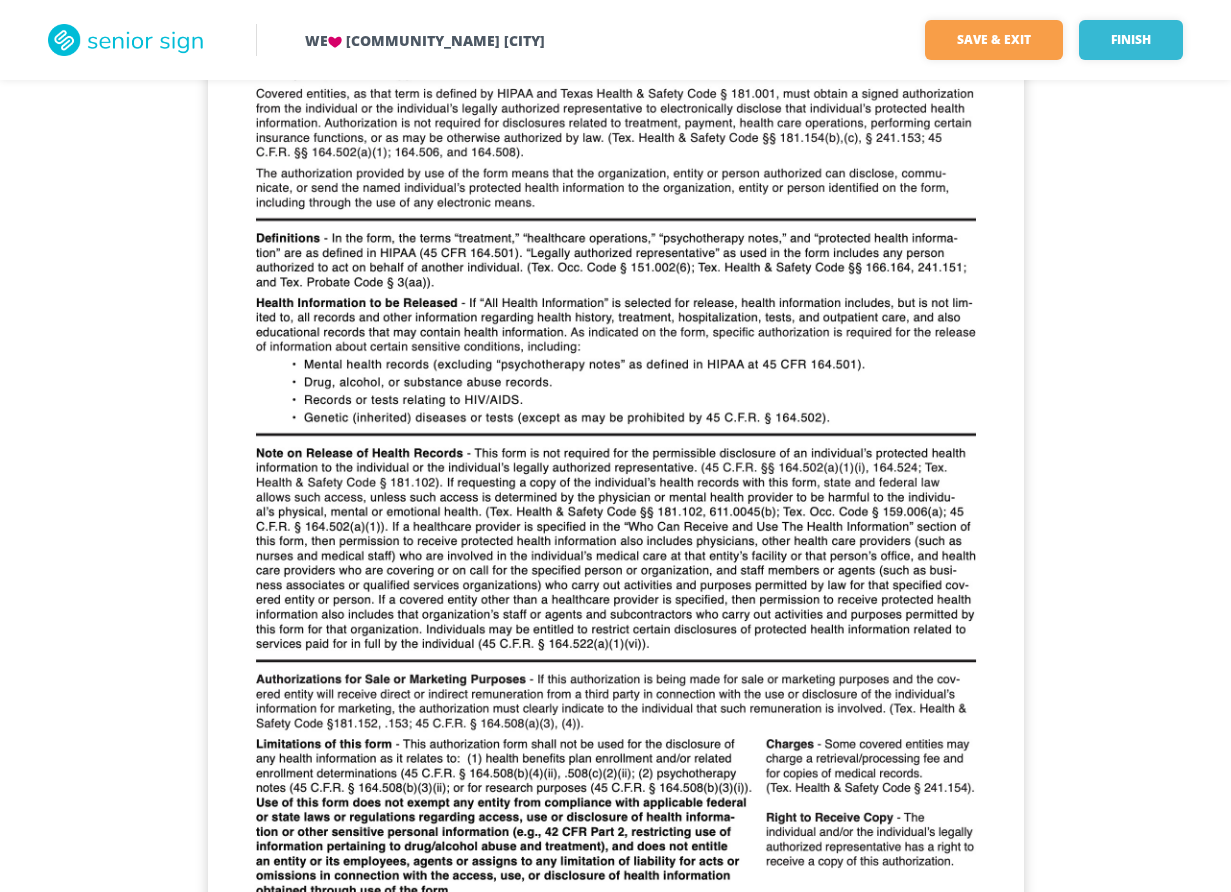 scroll, scrollTop: 1135, scrollLeft: 0, axis: vertical 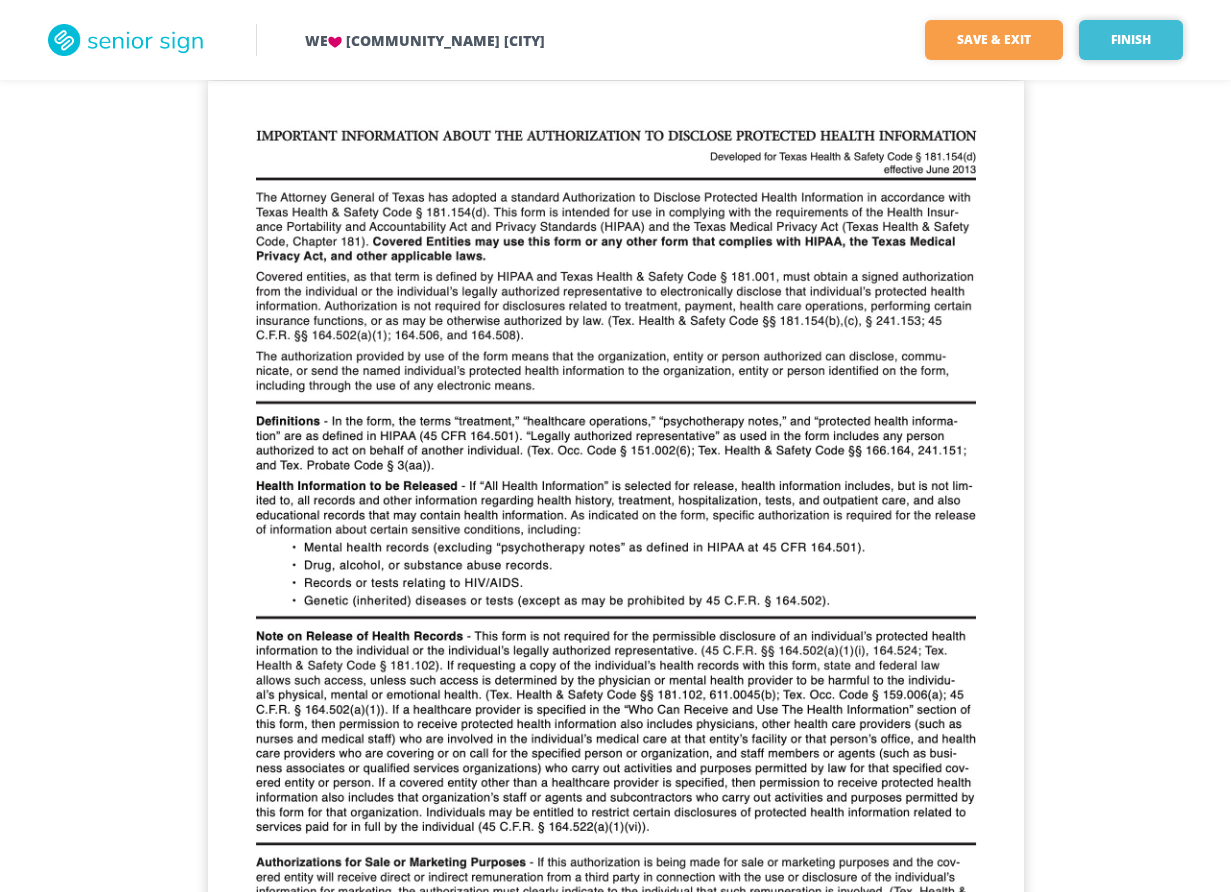 type on "Daughter" 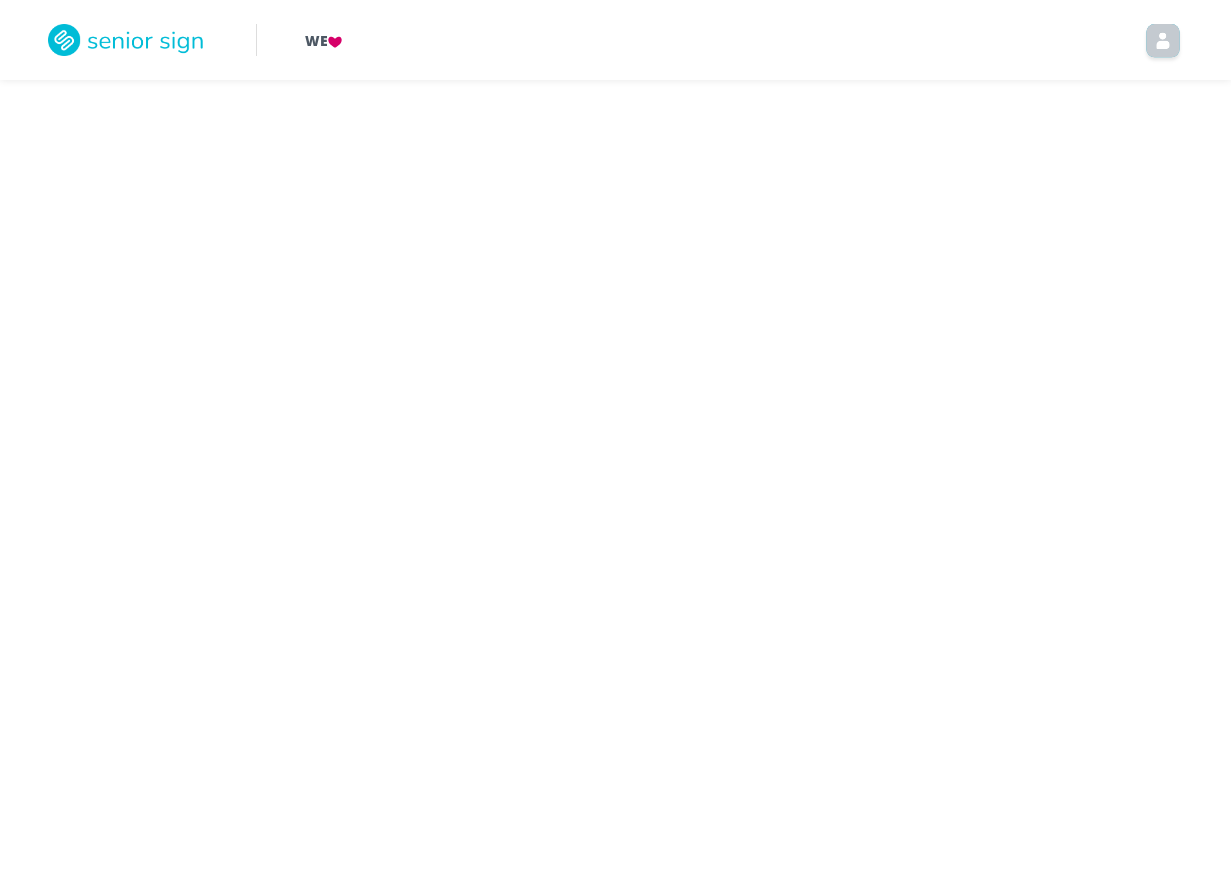 scroll, scrollTop: 0, scrollLeft: 0, axis: both 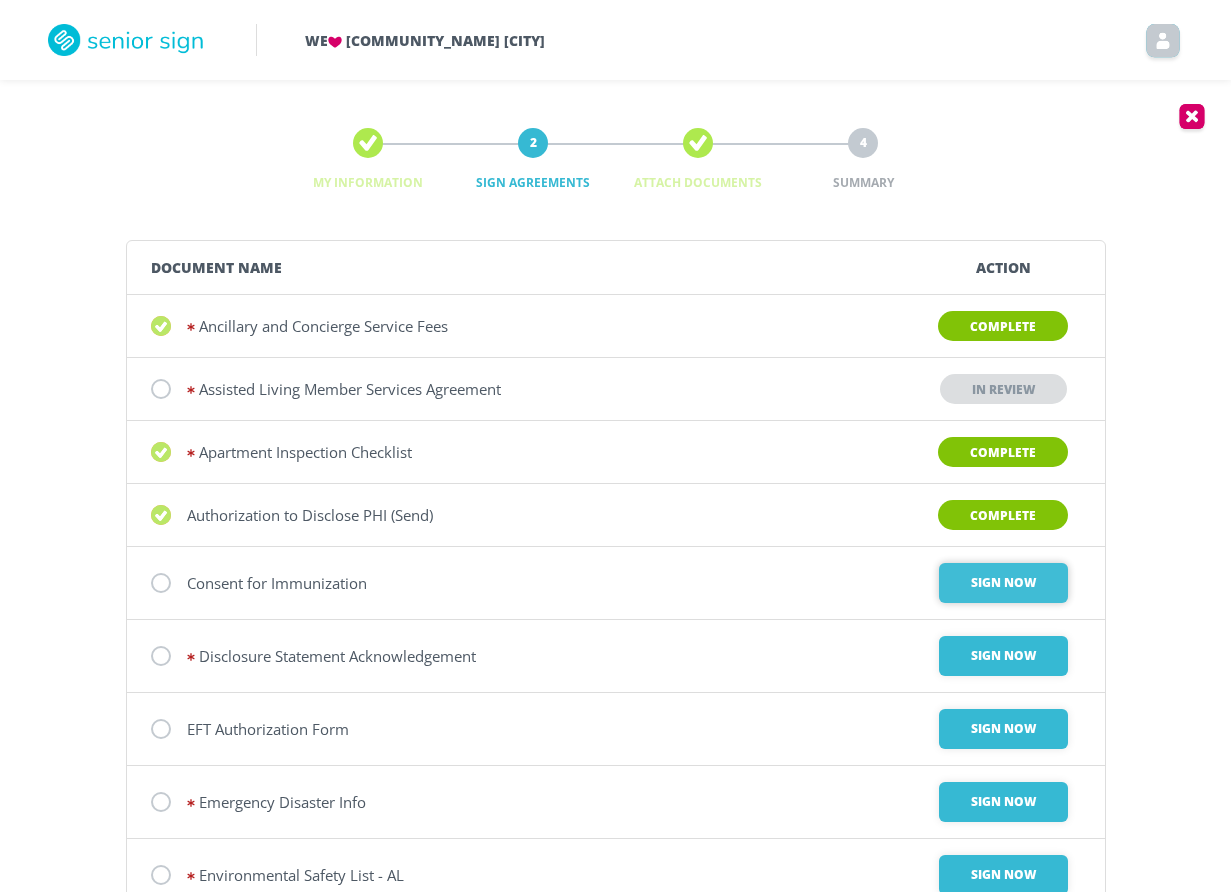 click on "Sign Now" at bounding box center (1003, 583) 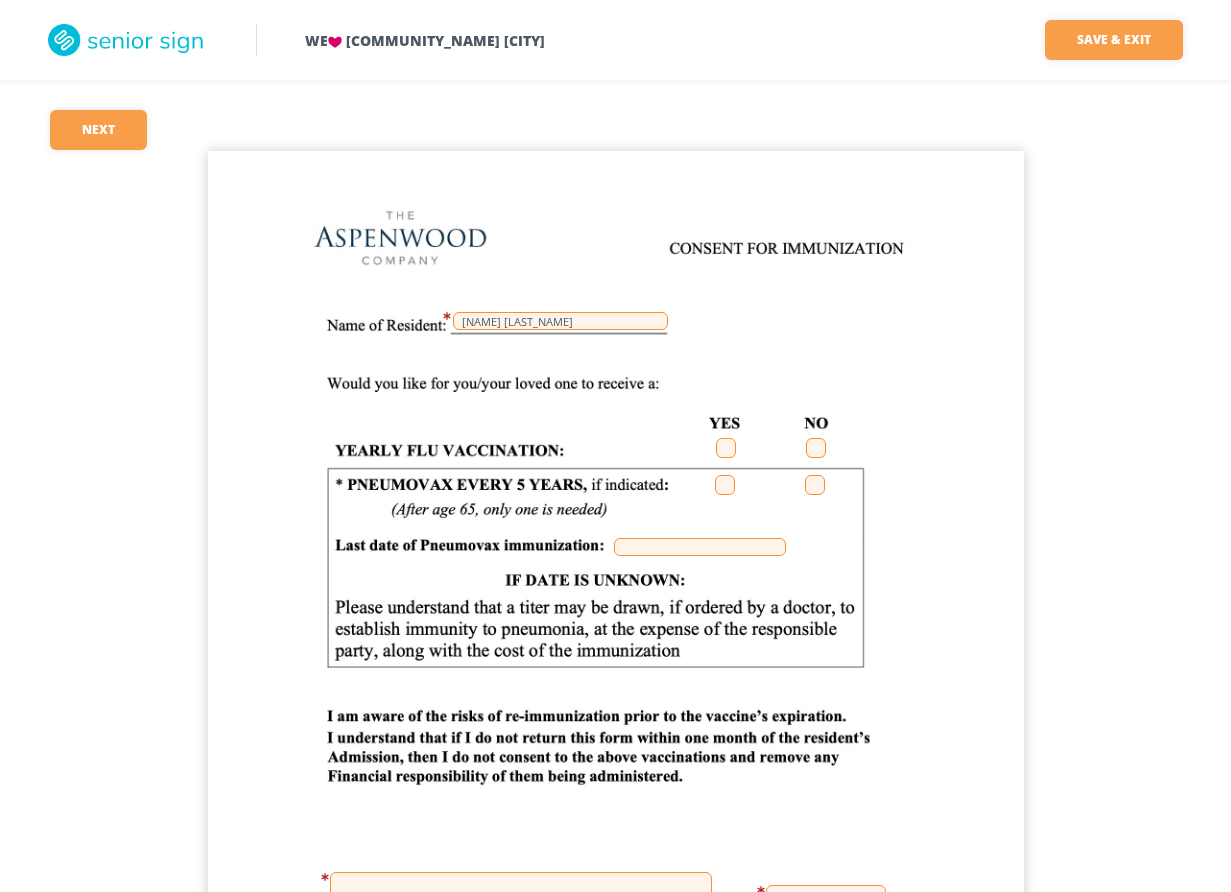 click at bounding box center (726, 448) 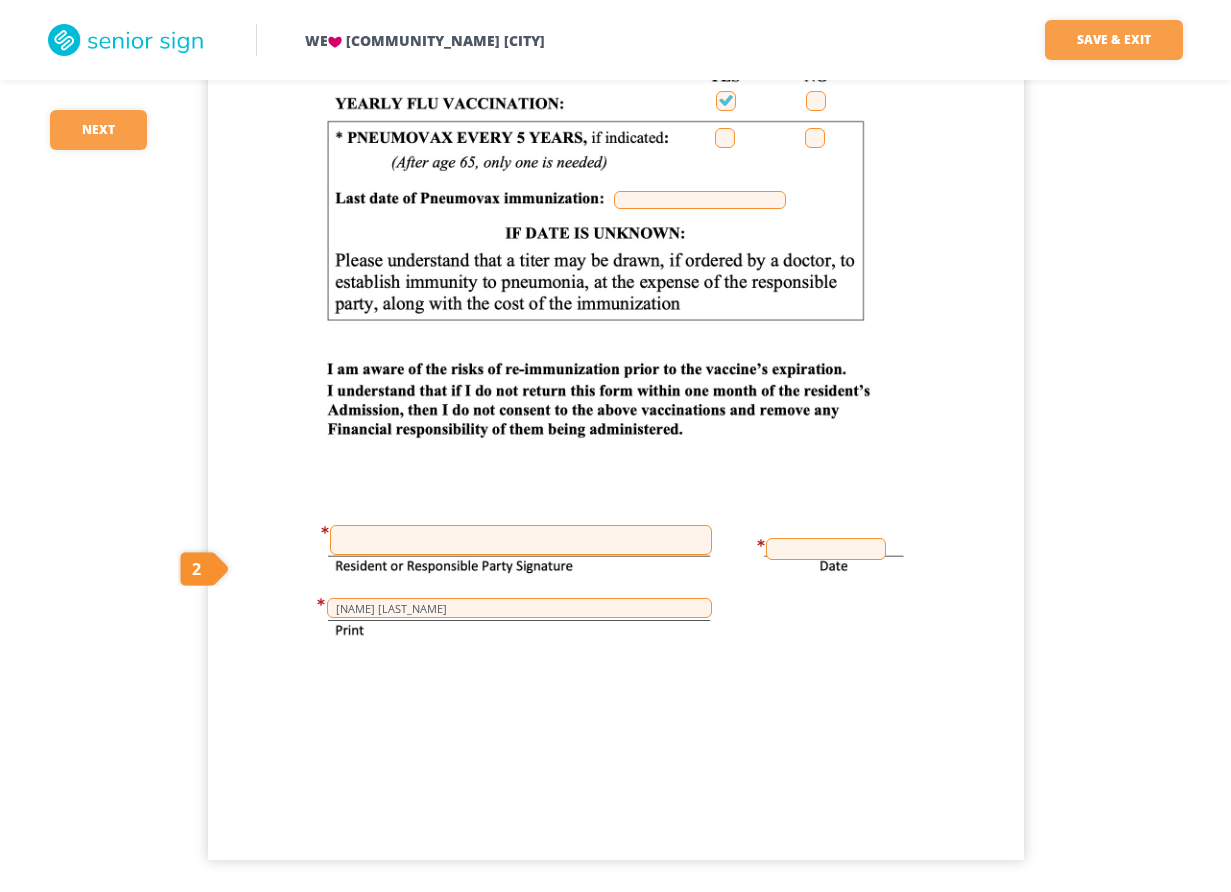 scroll, scrollTop: 370, scrollLeft: 0, axis: vertical 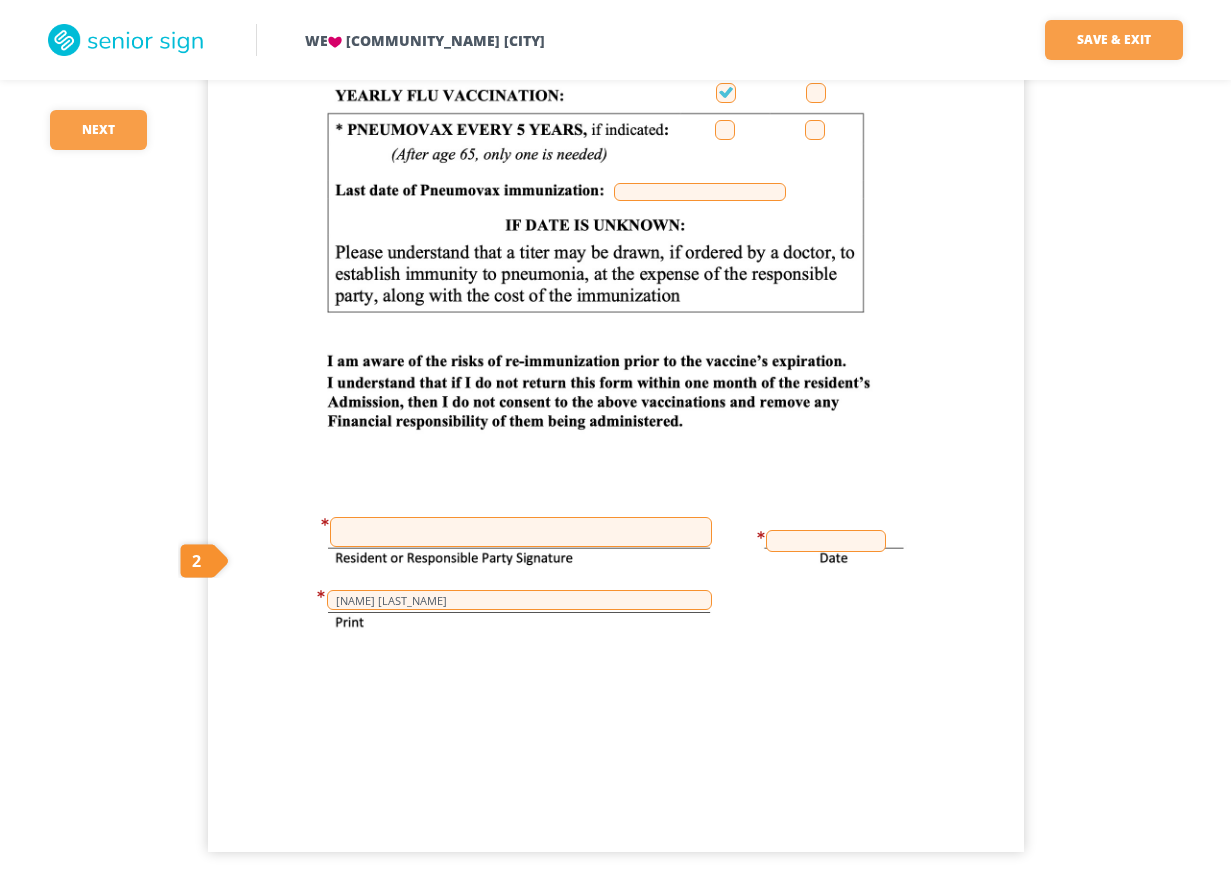 click at bounding box center (521, 532) 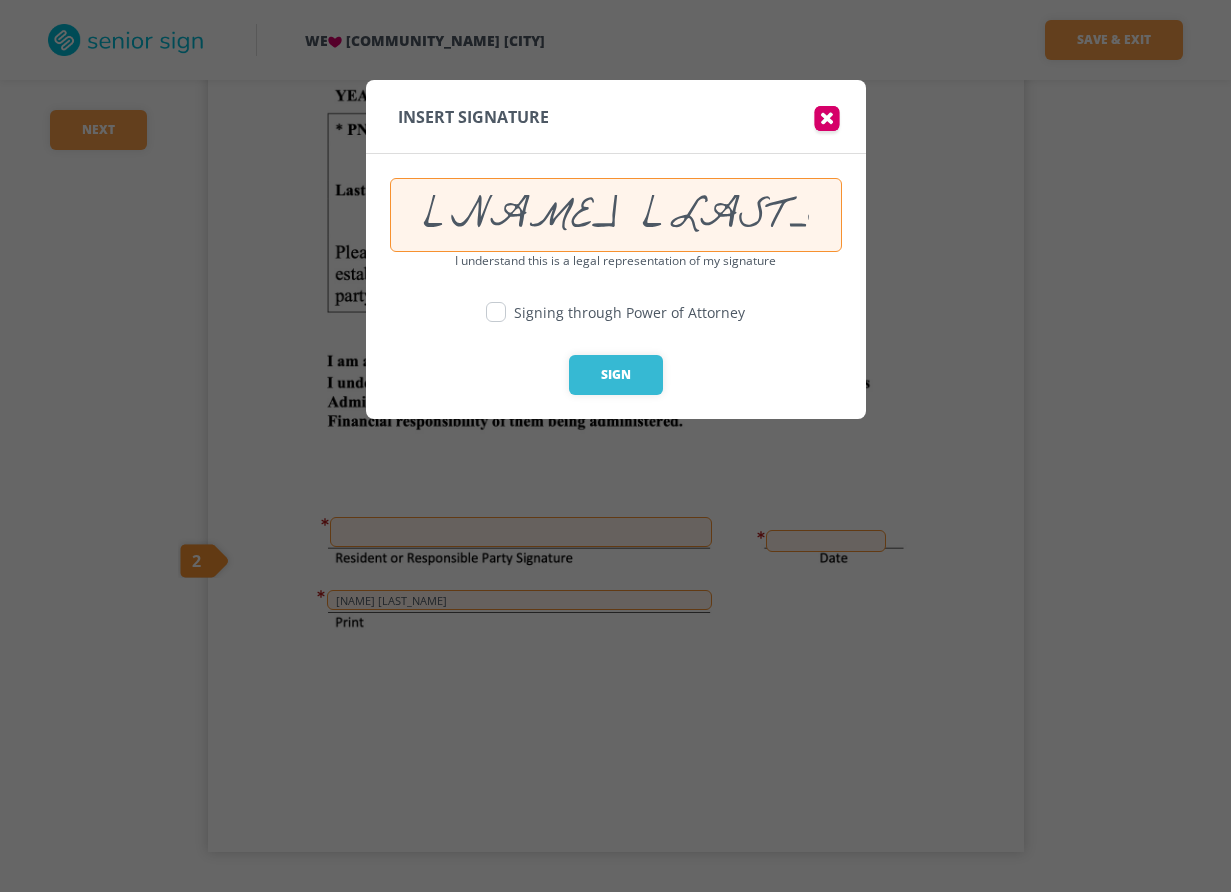 click at bounding box center [496, 312] 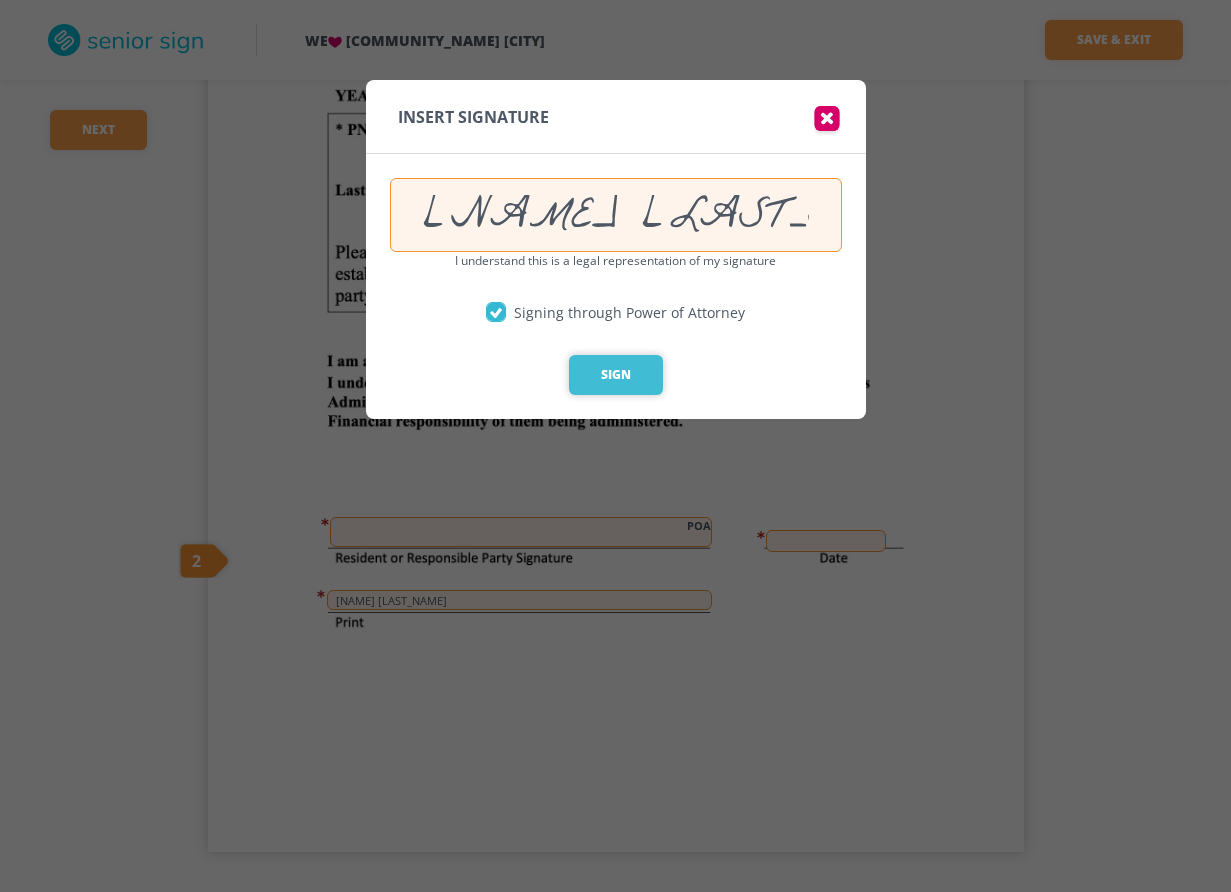 click on "Sign" at bounding box center (616, 375) 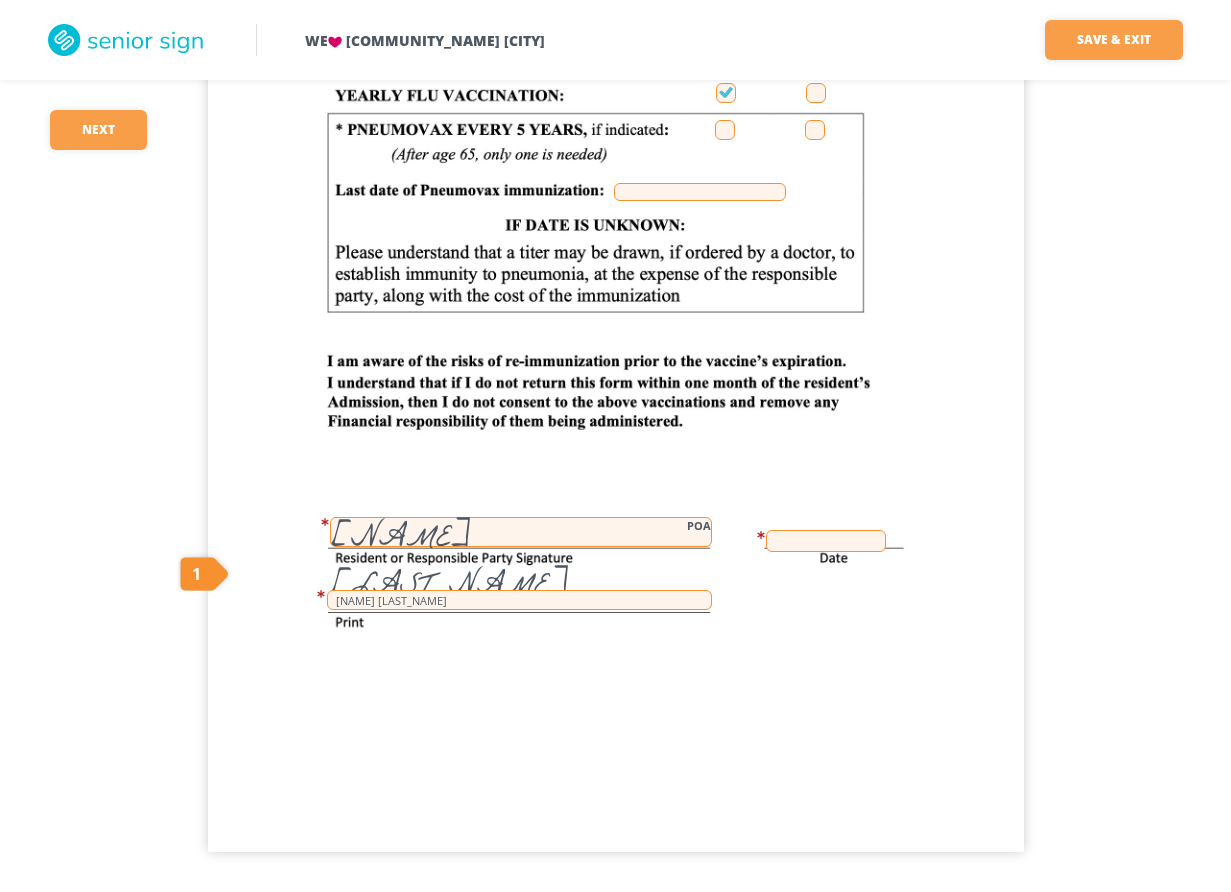 click at bounding box center [826, 541] 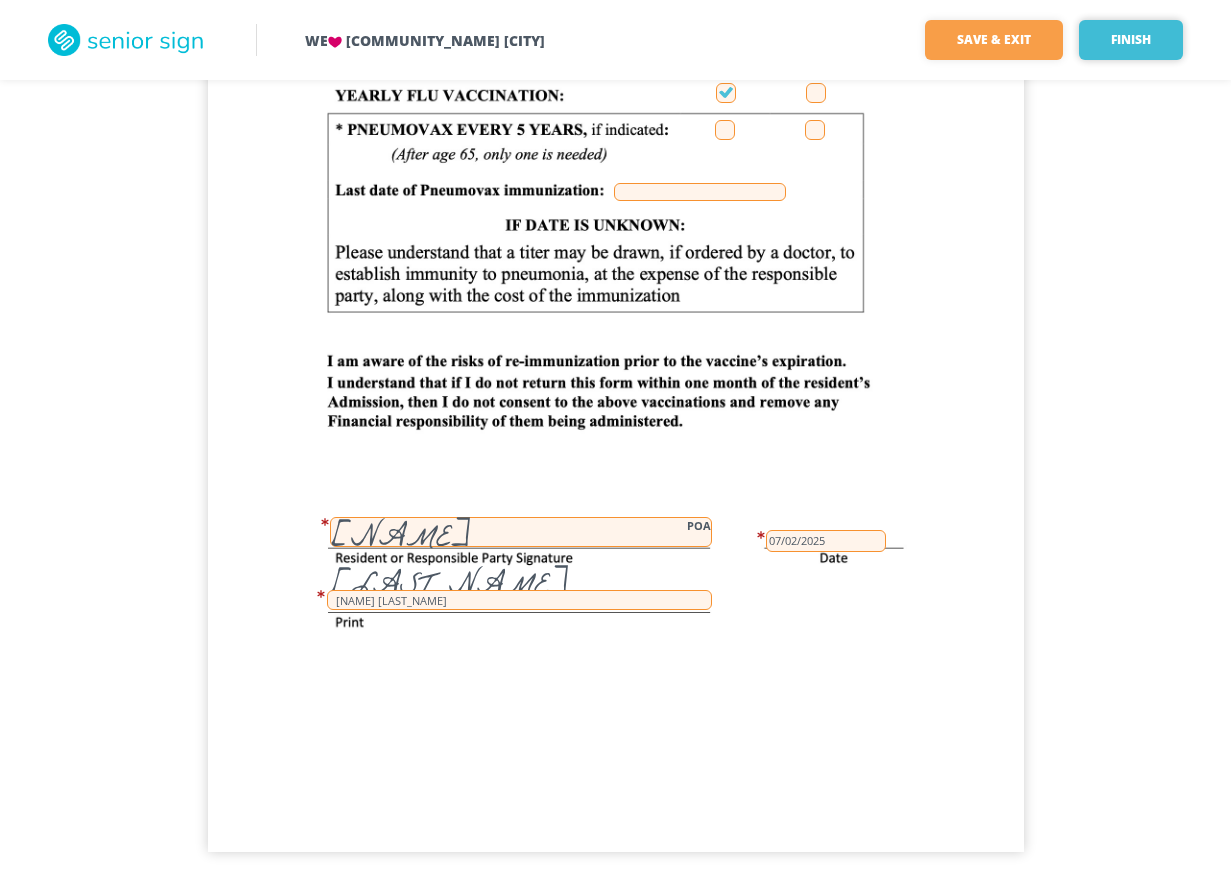 click on "Finish" at bounding box center [1131, 40] 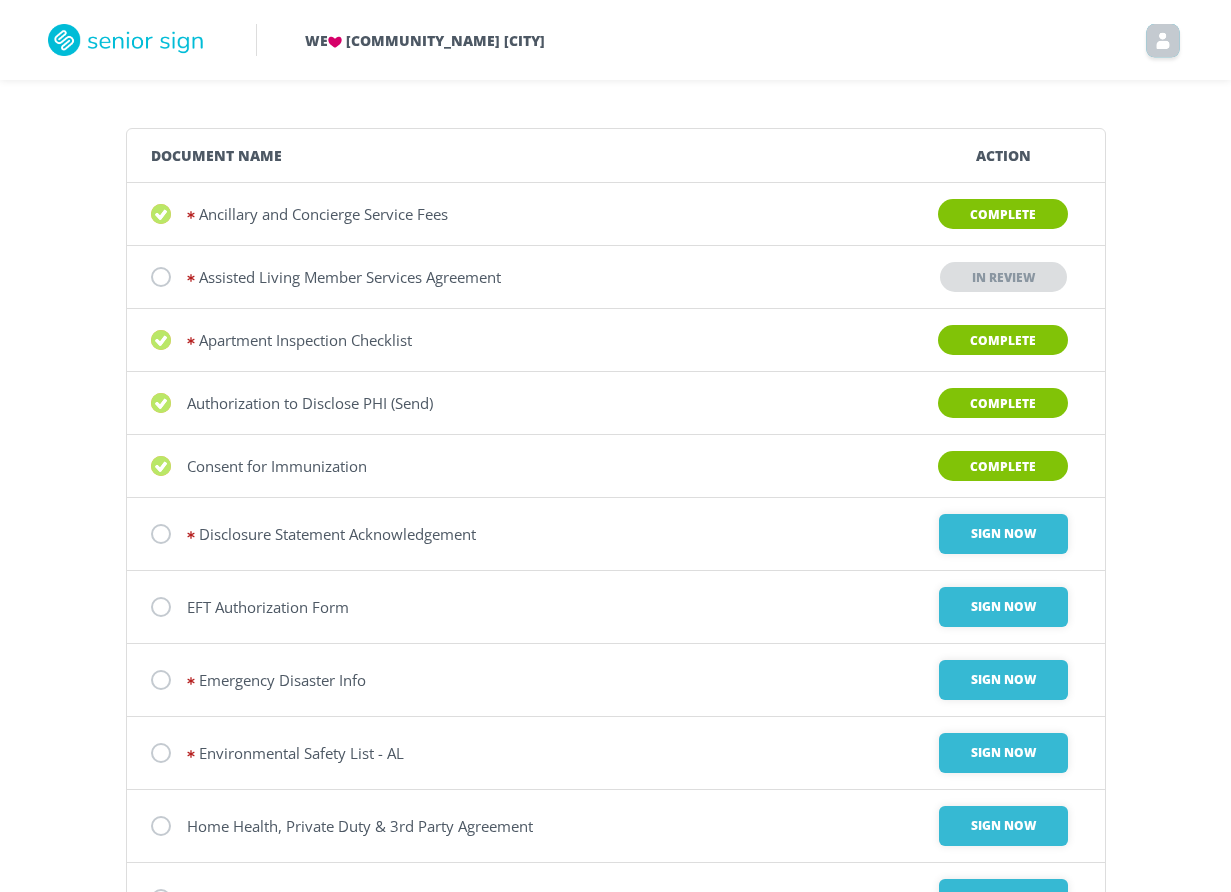 scroll, scrollTop: 400, scrollLeft: 0, axis: vertical 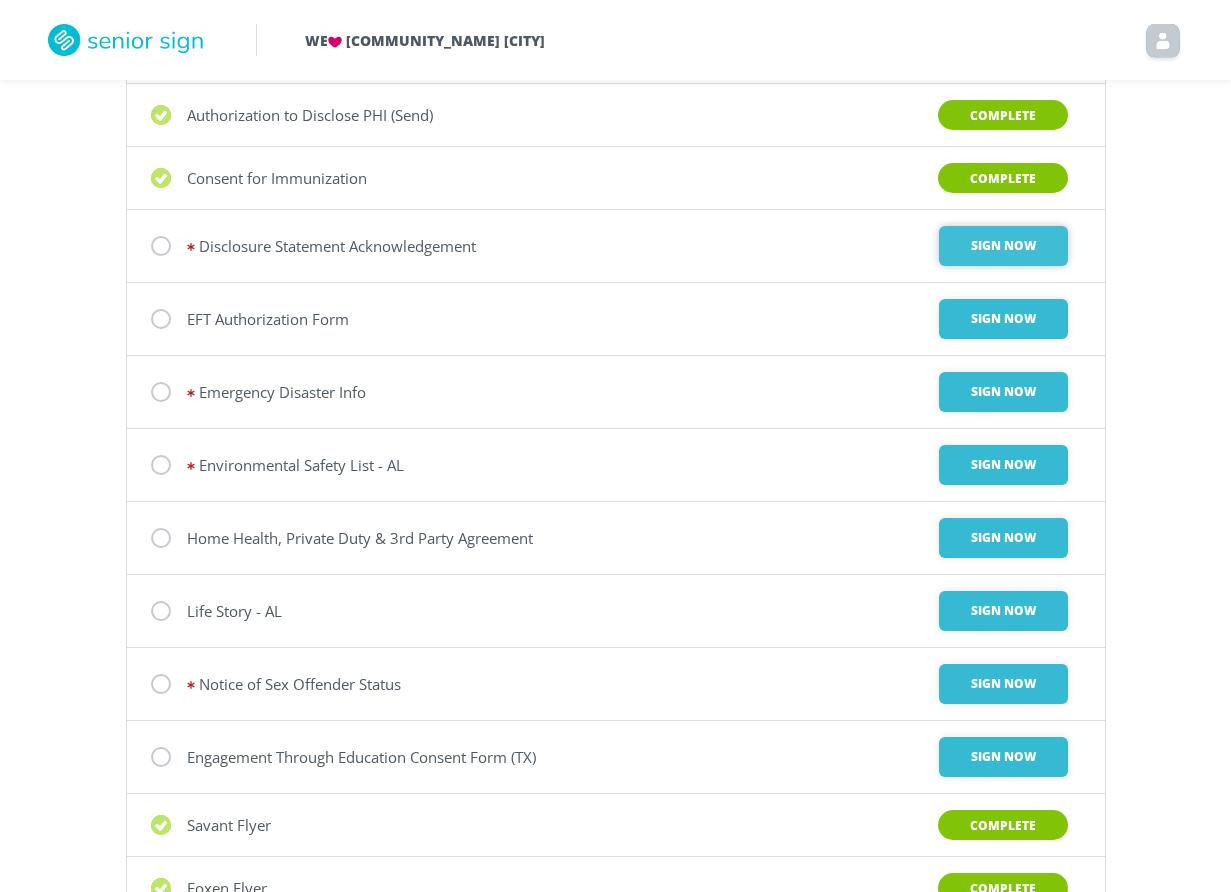 click on "Sign Now" at bounding box center (1003, 246) 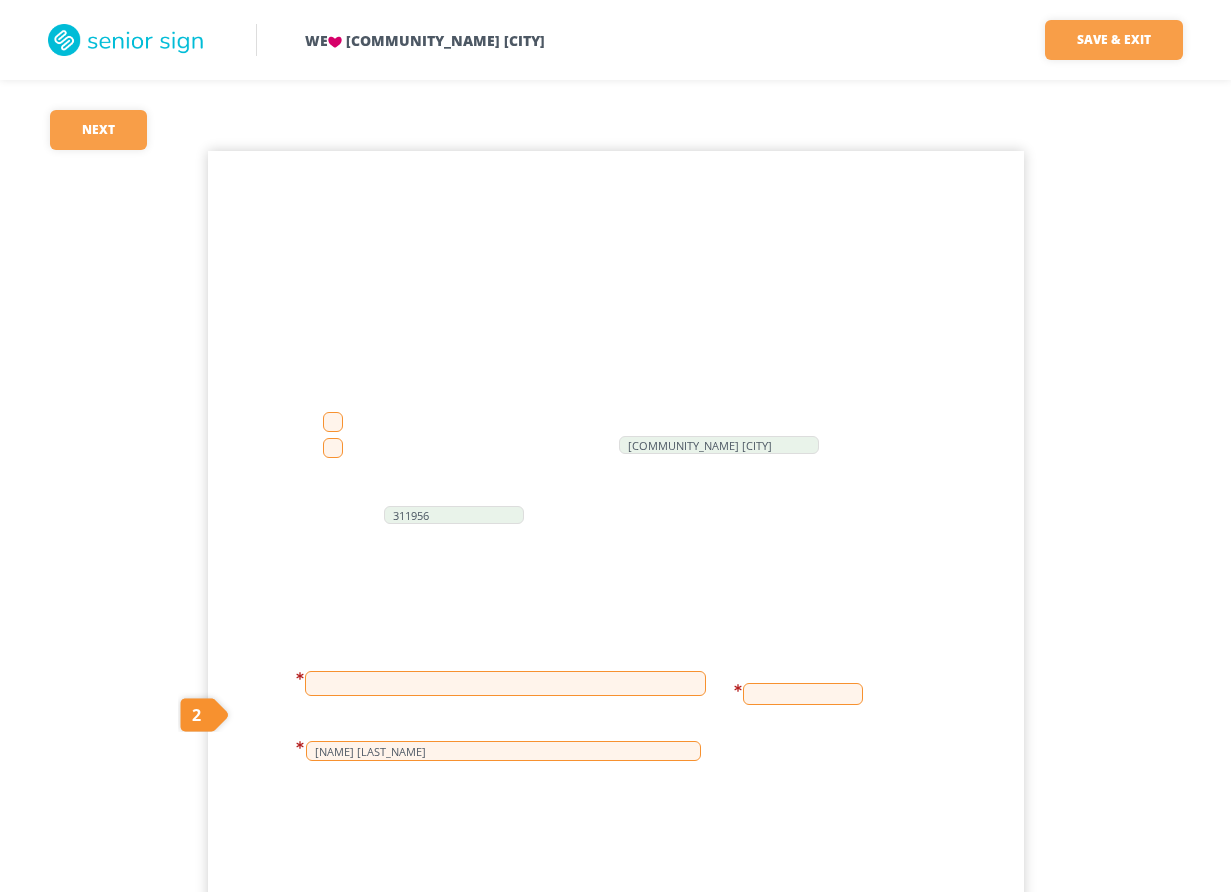 click at bounding box center (333, 448) 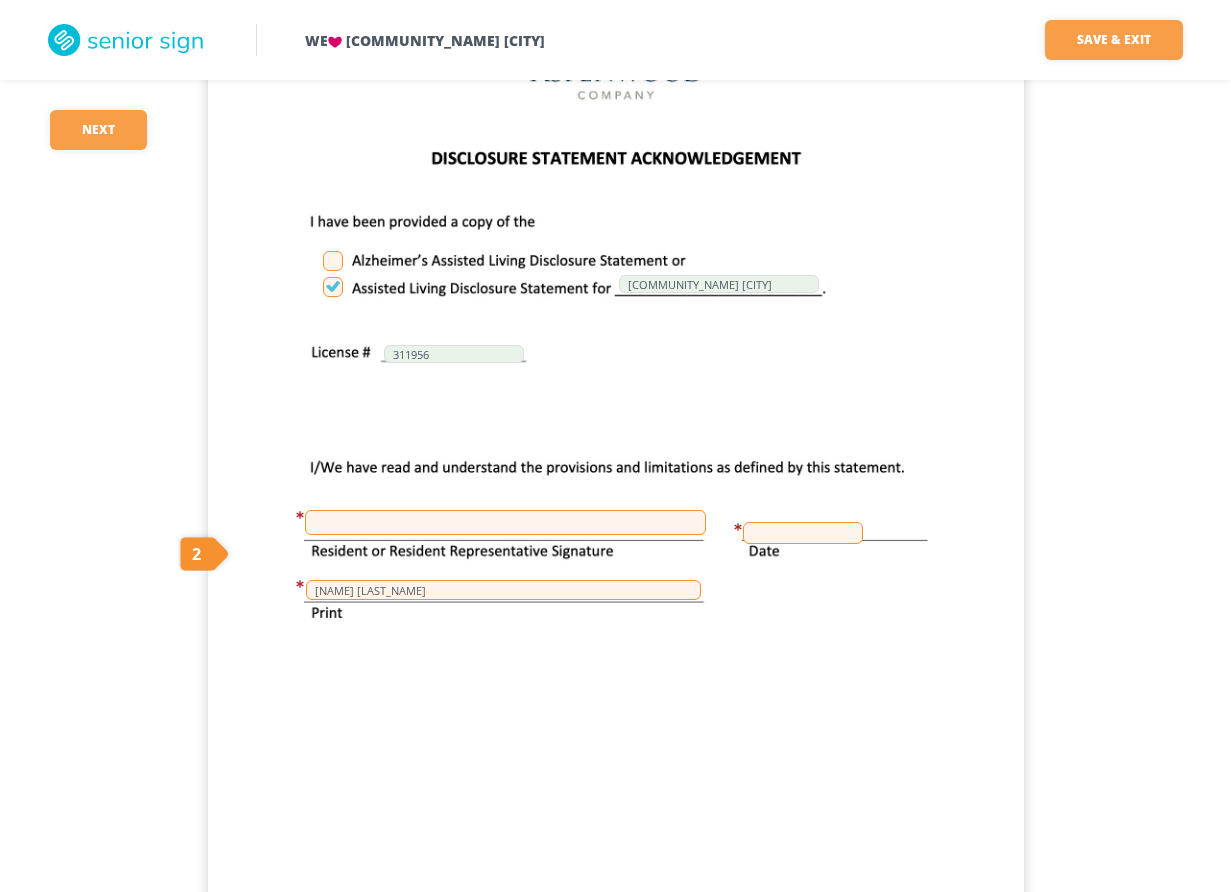 scroll, scrollTop: 200, scrollLeft: 0, axis: vertical 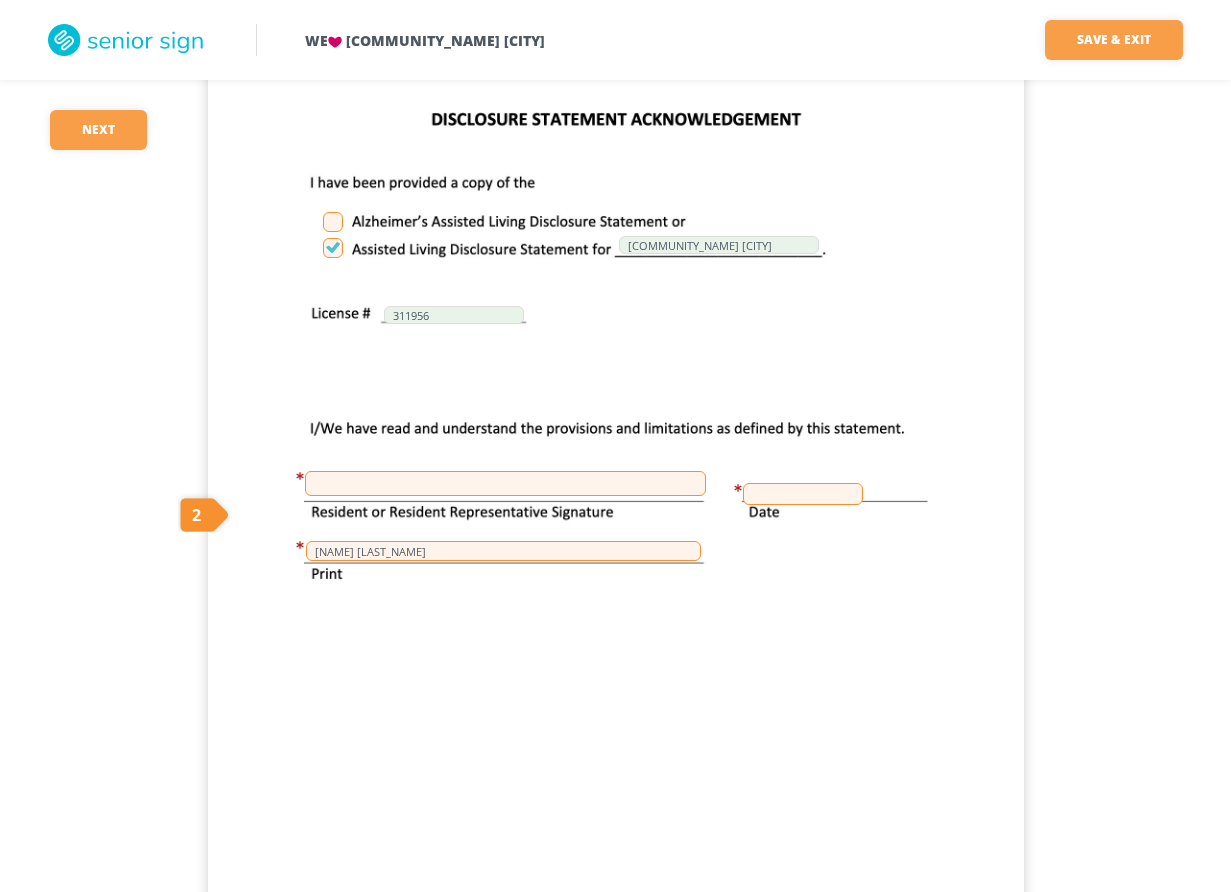 click at bounding box center (505, 483) 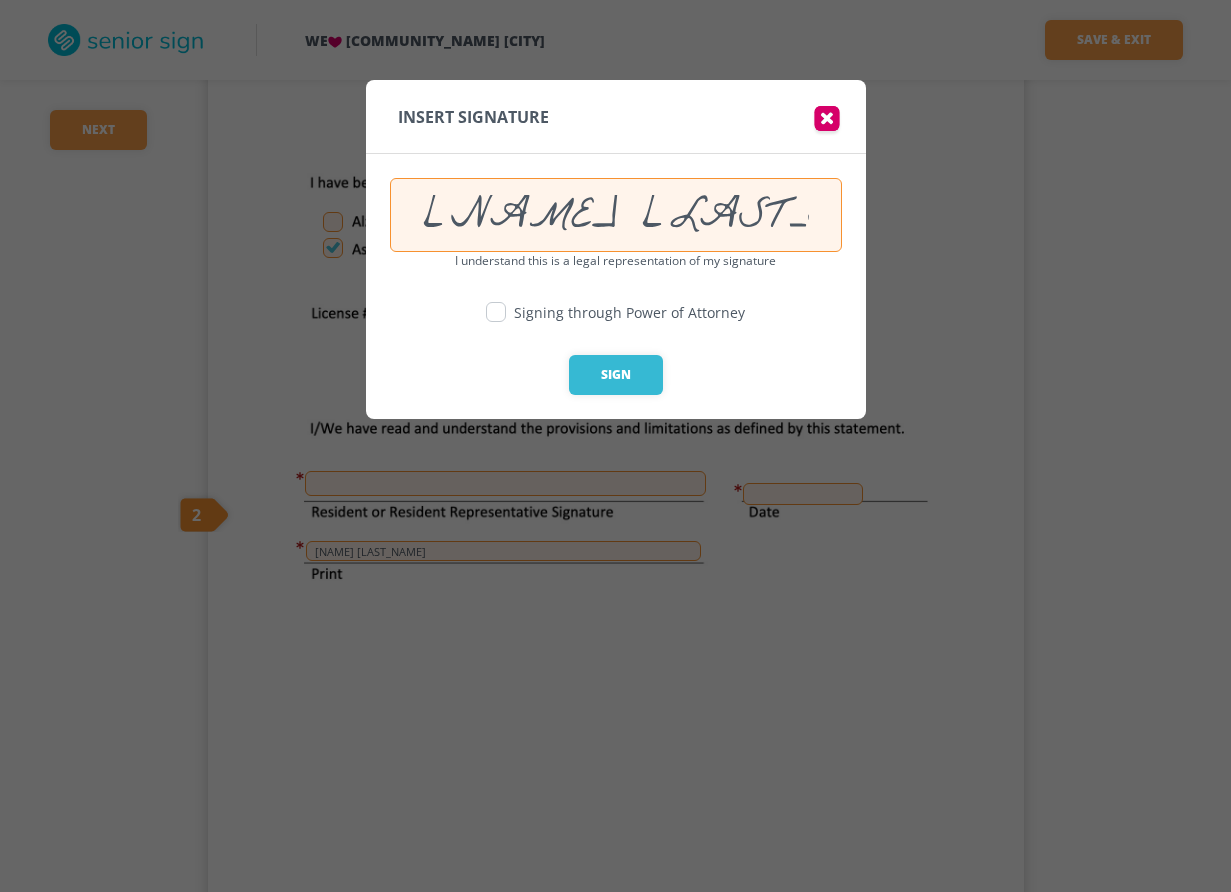 click at bounding box center (496, 312) 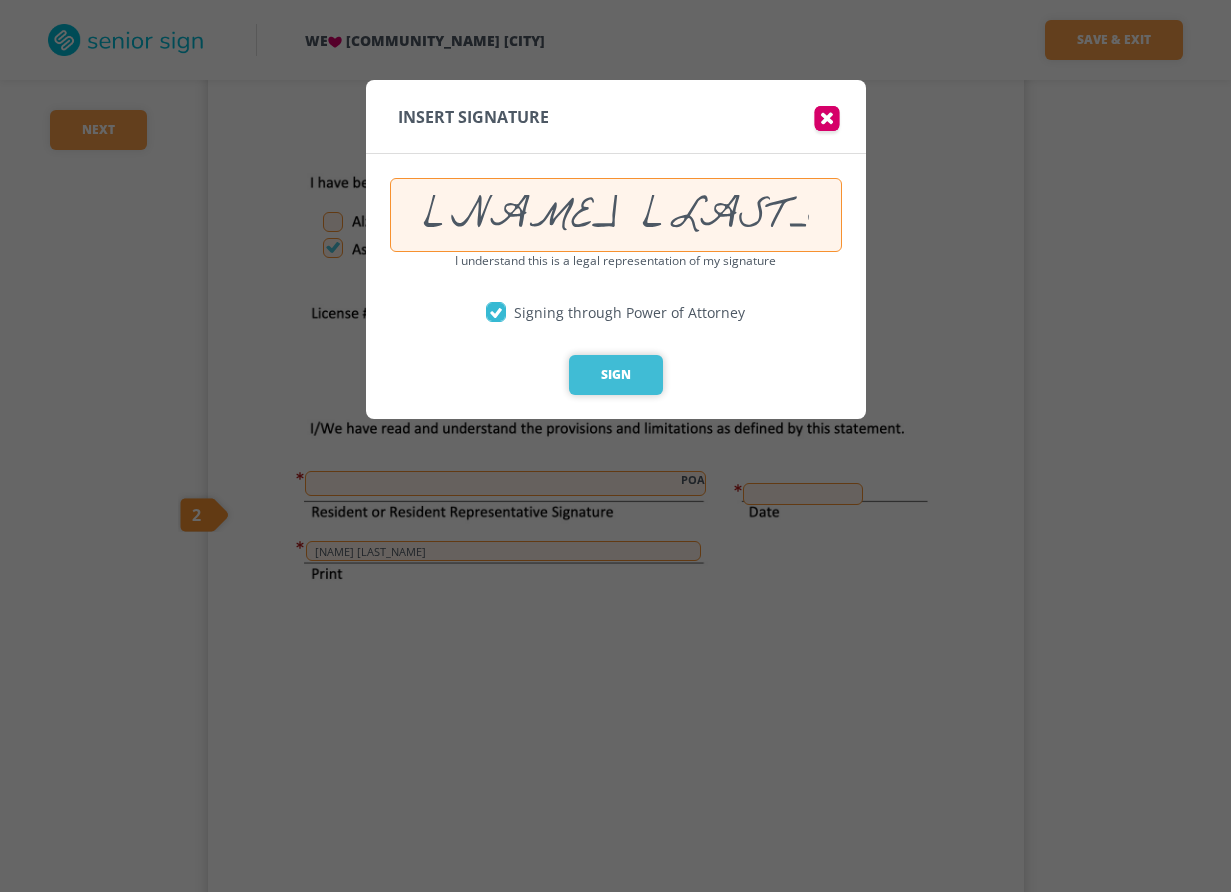 click on "Sign" at bounding box center [616, 375] 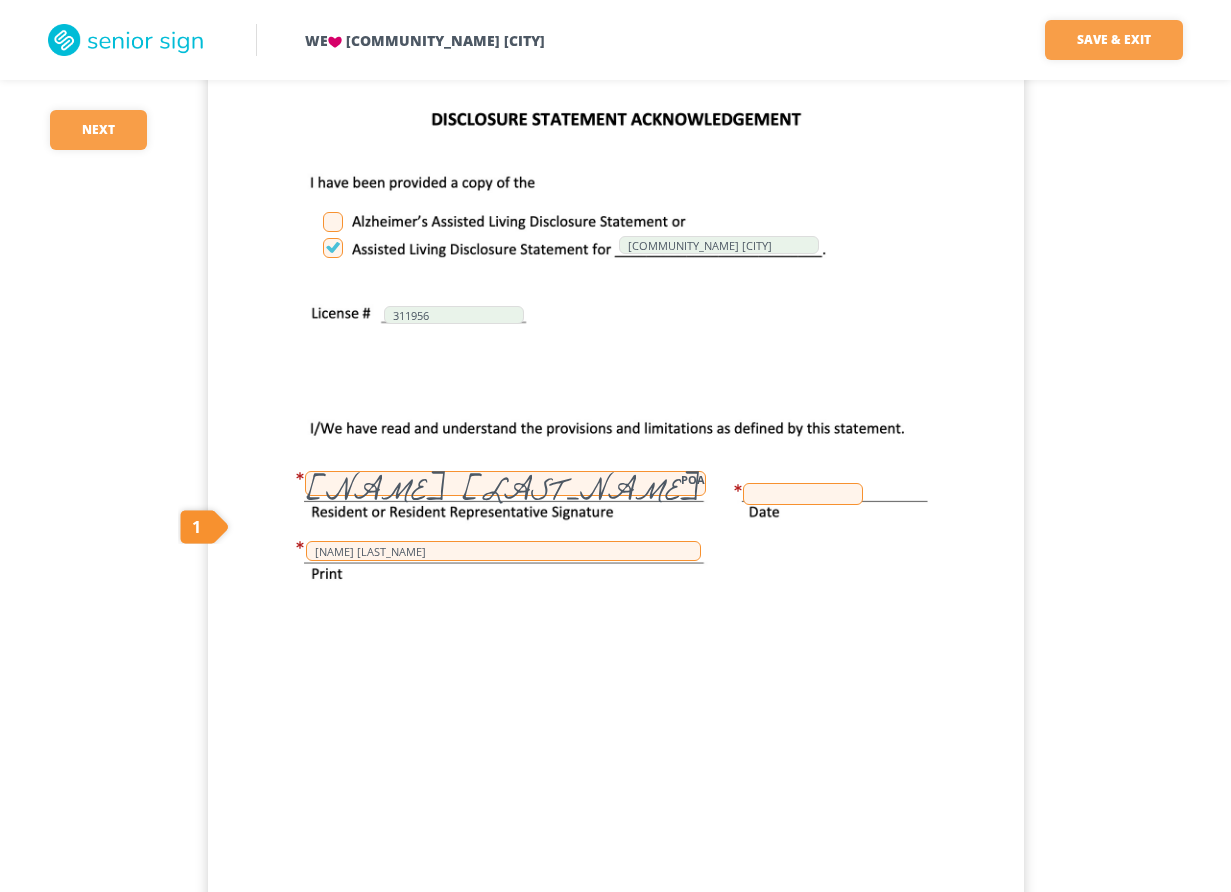 click at bounding box center [803, 494] 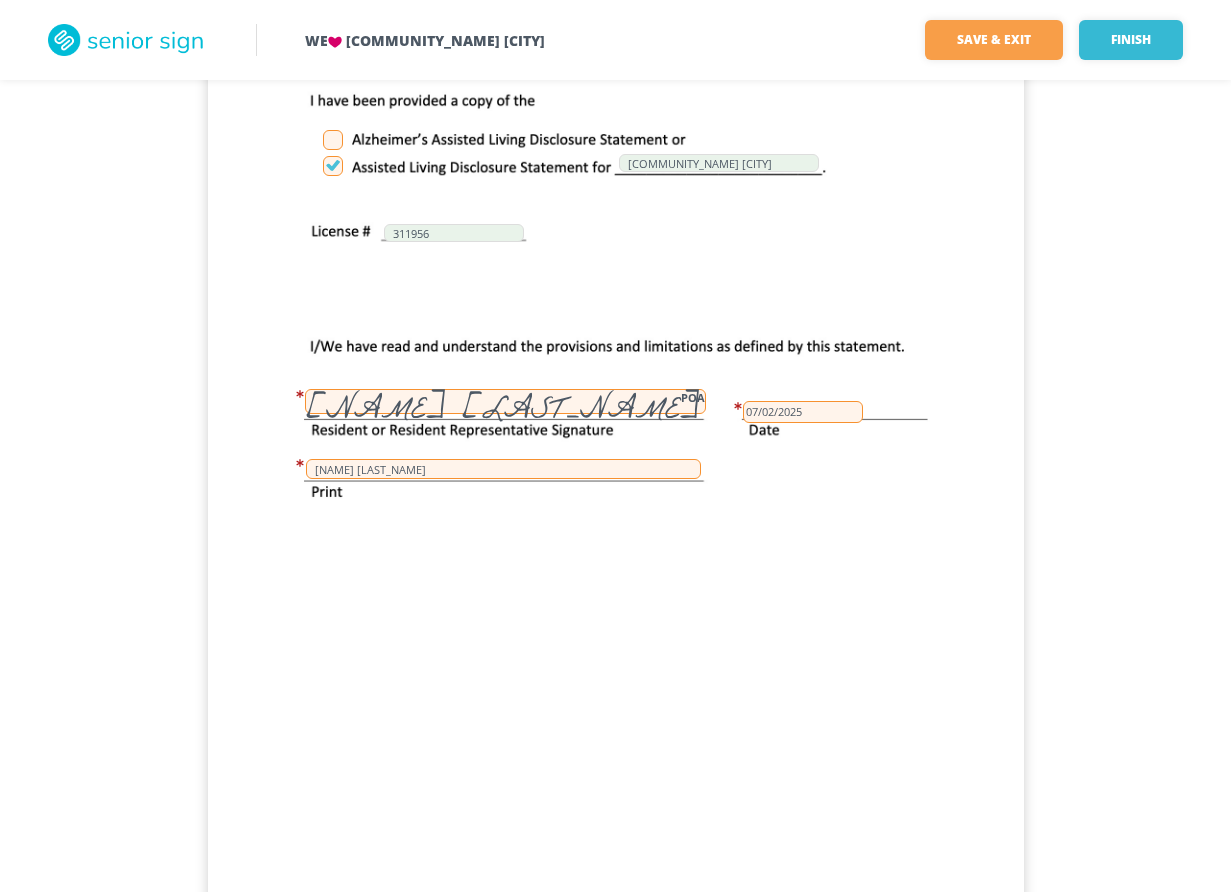 scroll, scrollTop: 370, scrollLeft: 0, axis: vertical 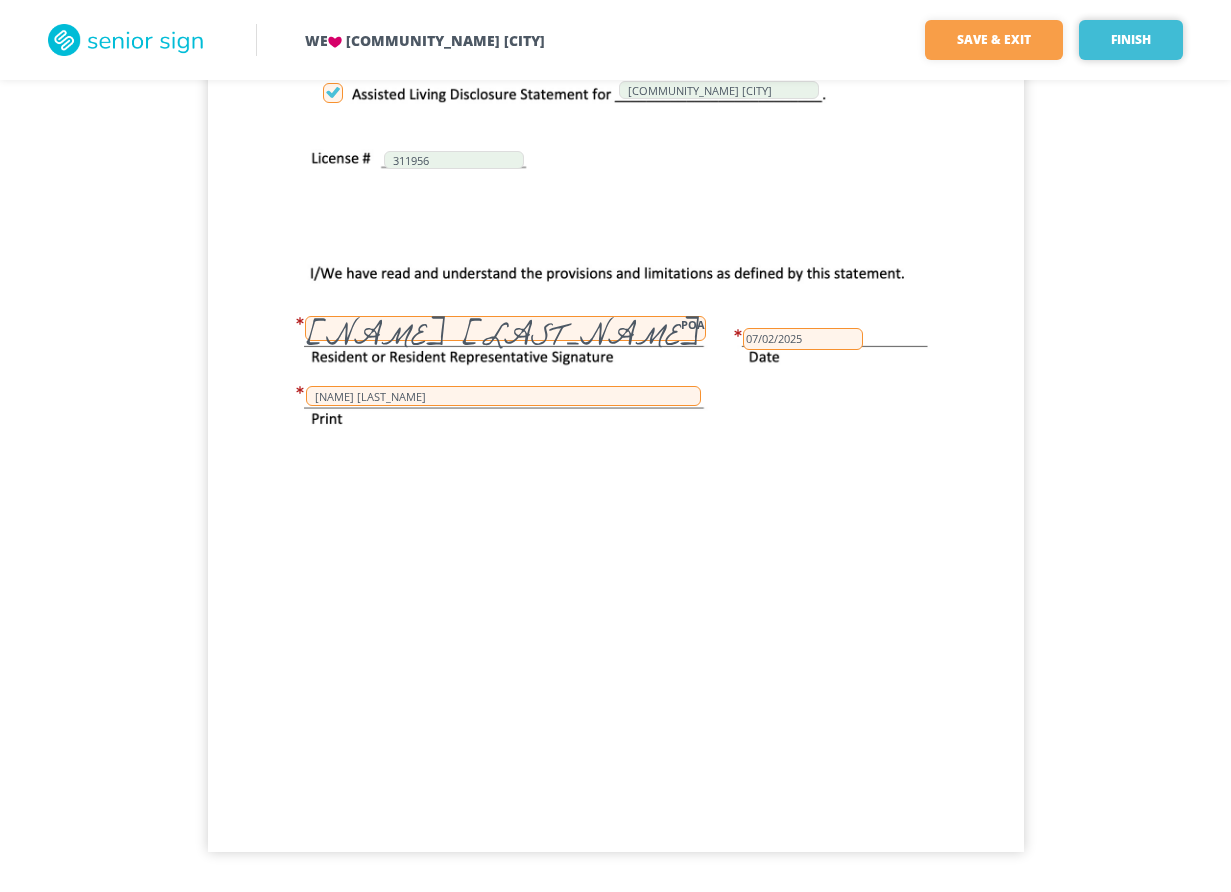 click on "Finish" at bounding box center [1131, 40] 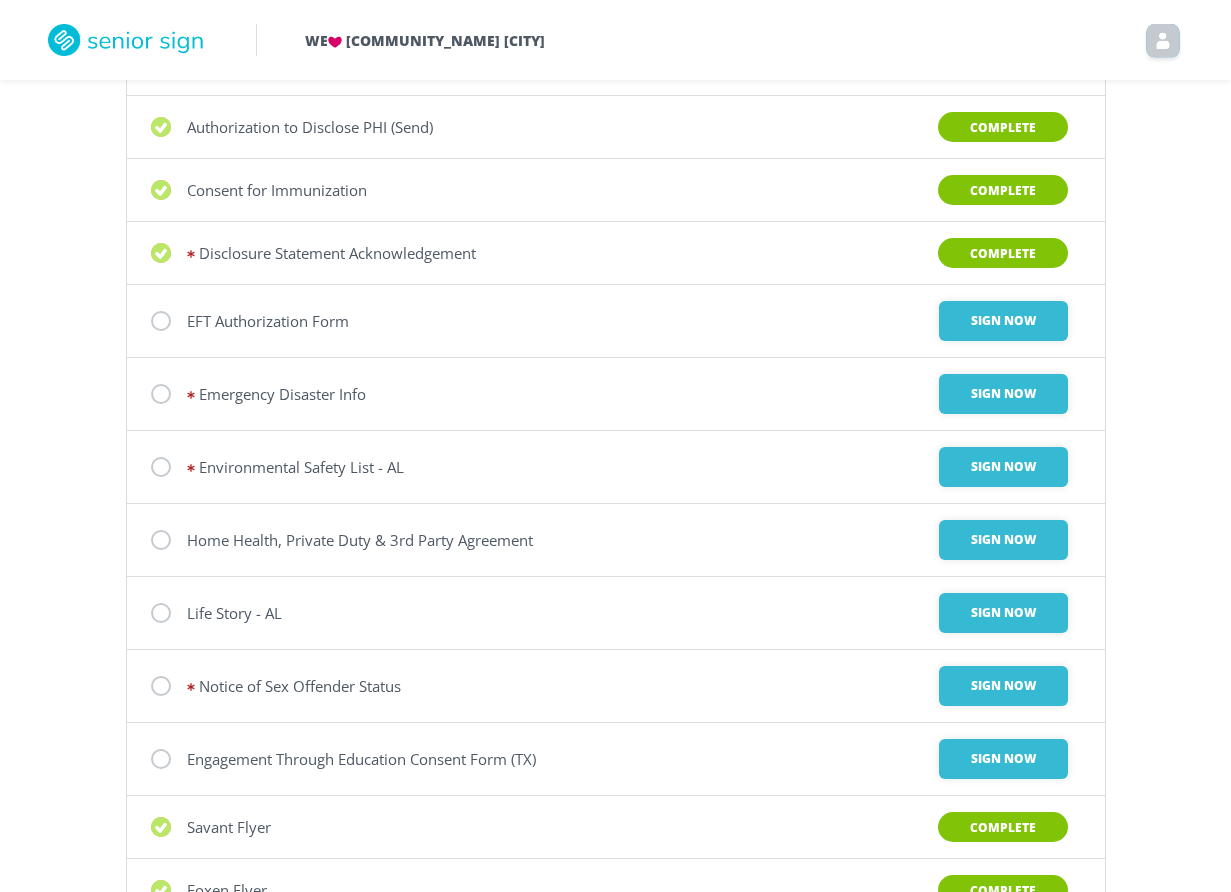 scroll, scrollTop: 500, scrollLeft: 0, axis: vertical 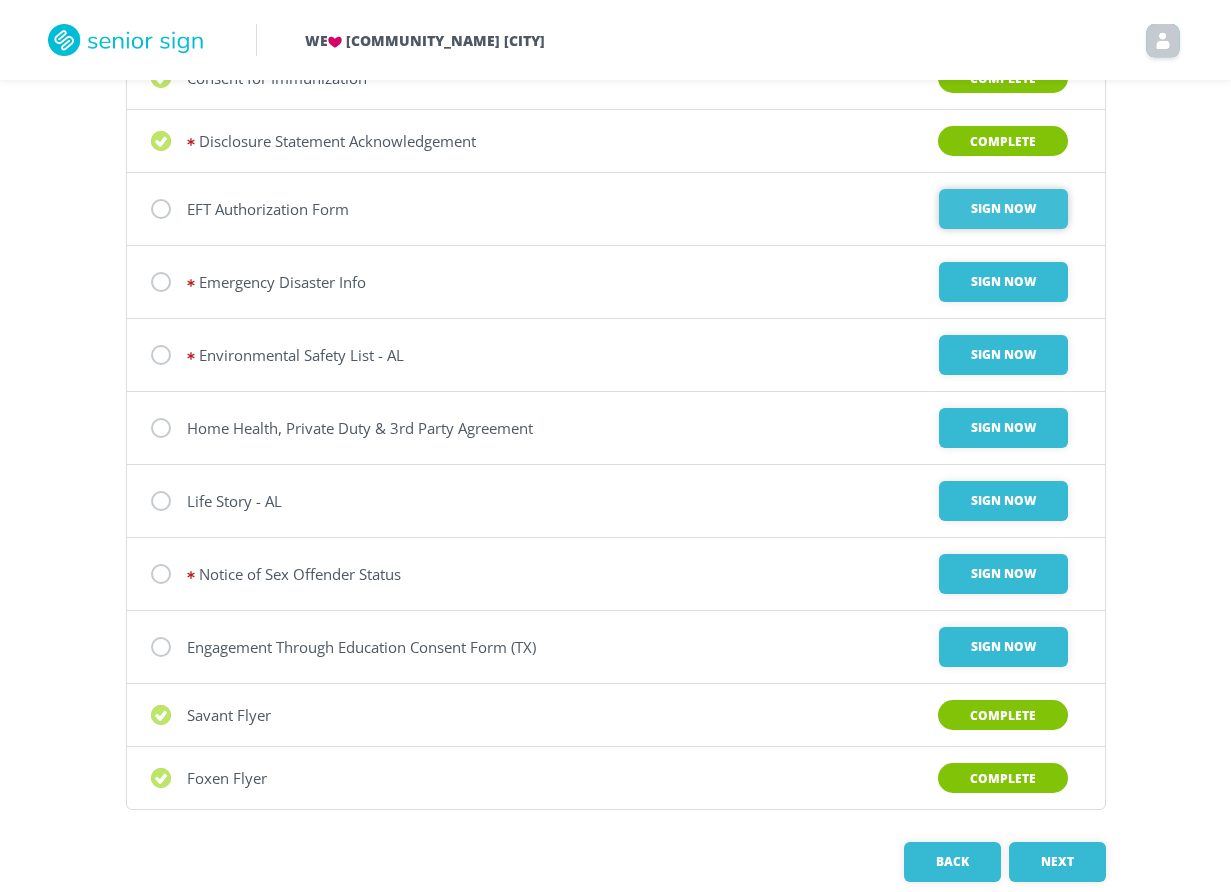 click on "Sign Now" at bounding box center (1003, 209) 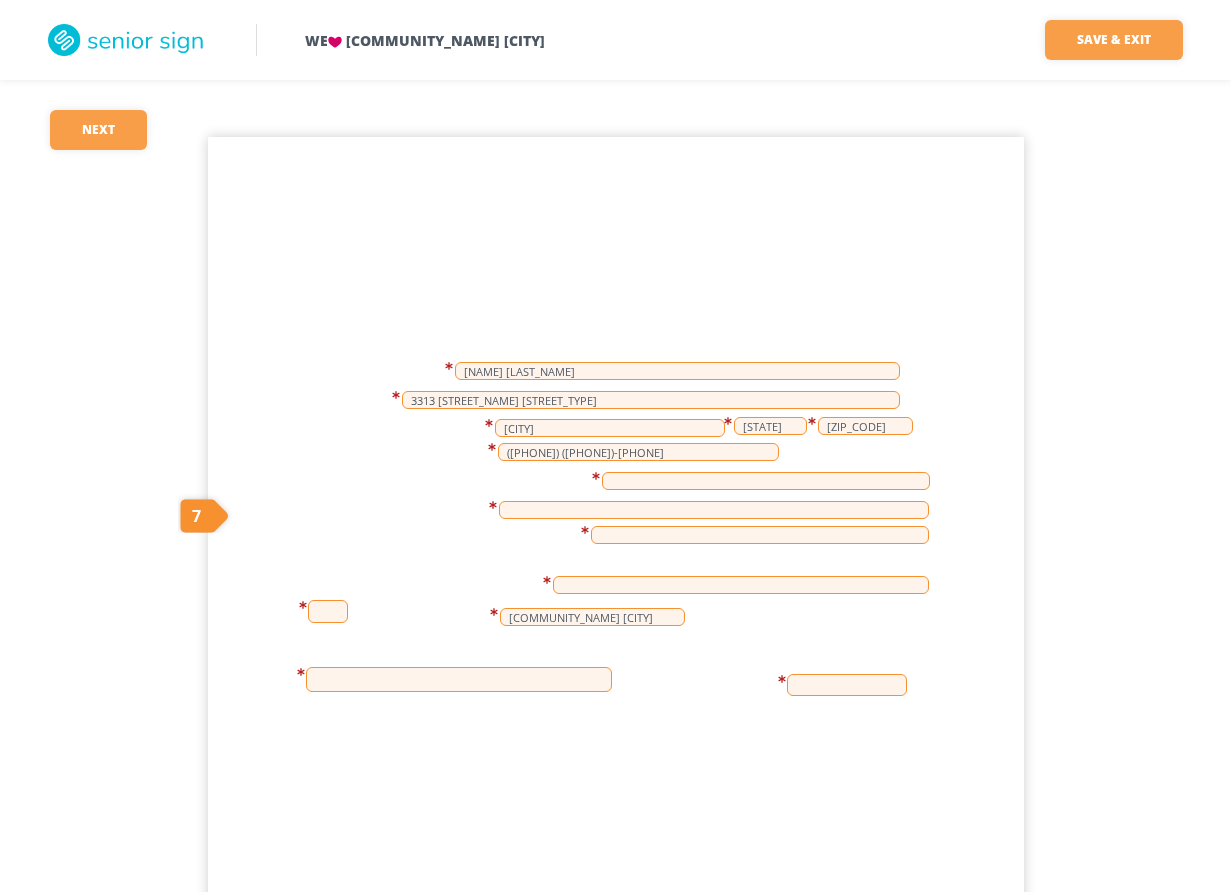 scroll, scrollTop: 0, scrollLeft: 0, axis: both 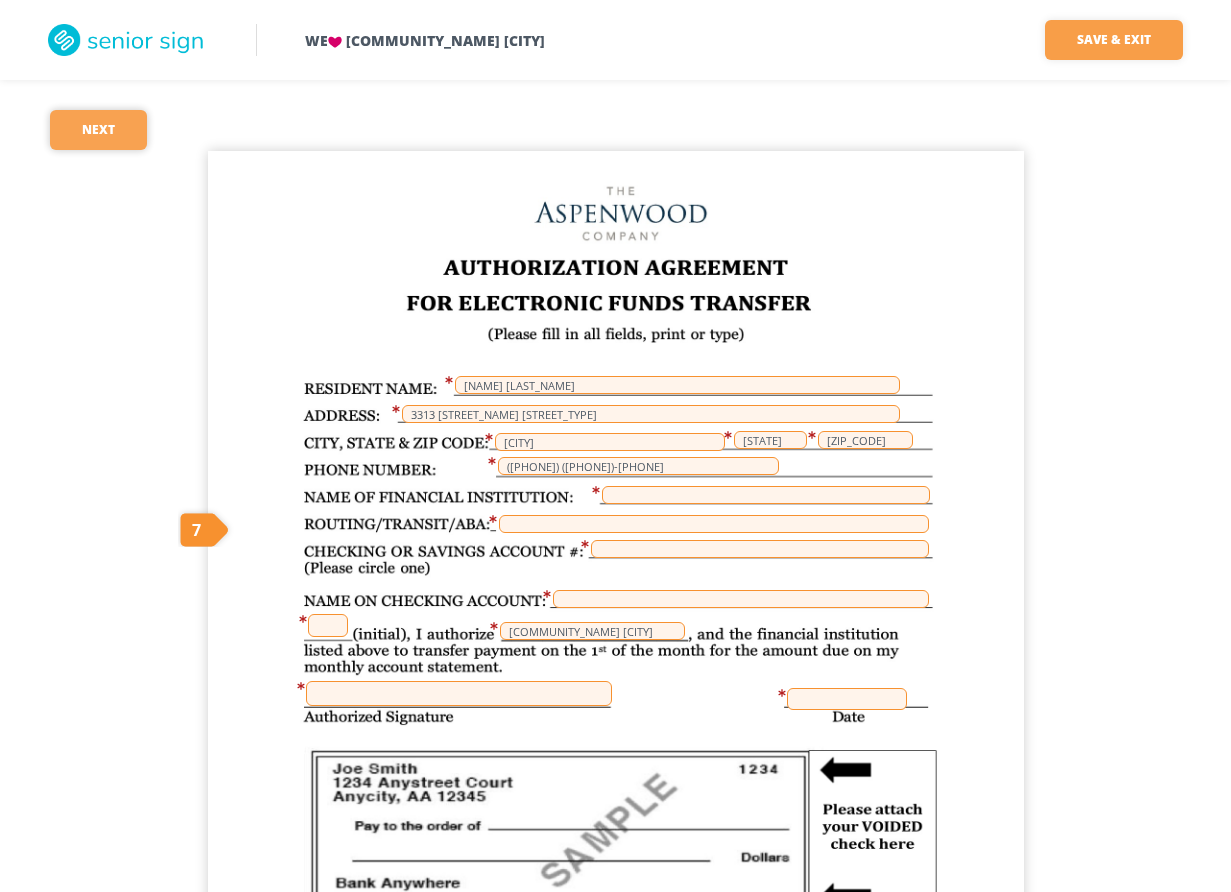 click on "Next" at bounding box center [98, 130] 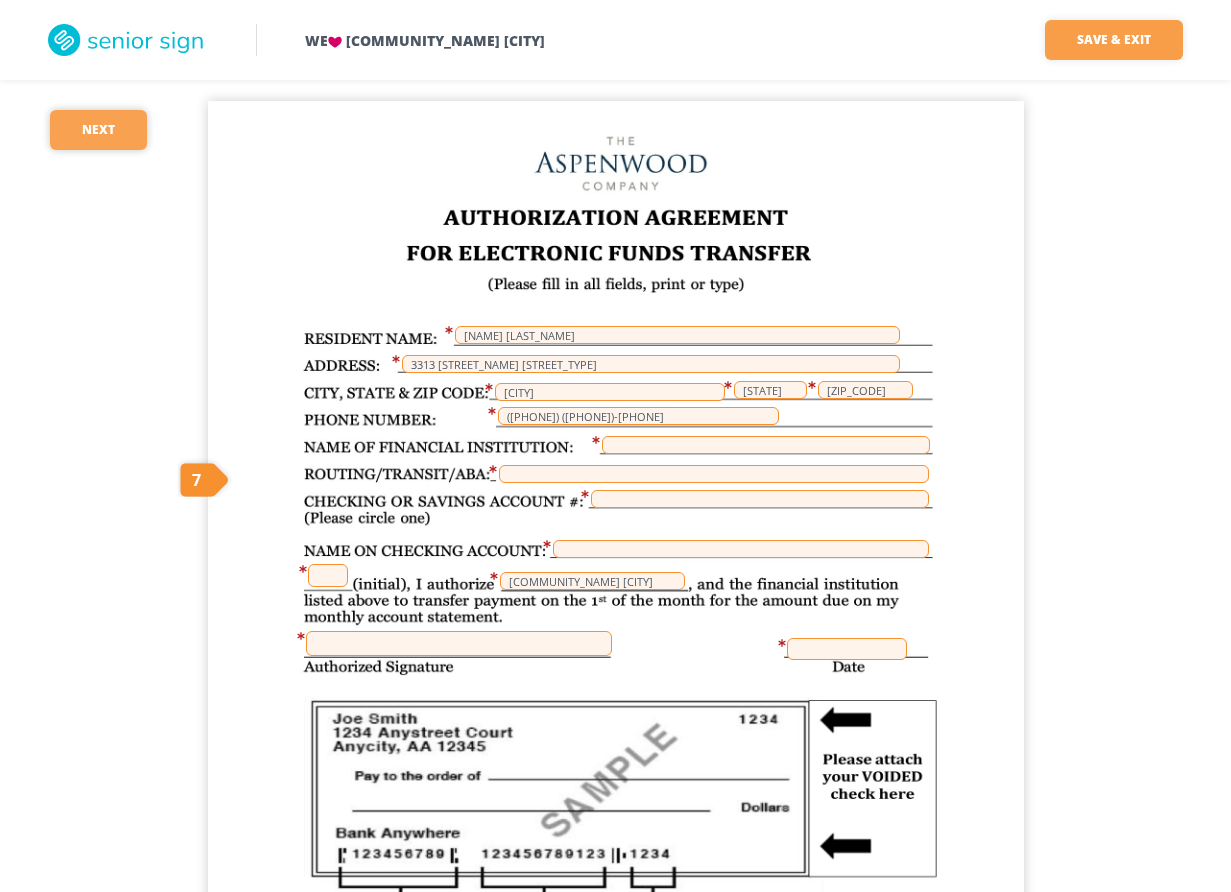scroll, scrollTop: 56, scrollLeft: 0, axis: vertical 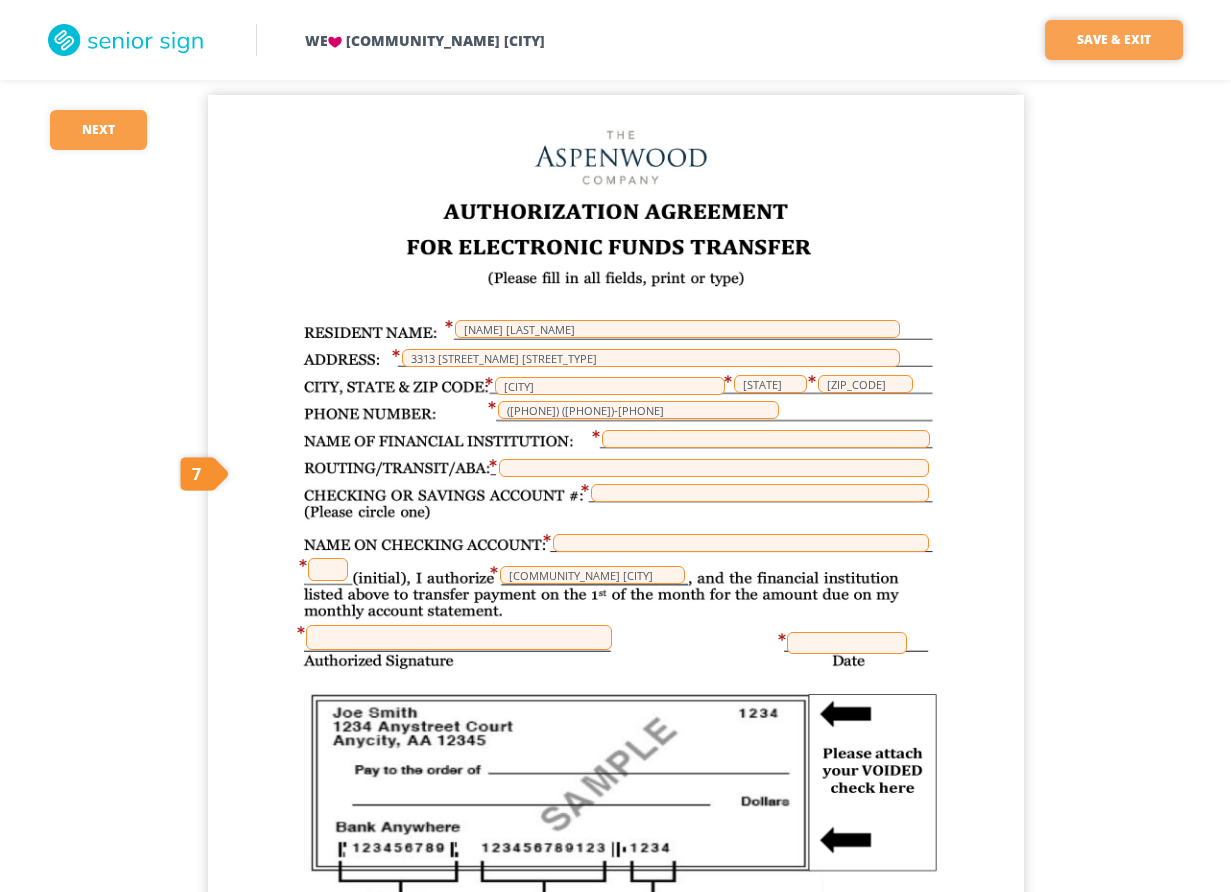 click on "Save & Exit" at bounding box center (1114, 40) 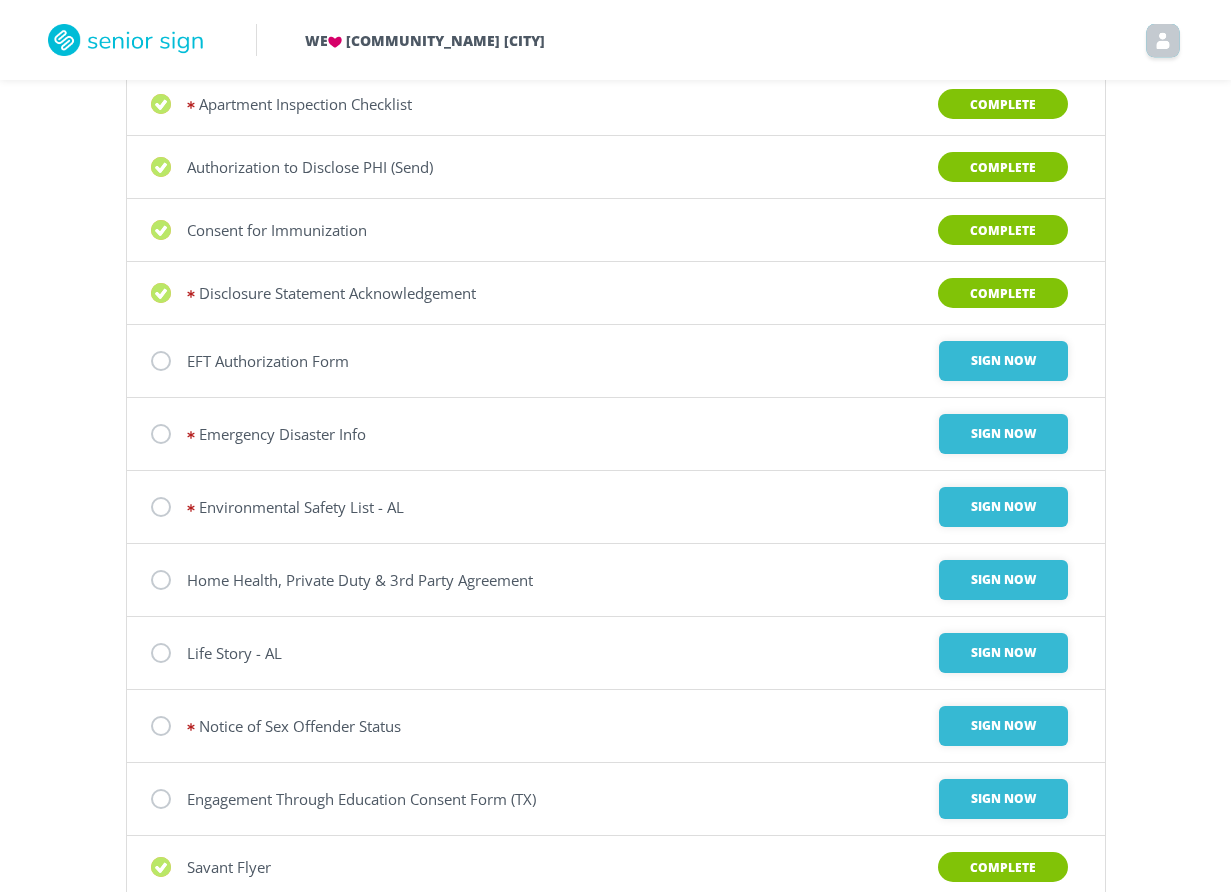 scroll, scrollTop: 400, scrollLeft: 0, axis: vertical 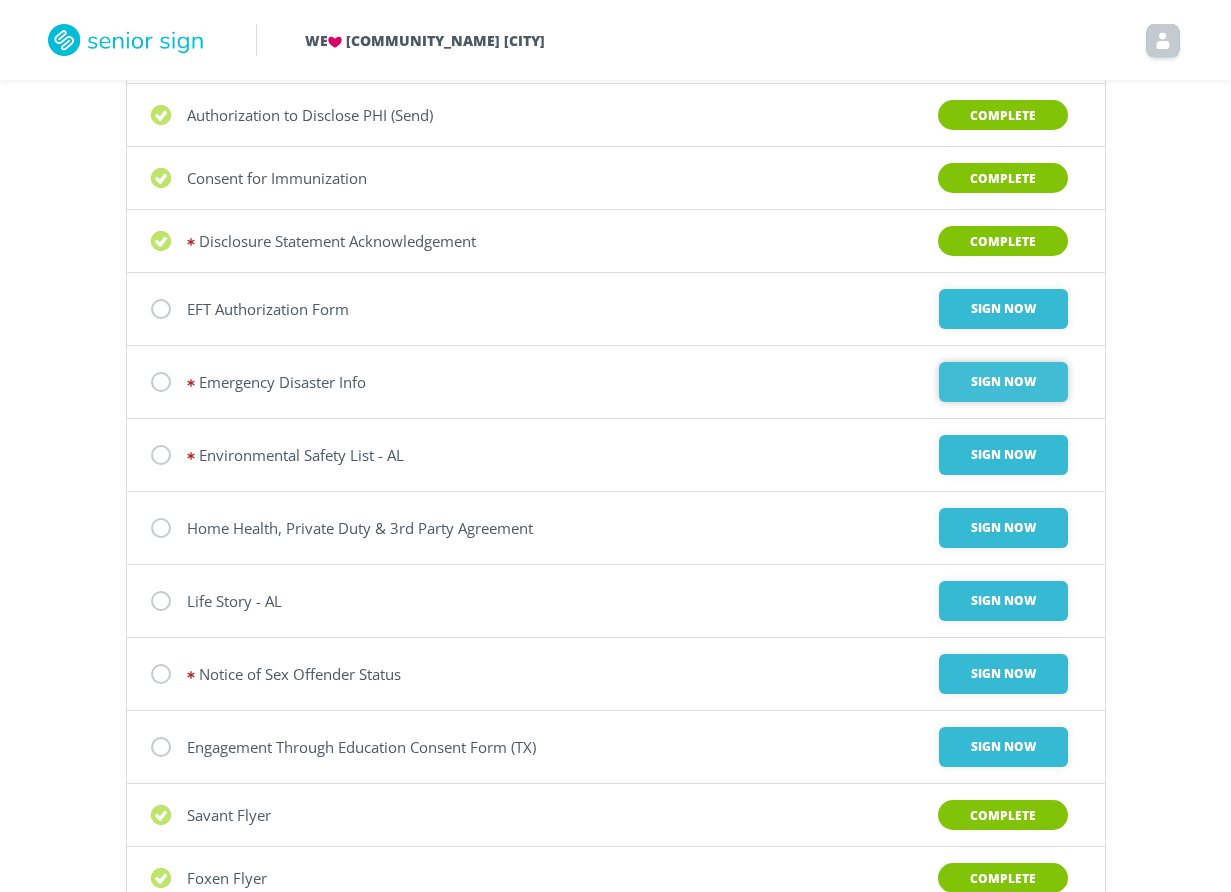 click on "Sign Now" at bounding box center (1003, 309) 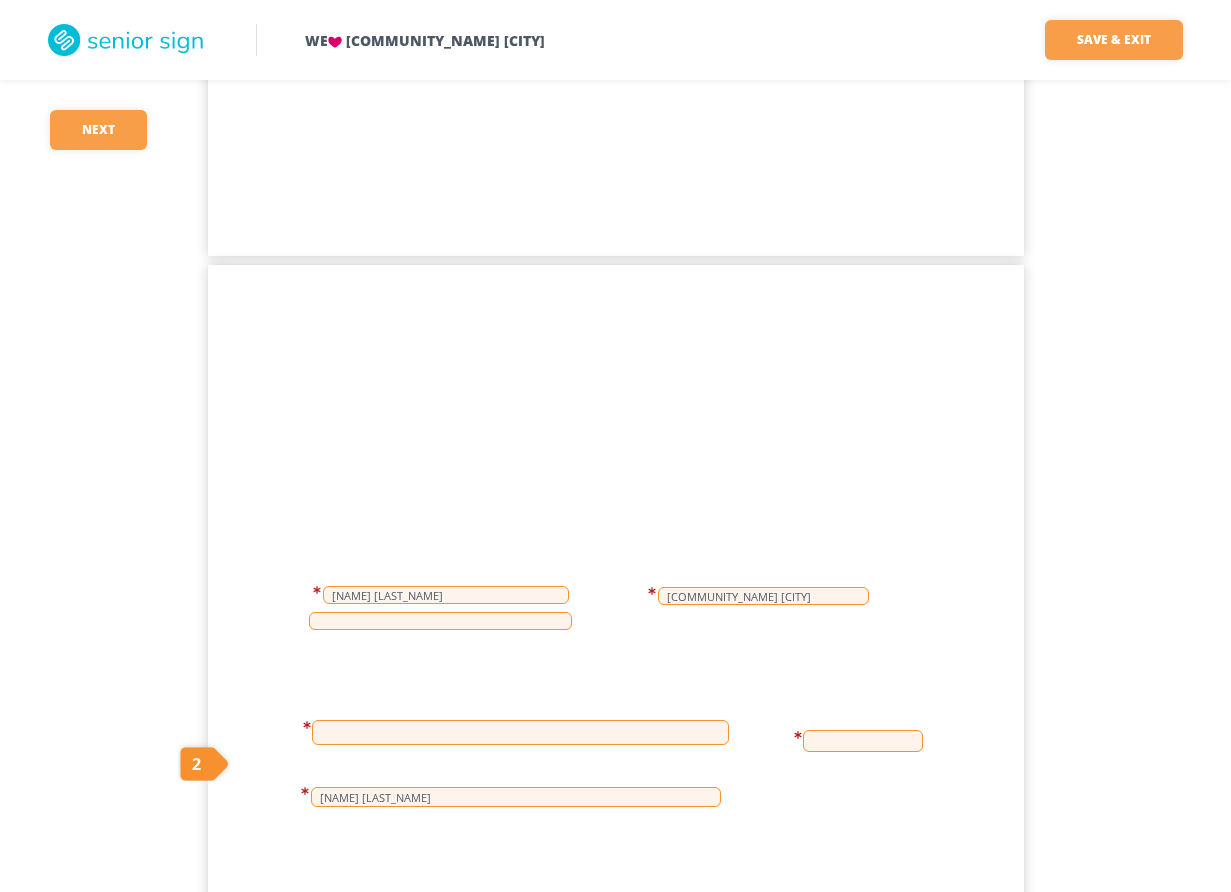 scroll, scrollTop: 1100, scrollLeft: 0, axis: vertical 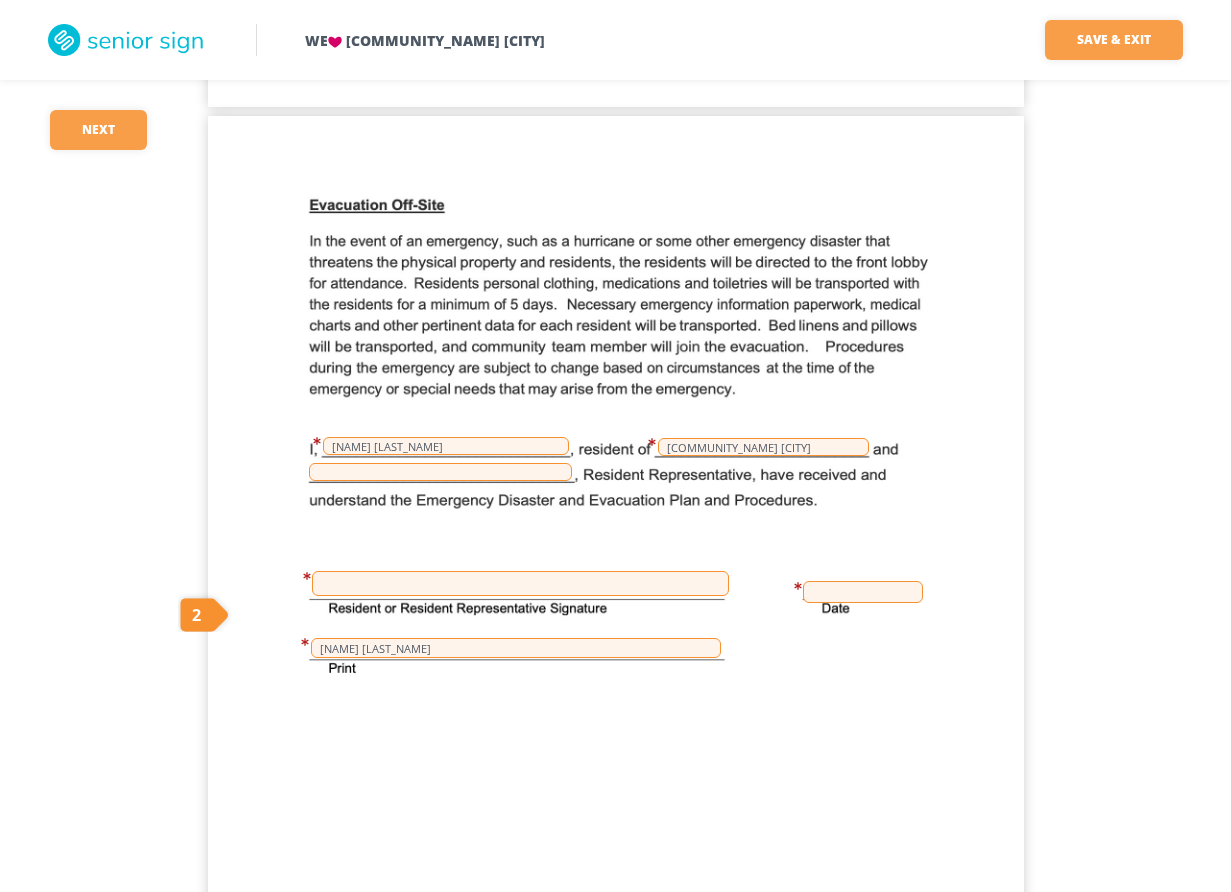 click at bounding box center (520, 583) 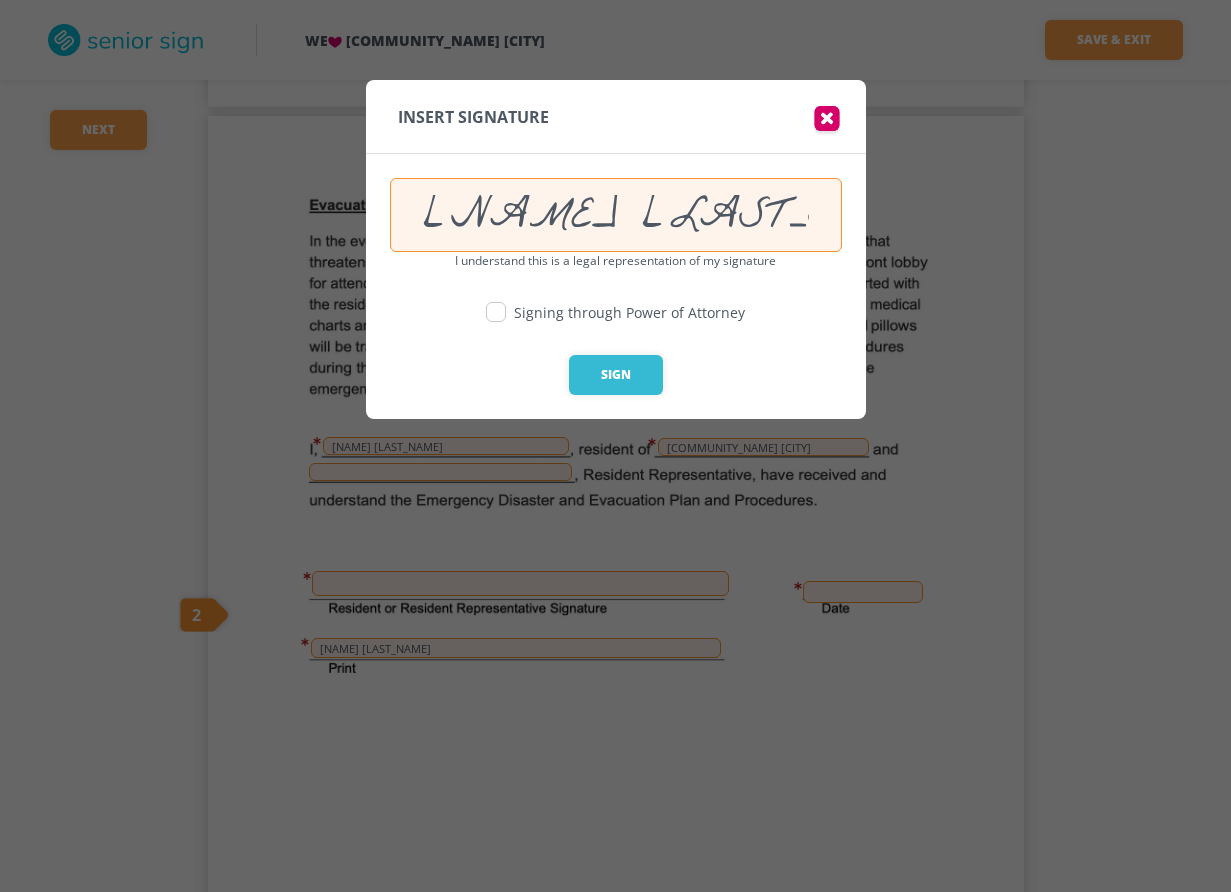 click at bounding box center (496, 312) 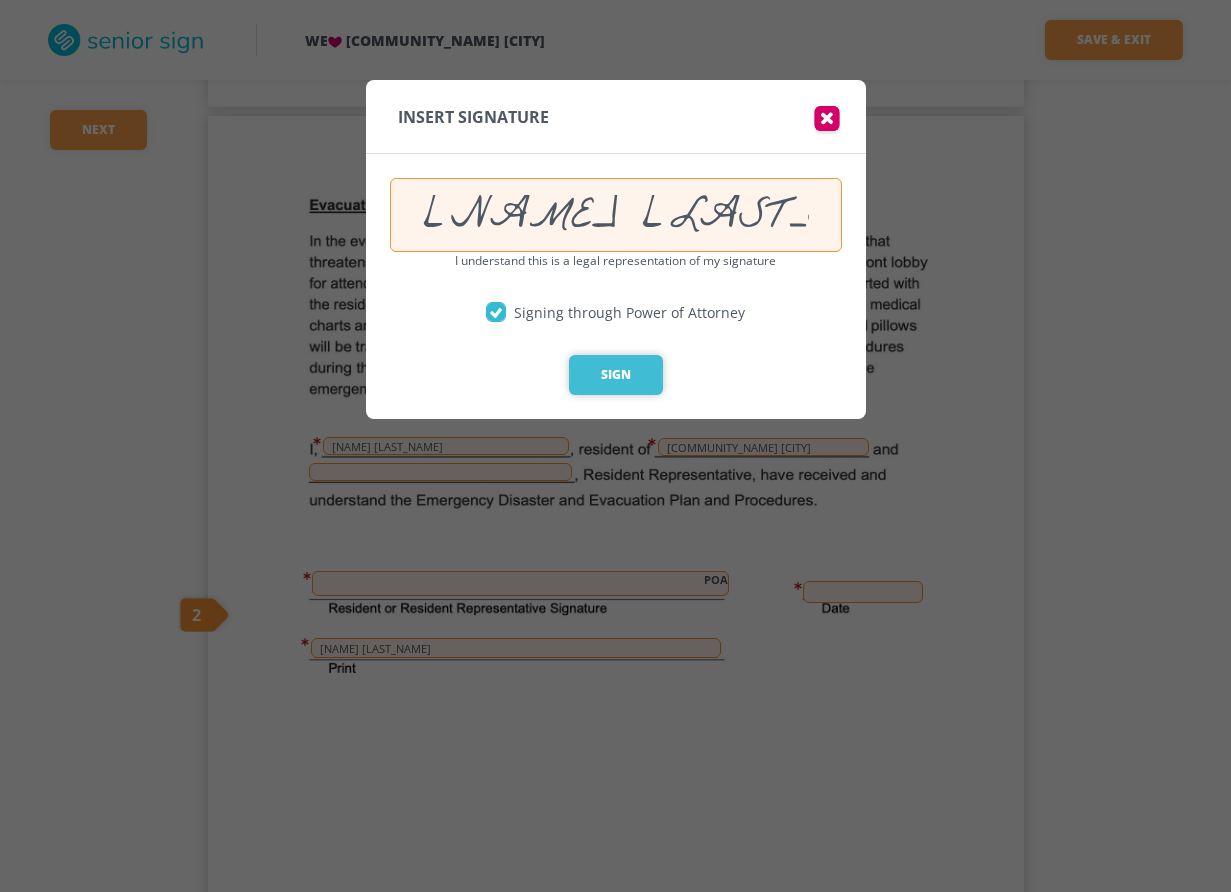 click on "Sign" at bounding box center (616, 375) 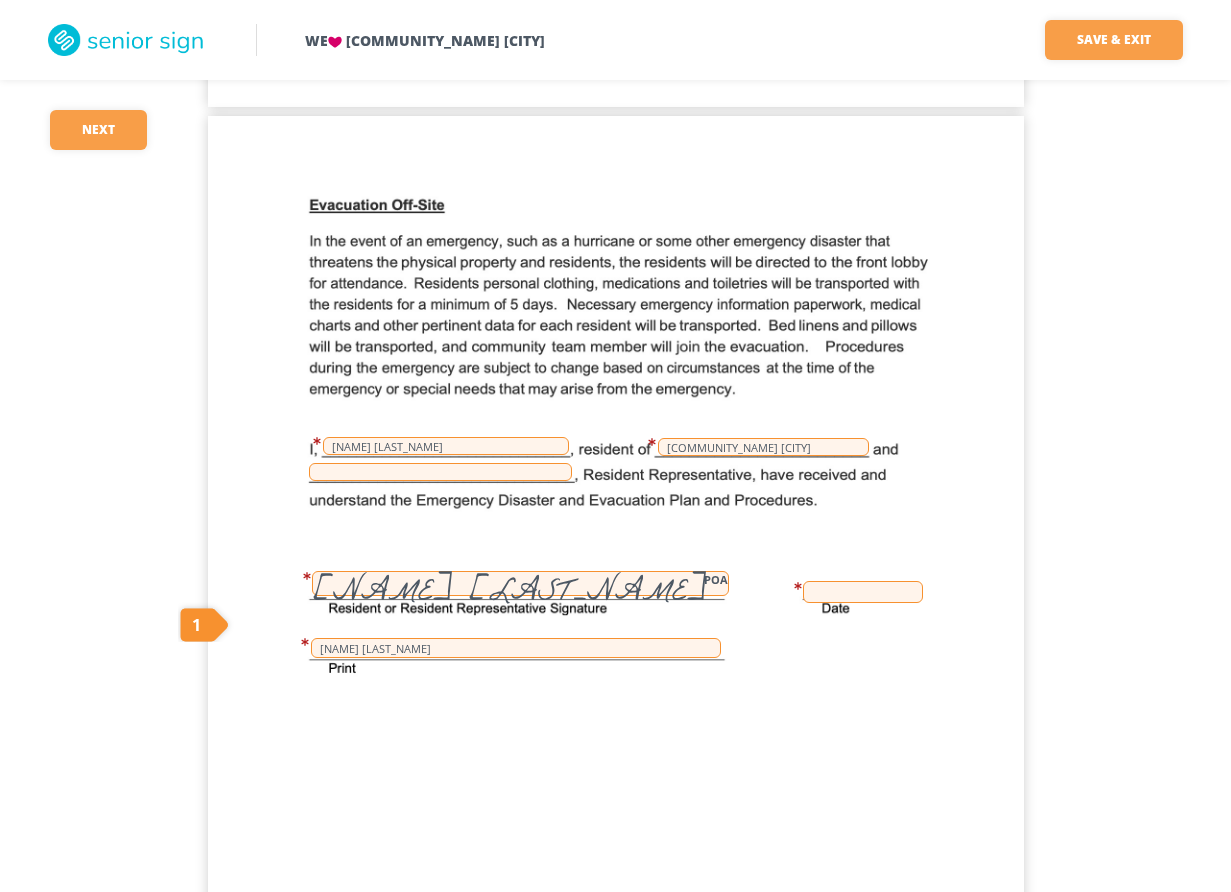 click at bounding box center (863, 592) 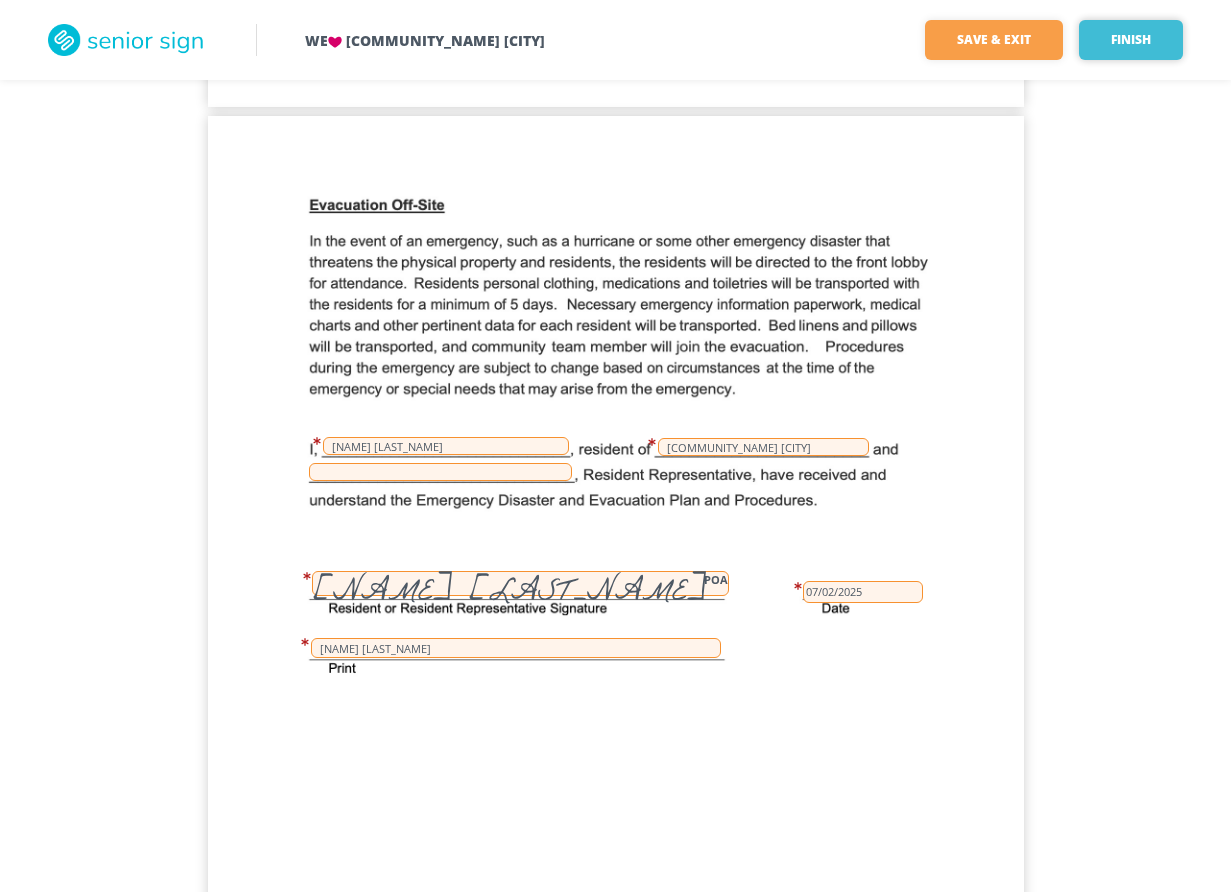 click on "Finish" at bounding box center (1131, 40) 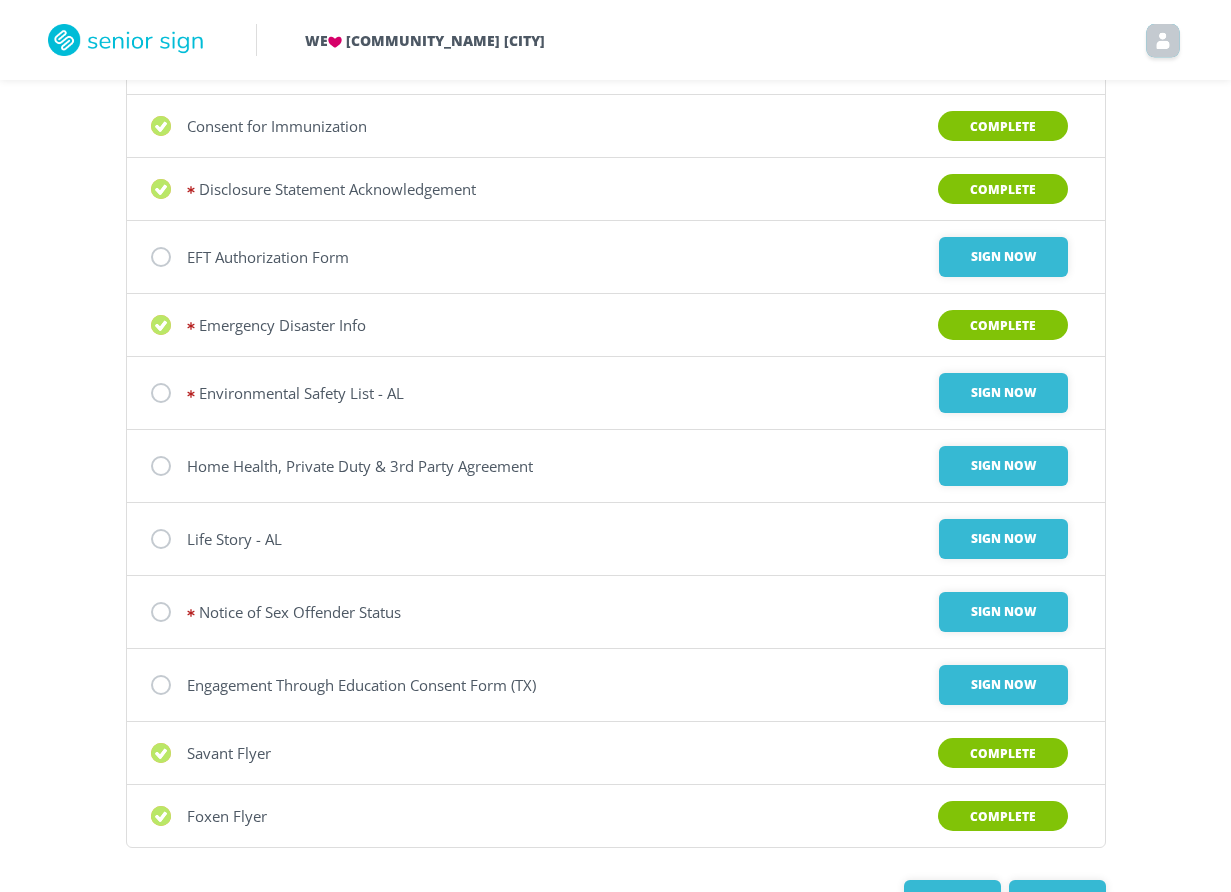 scroll, scrollTop: 500, scrollLeft: 0, axis: vertical 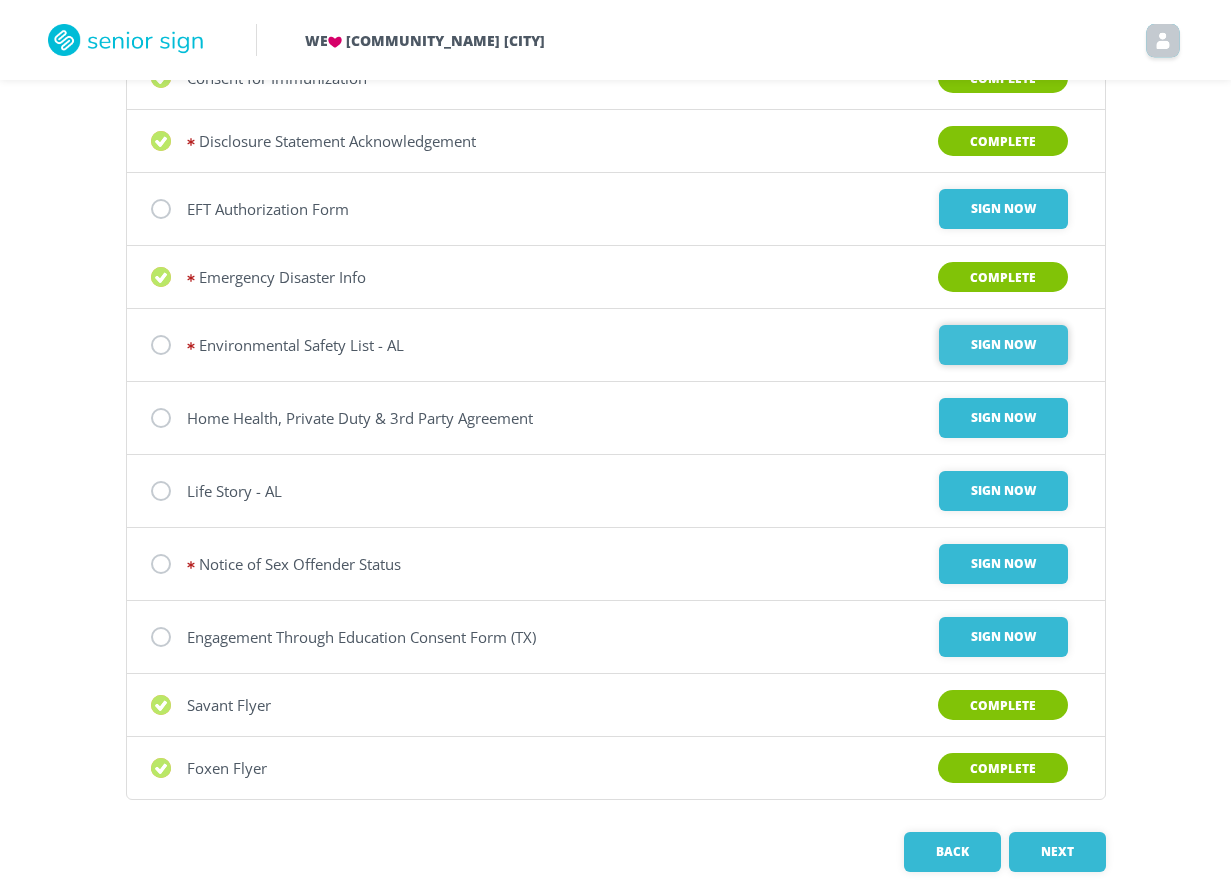 click on "Sign Now" at bounding box center [1003, 209] 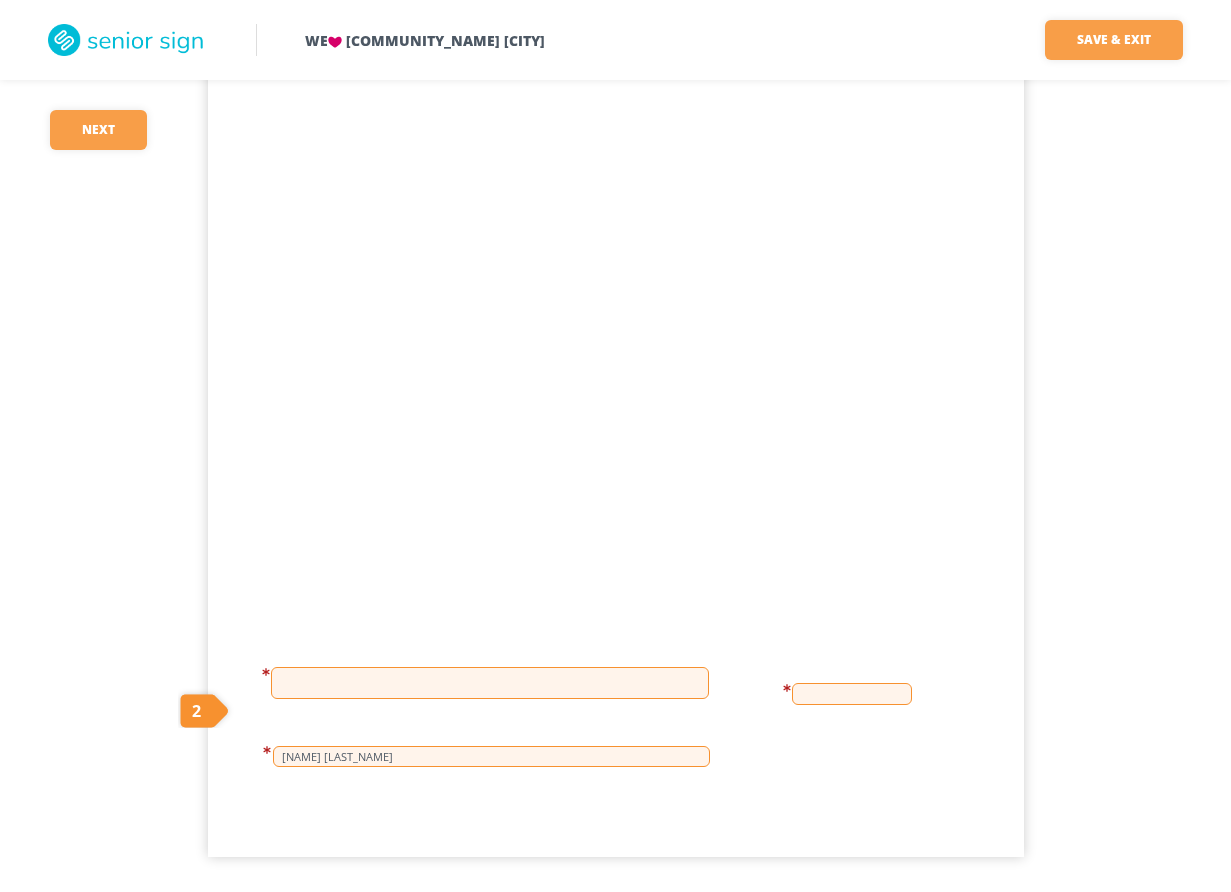 scroll, scrollTop: 370, scrollLeft: 0, axis: vertical 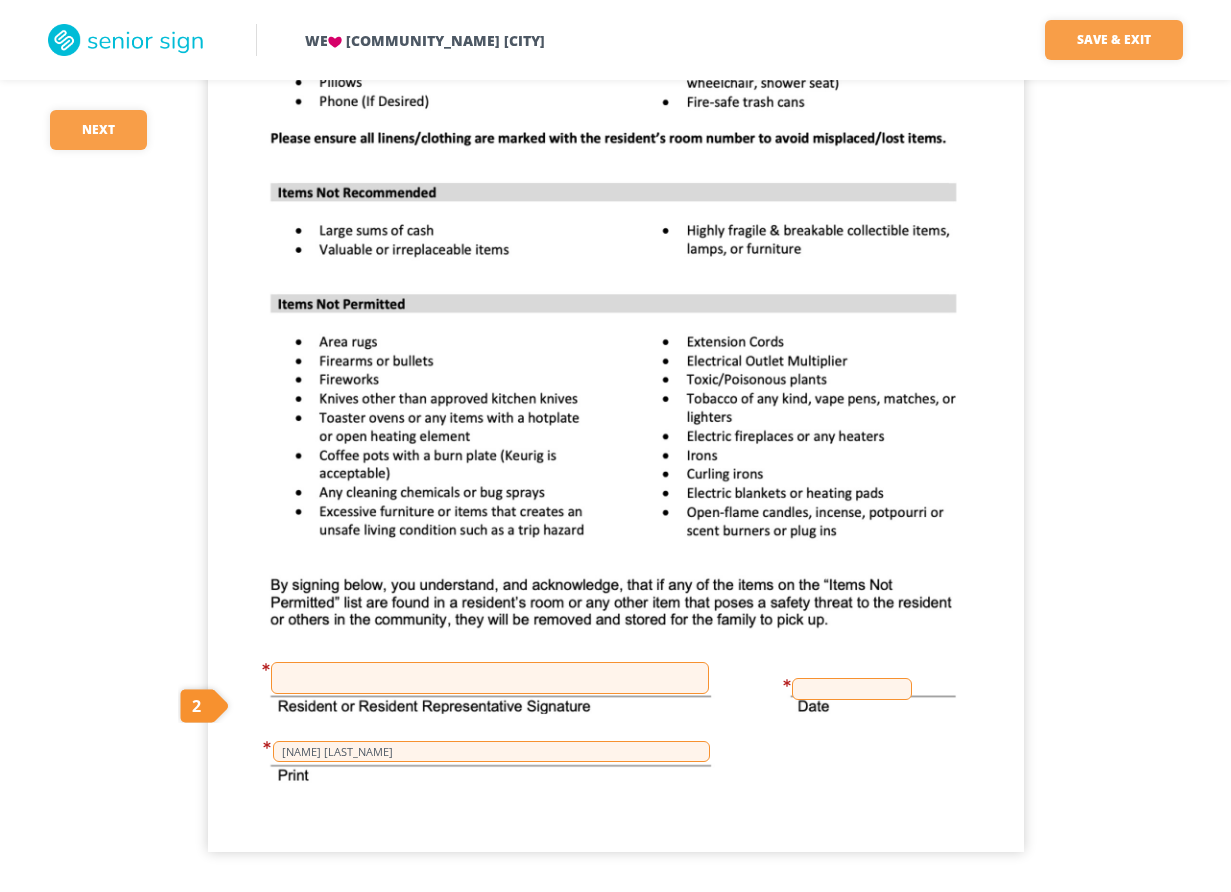 click at bounding box center (490, 678) 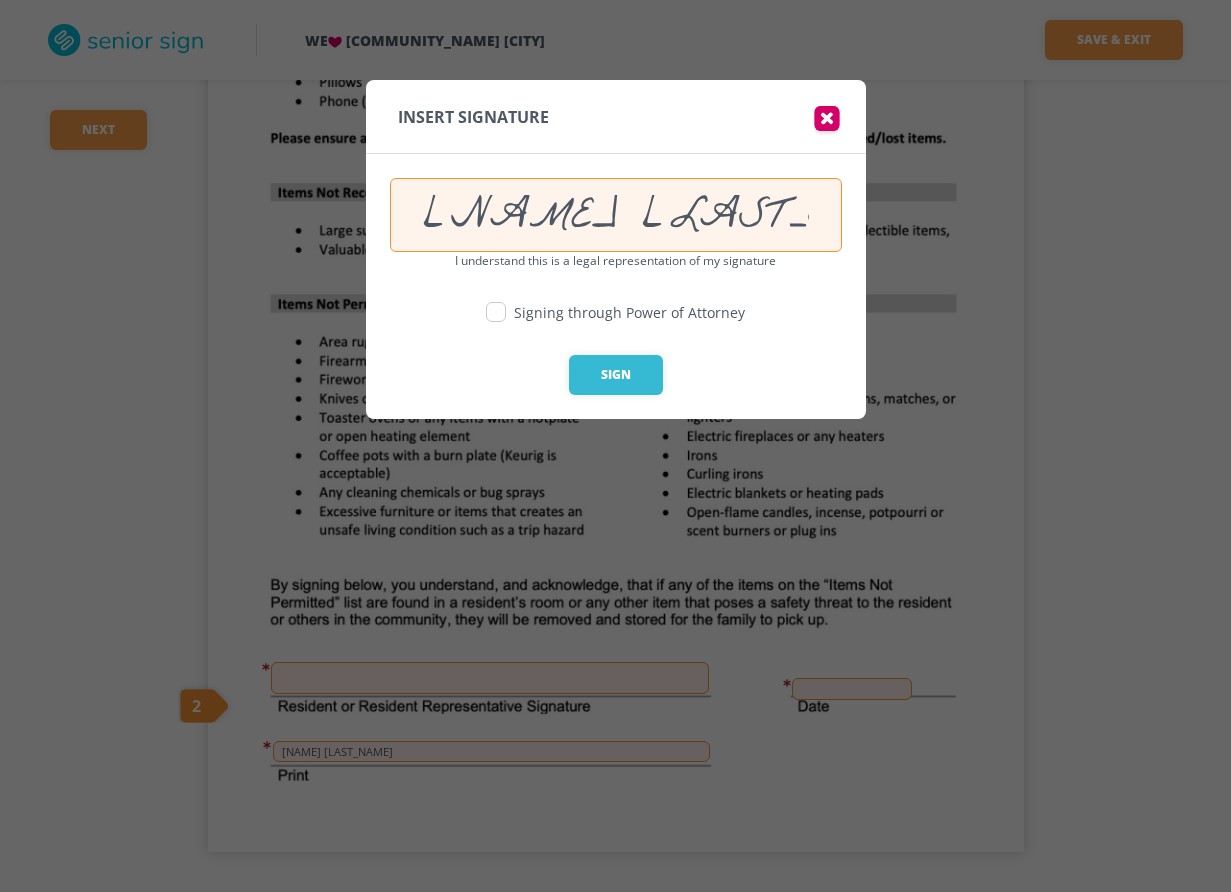 click at bounding box center [496, 312] 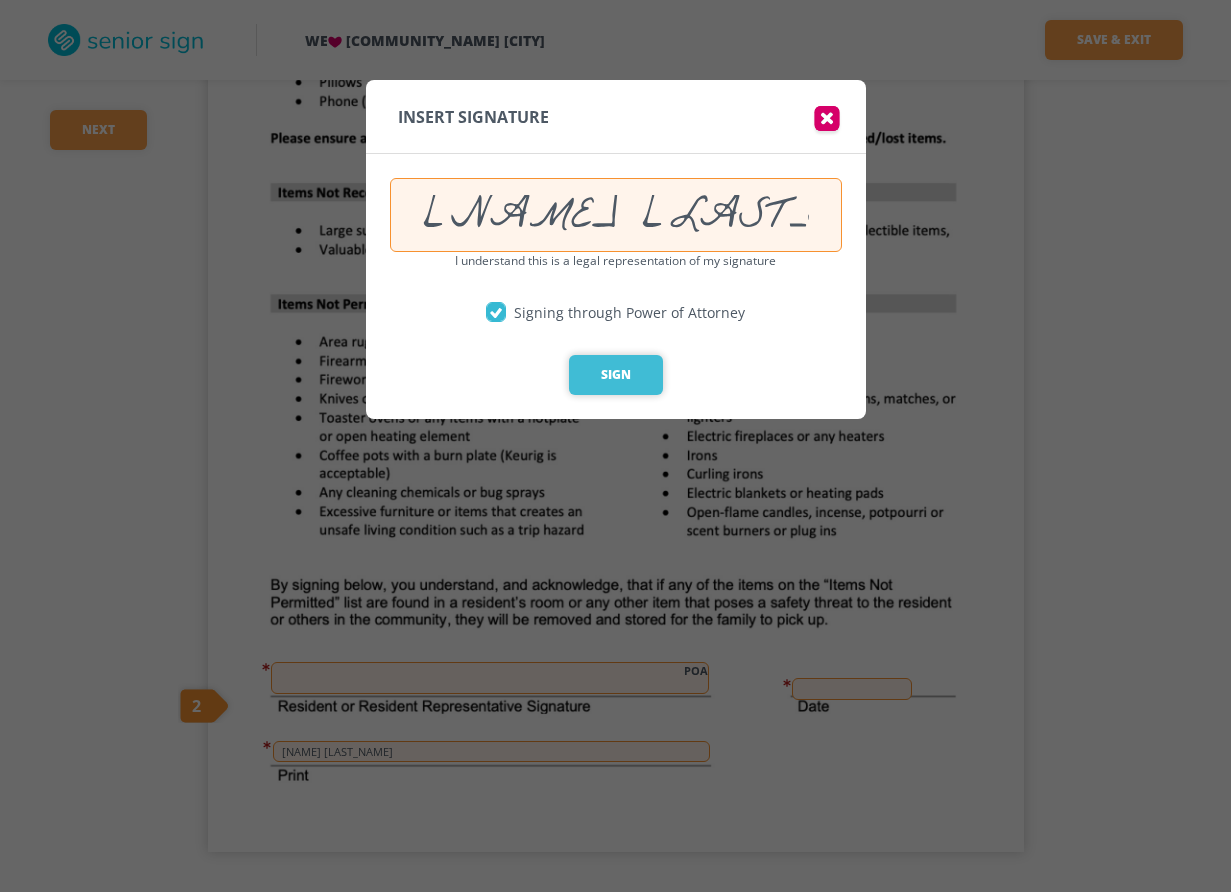 click on "Sign" at bounding box center [616, 375] 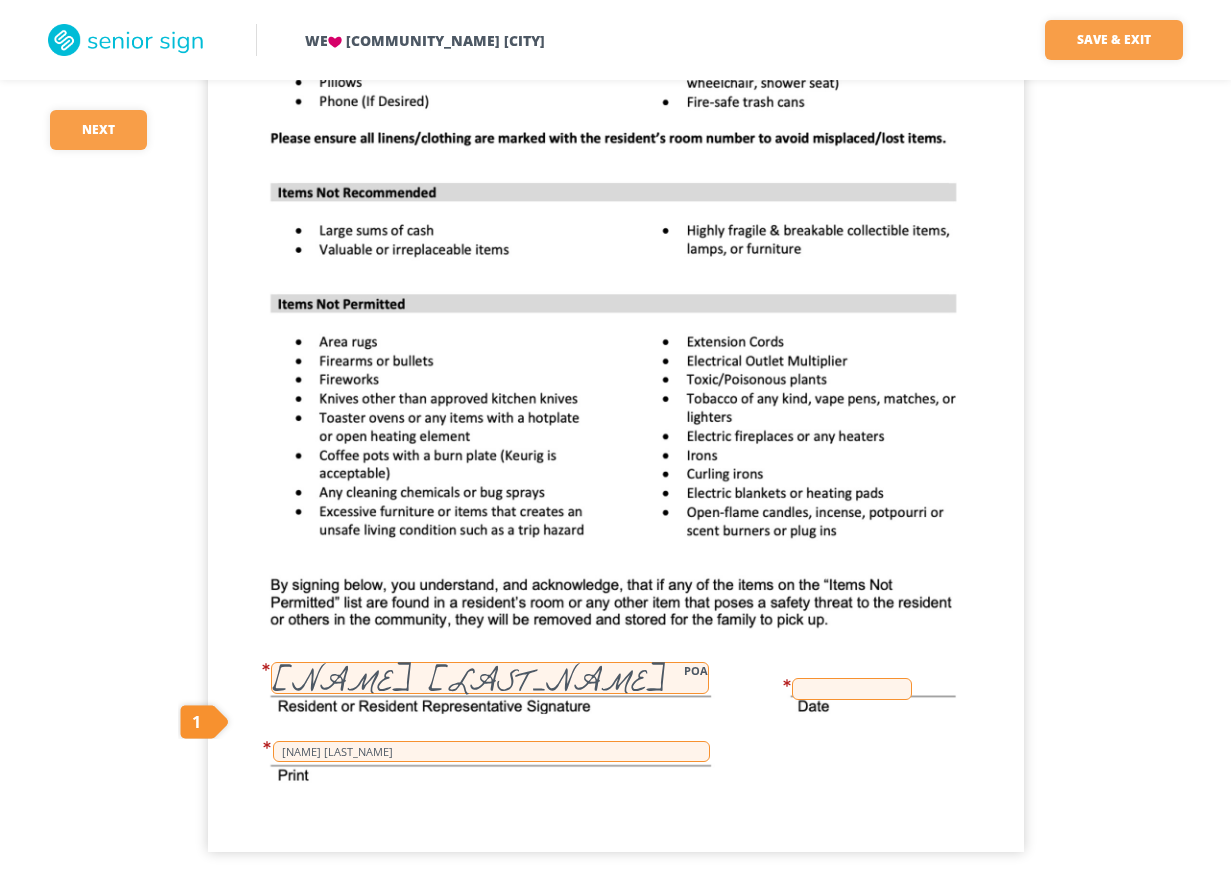 click at bounding box center (852, 689) 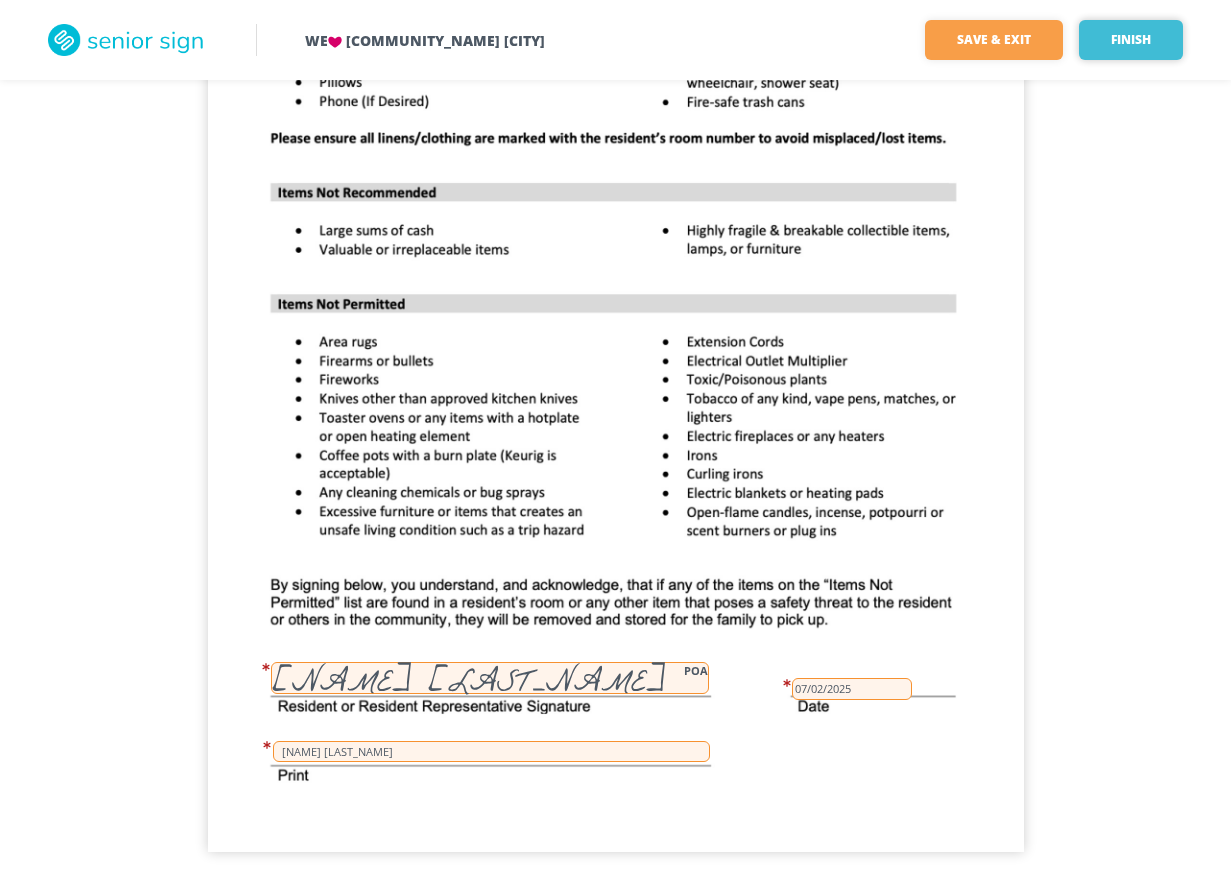 click on "Finish" at bounding box center [1131, 40] 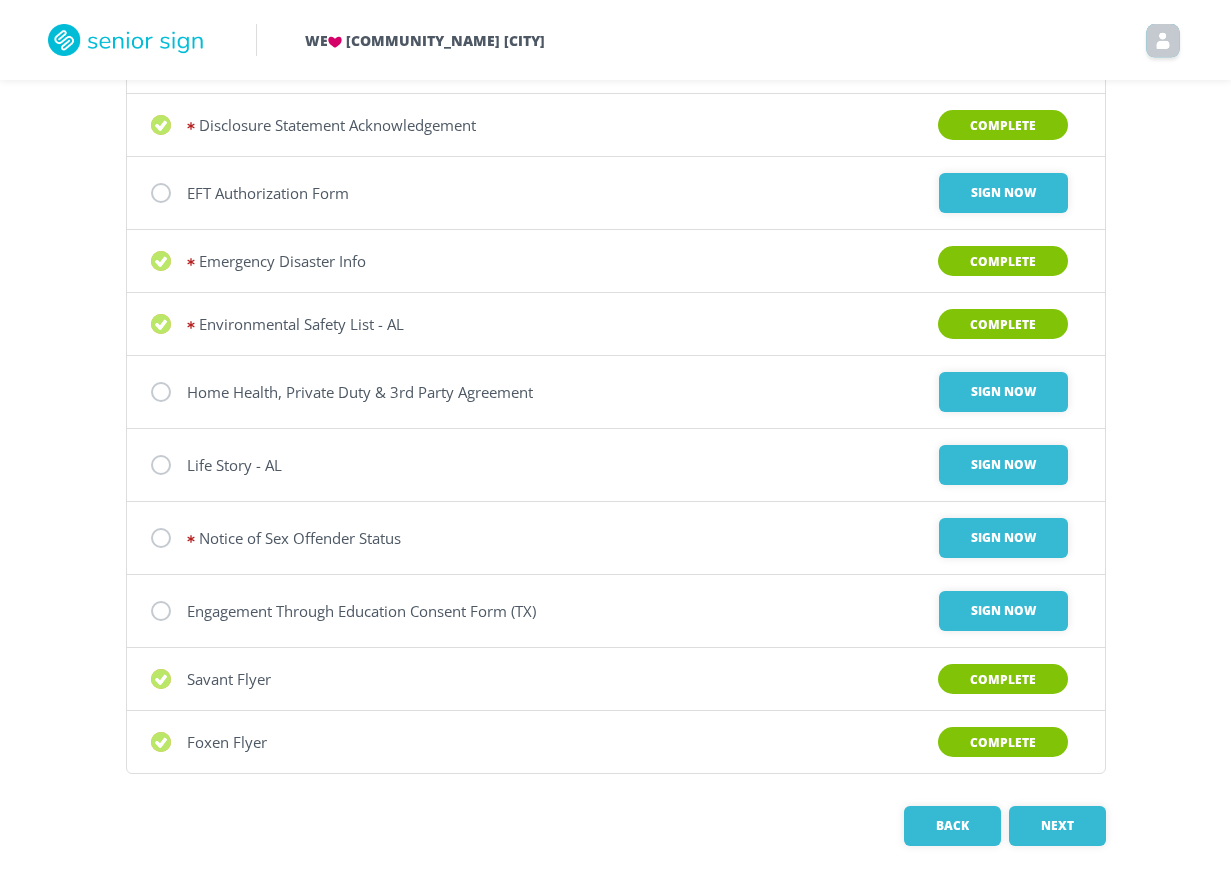 scroll, scrollTop: 518, scrollLeft: 0, axis: vertical 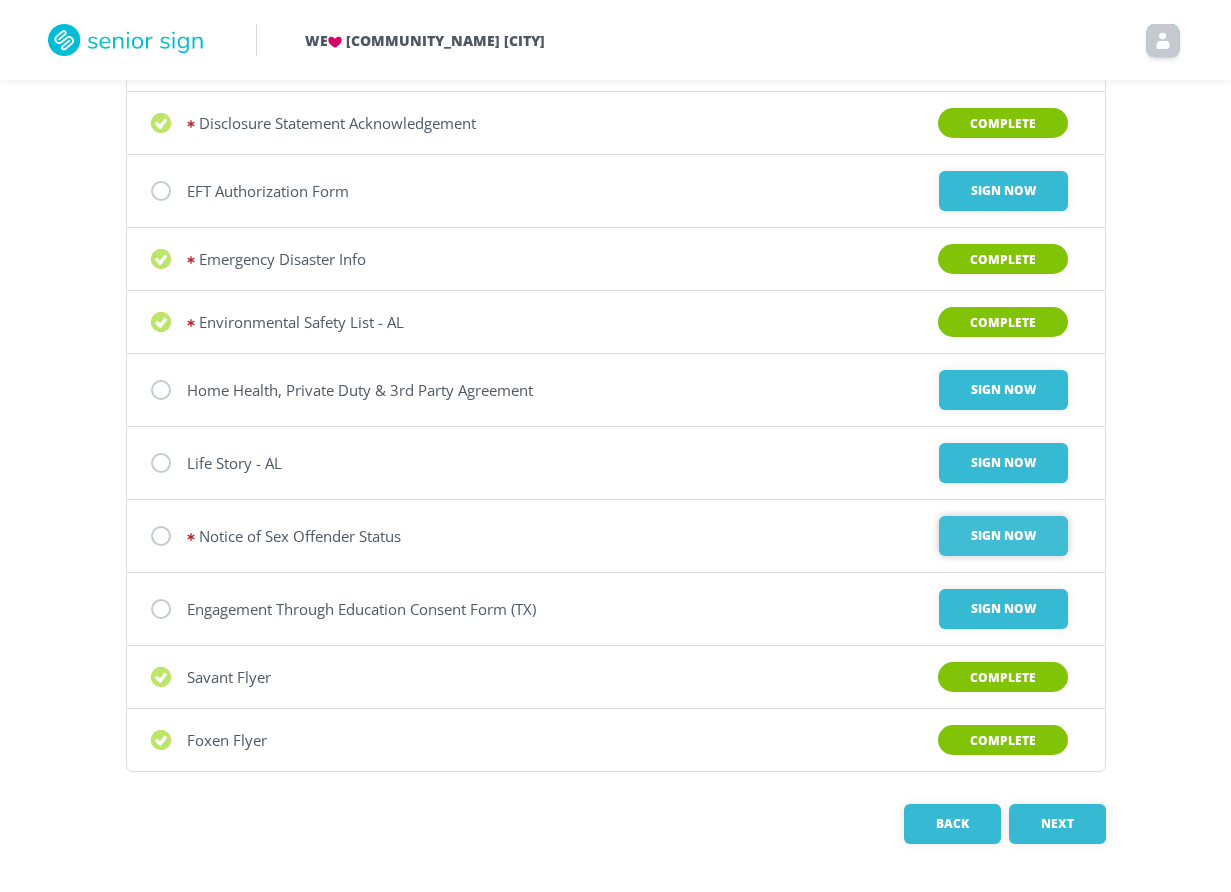 click on "Sign Now" at bounding box center [1003, 191] 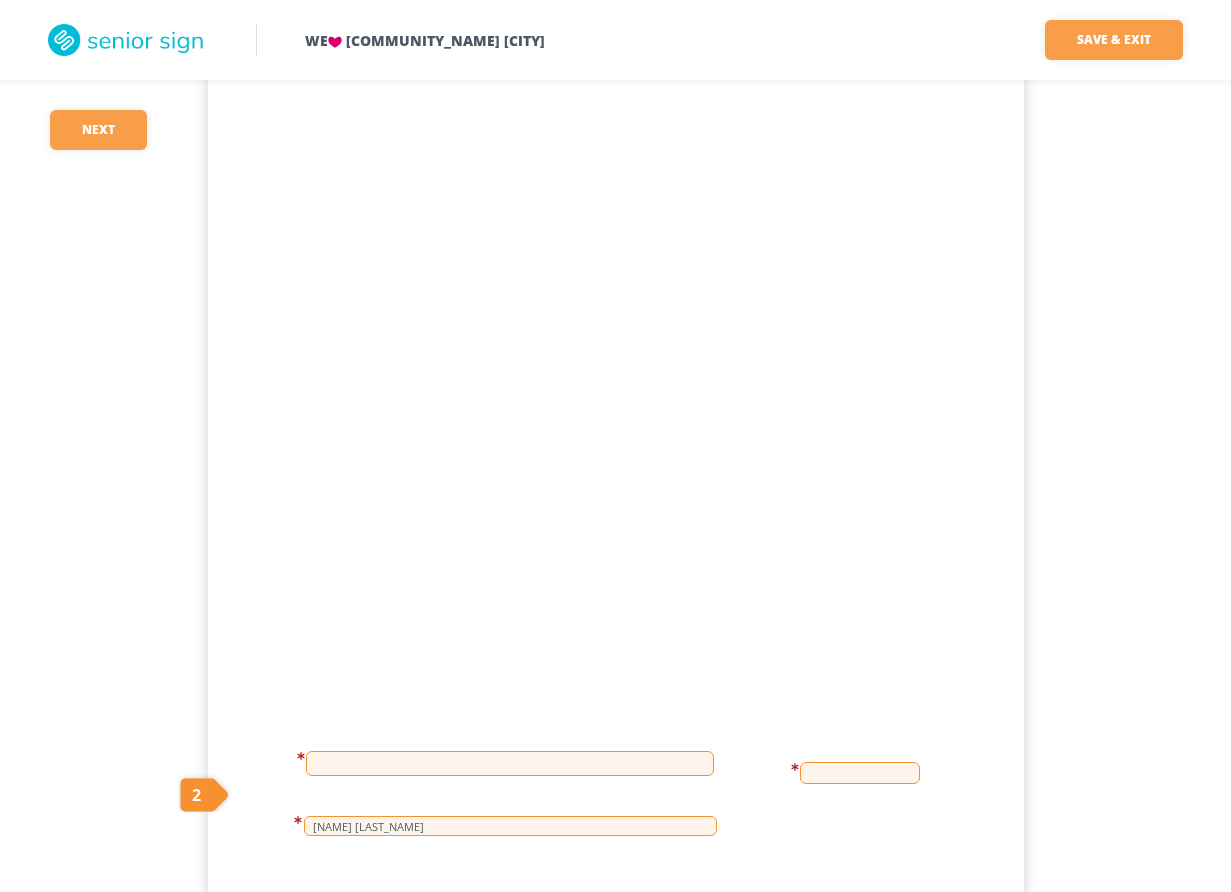 scroll, scrollTop: 370, scrollLeft: 0, axis: vertical 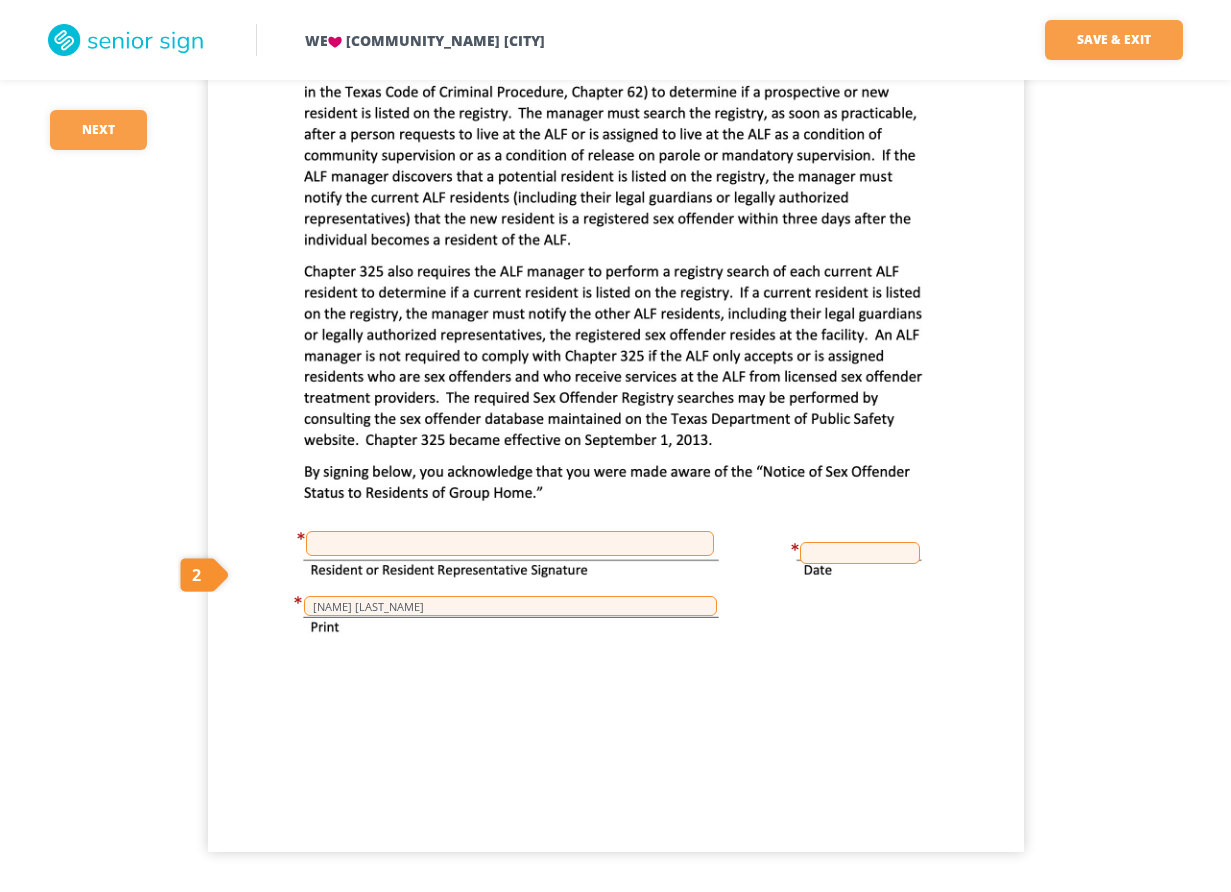 click at bounding box center [510, 543] 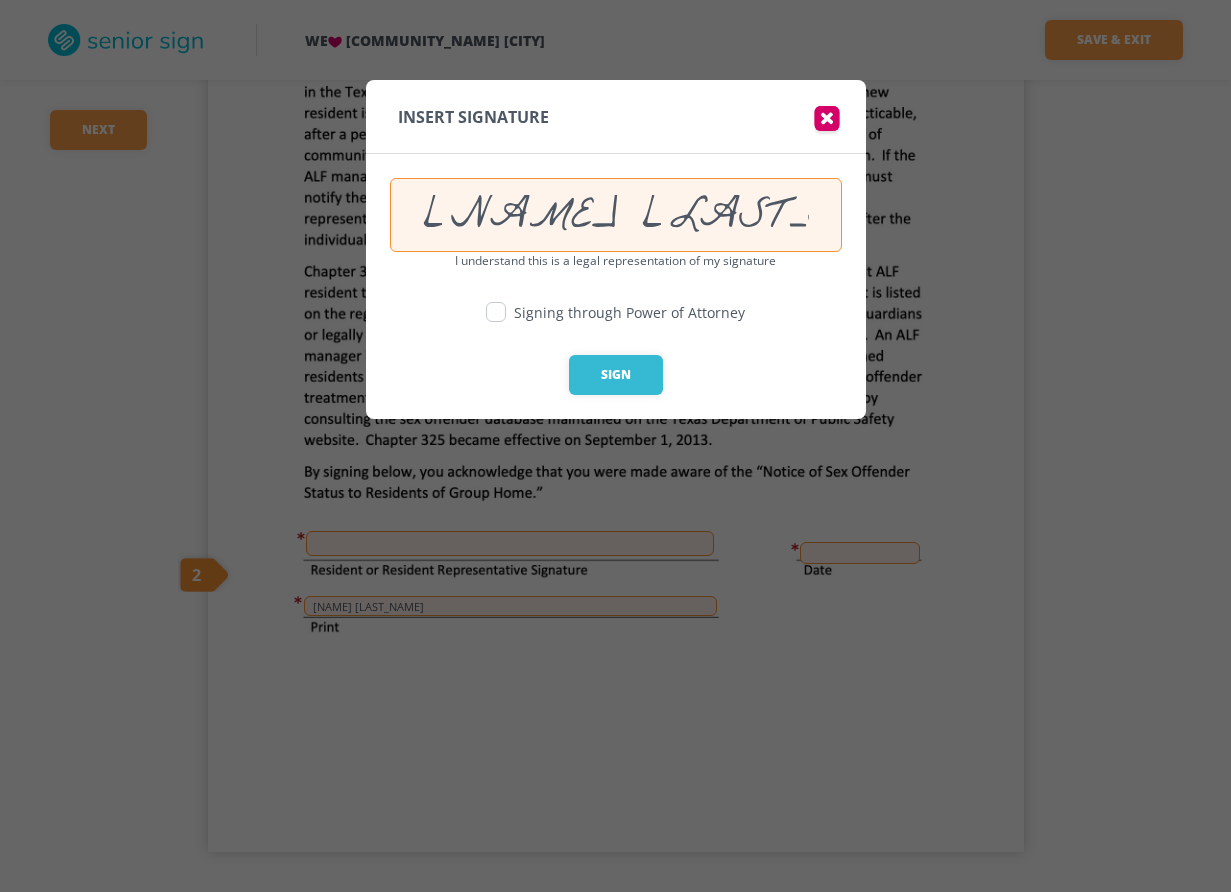click at bounding box center (496, 312) 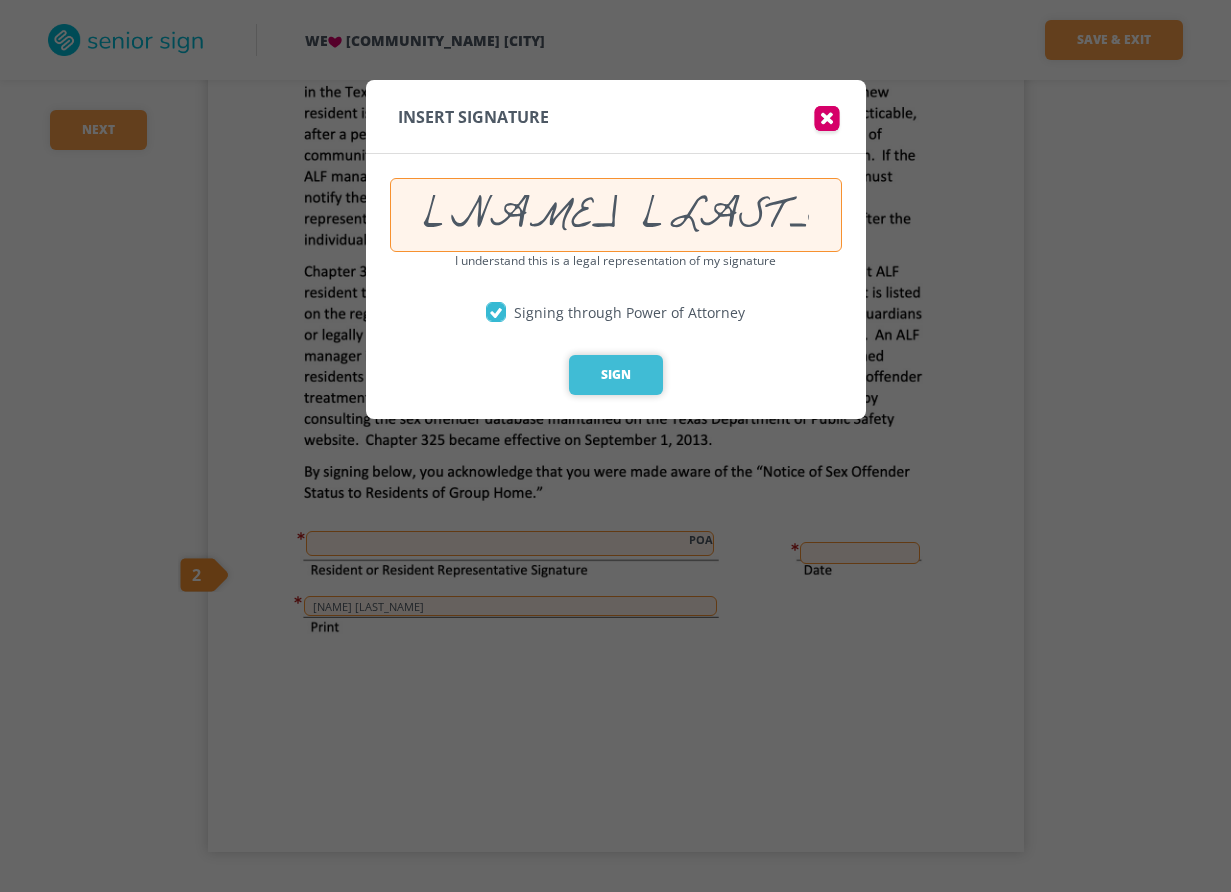 click on "Sign" at bounding box center [616, 375] 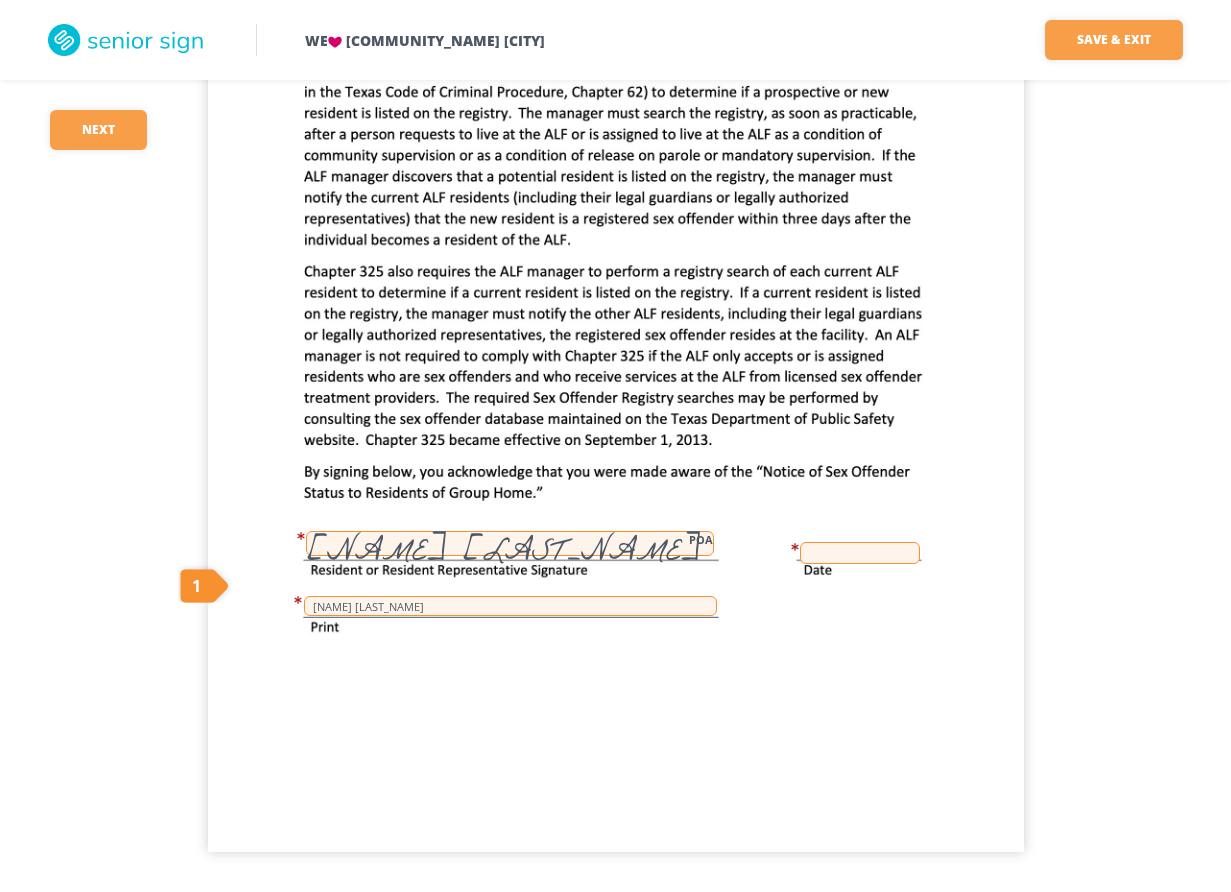 click at bounding box center [860, 553] 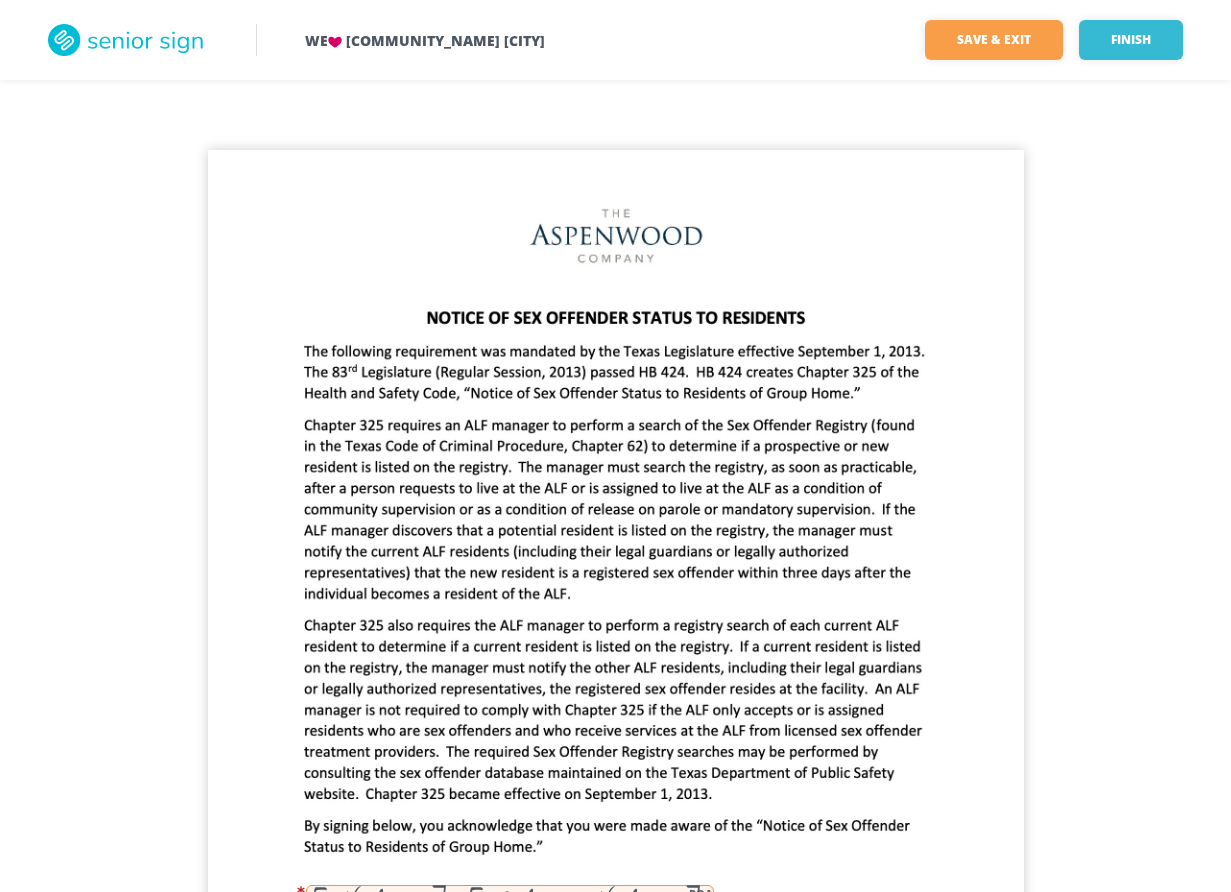 scroll, scrollTop: 0, scrollLeft: 0, axis: both 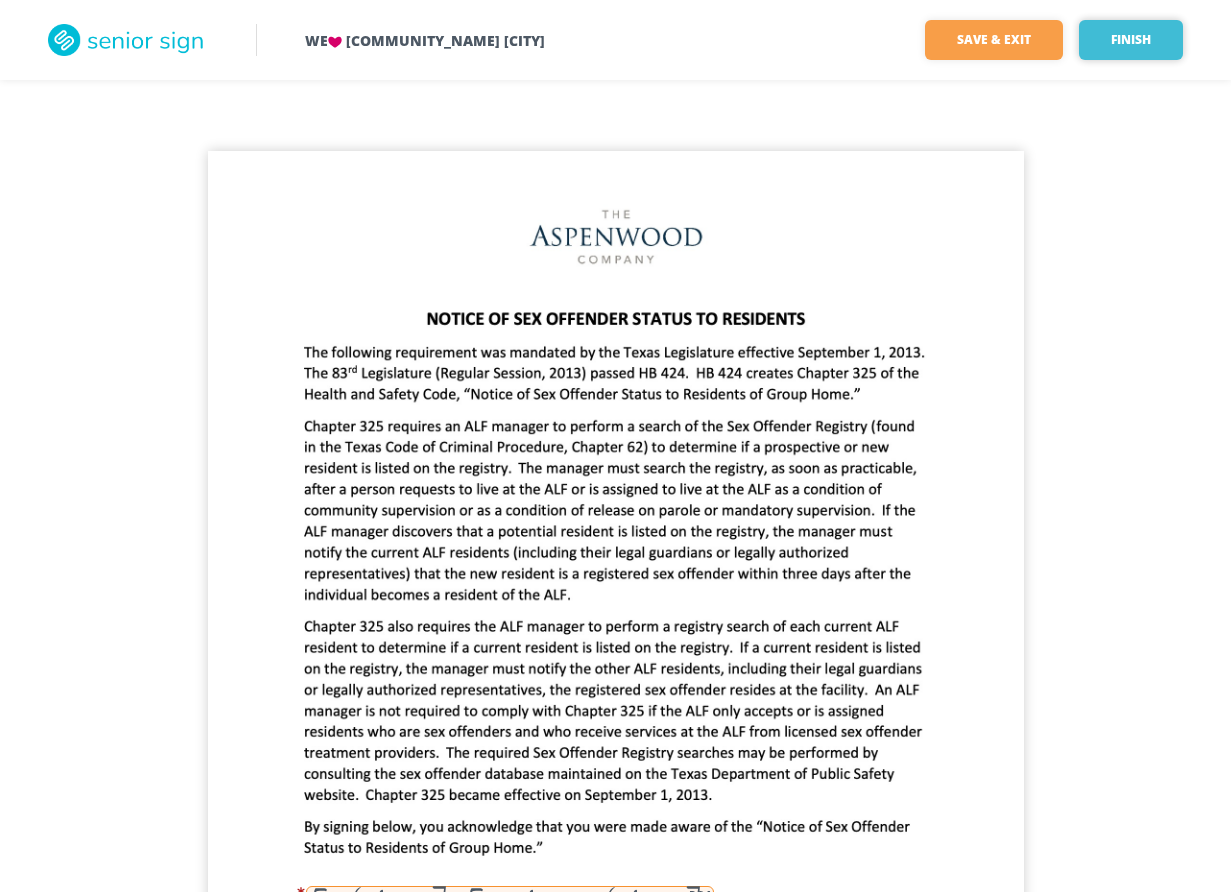 click on "Finish" at bounding box center [1131, 40] 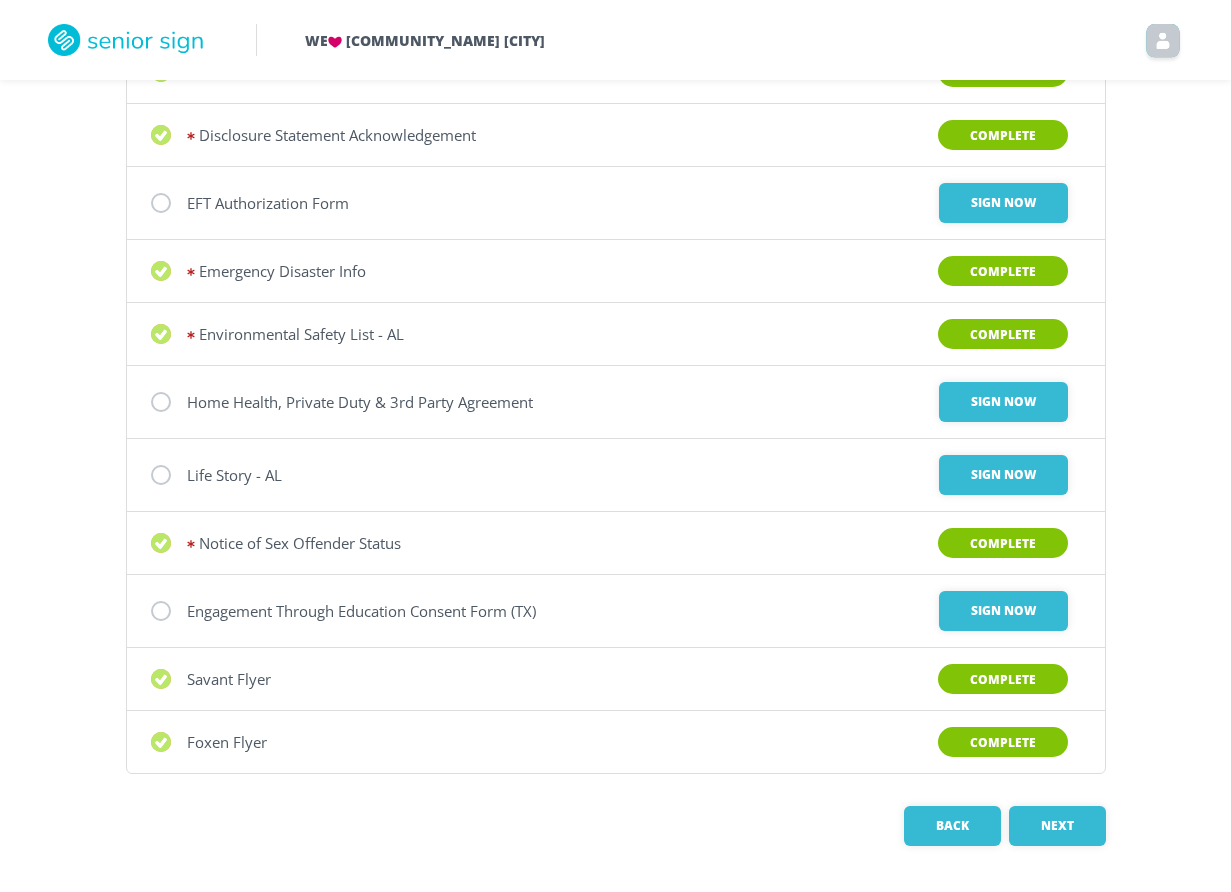 scroll, scrollTop: 508, scrollLeft: 0, axis: vertical 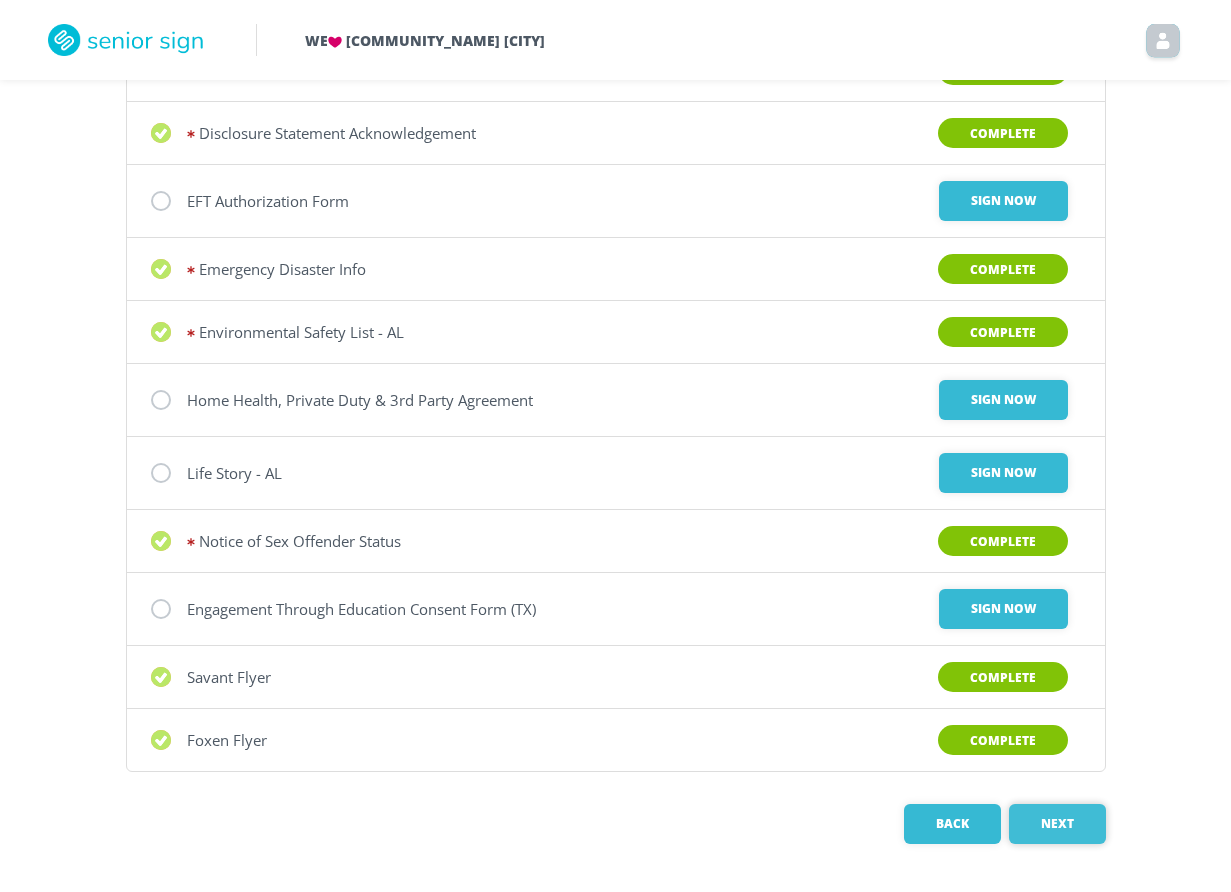 click on "Next" at bounding box center [1057, 824] 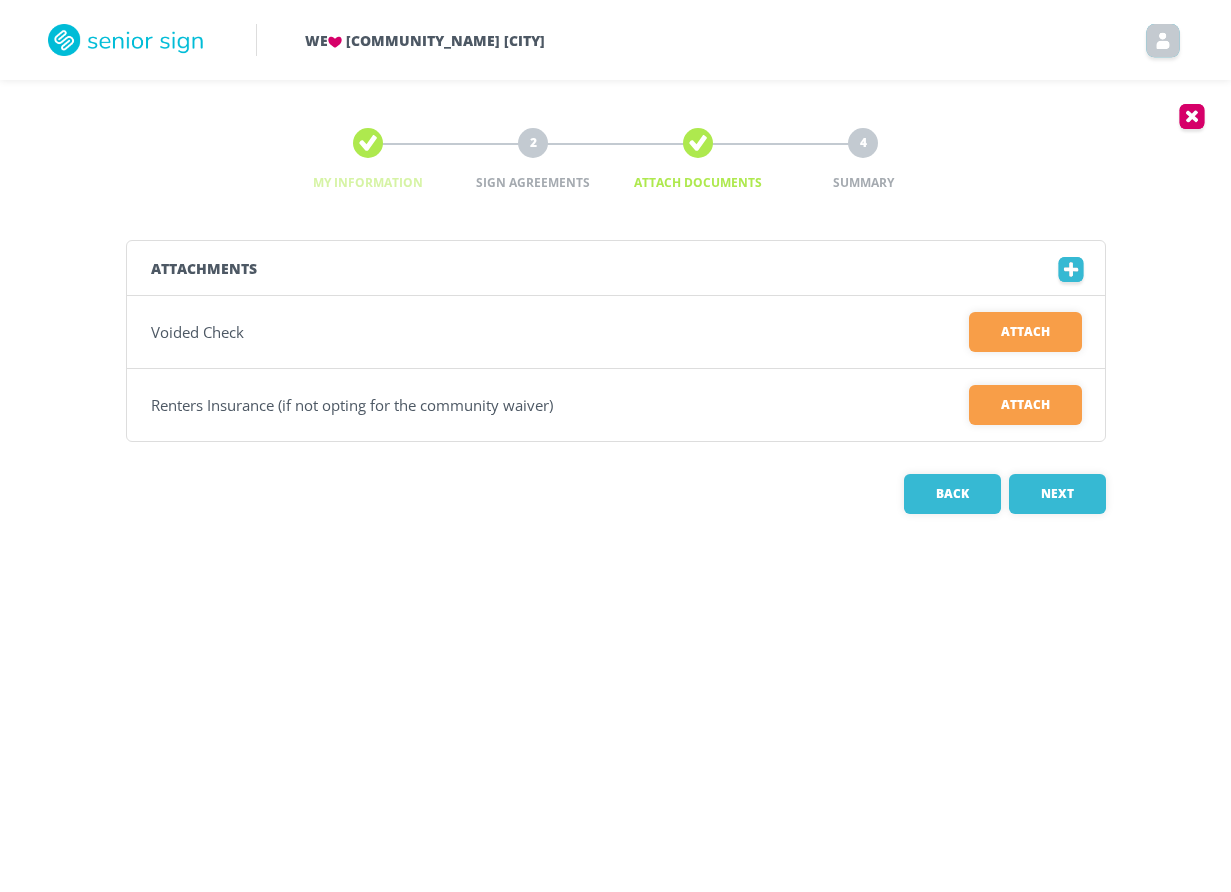 scroll, scrollTop: 0, scrollLeft: 0, axis: both 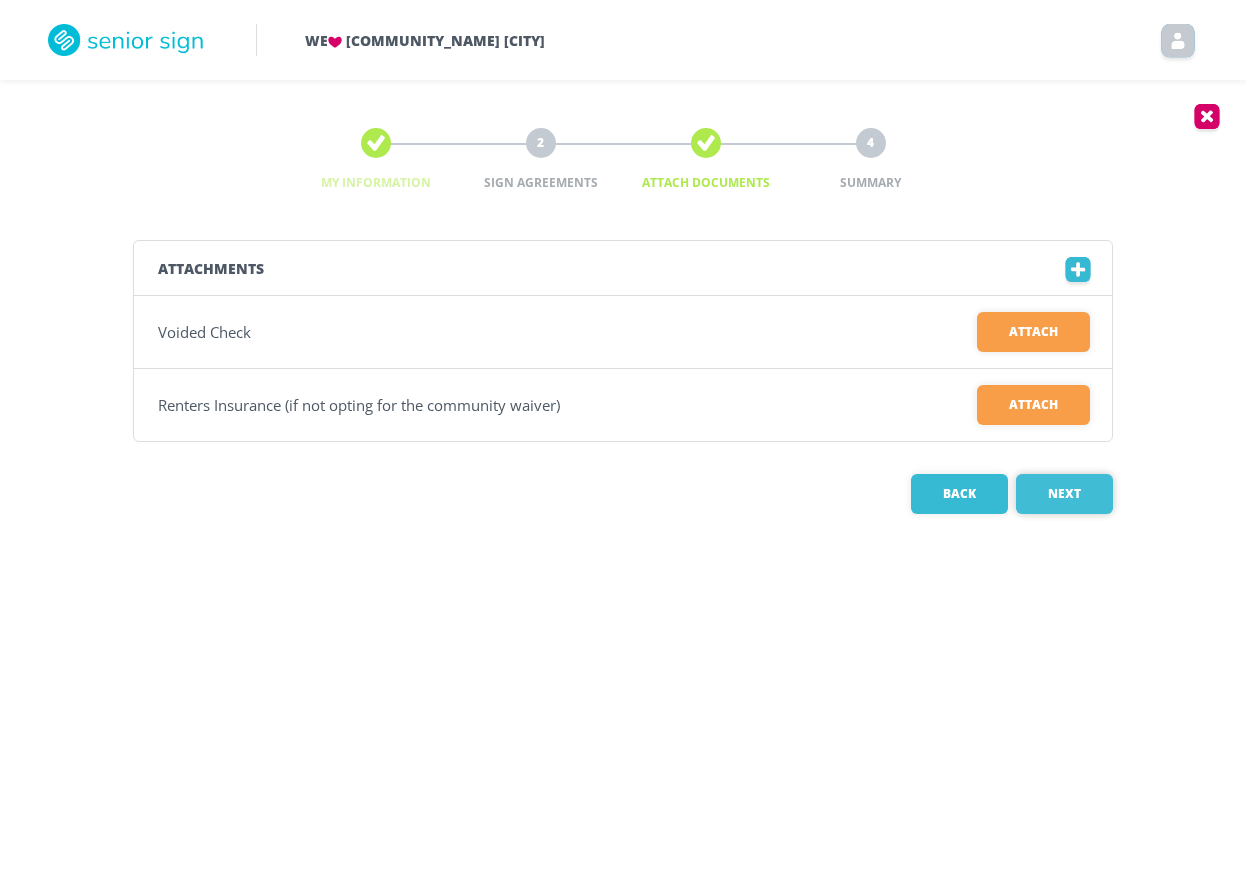 click on "Next" at bounding box center (1064, 494) 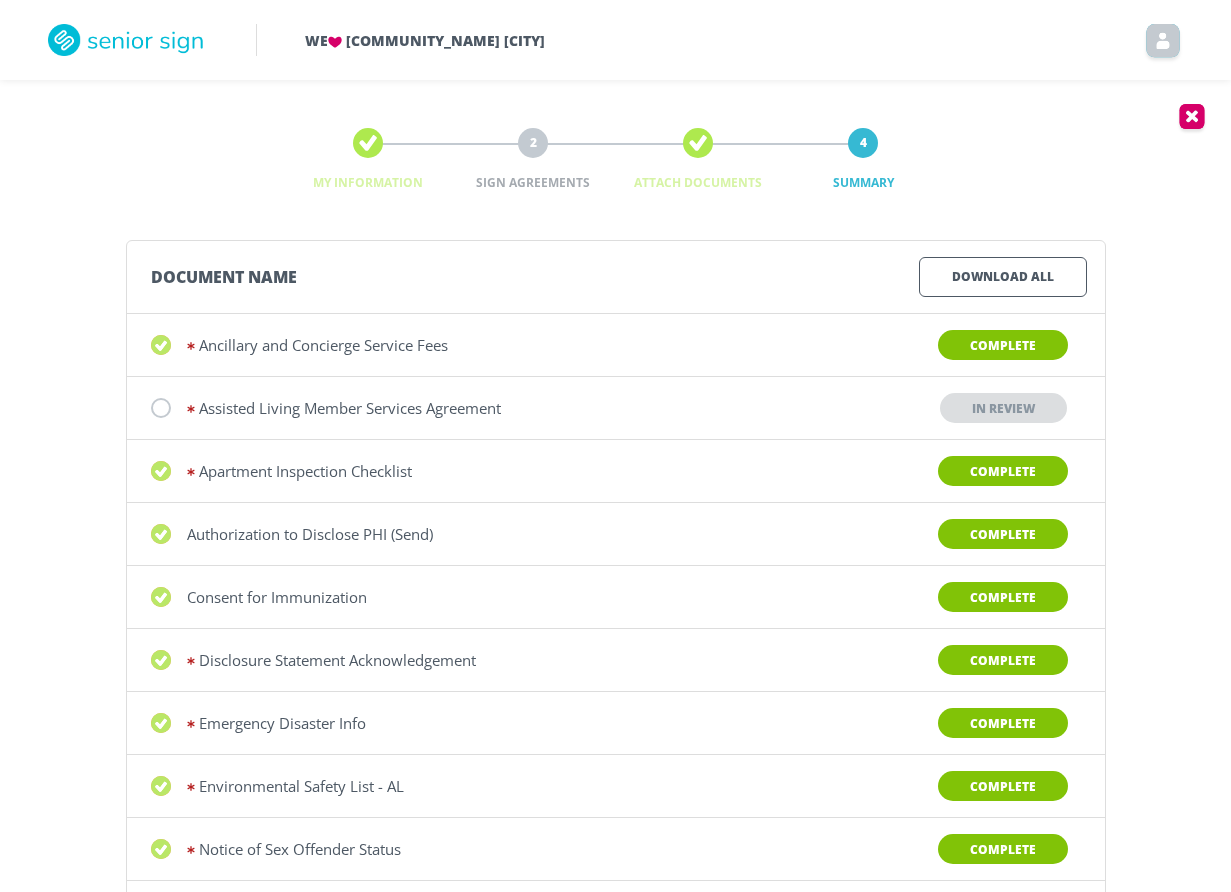 scroll, scrollTop: 251, scrollLeft: 0, axis: vertical 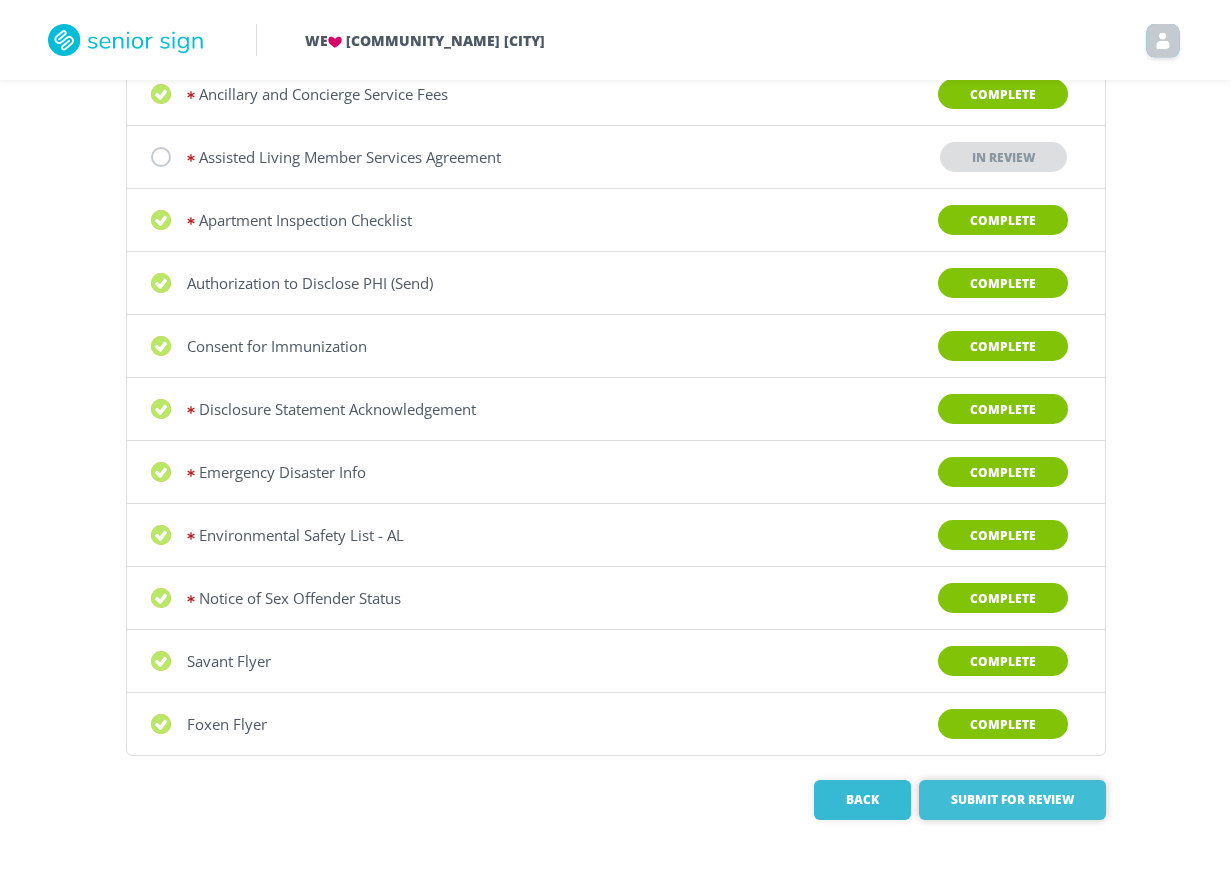 drag, startPoint x: 1012, startPoint y: 793, endPoint x: 1039, endPoint y: 761, distance: 41.868843 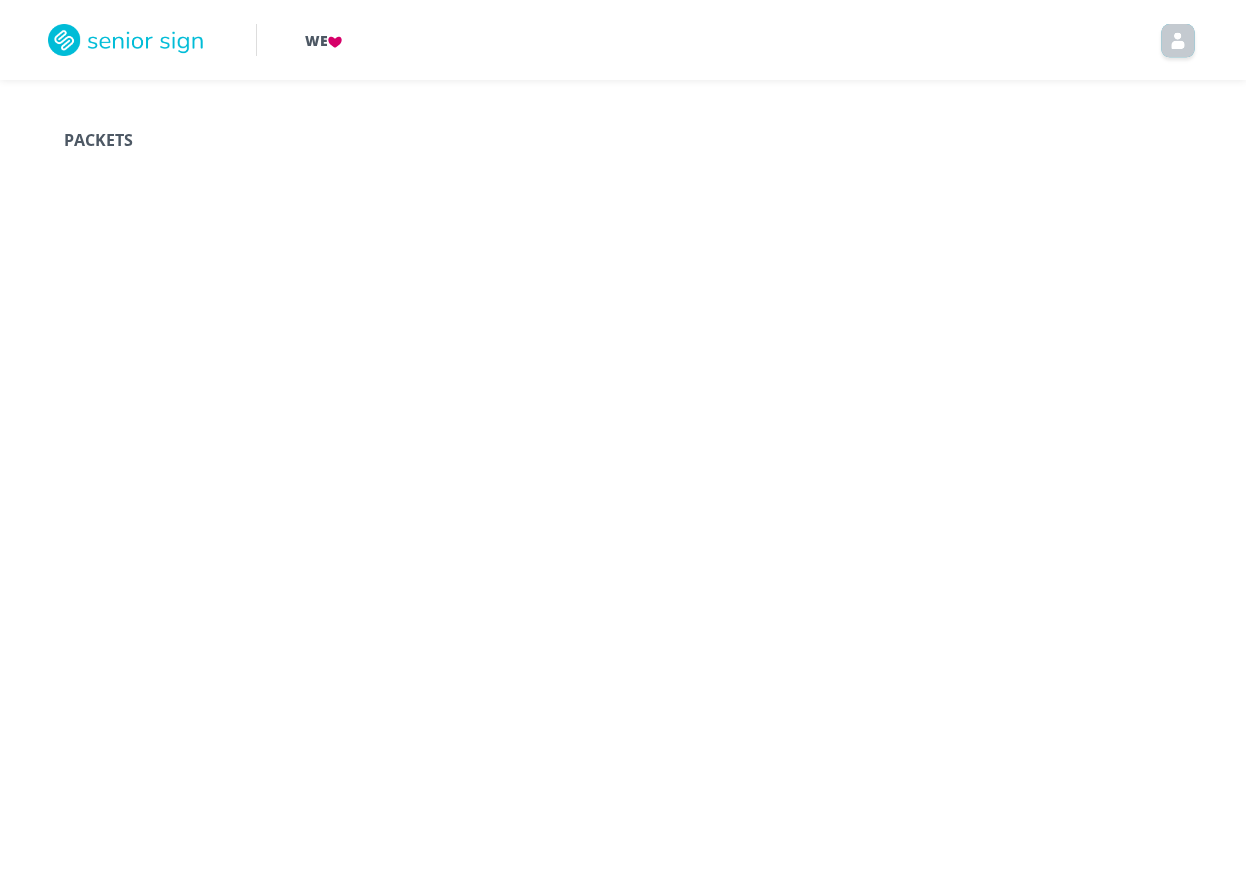 scroll, scrollTop: 0, scrollLeft: 0, axis: both 